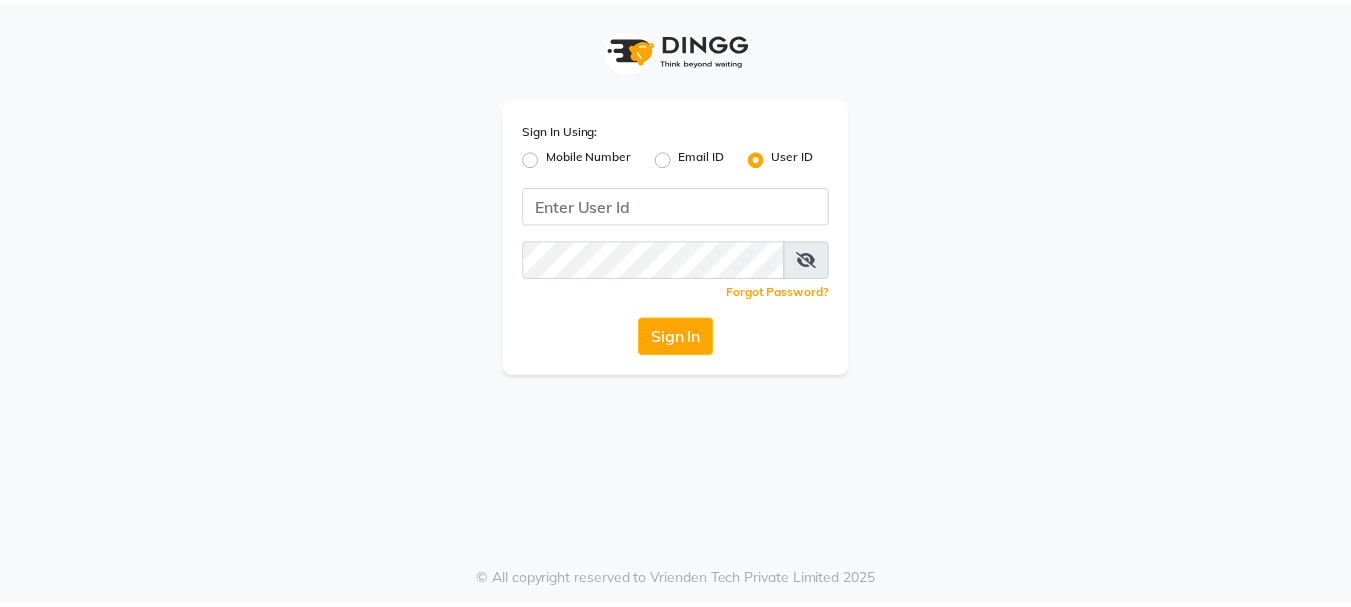 scroll, scrollTop: 0, scrollLeft: 0, axis: both 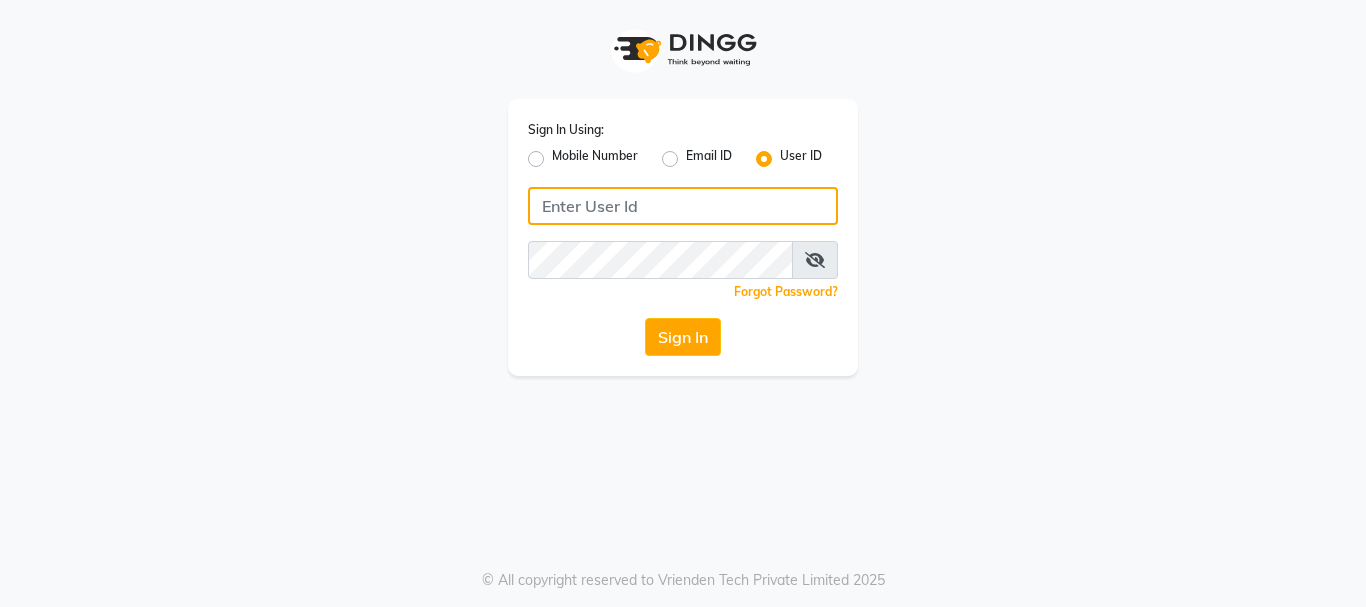 type on "E1949-12" 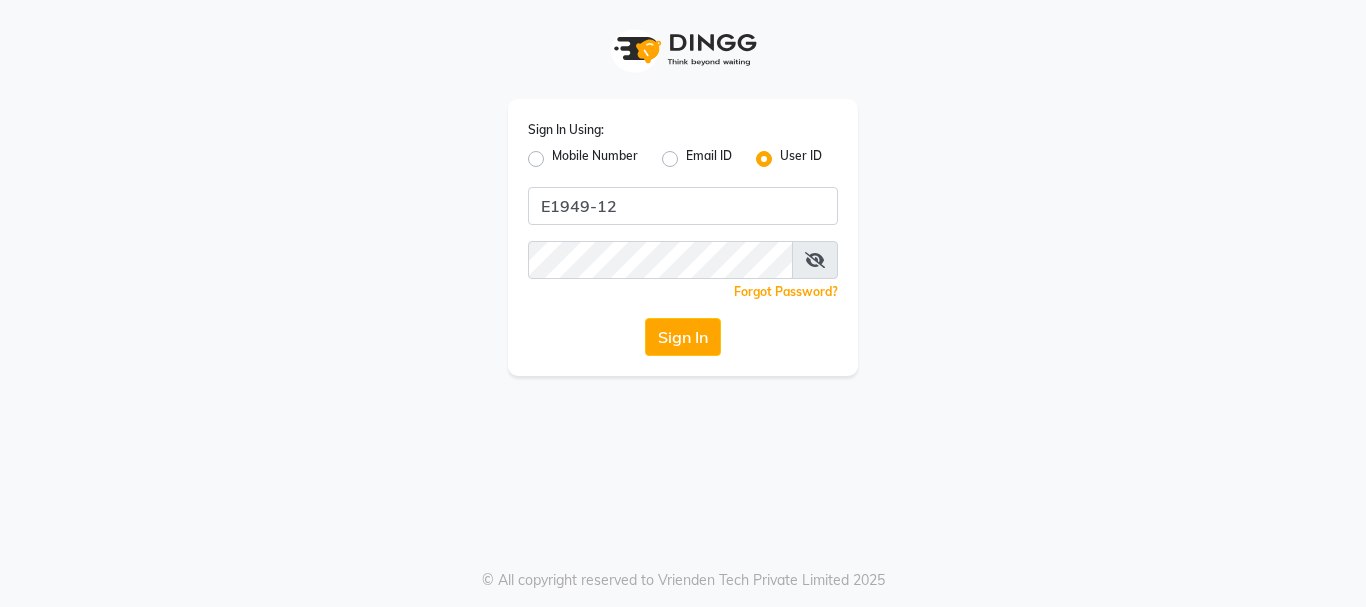 click on "Sign In" 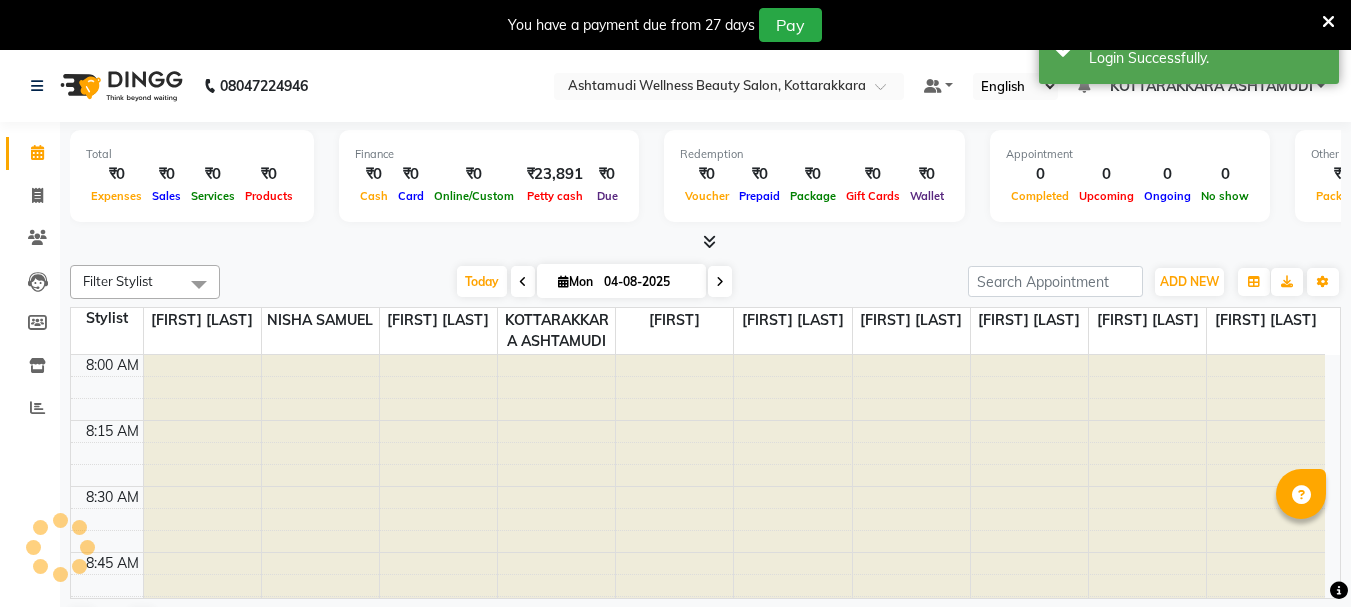 scroll, scrollTop: 0, scrollLeft: 0, axis: both 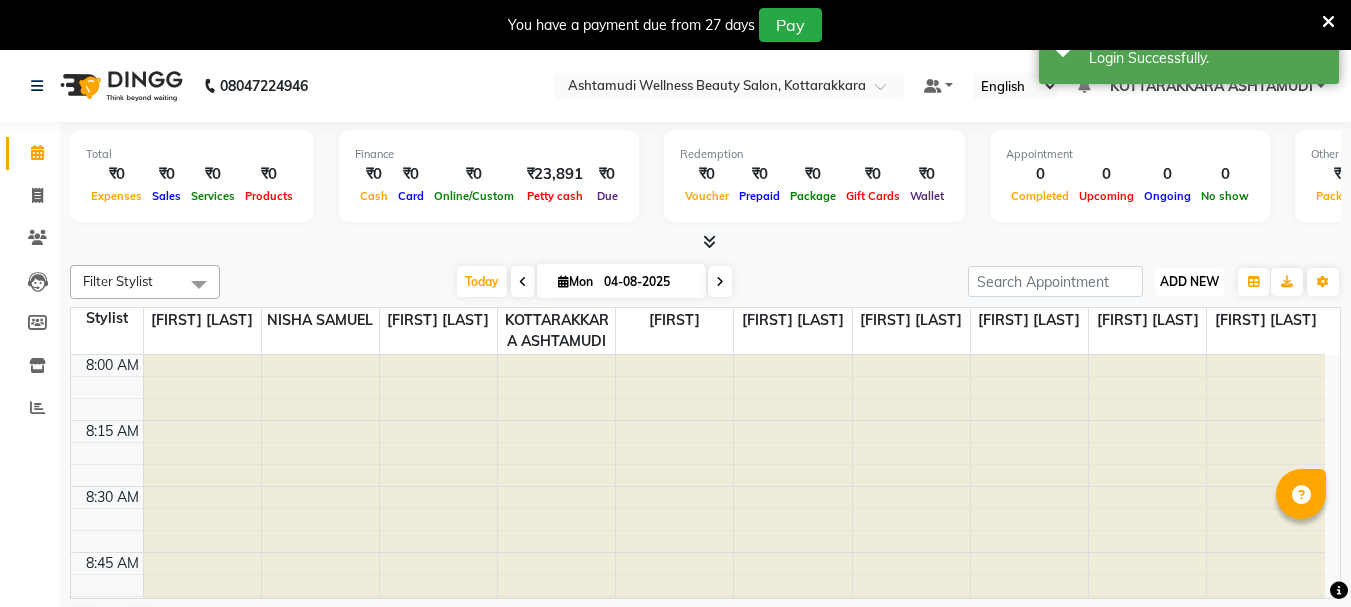 click on "ADD NEW" at bounding box center (1189, 281) 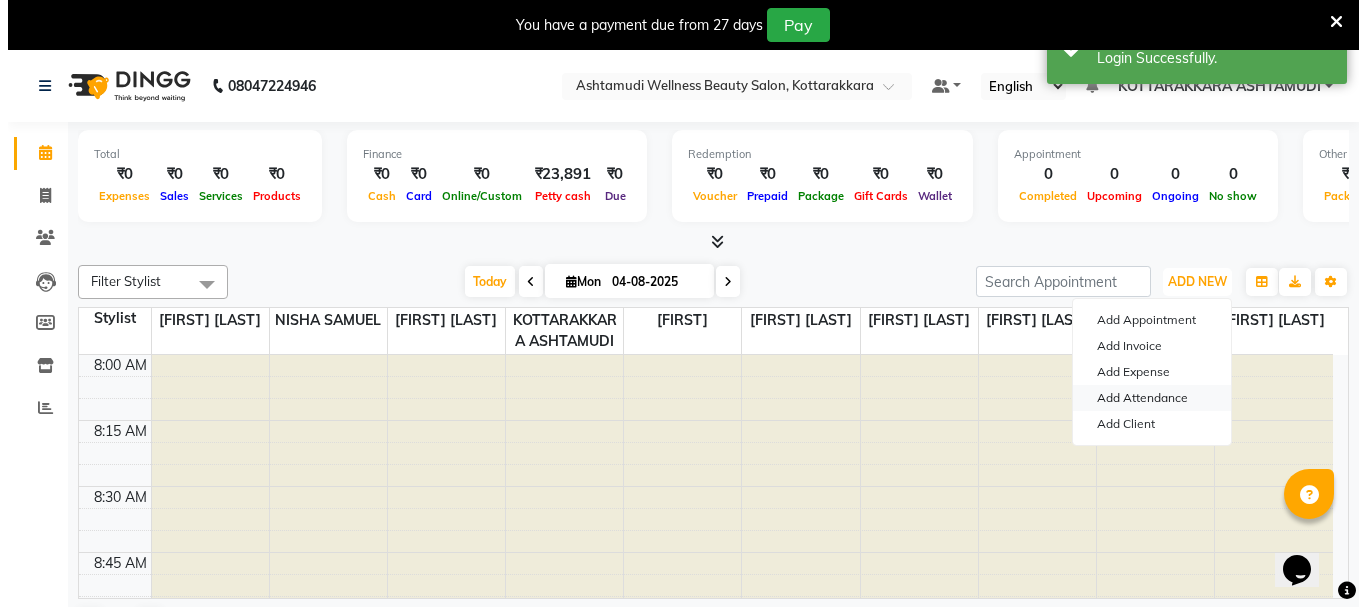 scroll, scrollTop: 0, scrollLeft: 0, axis: both 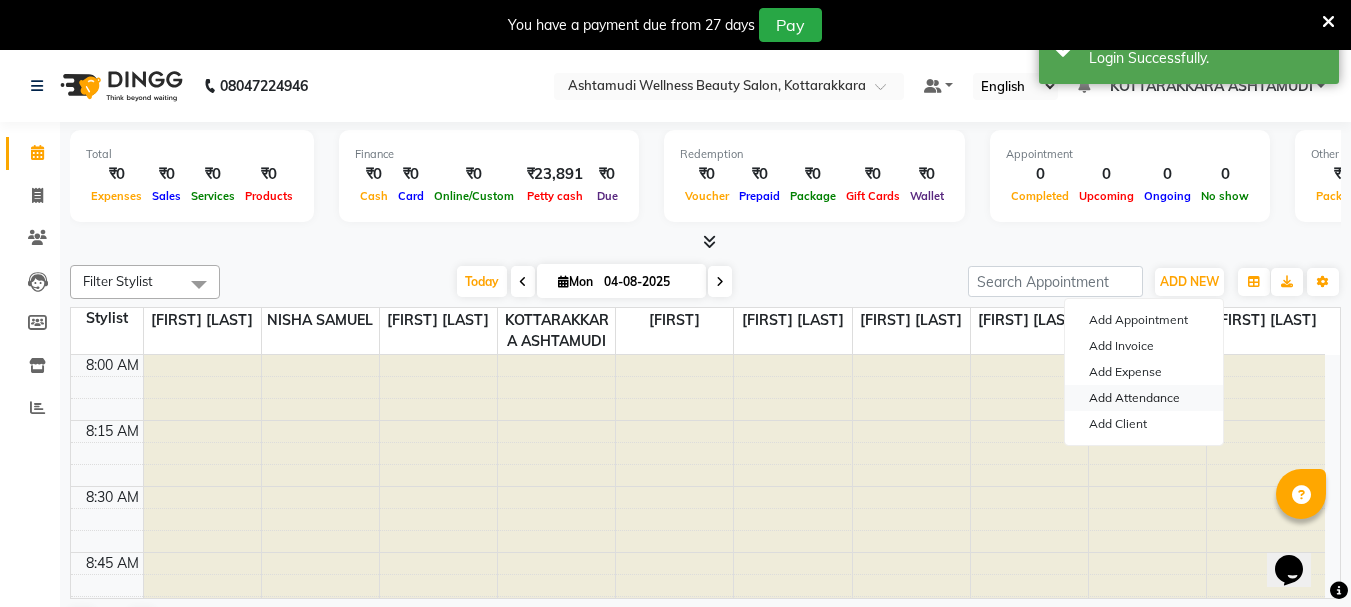 click on "Add Attendance" at bounding box center (1144, 398) 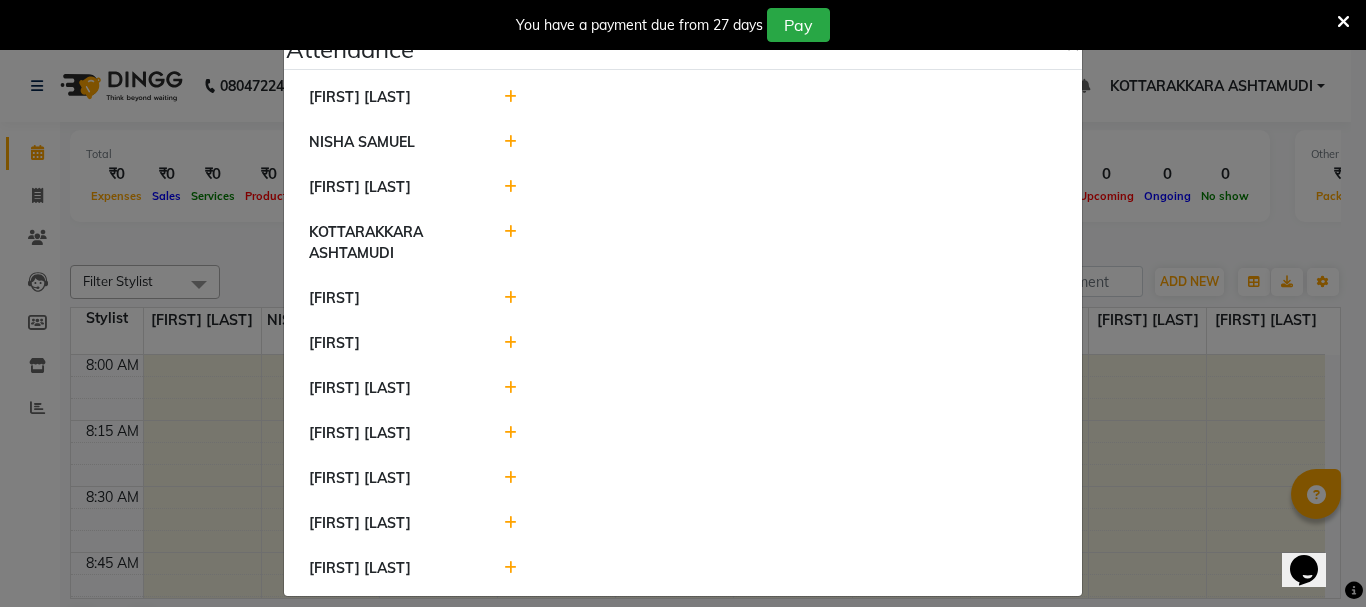 scroll, scrollTop: 39, scrollLeft: 0, axis: vertical 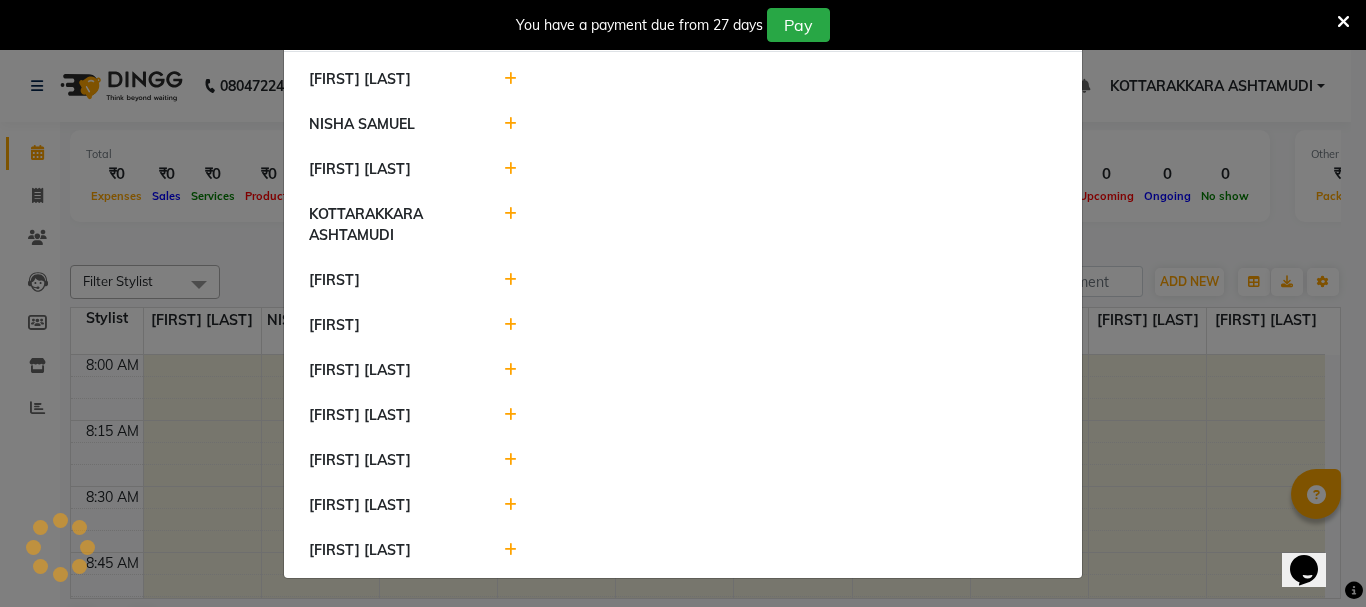 click 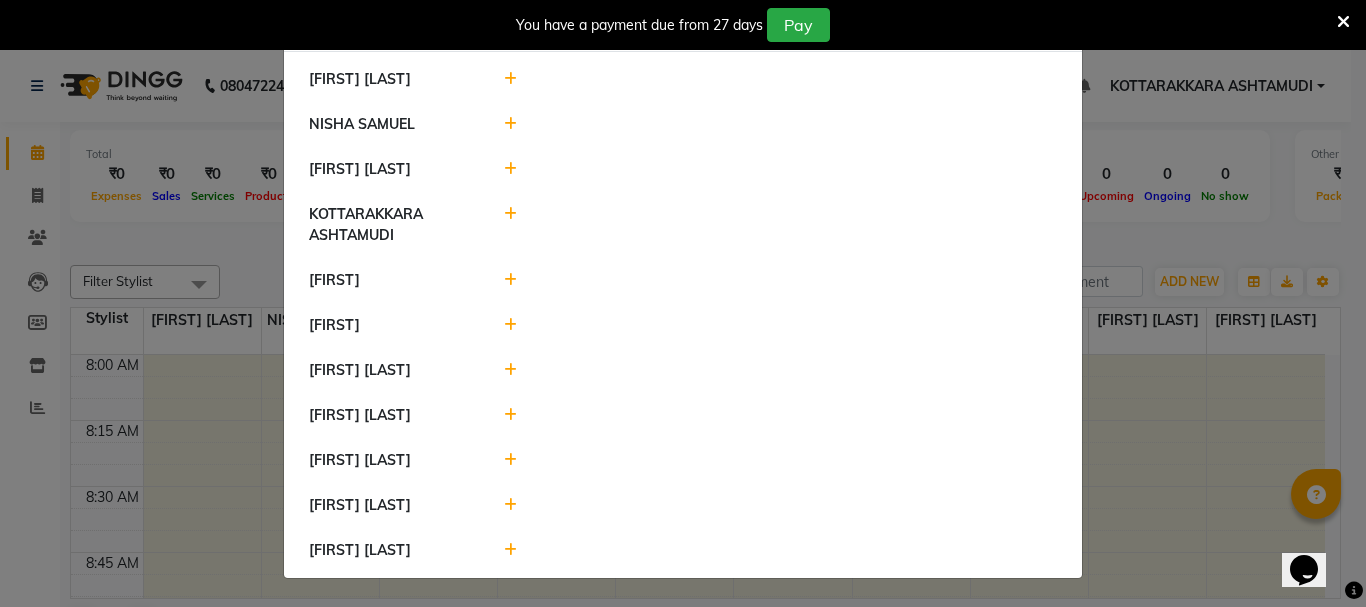 click 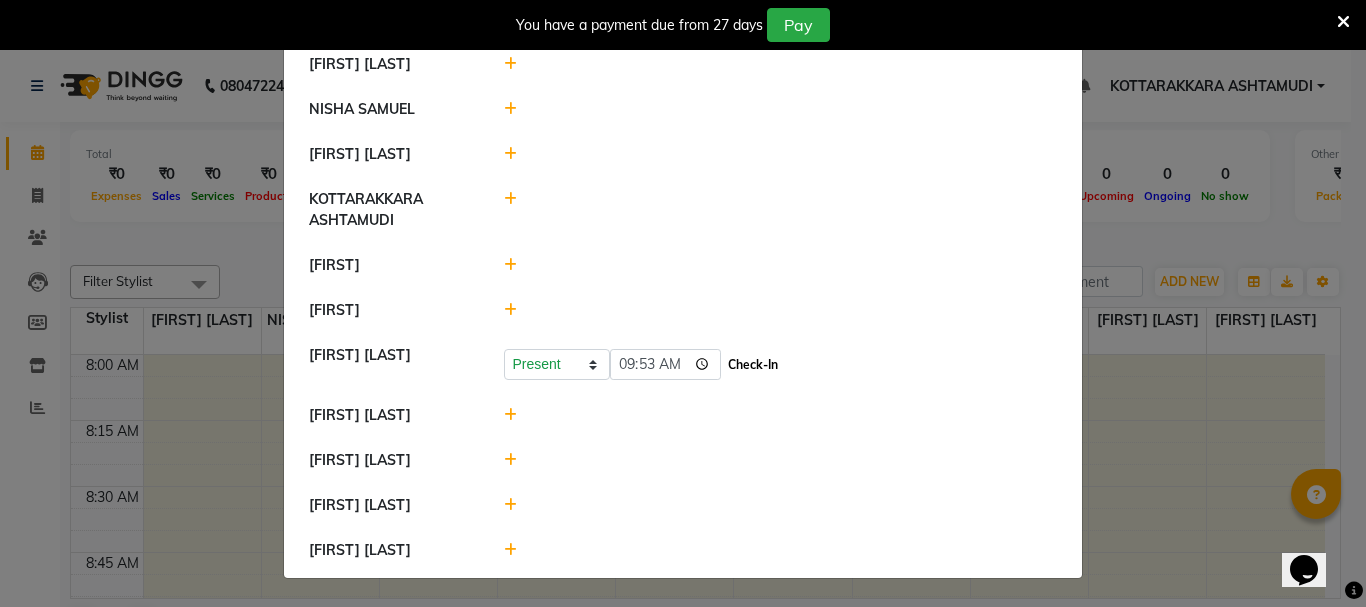 click on "Check-In" 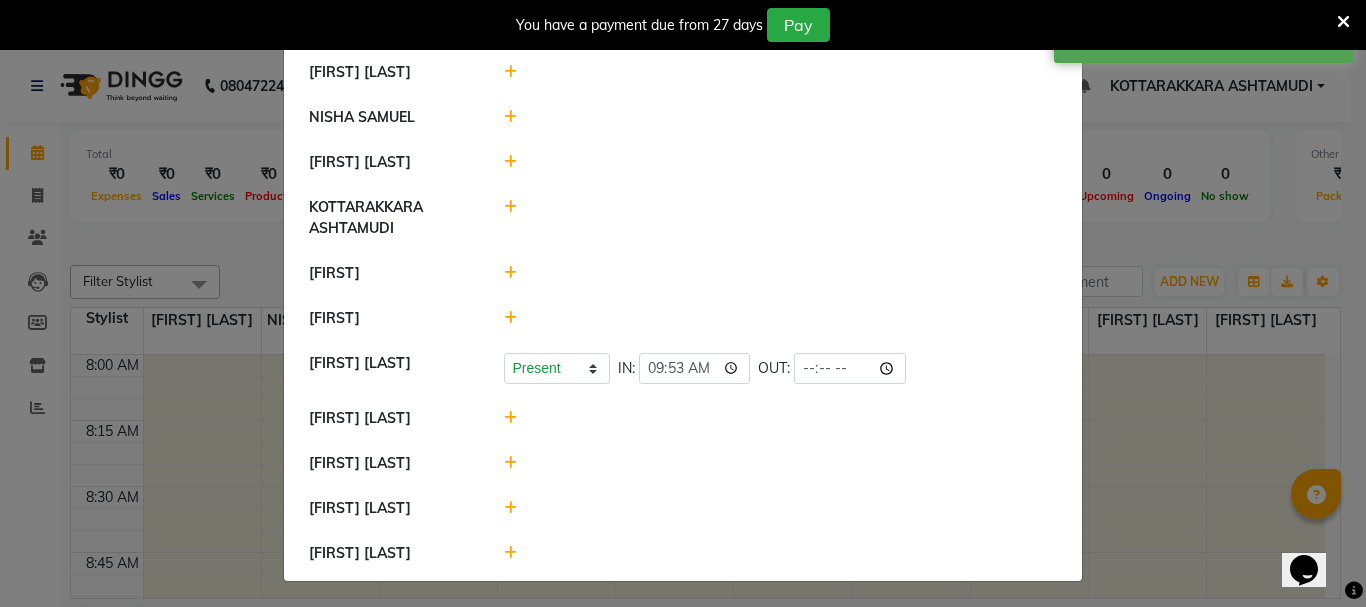 scroll, scrollTop: 0, scrollLeft: 0, axis: both 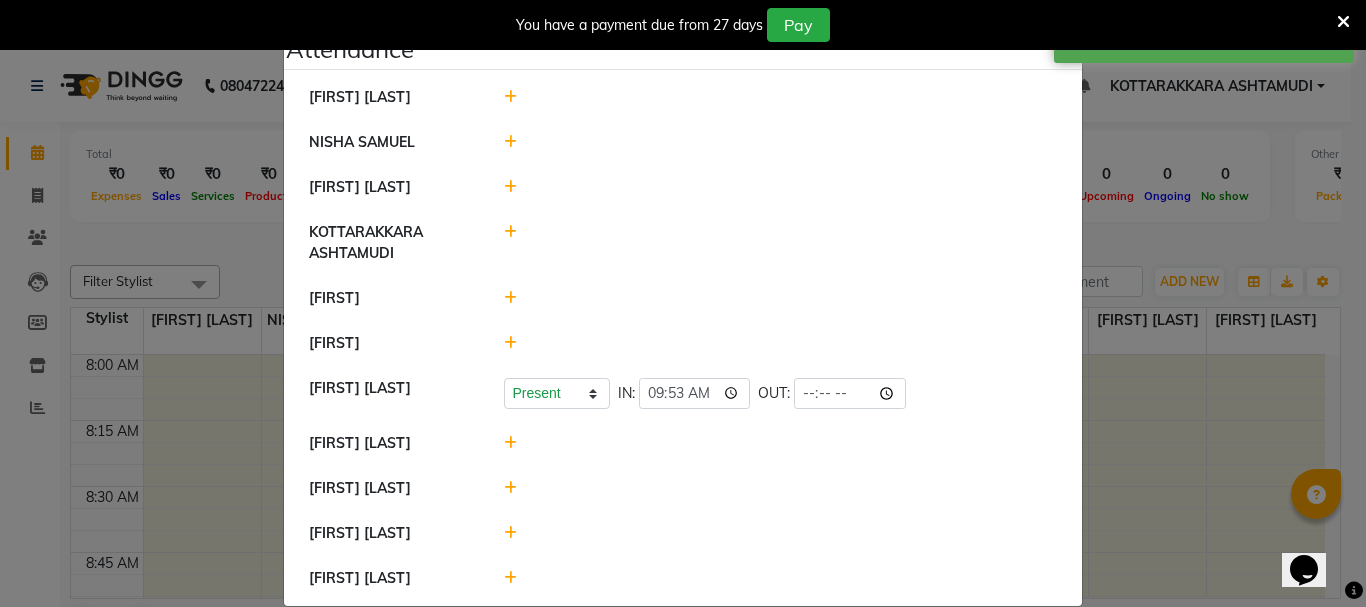 click 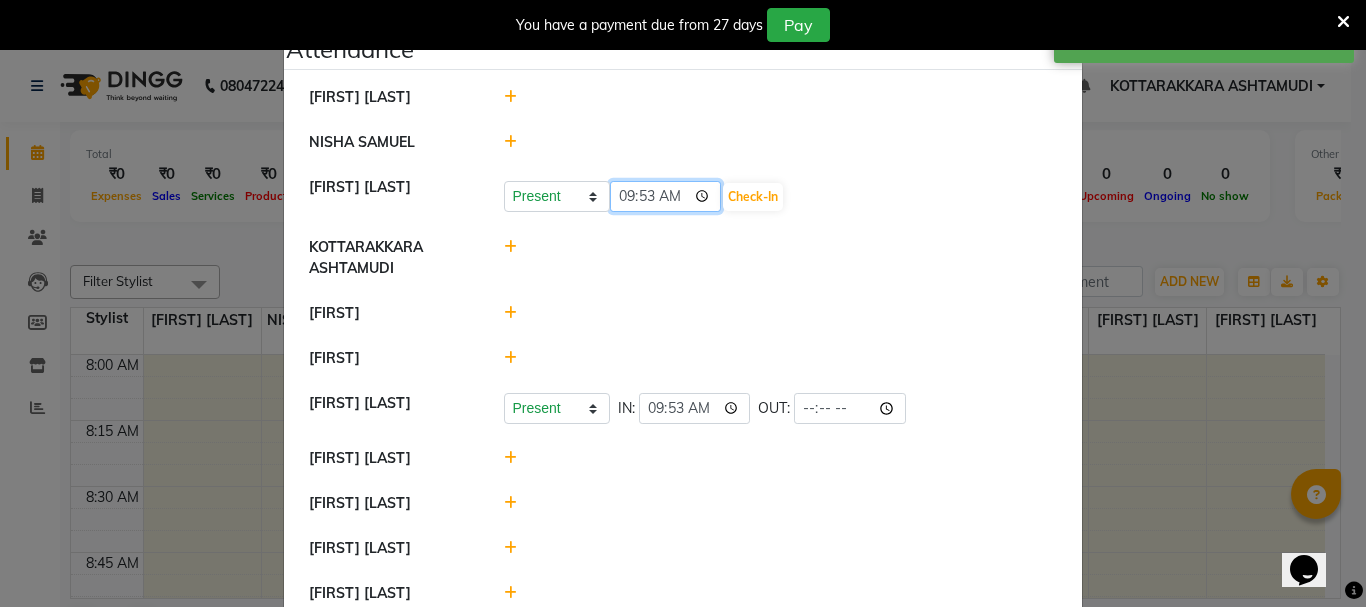 click on "09:53" 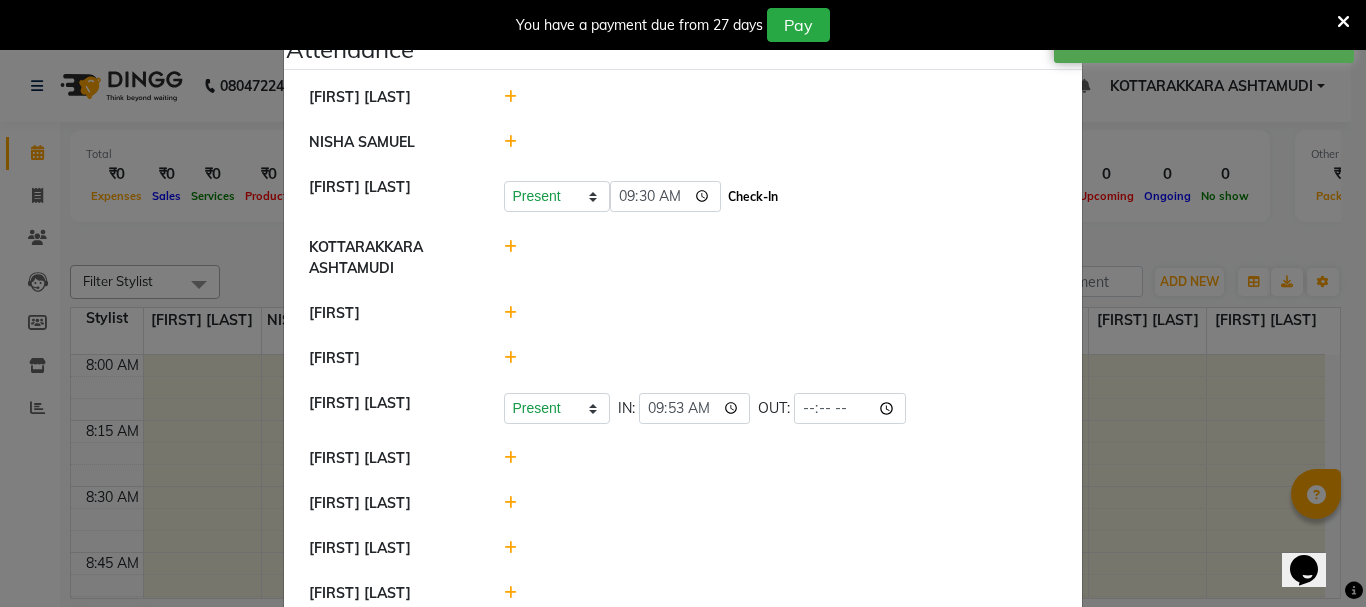 type on "09:30" 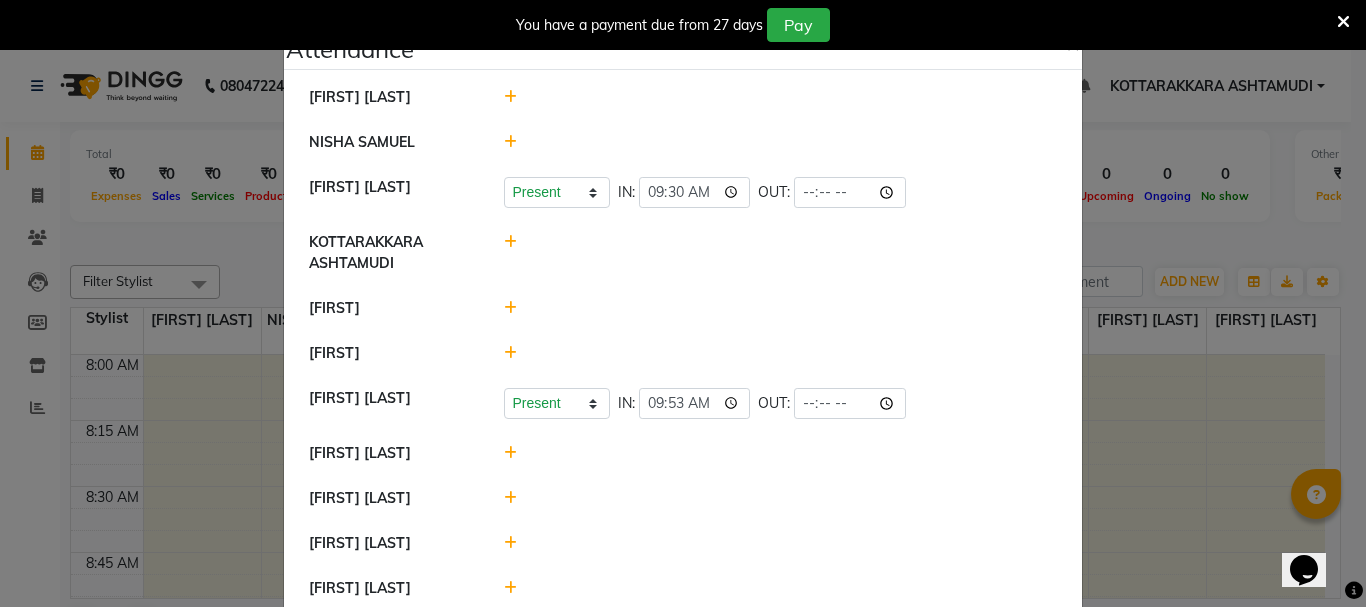 click 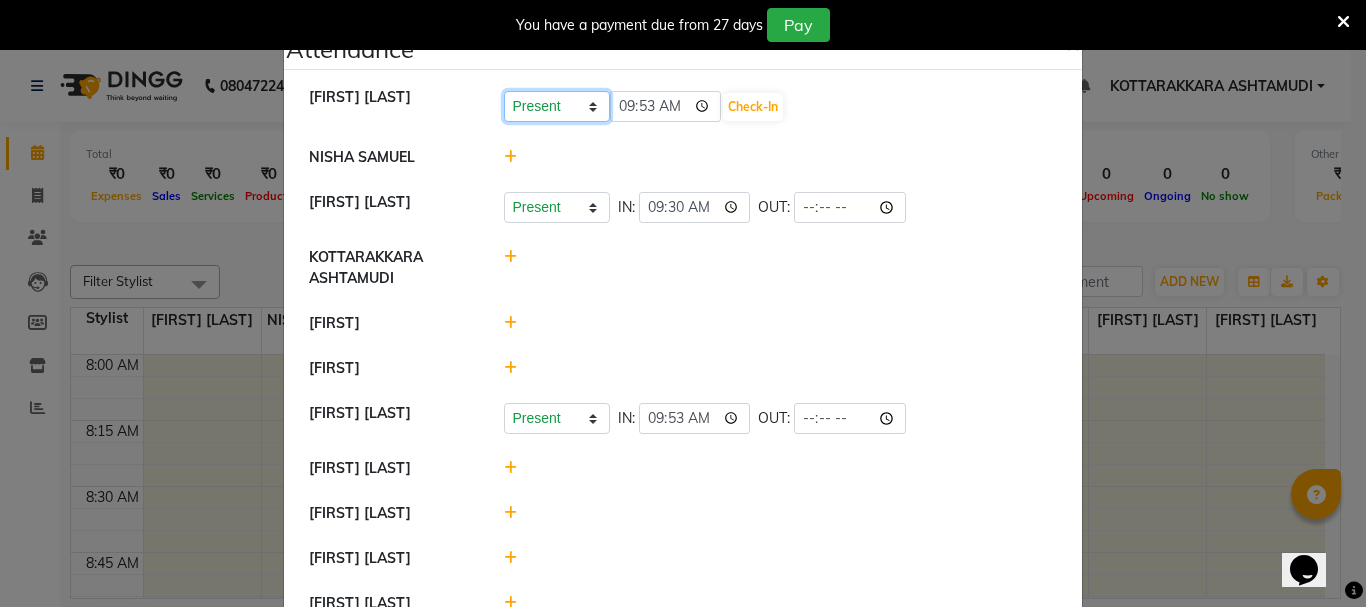 drag, startPoint x: 502, startPoint y: 100, endPoint x: 538, endPoint y: 108, distance: 36.878178 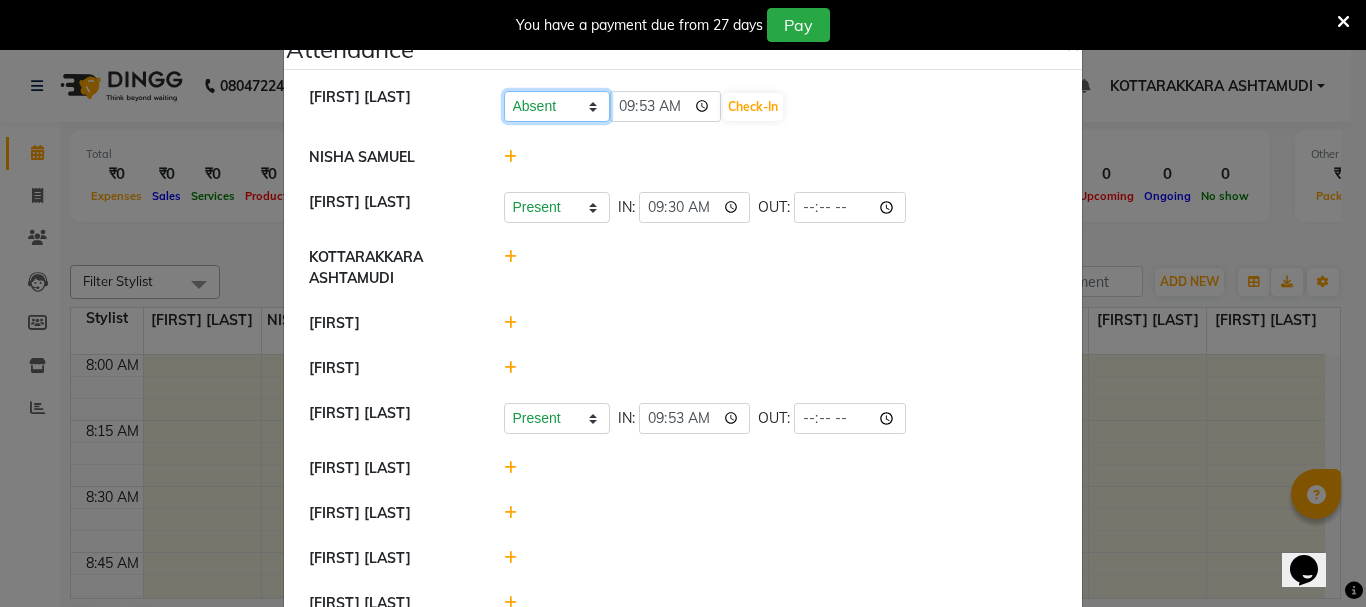 click on "Present Absent Late Half Day Weekly Off" 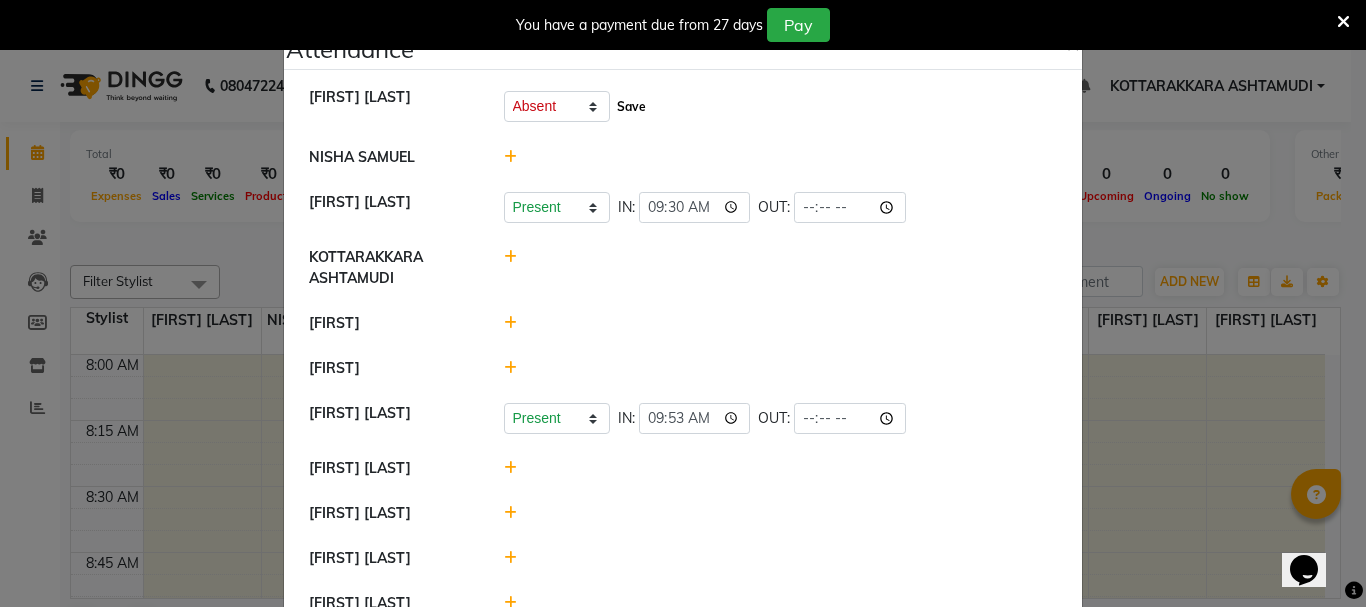 click on "Save" 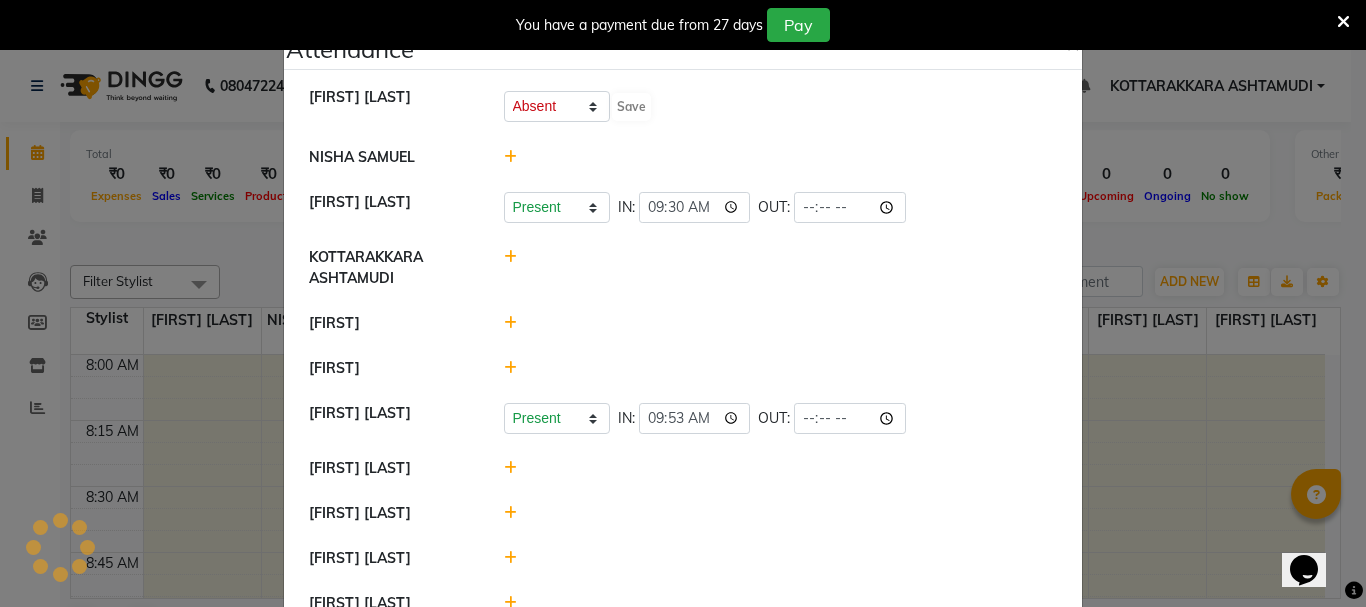 select on "A" 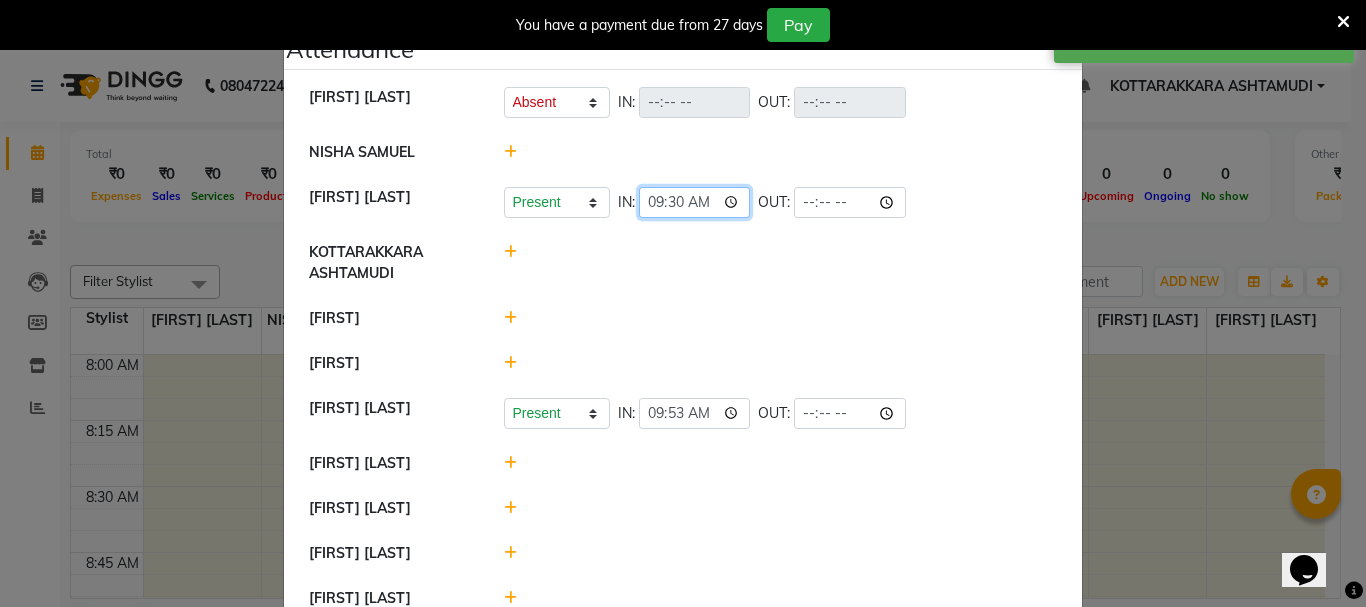click on "09:30" 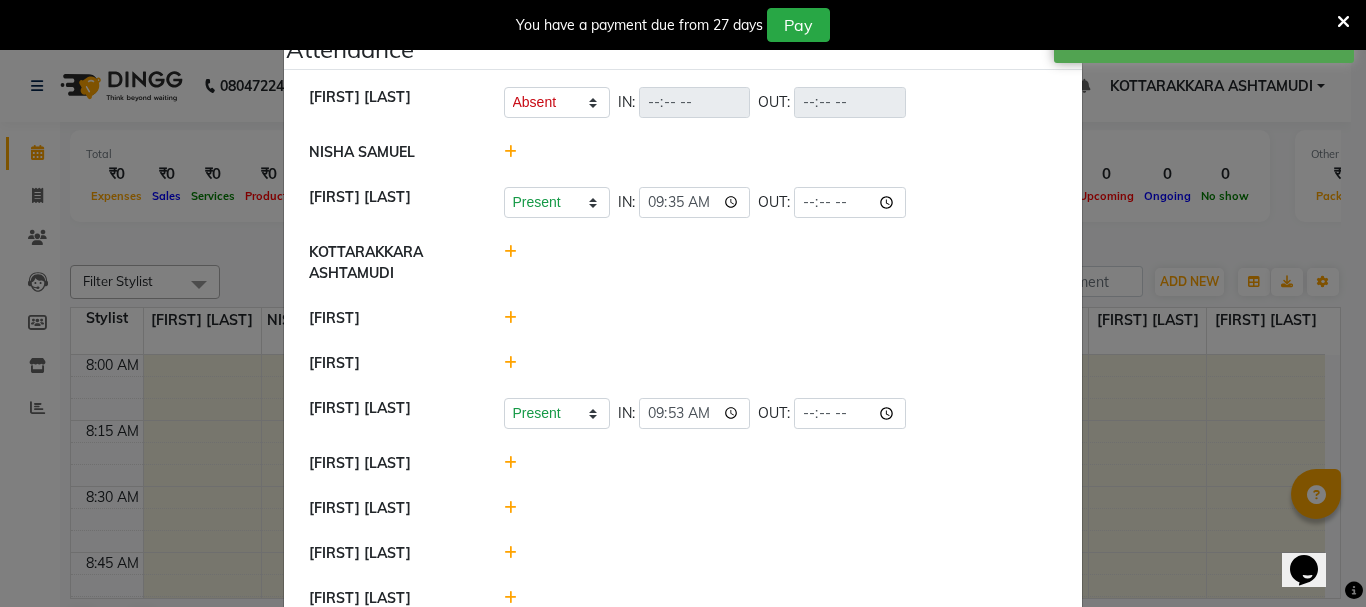 type on "09:35" 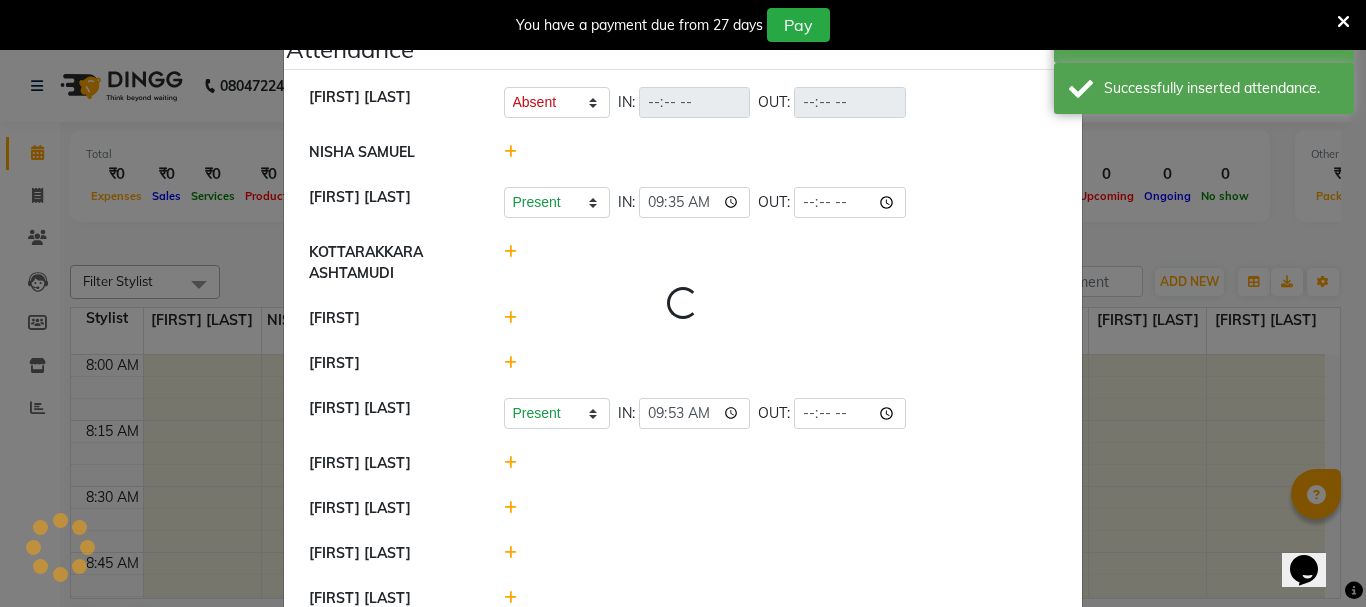 select on "A" 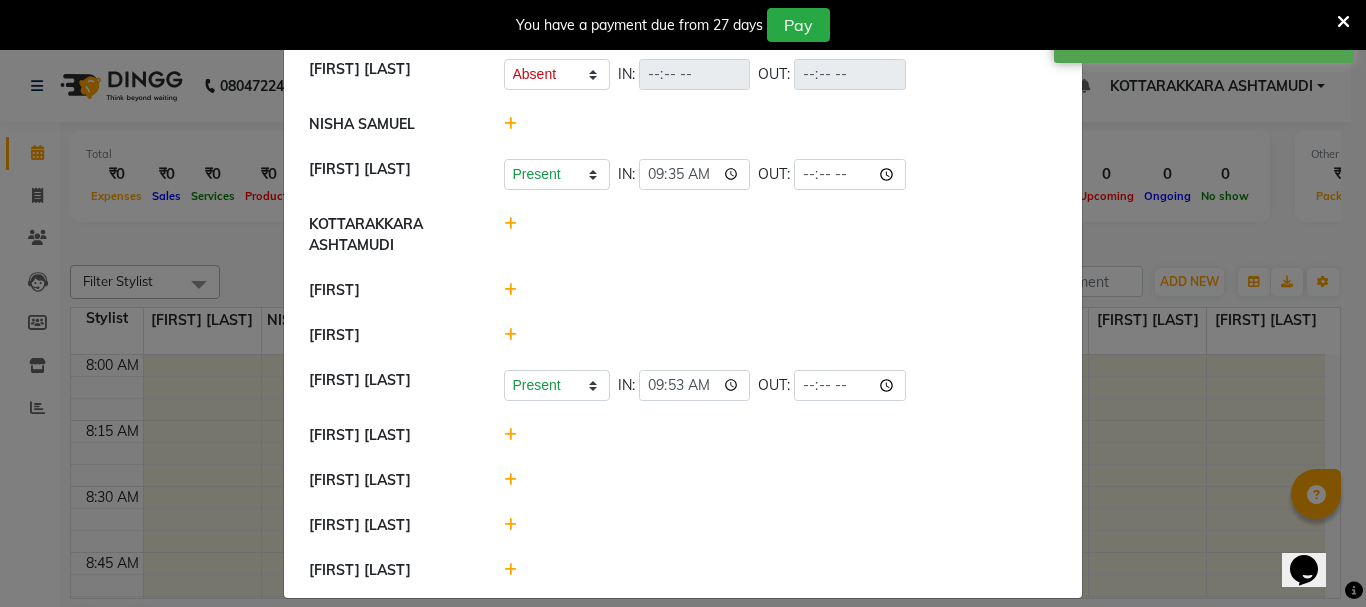 scroll, scrollTop: 0, scrollLeft: 0, axis: both 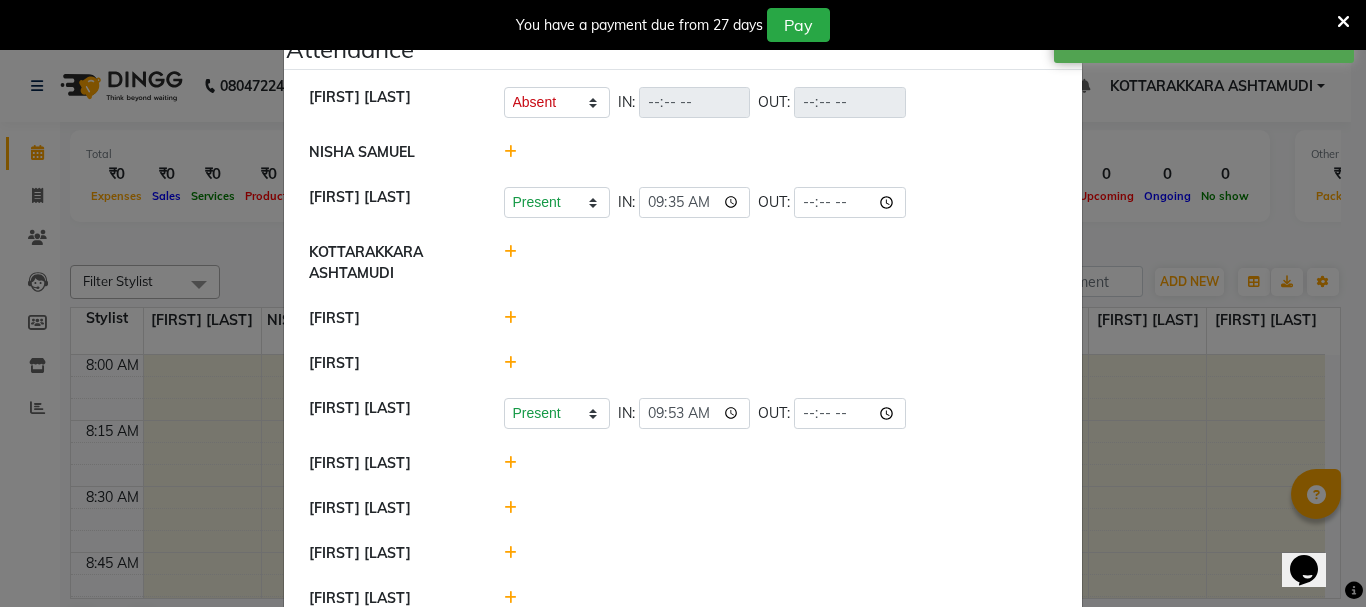 click 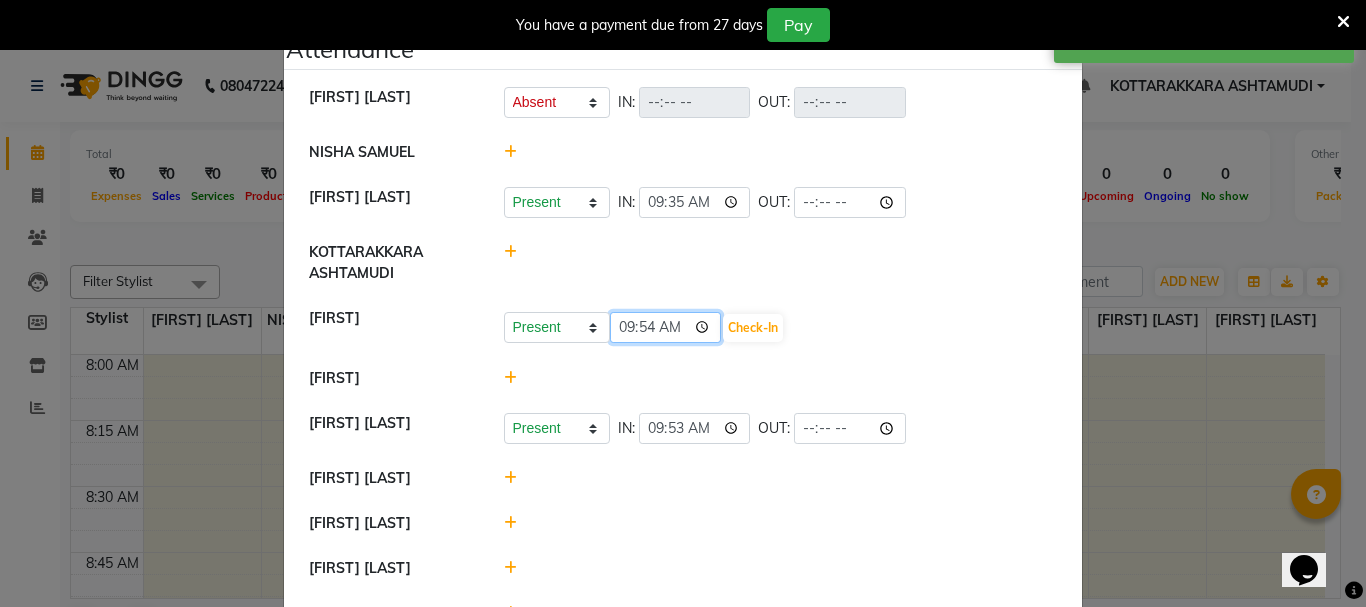 click on "09:54" 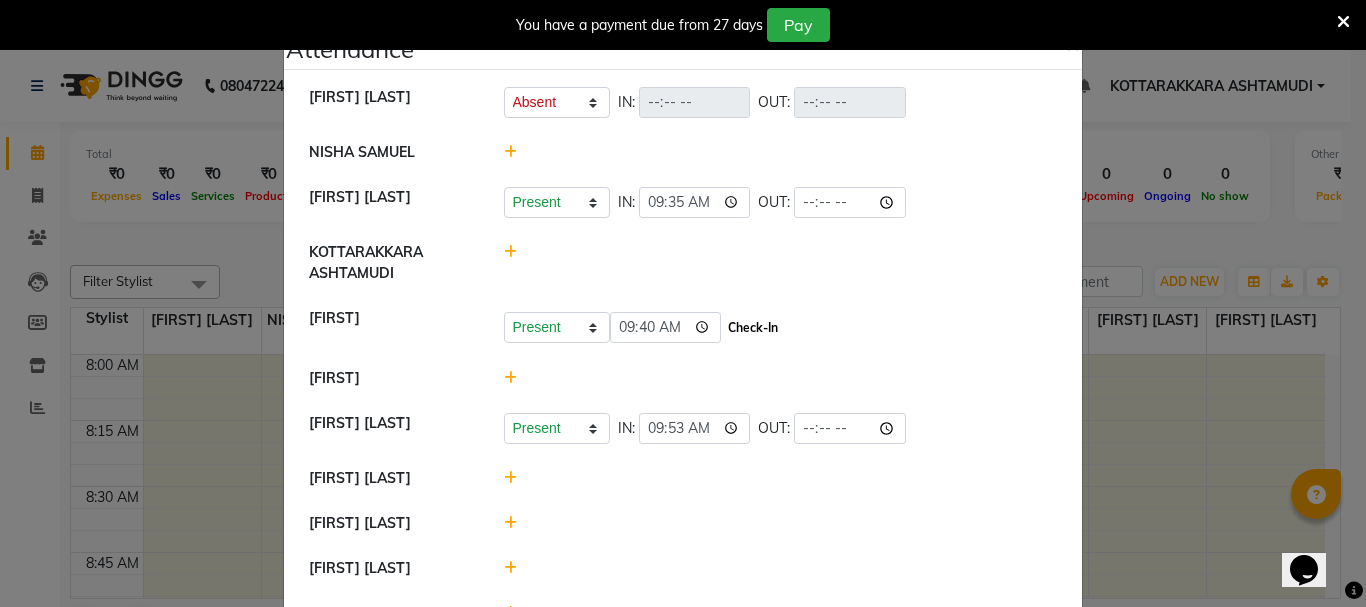 type on "09:40" 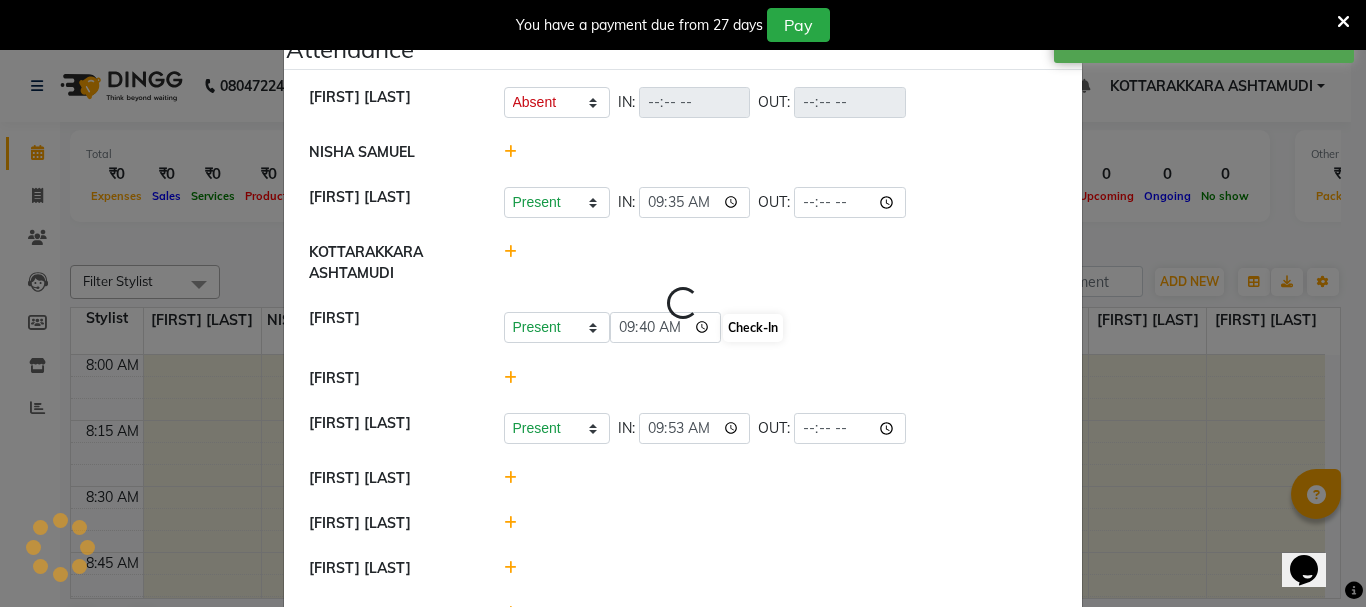 select on "A" 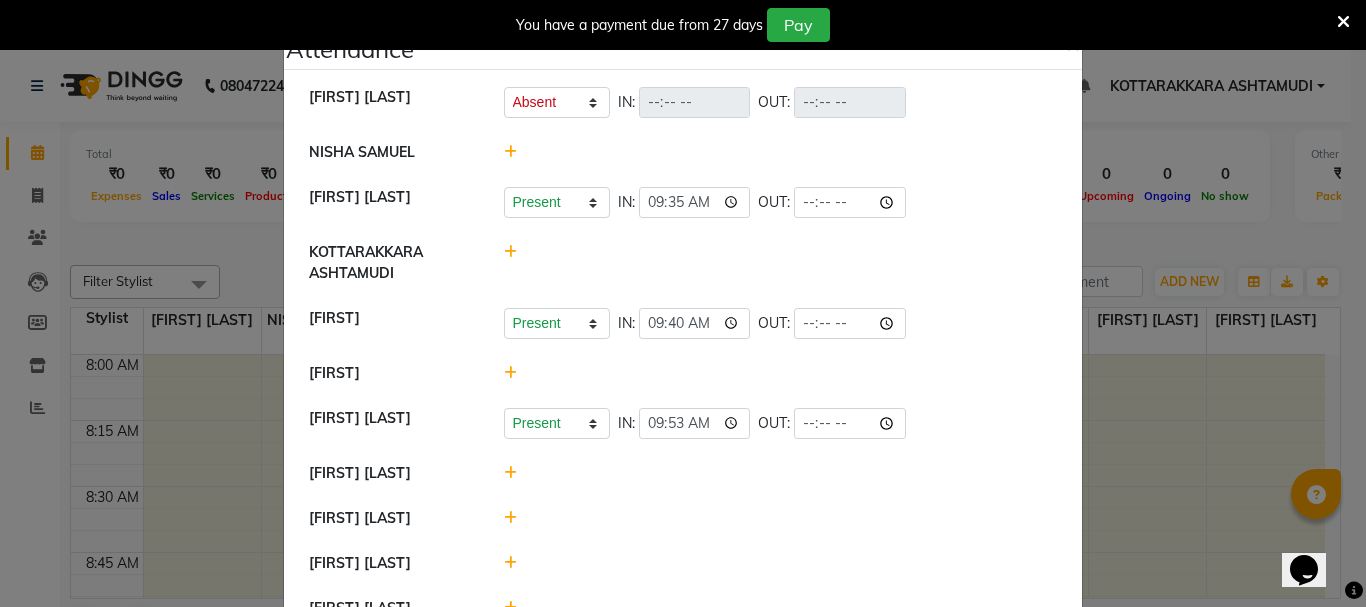 click 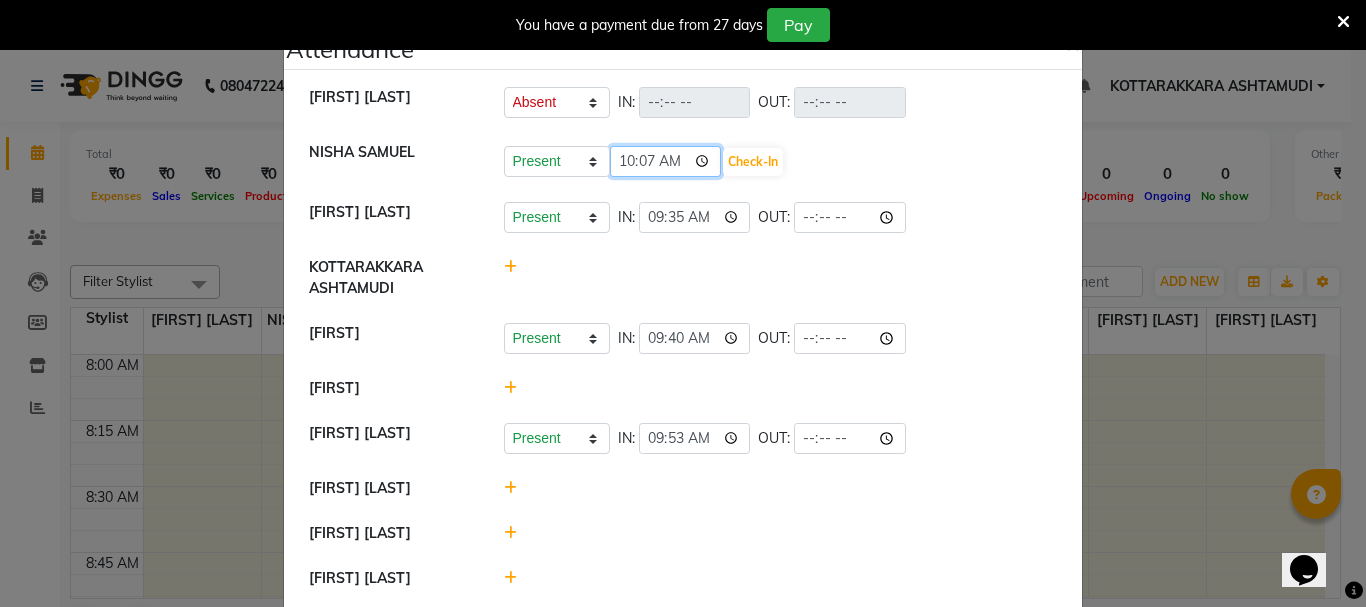 click on "10:07" 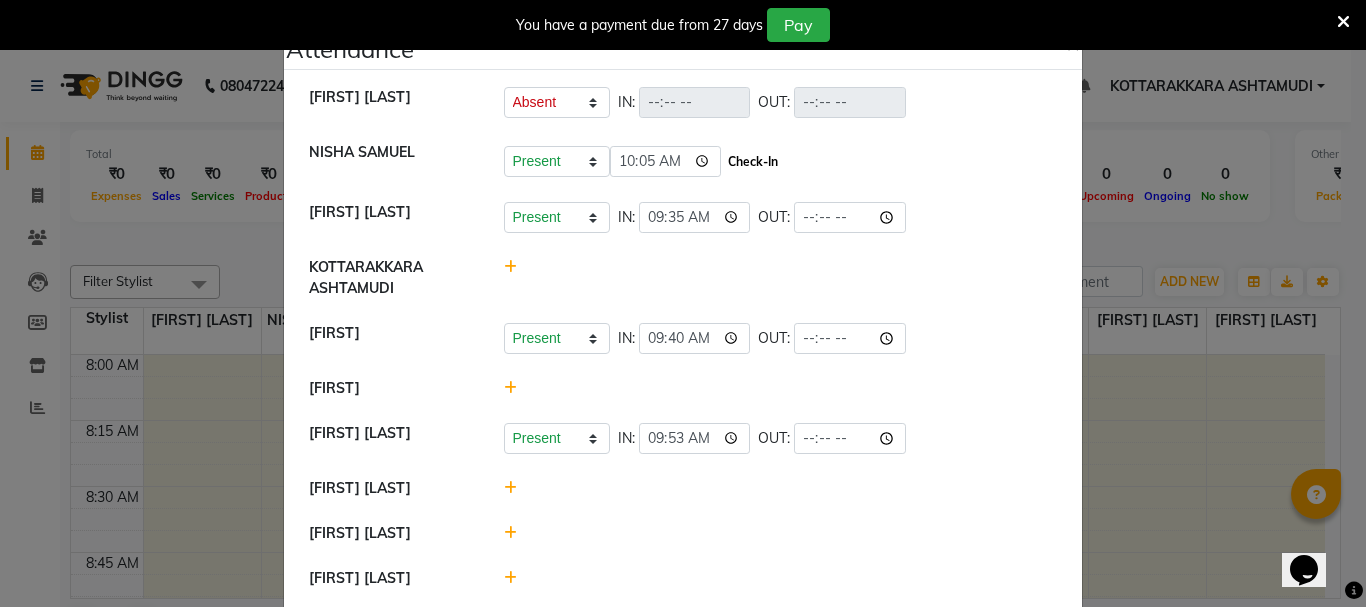 type on "10:05" 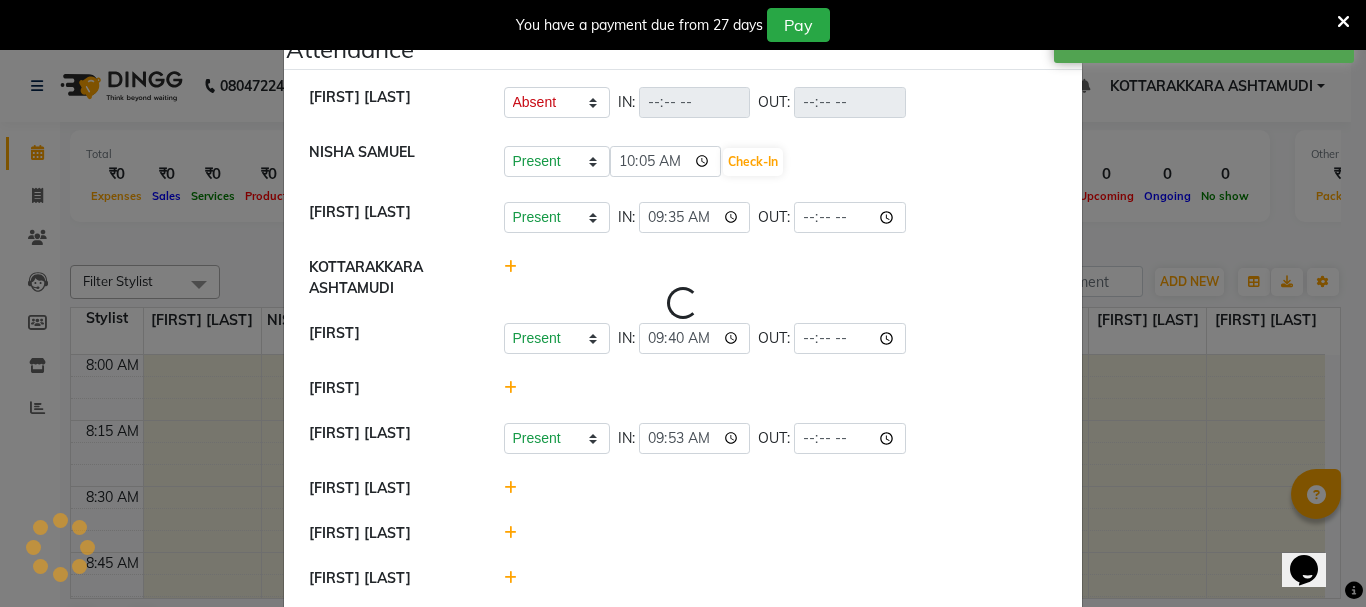 select on "A" 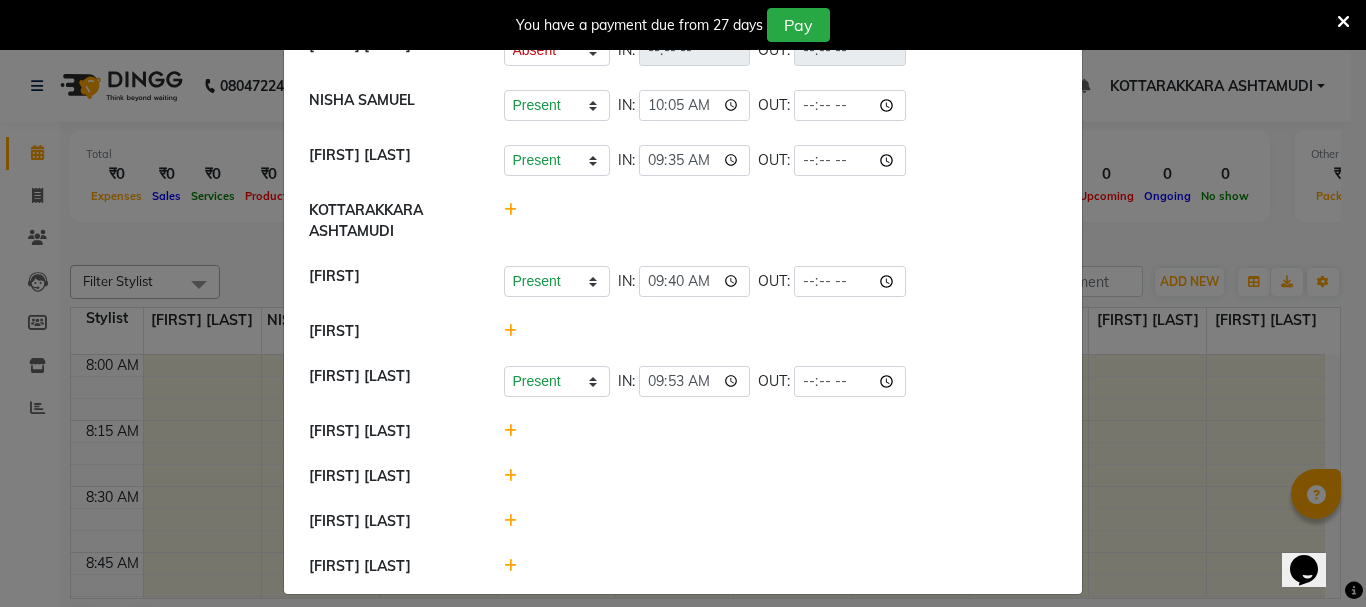 scroll, scrollTop: 79, scrollLeft: 0, axis: vertical 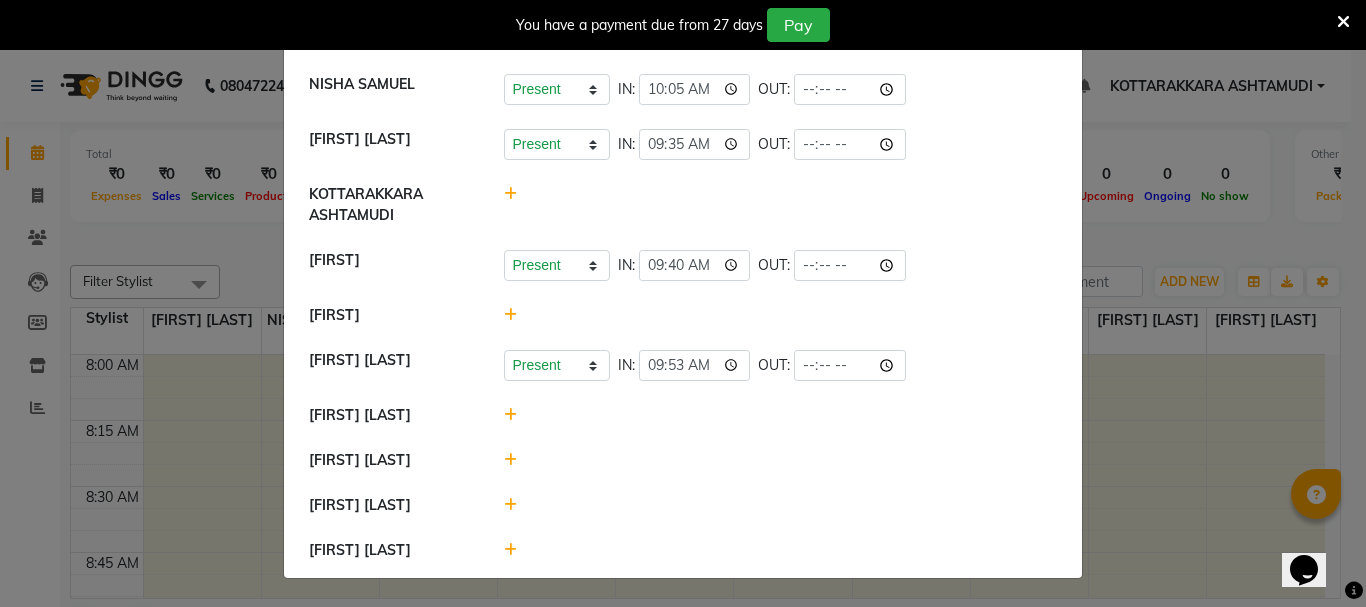 click 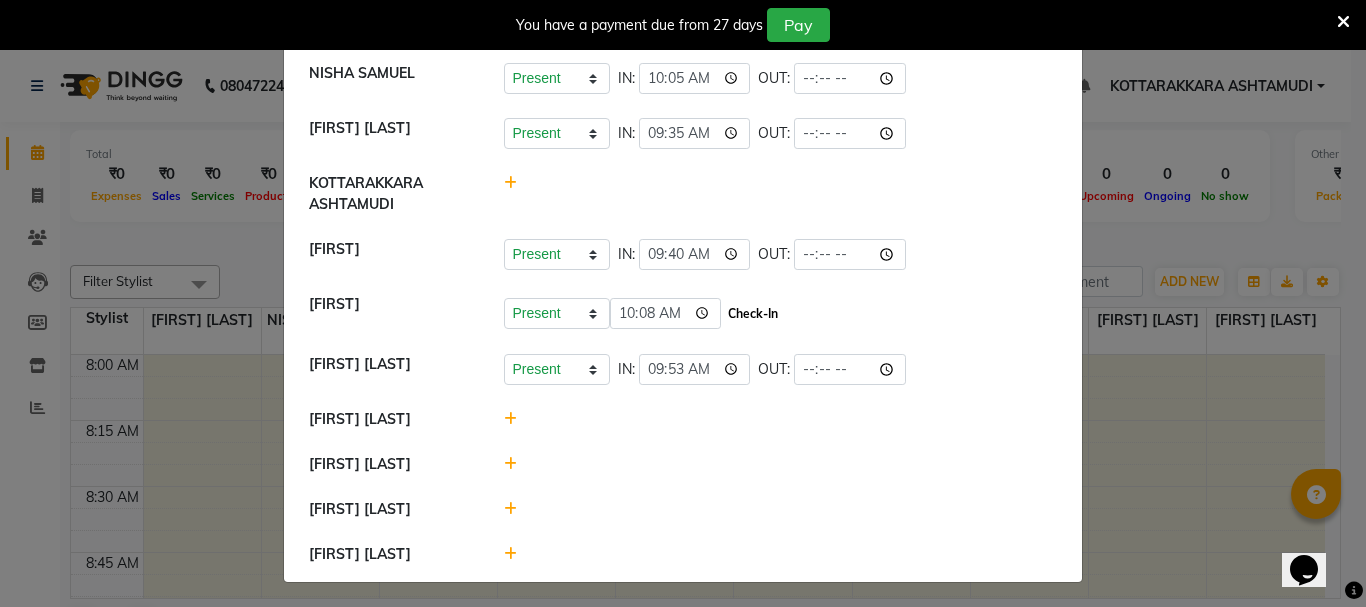 click on "Check-In" 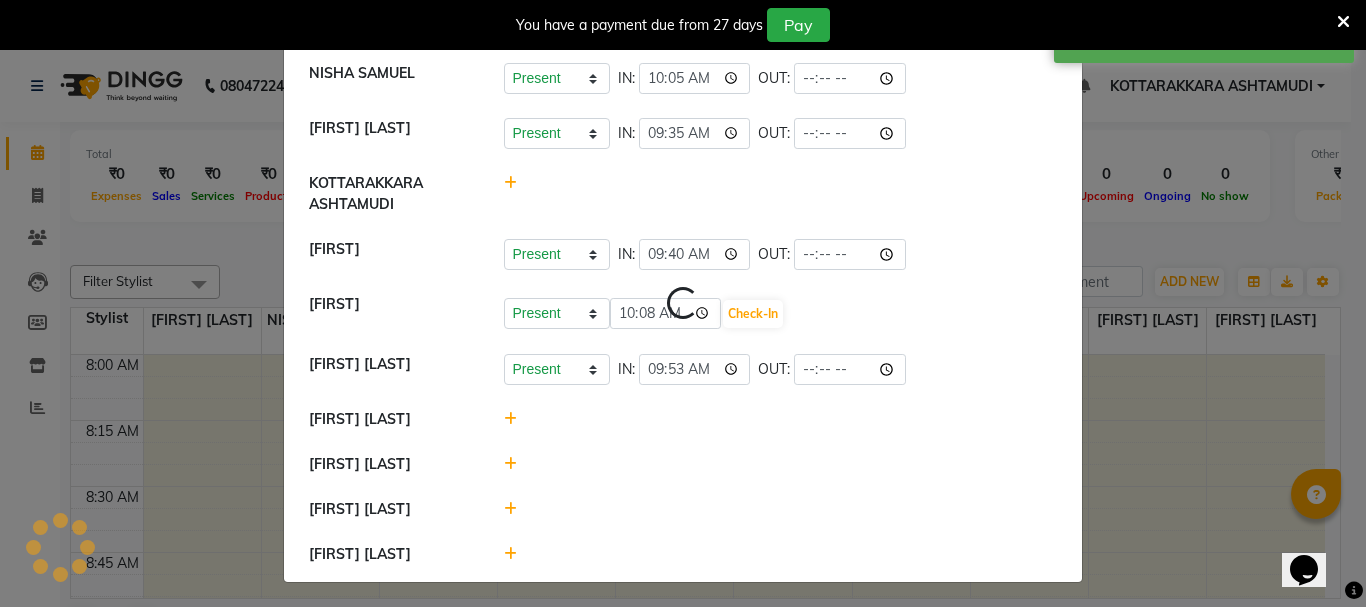 select on "A" 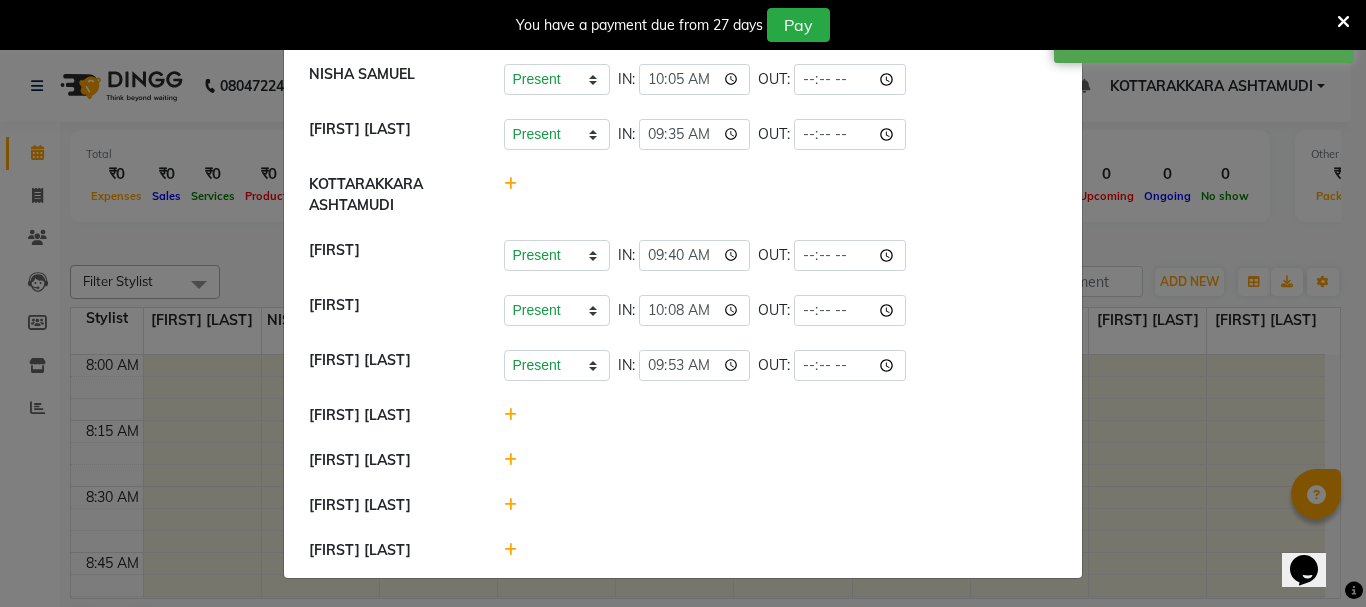 click 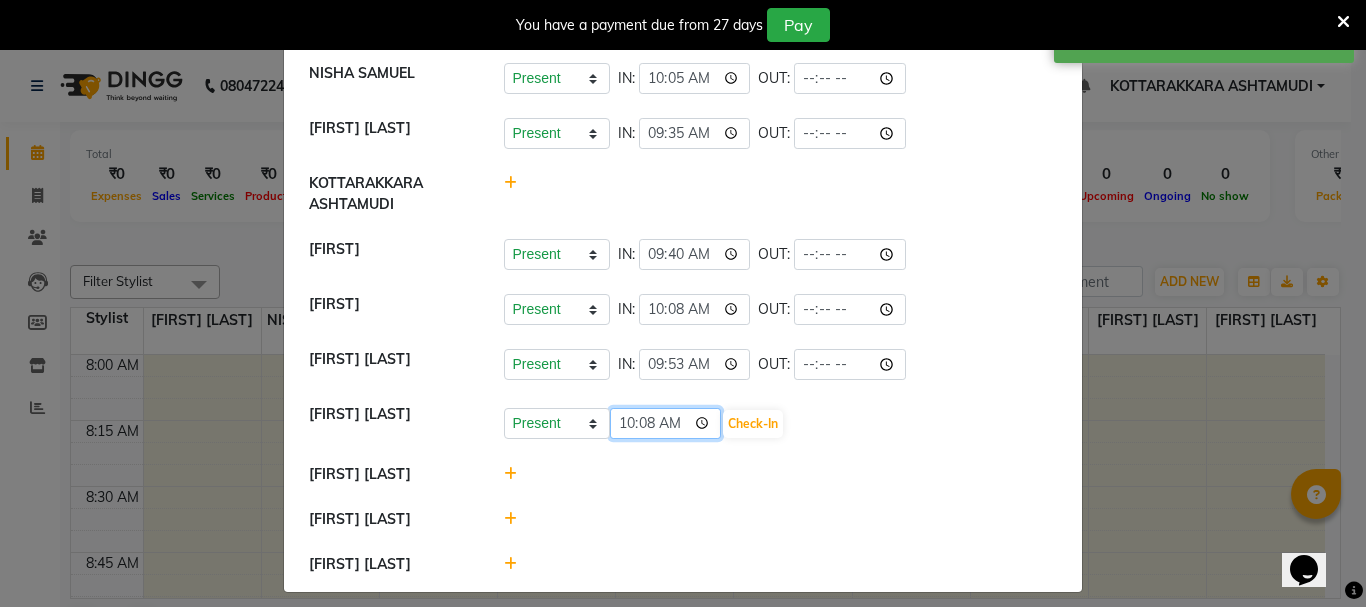 click on "10:08" 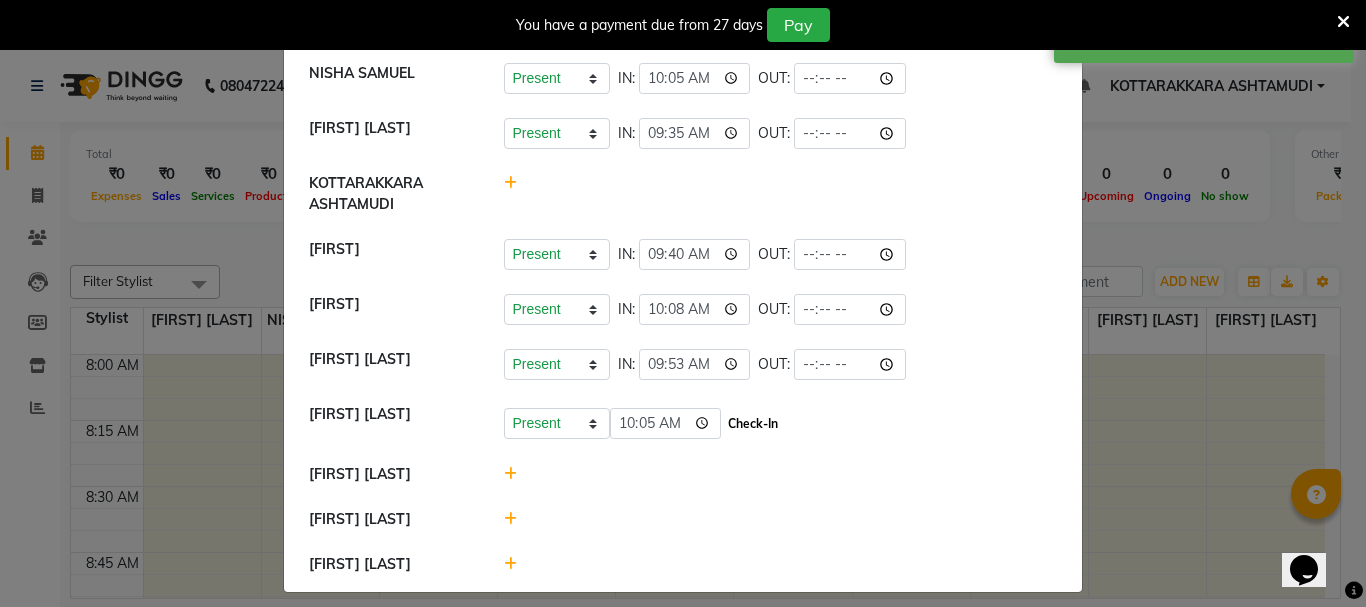 type on "10:05" 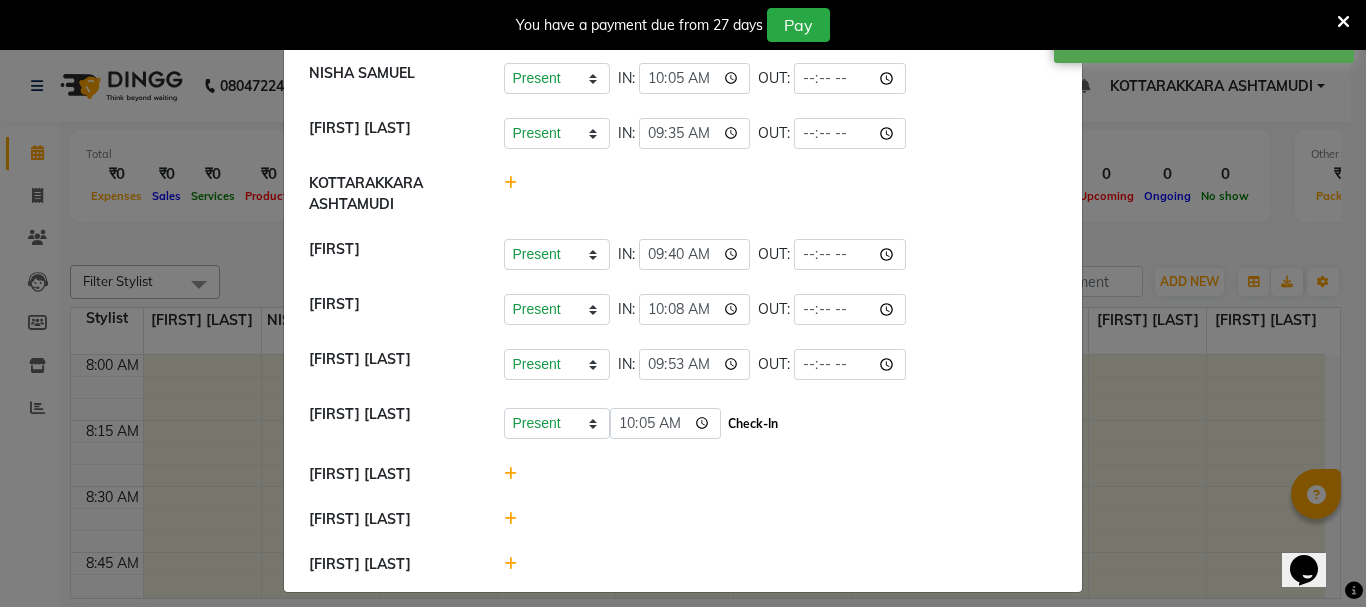 click on "Check-In" 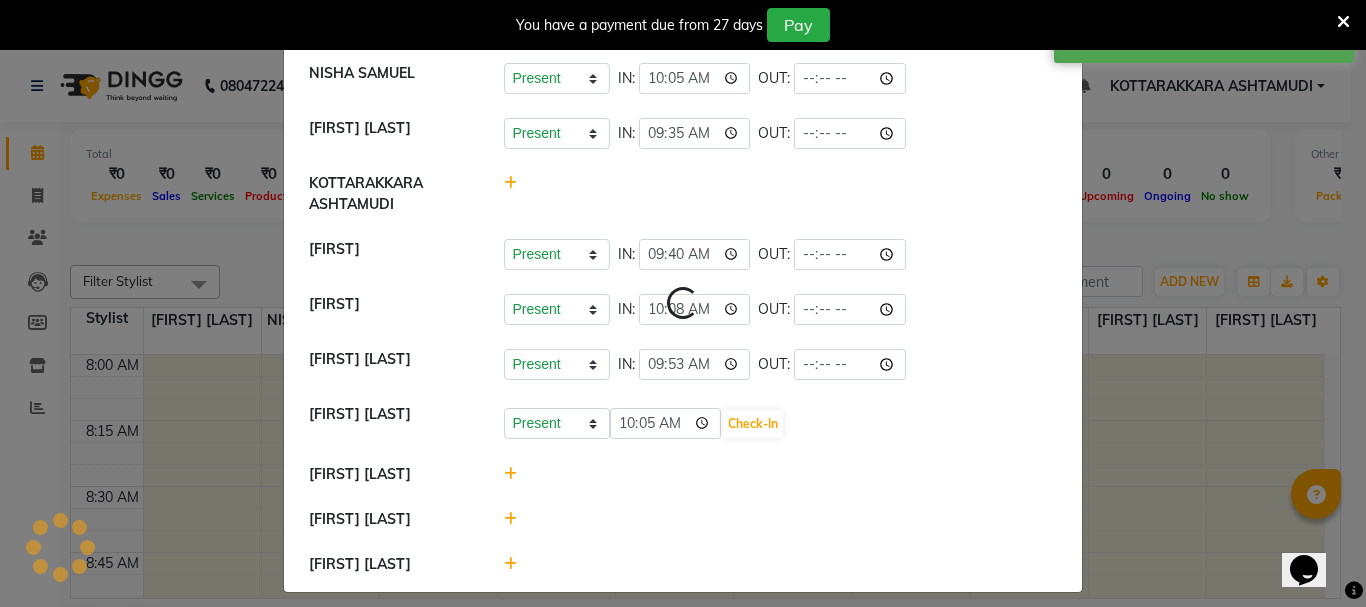 select on "A" 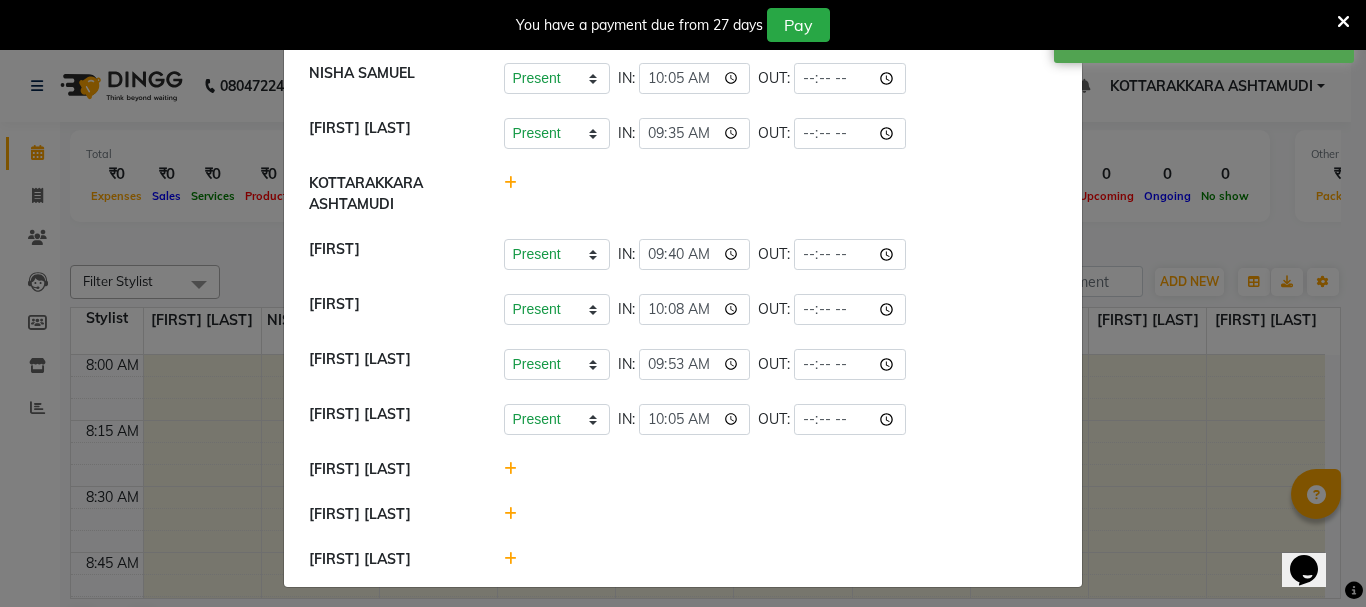 click 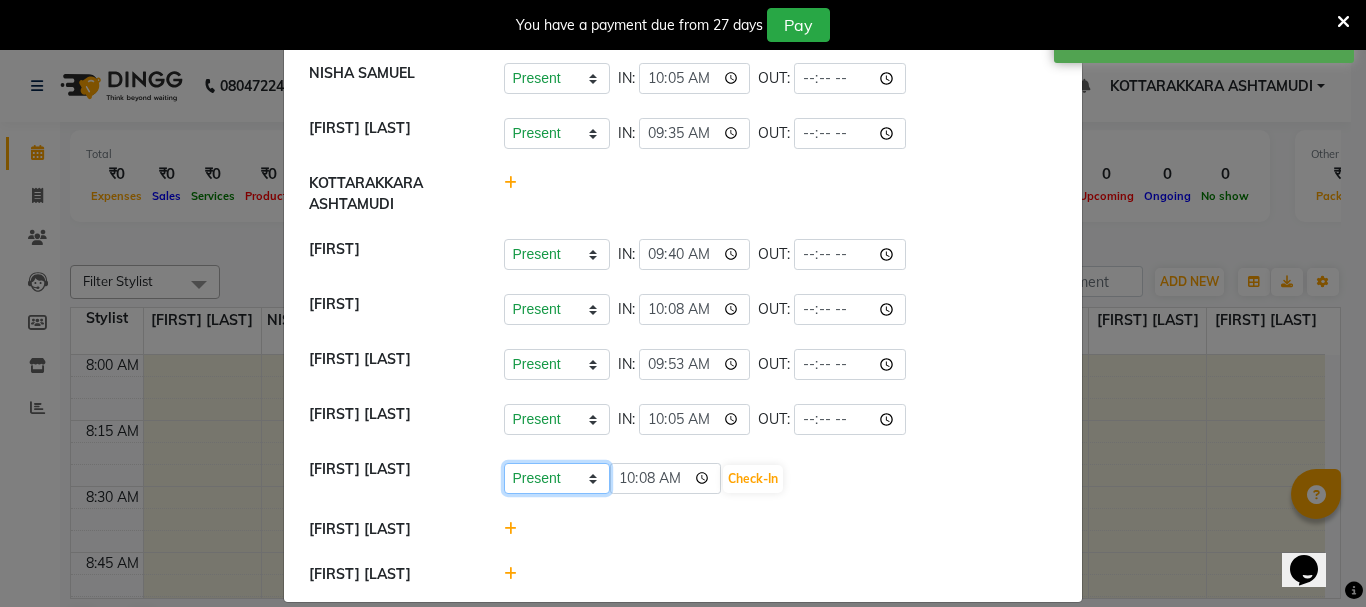 click on "Present Absent Late Half Day Weekly Off" 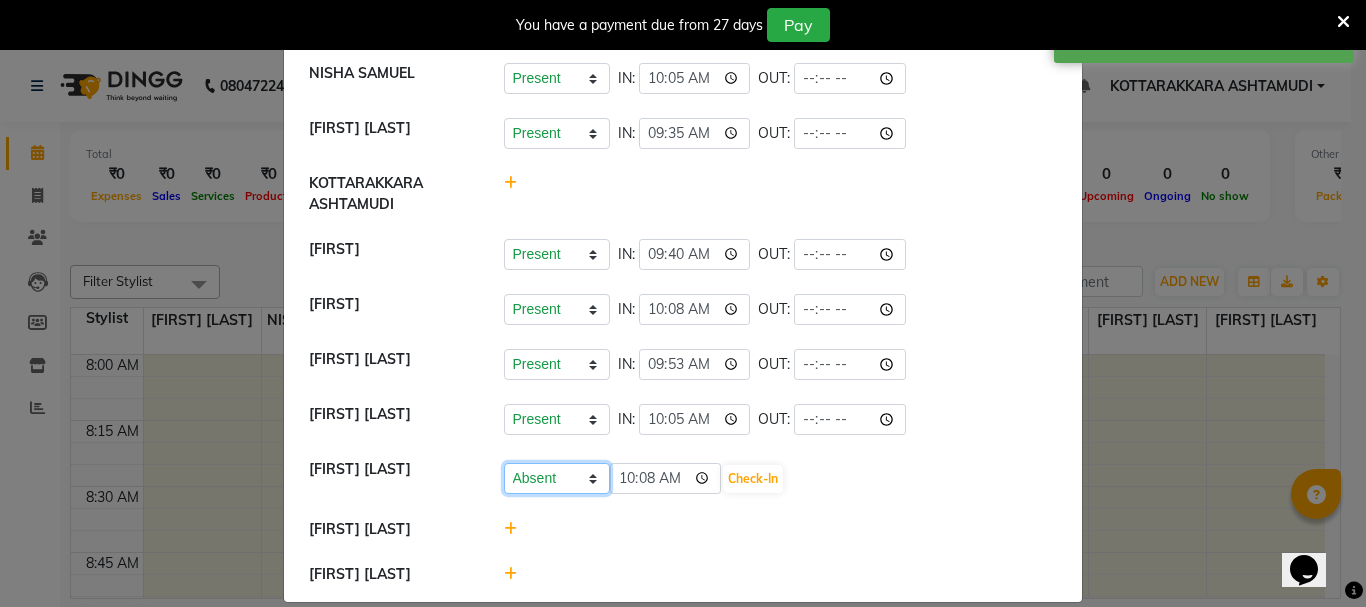 click on "Present Absent Late Half Day Weekly Off" 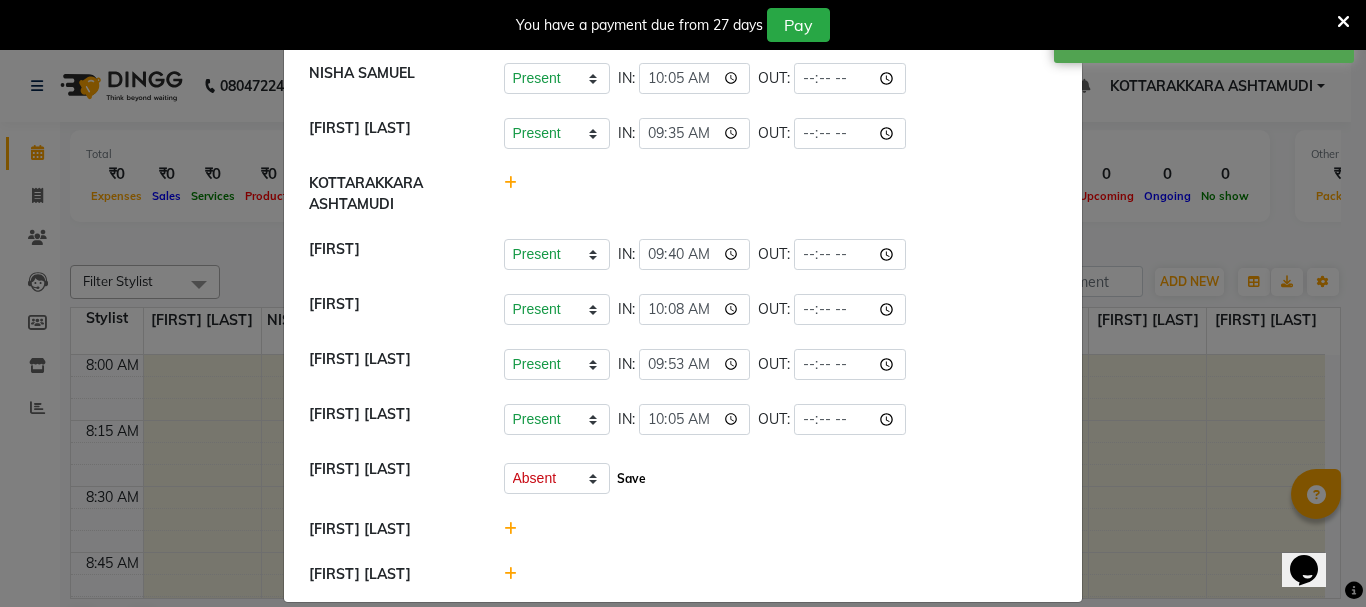 click on "Save" 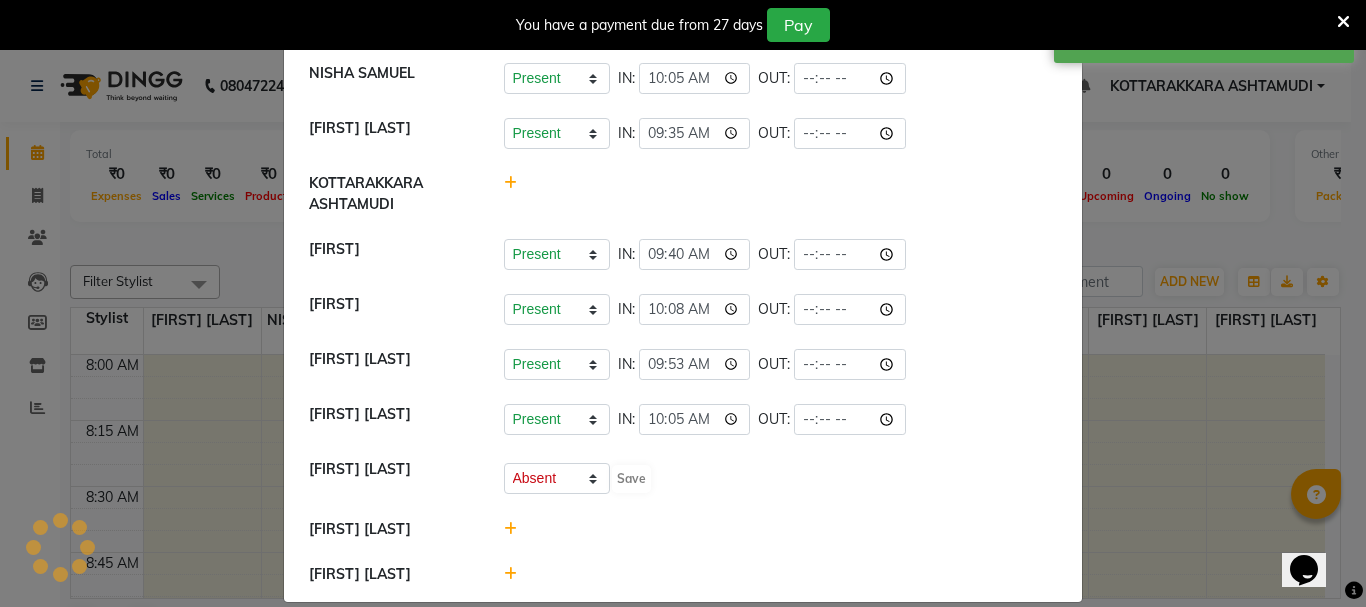 select on "A" 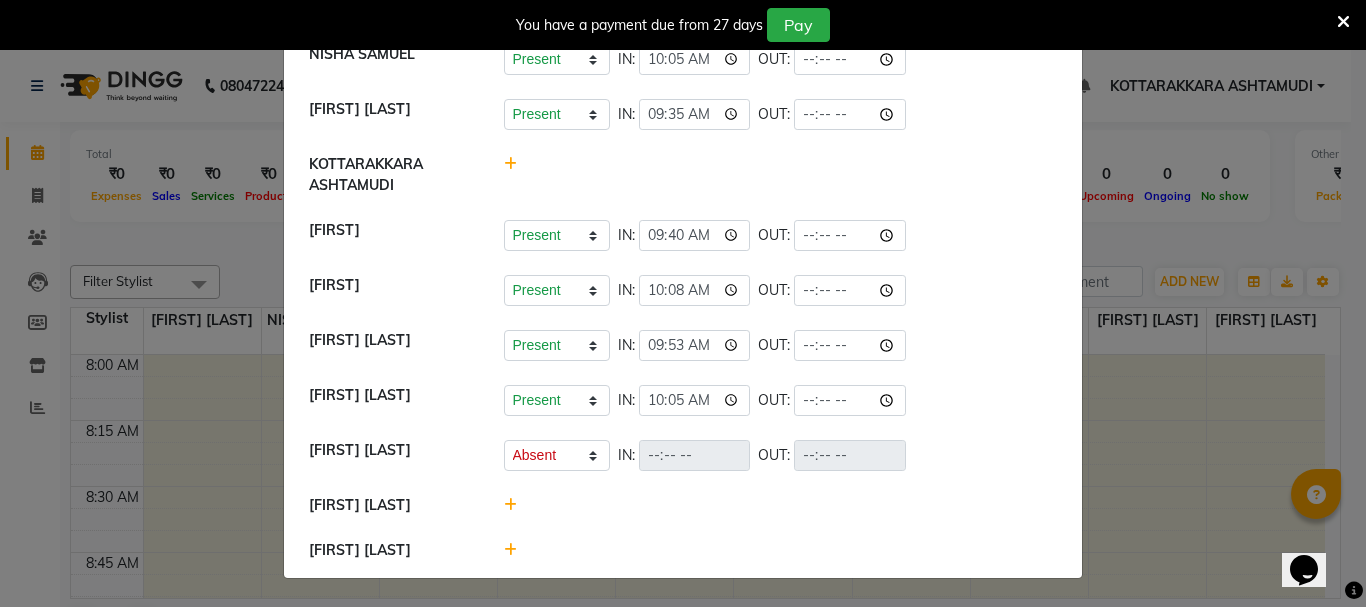 scroll, scrollTop: 109, scrollLeft: 0, axis: vertical 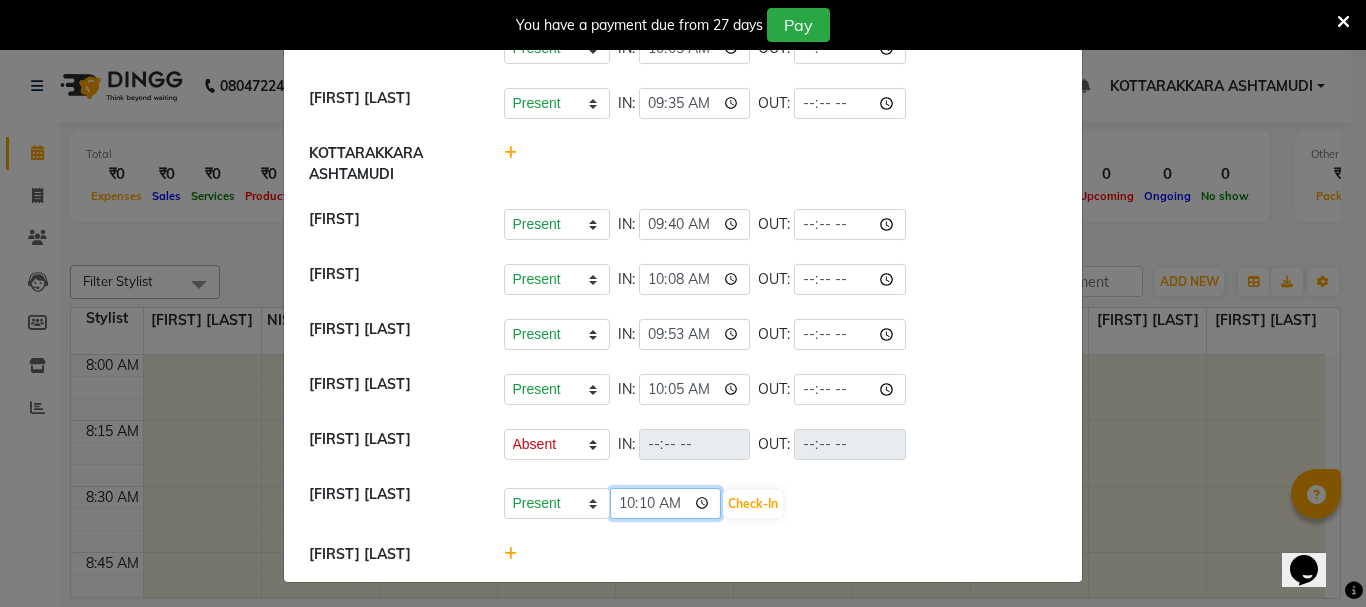 click on "10:10" 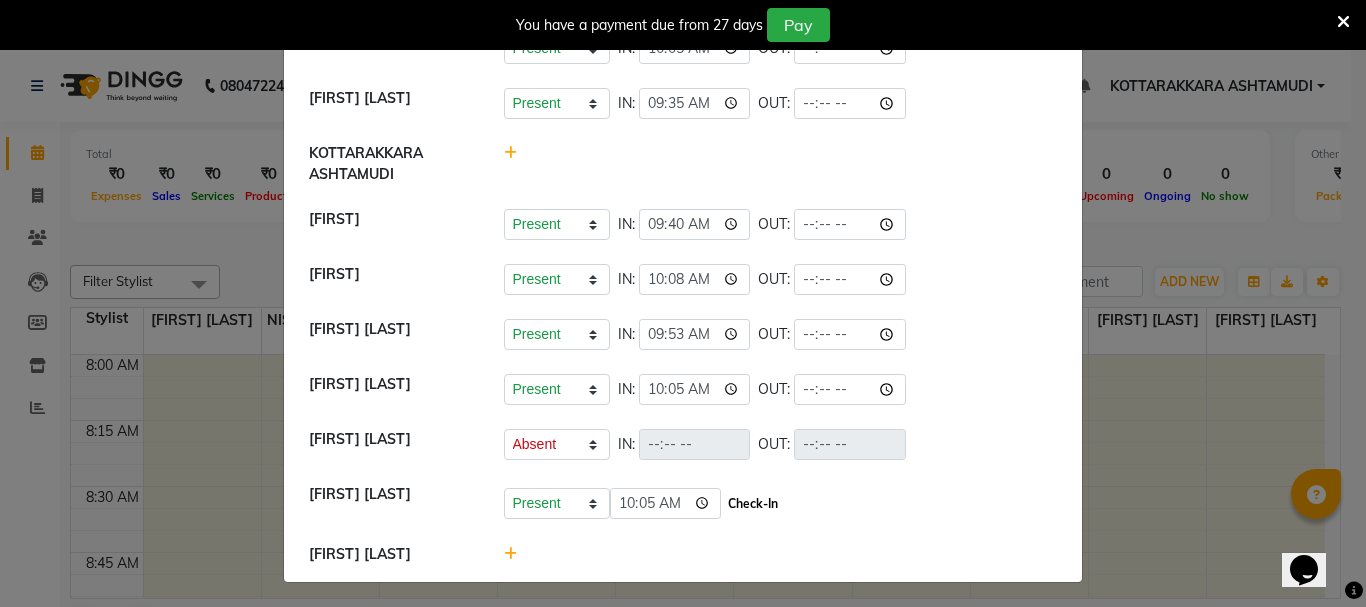 type on "10:05" 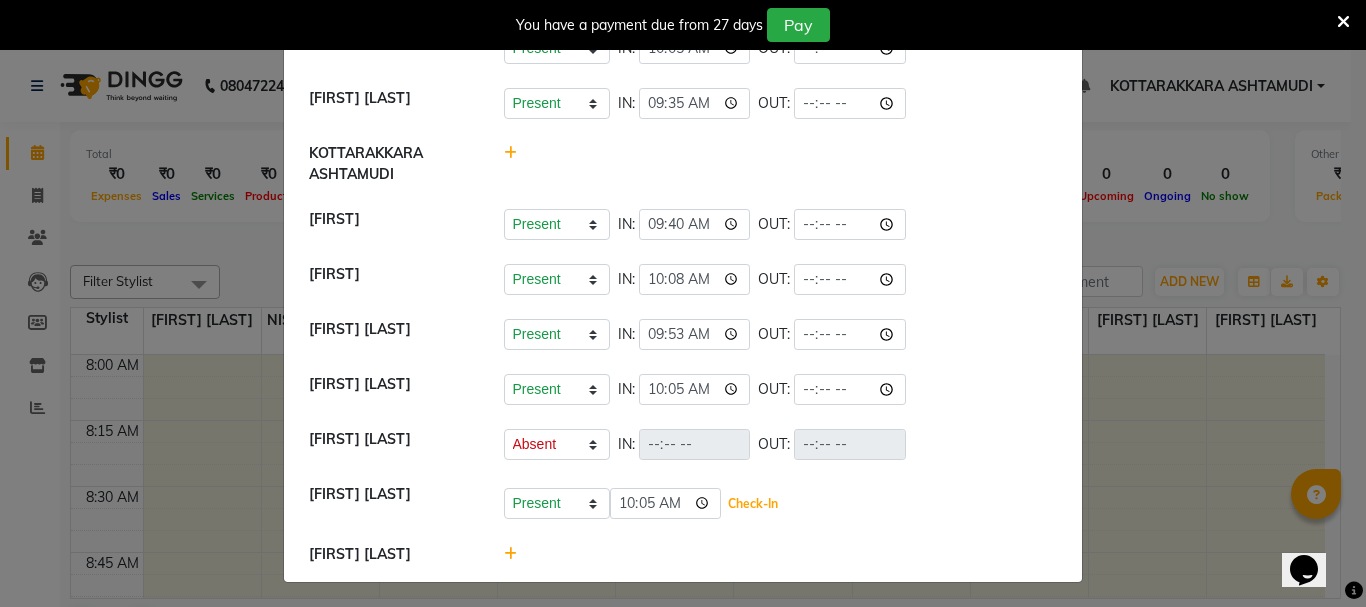 drag, startPoint x: 715, startPoint y: 513, endPoint x: 685, endPoint y: 518, distance: 30.413813 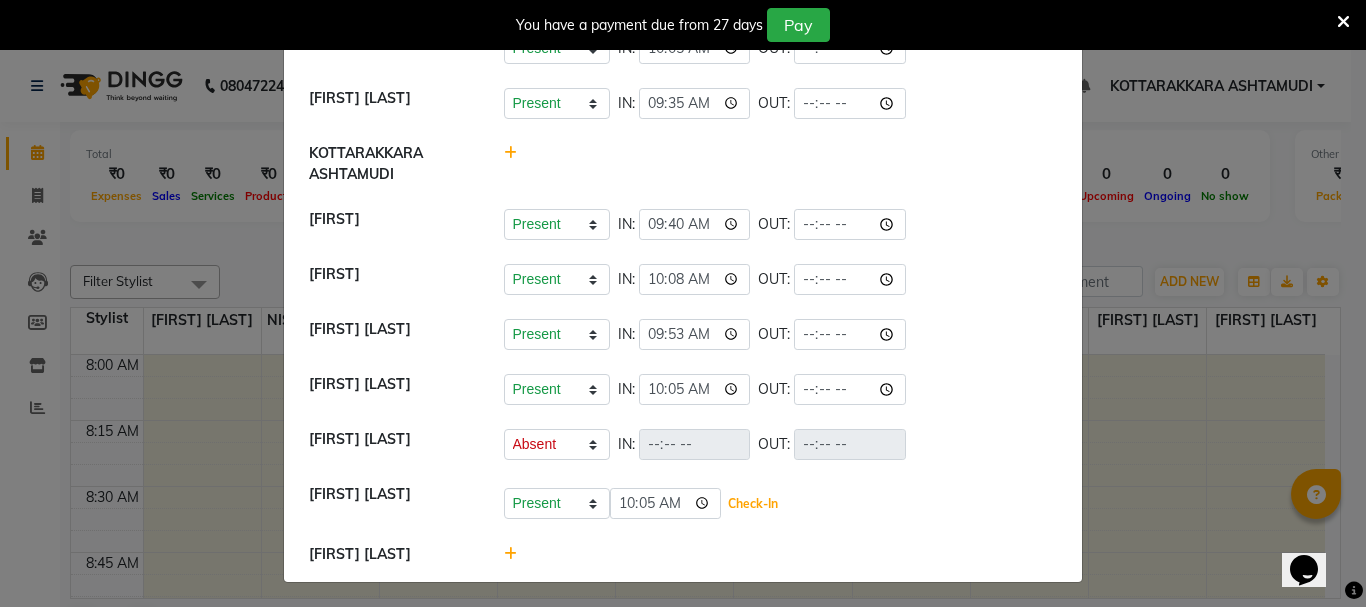 click on "Check-In" 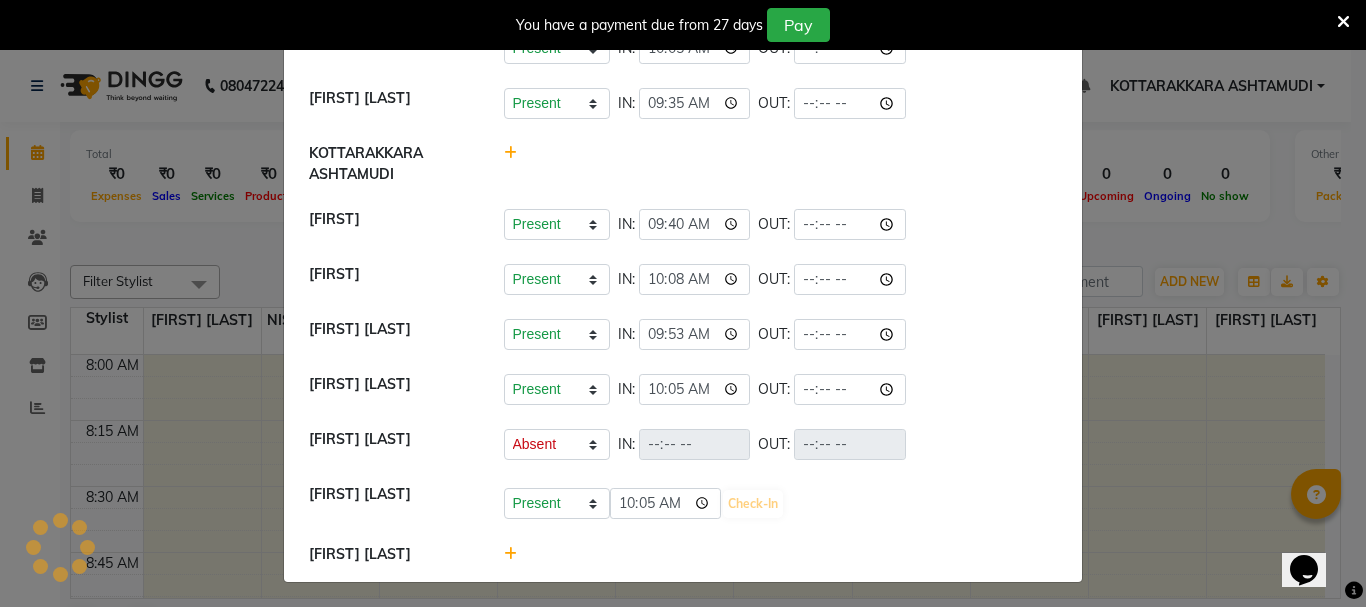 select on "A" 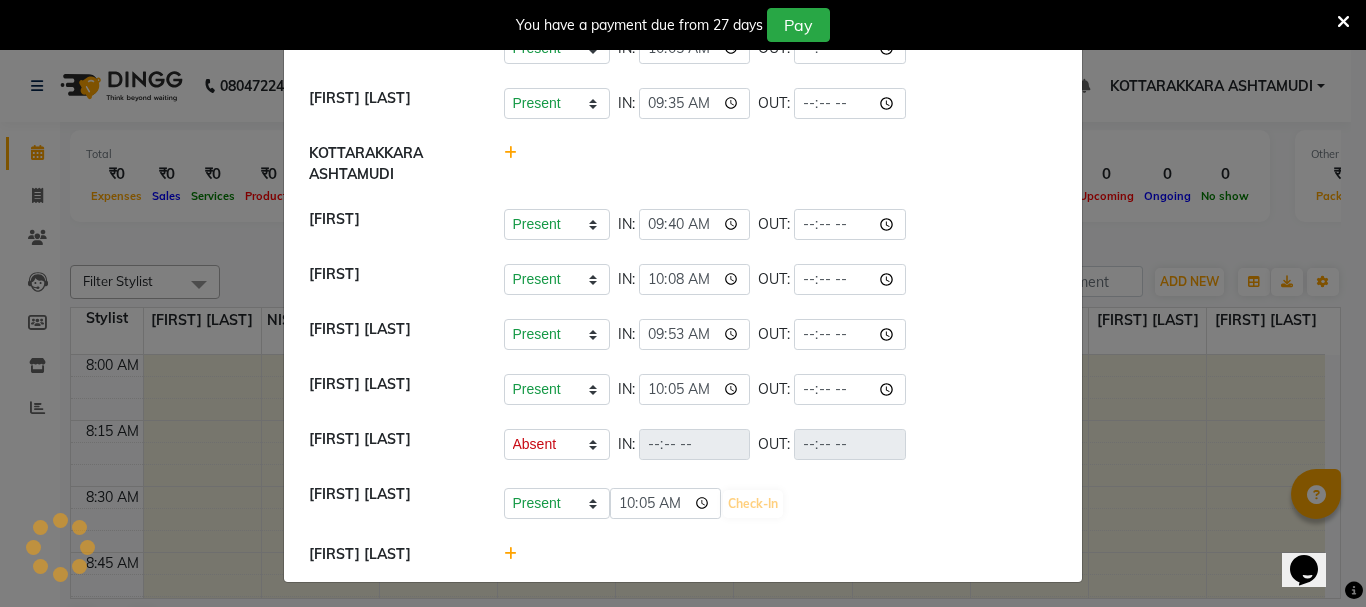 select on "A" 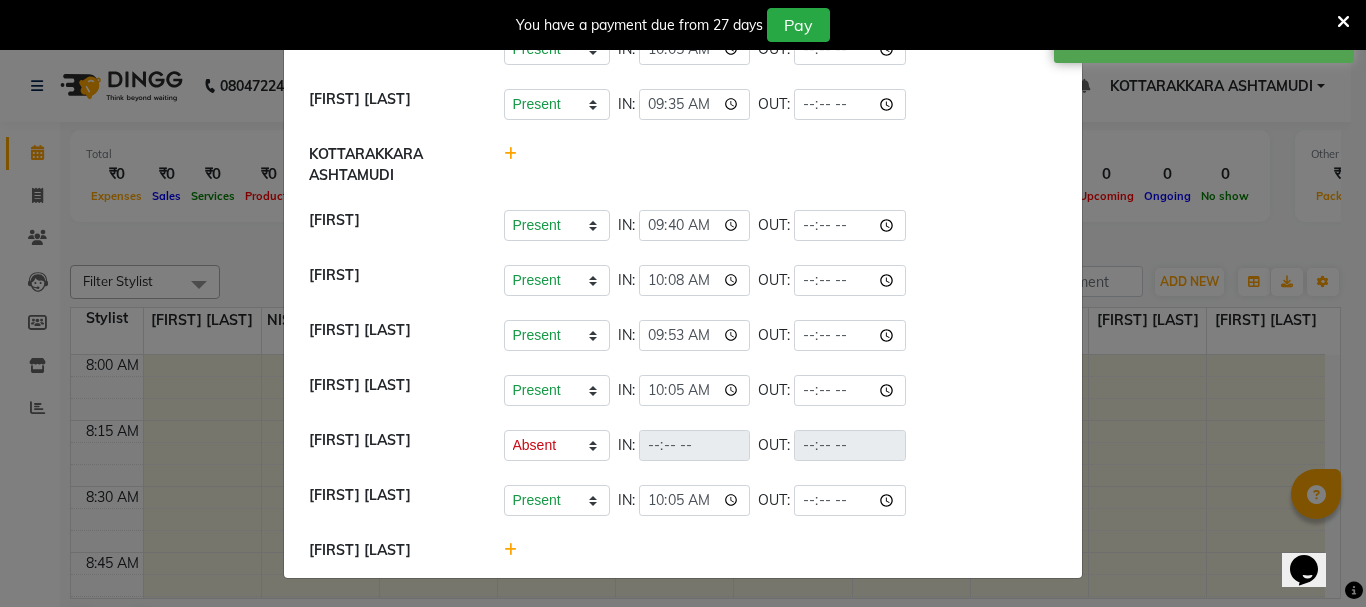 click 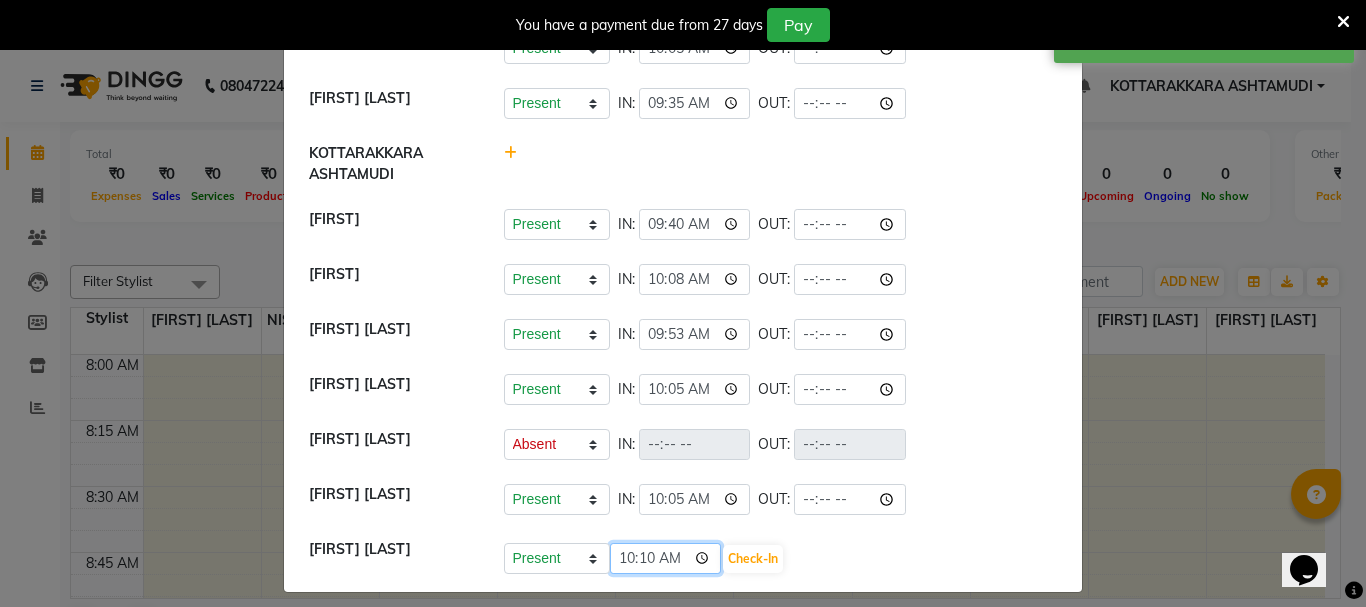 click on "10:10" 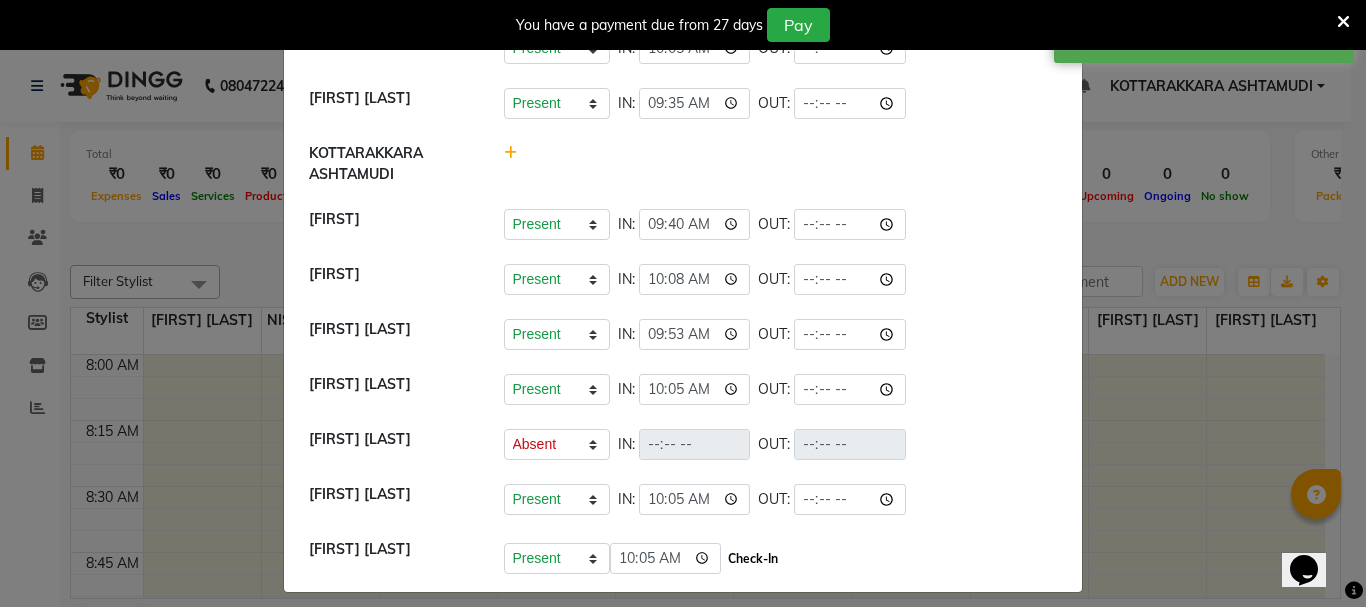 type on "10:05" 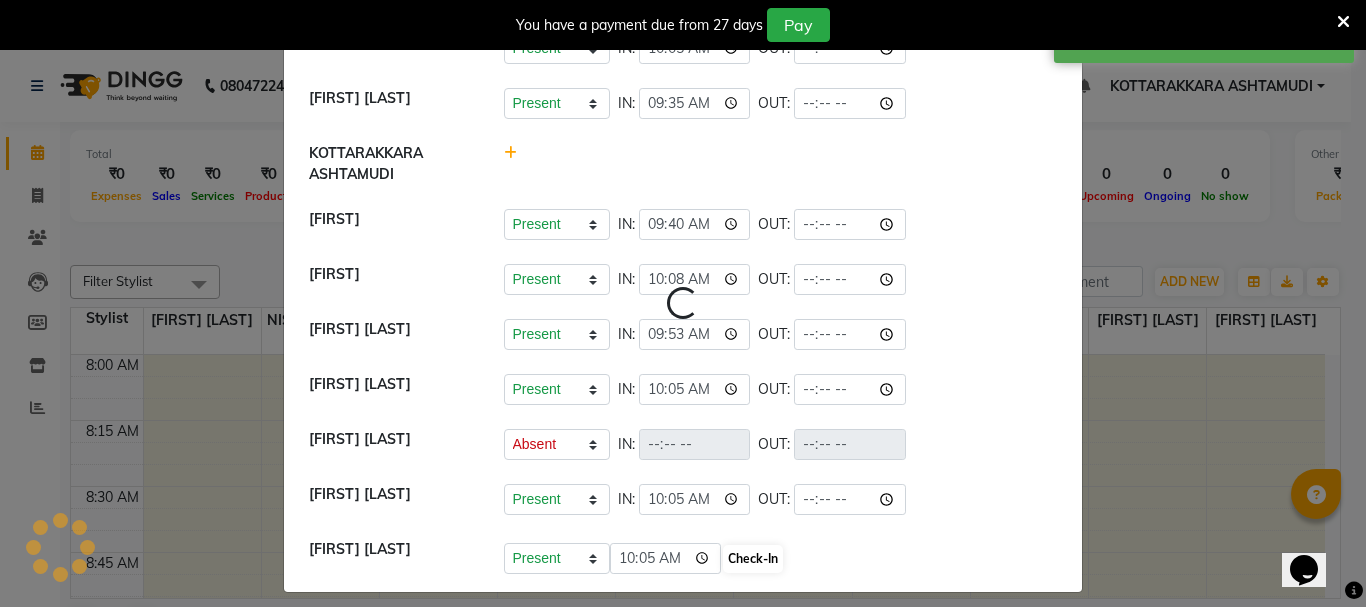 select on "A" 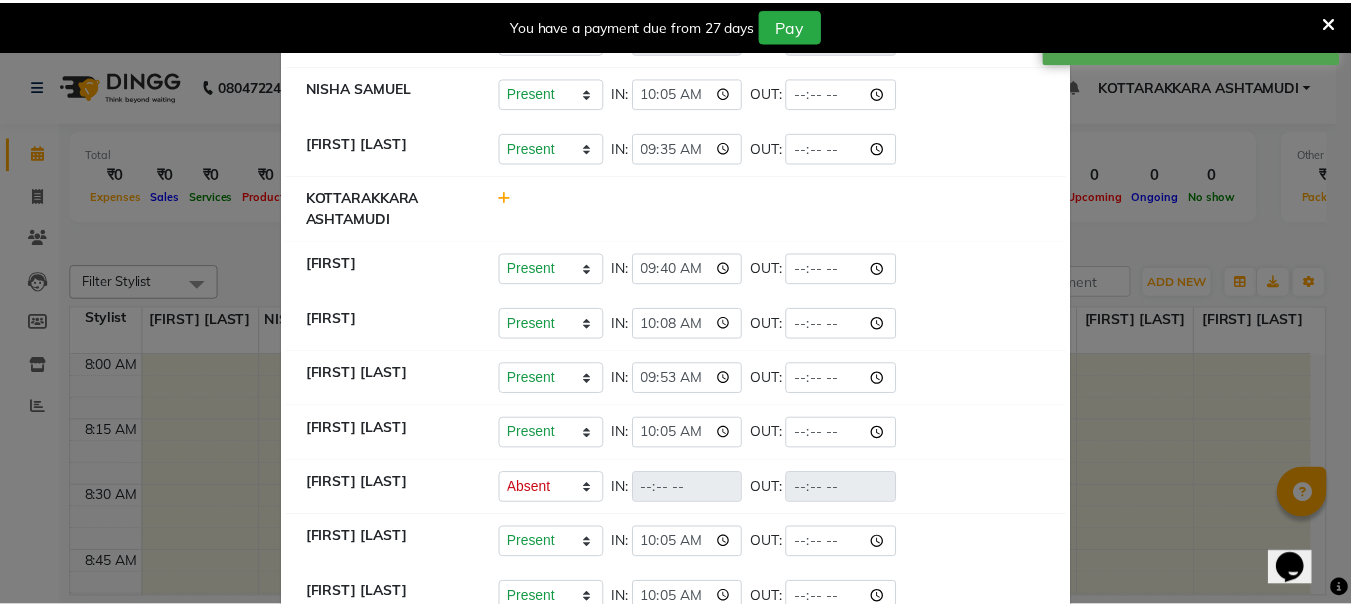 scroll, scrollTop: 0, scrollLeft: 0, axis: both 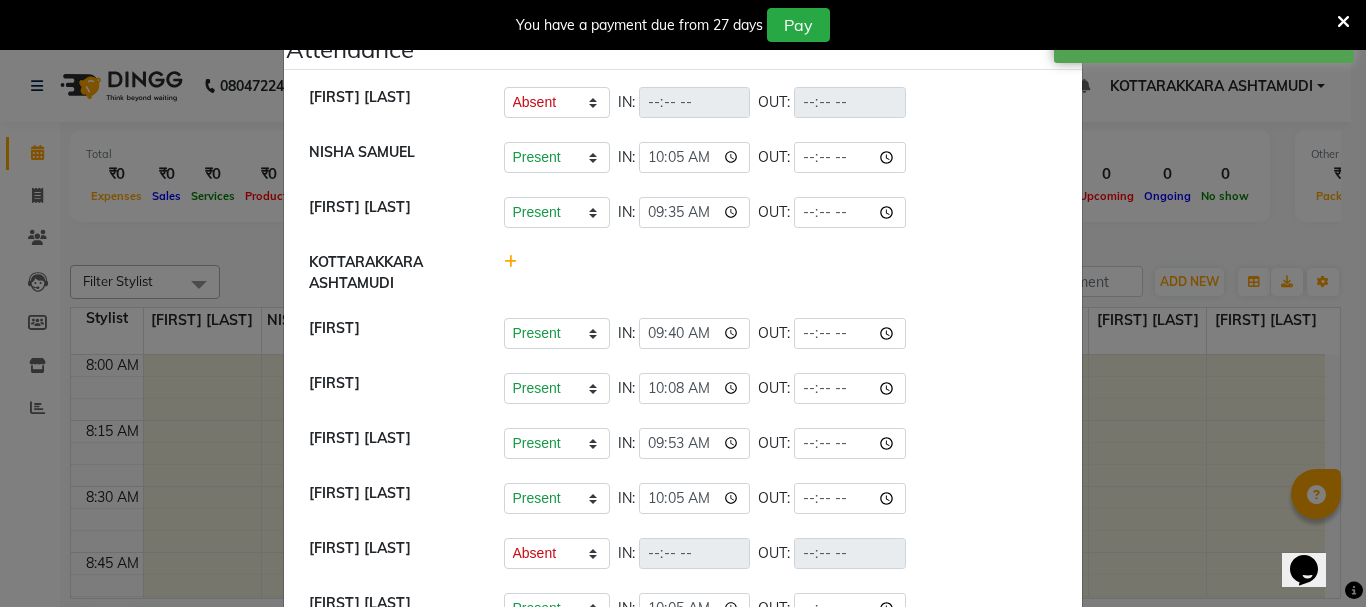 click on "Attendance ×  DIVYA L	   Present   Absent   Late   Half Day   Weekly Off  IN:  OUT:   NISHA SAMUEL 	   Present   Absent   Late   Half Day   Weekly Off  IN:  10:05 OUT:   SARIGA R	   Present   Absent   Late   Half Day   Weekly Off  IN:  09:35 OUT:   KOTTARAKKARA ASHTAMUDI   AMRITHA   Present   Absent   Late   Half Day   Weekly Off  IN:  09:40 OUT:   SHAHIDA   Present   Absent   Late   Half Day   Weekly Off  IN:  10:08 OUT:   SHAMINA MUHAMMED P R   Present   Absent   Late   Half Day   Weekly Off  IN:  09:53 OUT:   Gita Mahali    Present   Absent   Late   Half Day   Weekly Off  IN:  10:05 OUT:   Jibi P R   Present   Absent   Late   Half Day   Weekly Off  IN:  OUT:   Priya Chakraborty   Present   Absent   Late   Half Day   Weekly Off  IN:  10:05 OUT:   Karina Darjee    Present   Absent   Late   Half Day   Weekly Off  IN:  10:05 OUT:" 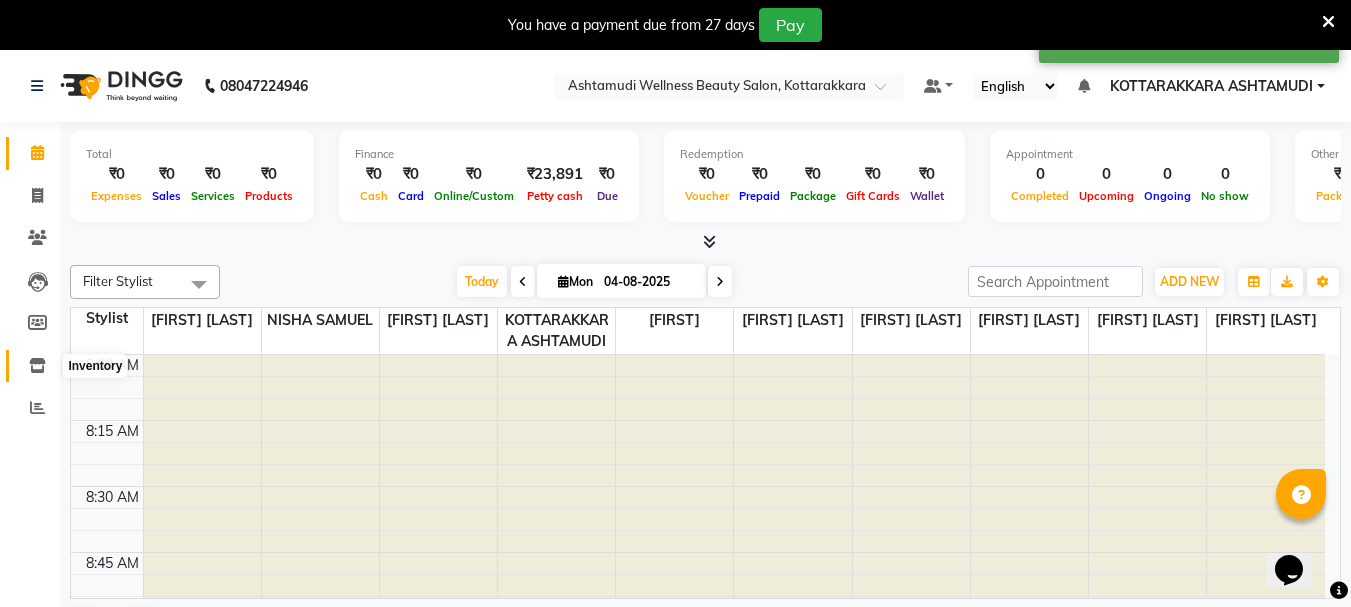 click 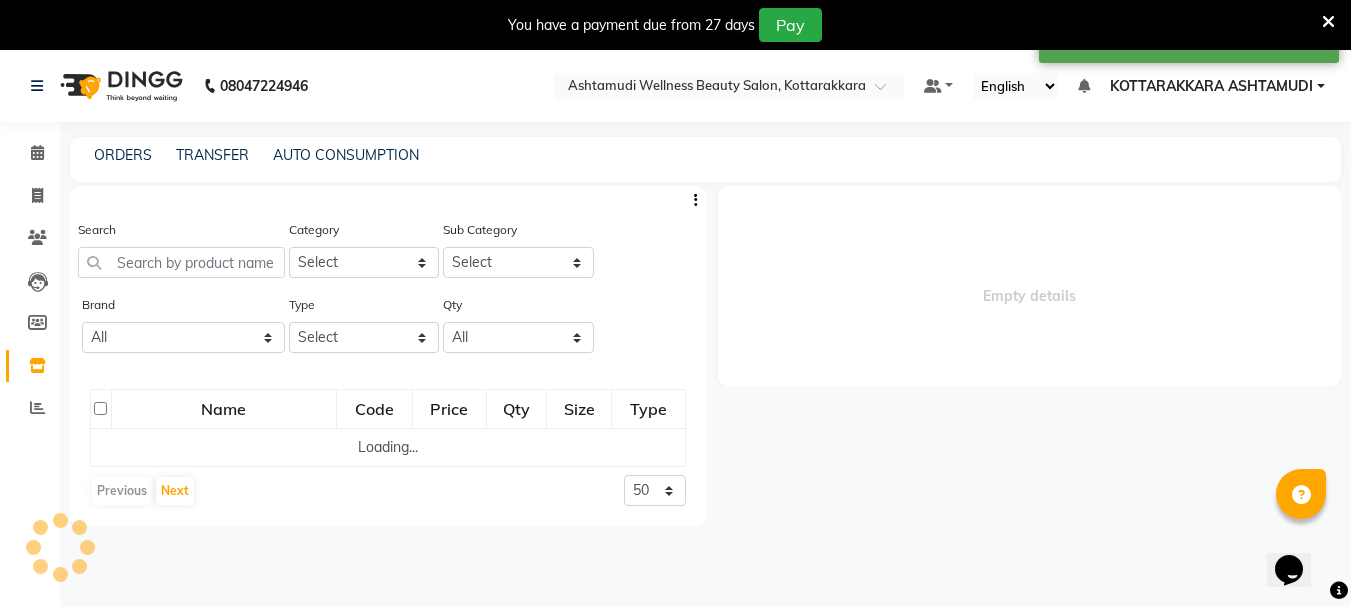 select 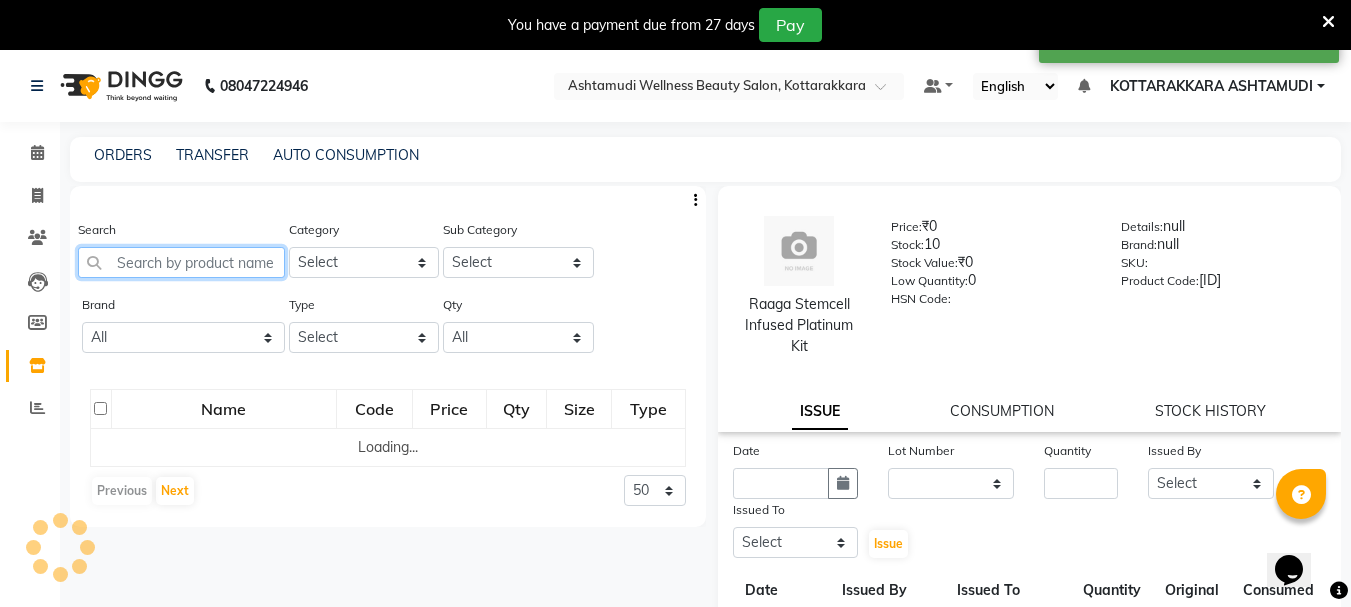 click 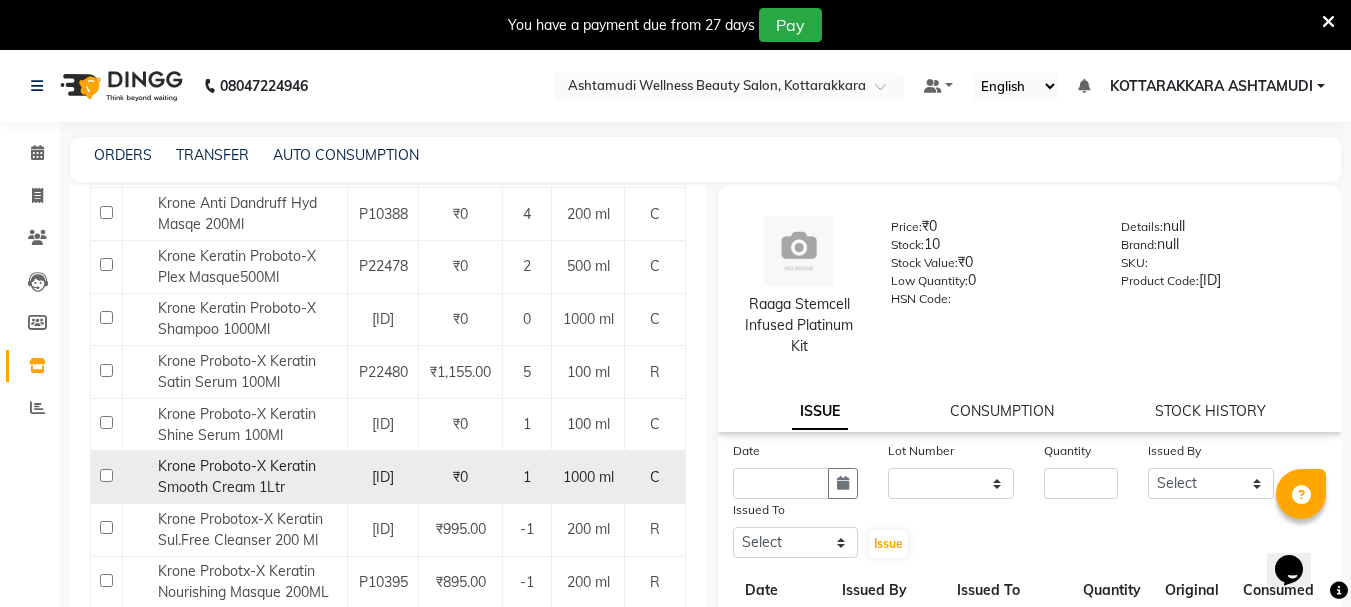 scroll, scrollTop: 382, scrollLeft: 0, axis: vertical 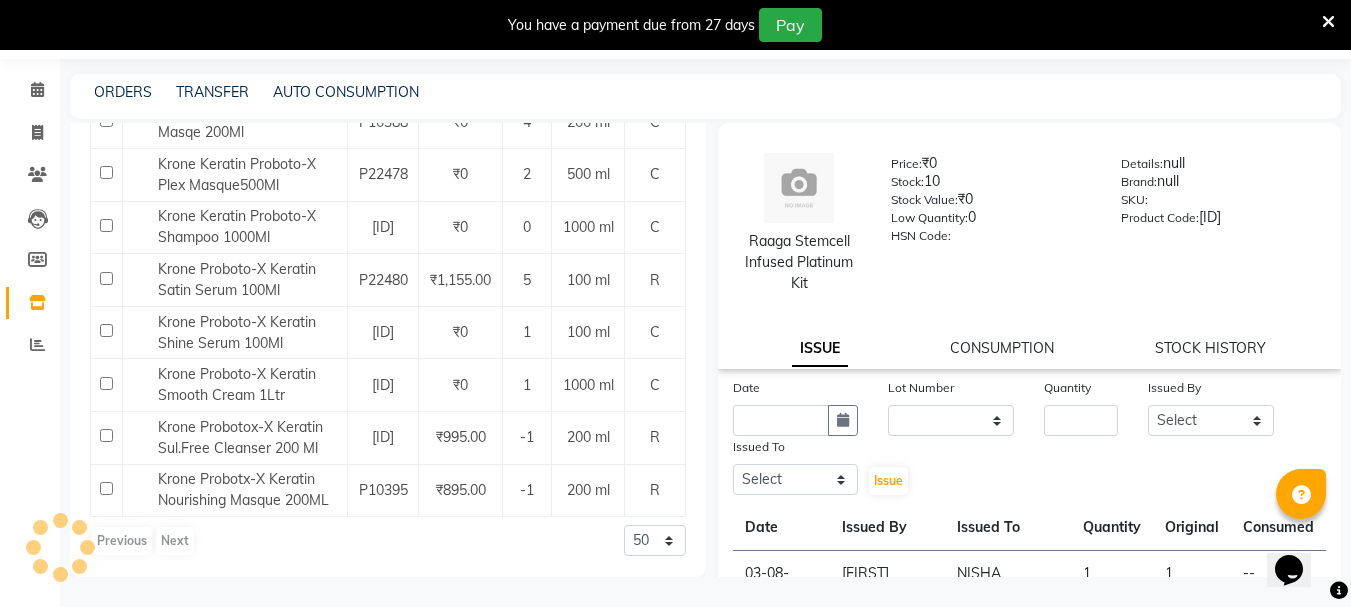 type on "krone" 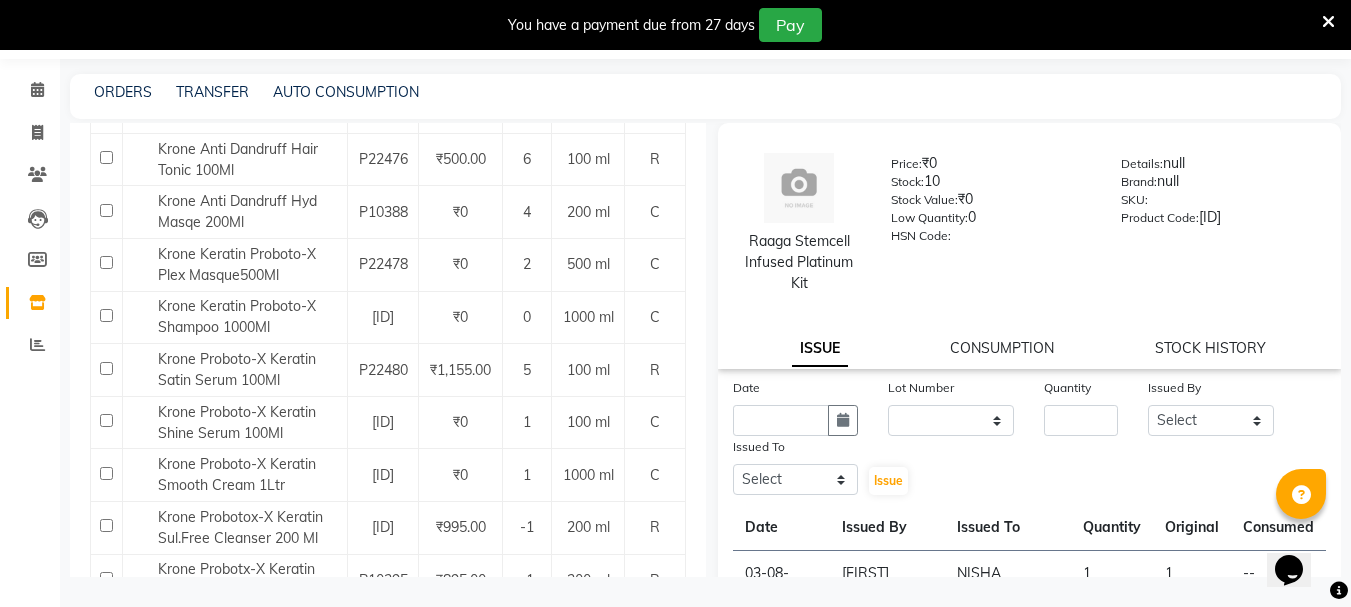 scroll, scrollTop: 182, scrollLeft: 0, axis: vertical 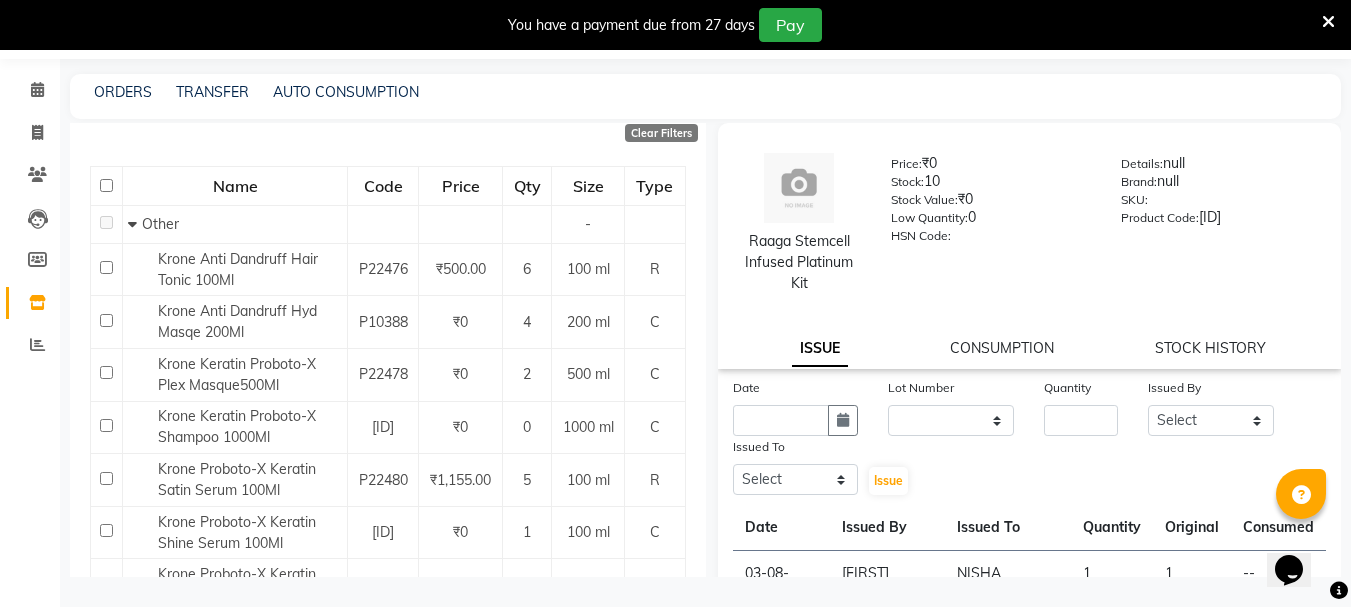 click on "TRANSFER" 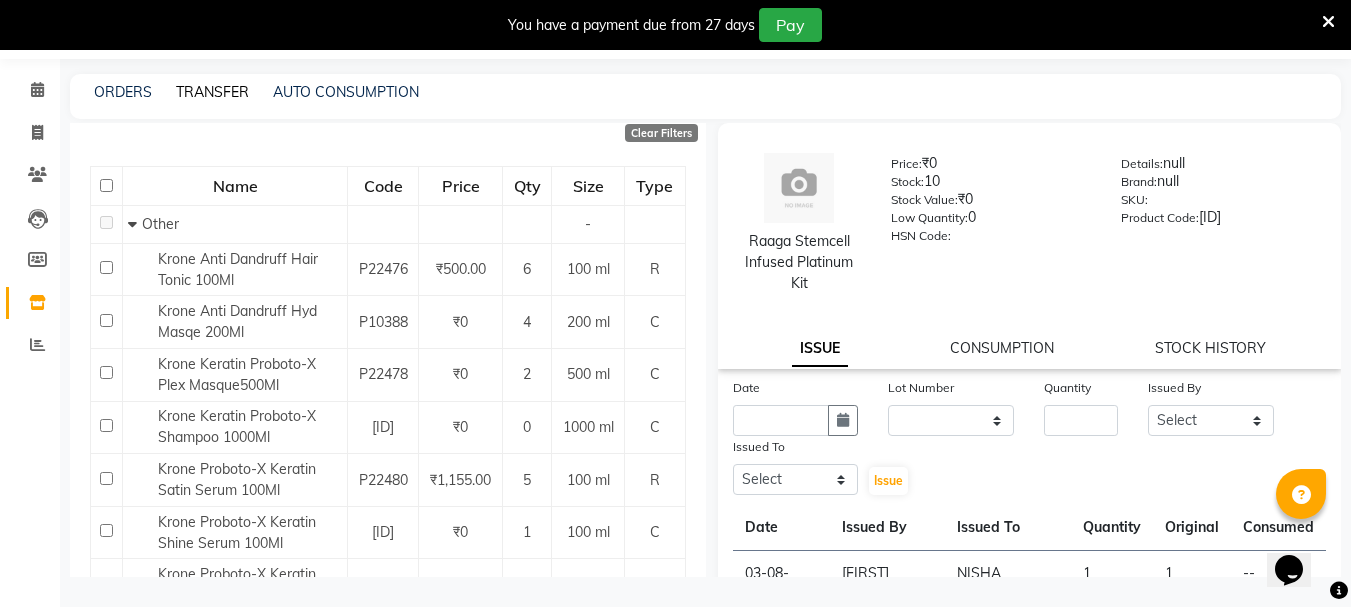 click on "TRANSFER" 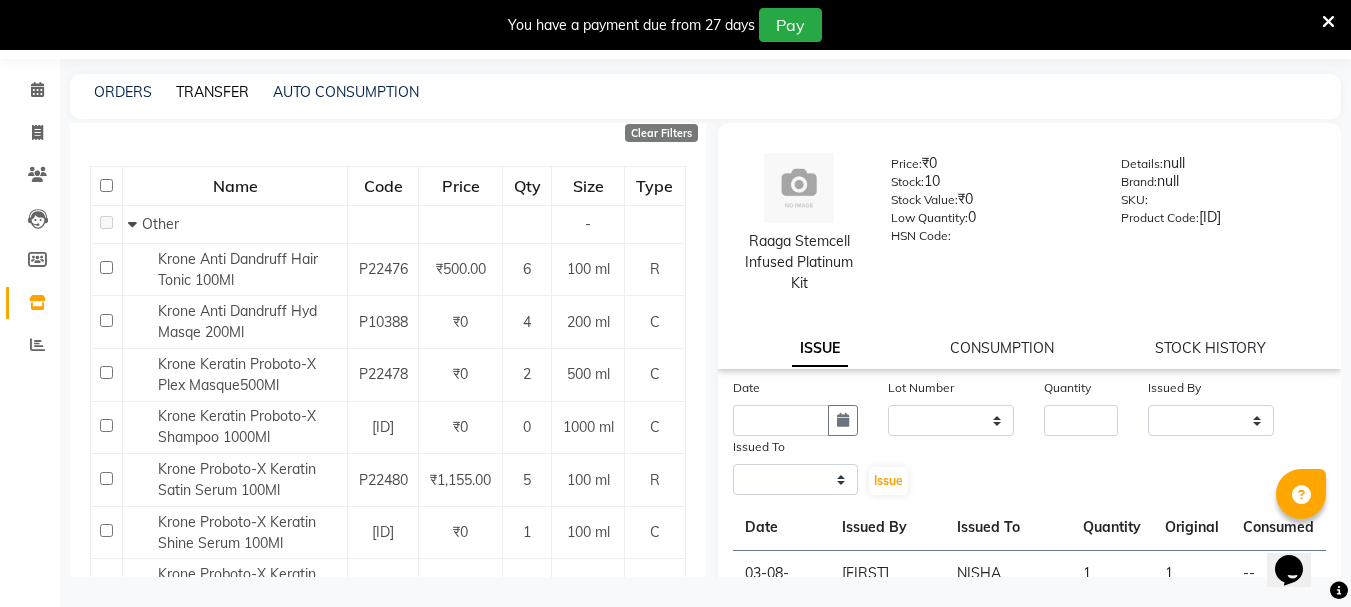 select on "sender" 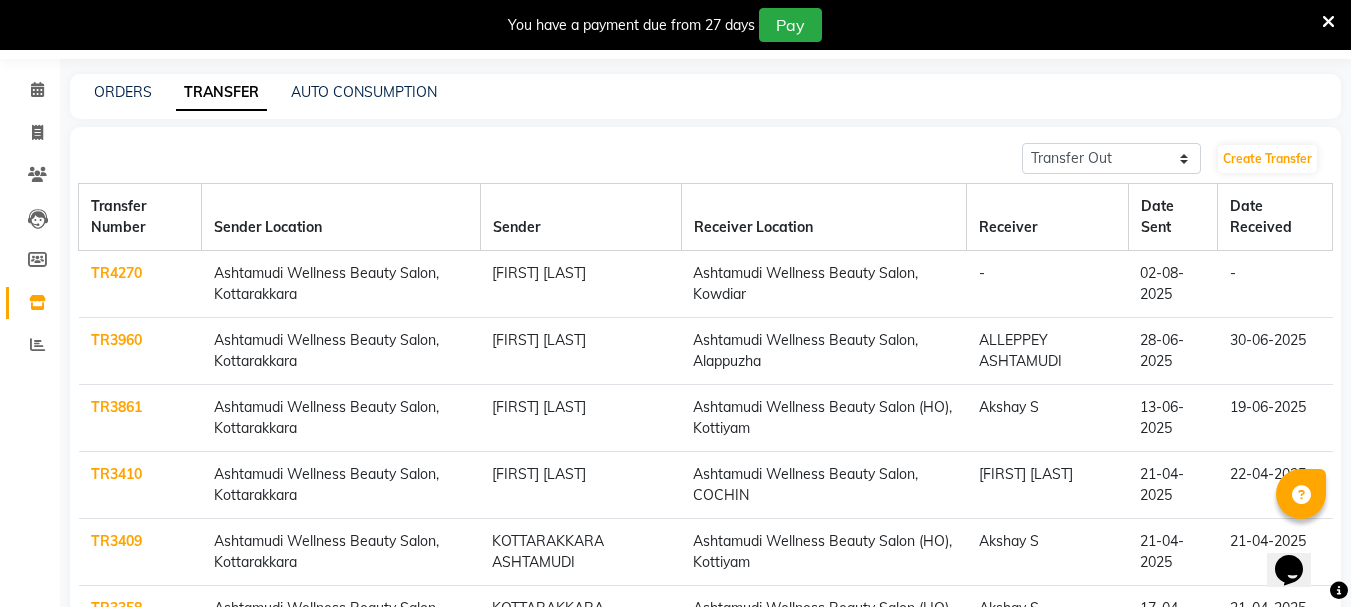 click on "TR4270" 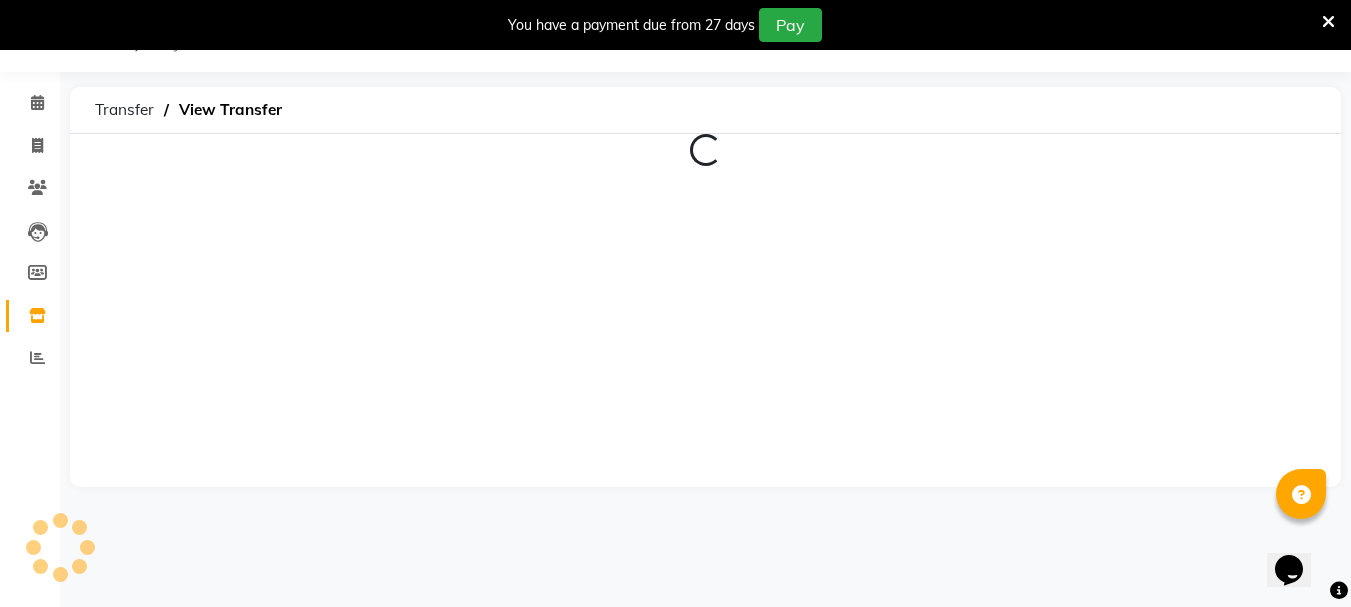 scroll, scrollTop: 63, scrollLeft: 0, axis: vertical 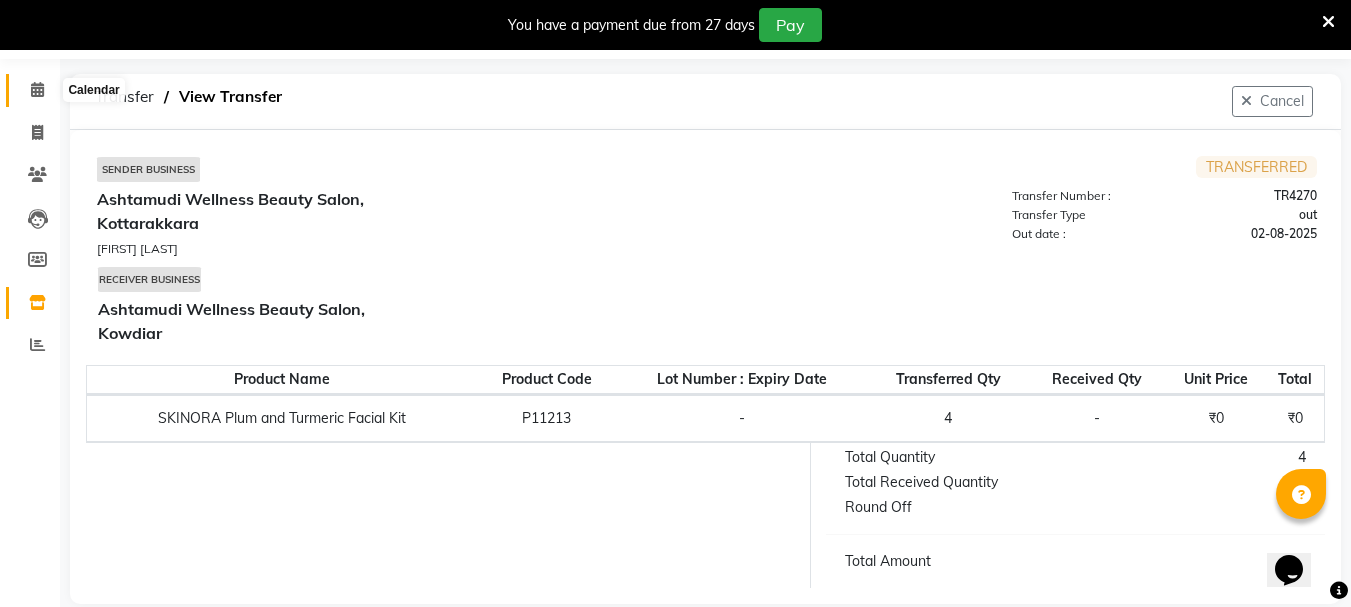 click 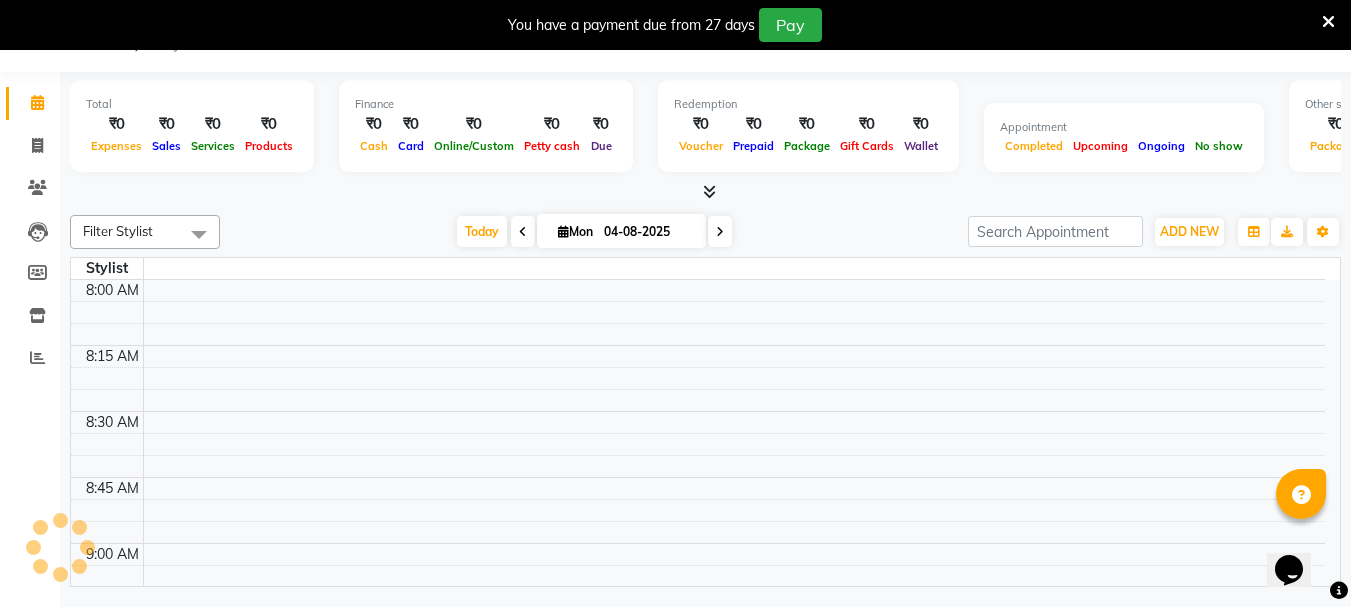 scroll, scrollTop: 50, scrollLeft: 0, axis: vertical 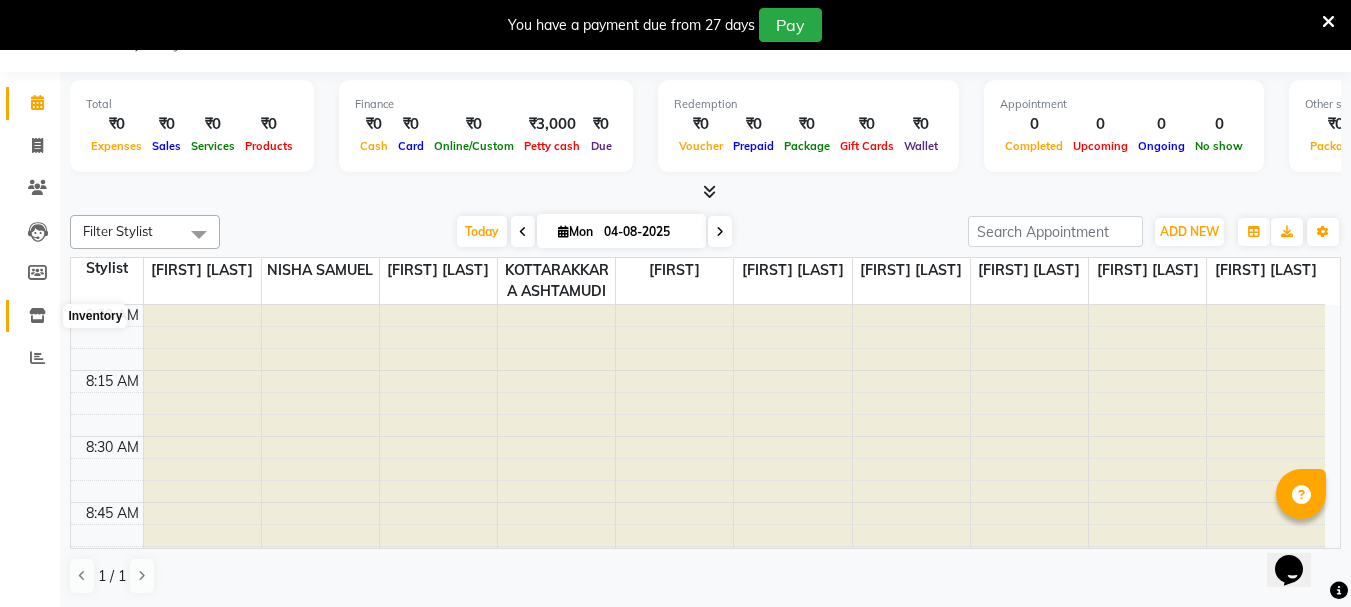 click 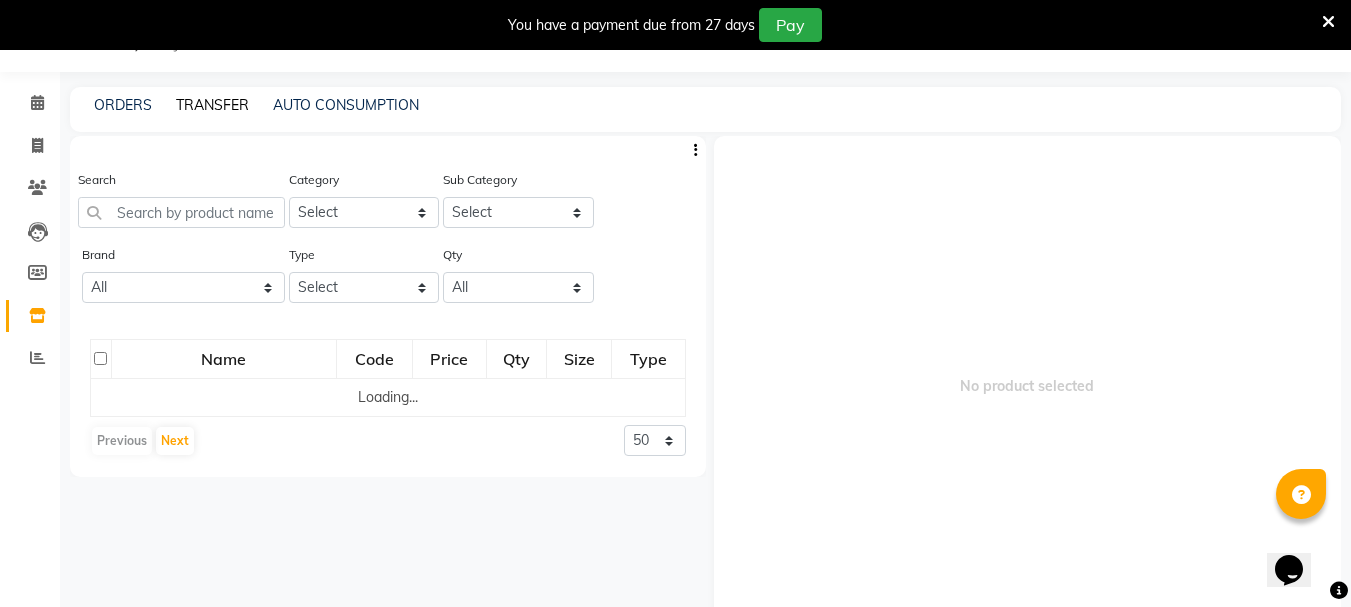 click on "TRANSFER" 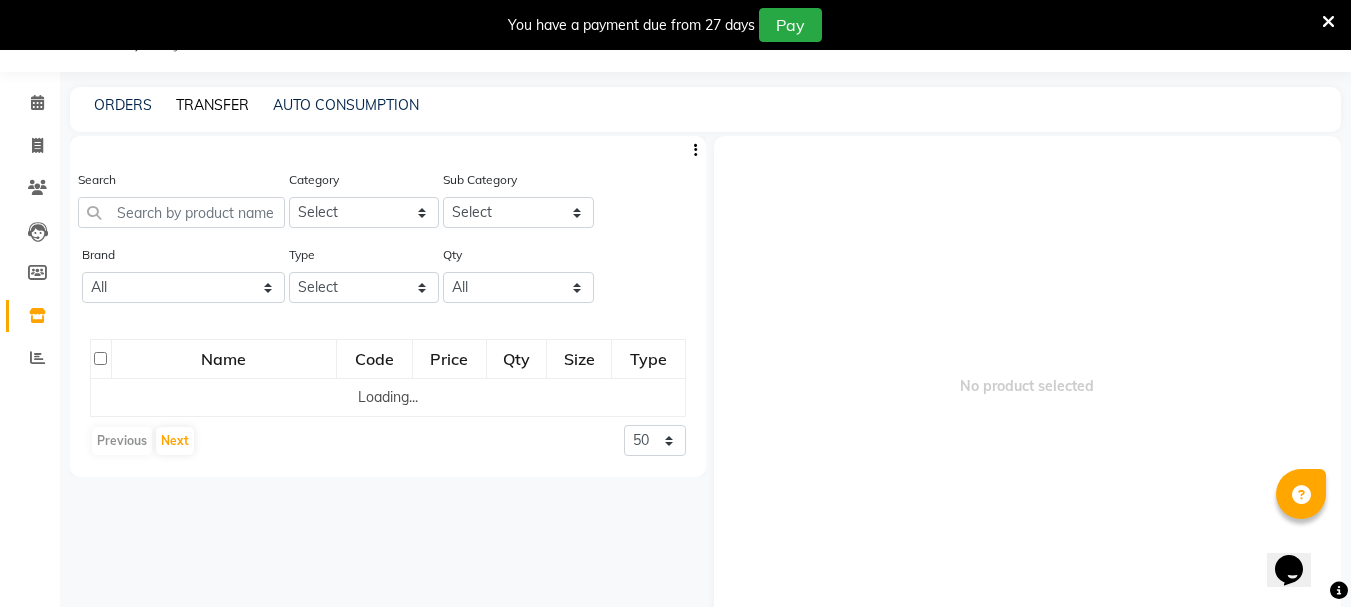 select on "sender" 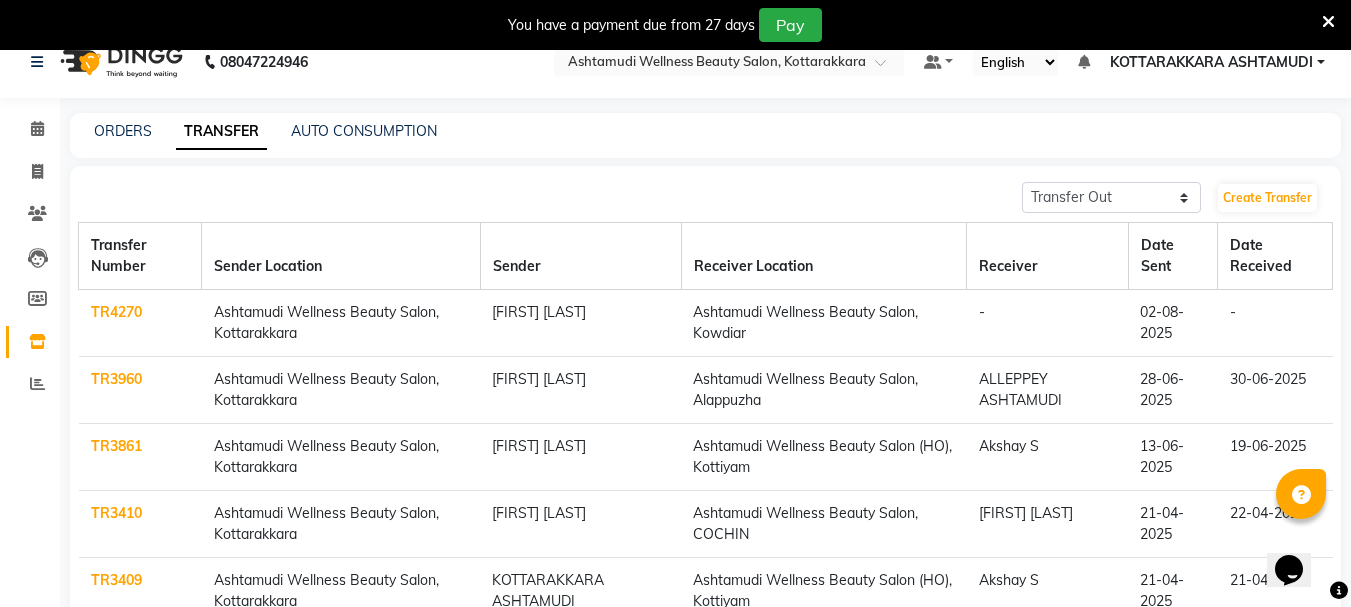 scroll, scrollTop: 0, scrollLeft: 0, axis: both 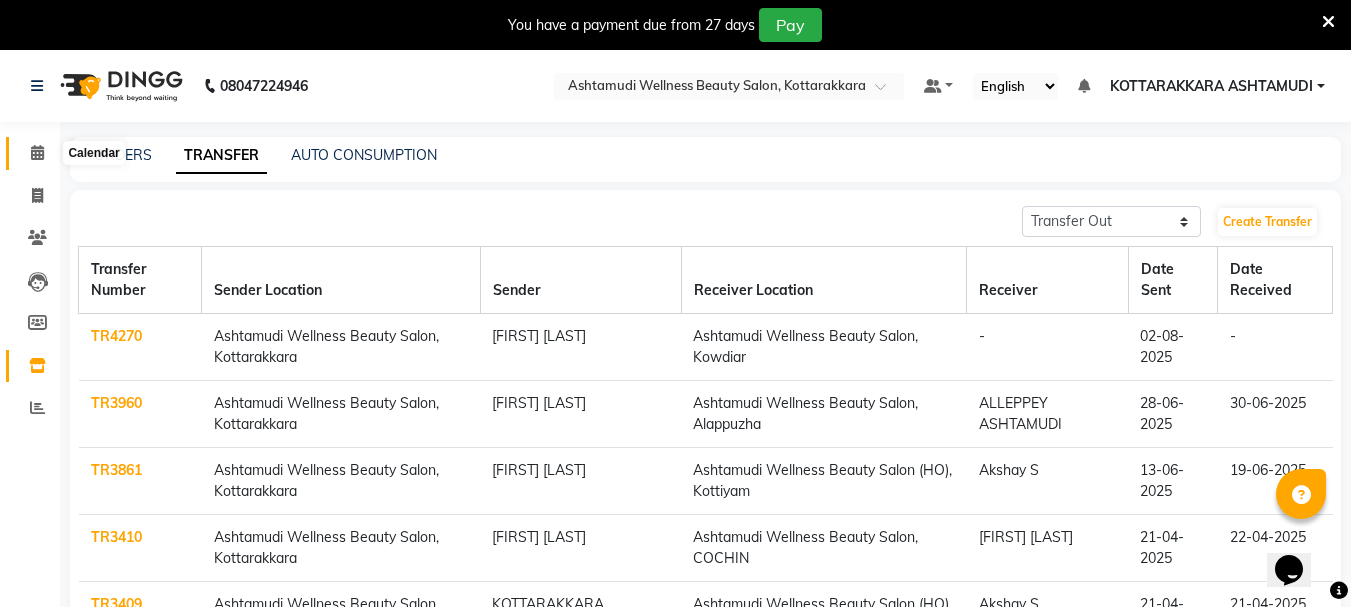 click 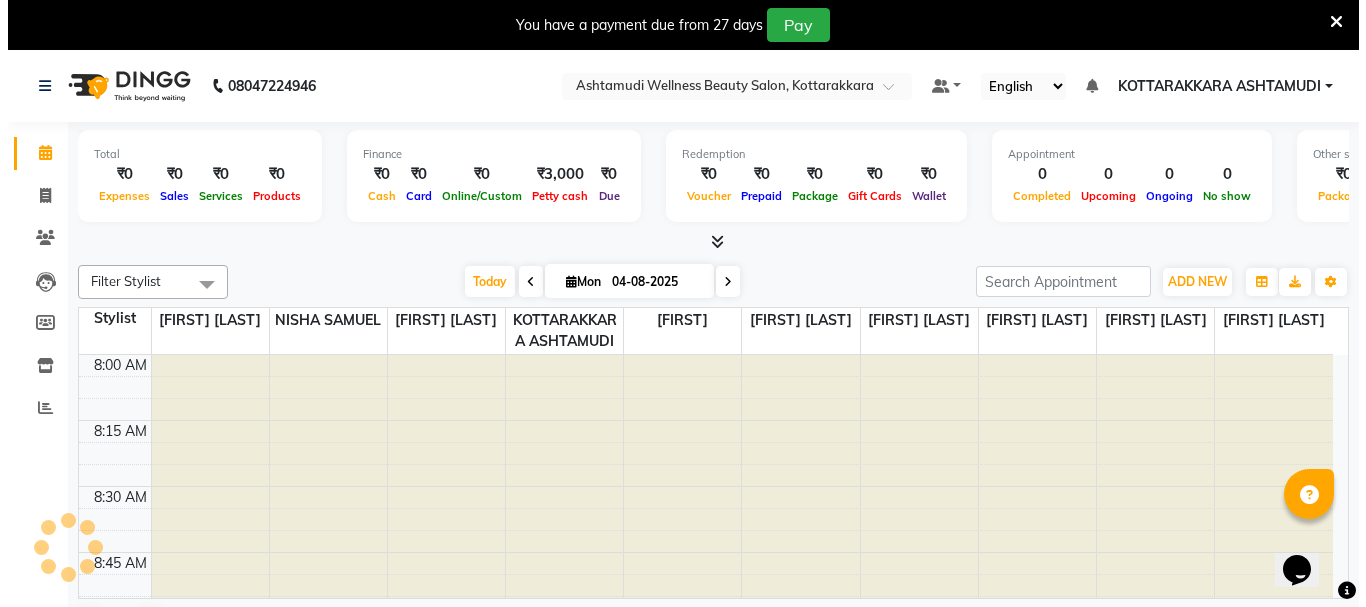 scroll, scrollTop: 0, scrollLeft: 0, axis: both 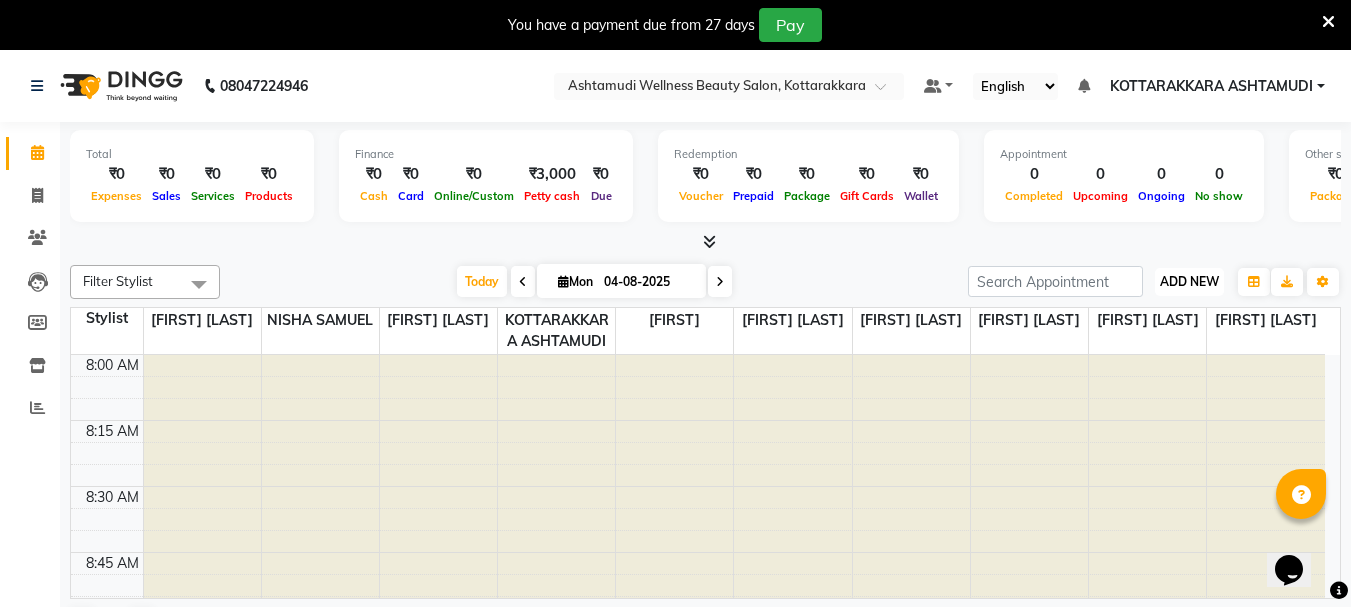 click on "ADD NEW" at bounding box center (1189, 281) 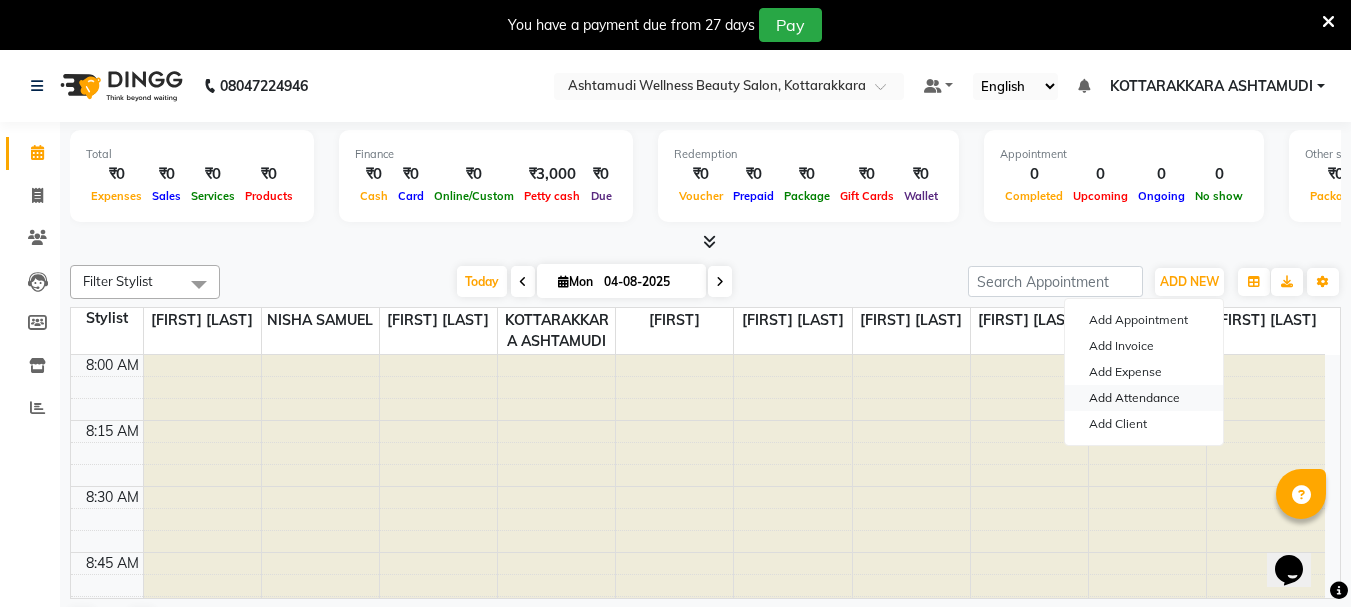 click on "Add Attendance" at bounding box center (1144, 398) 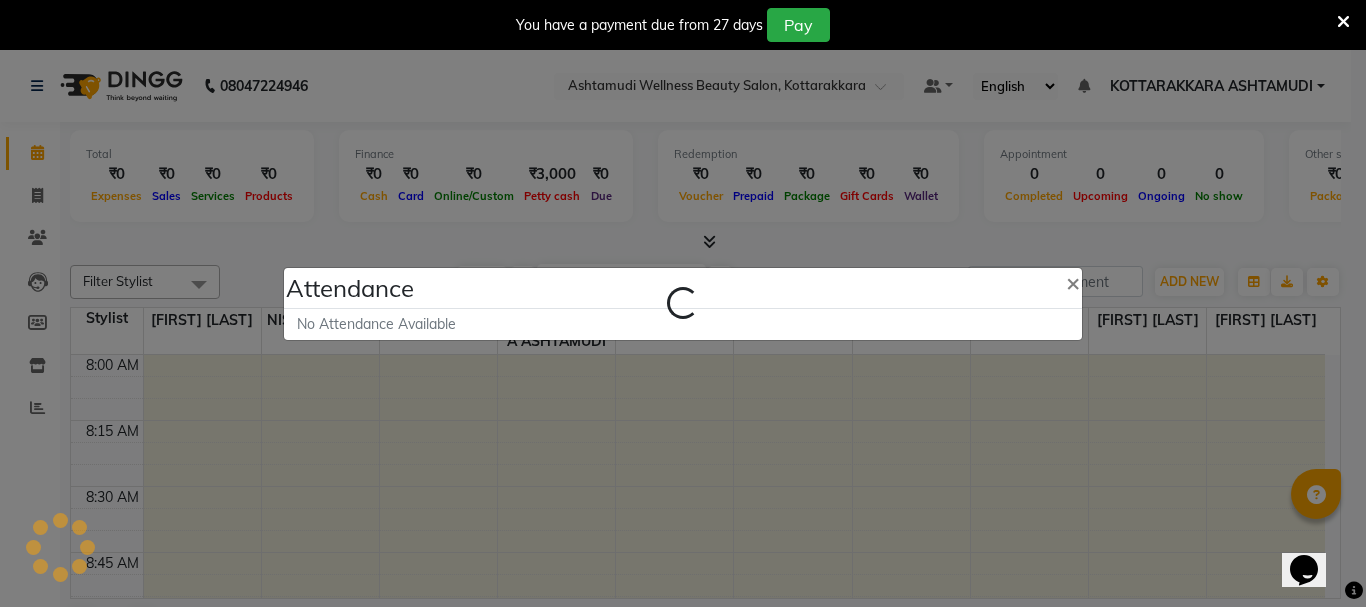 select on "A" 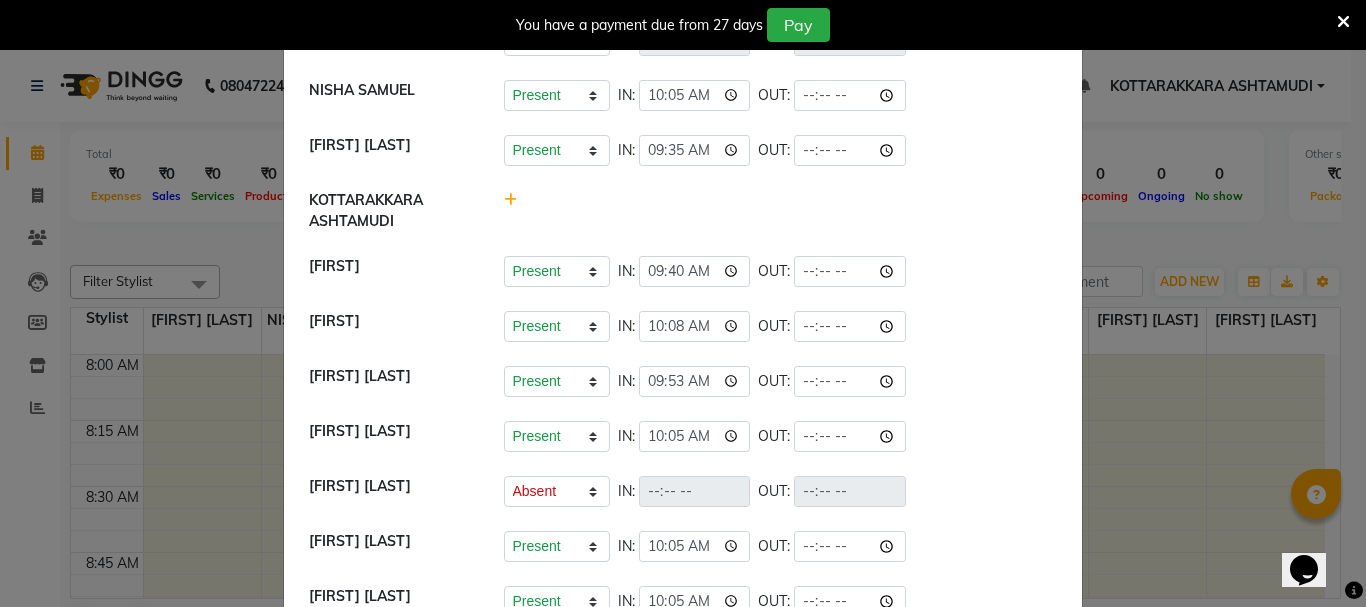 scroll, scrollTop: 0, scrollLeft: 0, axis: both 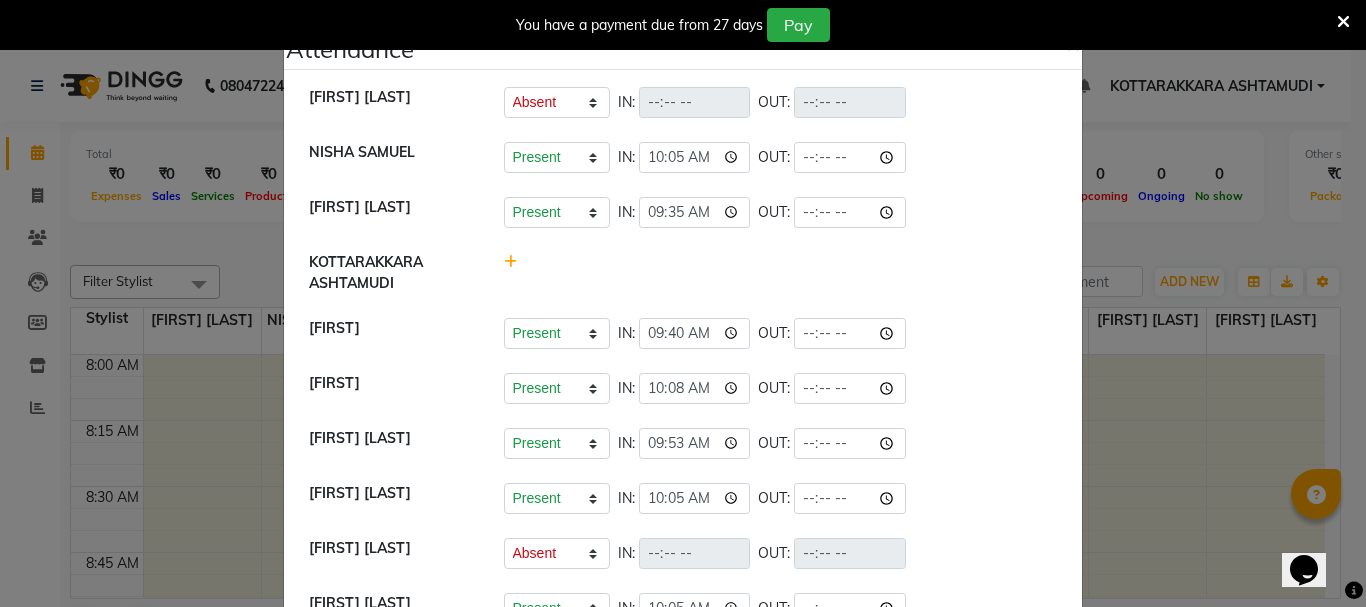 click on "Attendance ×  DIVYA L	   Present   Absent   Late   Half Day   Weekly Off  IN:  OUT:   NISHA SAMUEL 	   Present   Absent   Late   Half Day   Weekly Off  IN:  10:05 OUT:   SARIGA R	   Present   Absent   Late   Half Day   Weekly Off  IN:  09:35 OUT:   KOTTARAKKARA ASHTAMUDI   AMRITHA   Present   Absent   Late   Half Day   Weekly Off  IN:  09:40 OUT:   SHAHIDA   Present   Absent   Late   Half Day   Weekly Off  IN:  10:08 OUT:   SHAMINA MUHAMMED P R   Present   Absent   Late   Half Day   Weekly Off  IN:  09:53 OUT:   Gita Mahali    Present   Absent   Late   Half Day   Weekly Off  IN:  10:05 OUT:   Jibi P R   Present   Absent   Late   Half Day   Weekly Off  IN:  OUT:   Priya Chakraborty   Present   Absent   Late   Half Day   Weekly Off  IN:  10:05 OUT:   Karina Darjee    Present   Absent   Late   Half Day   Weekly Off  IN:  10:05 OUT:" 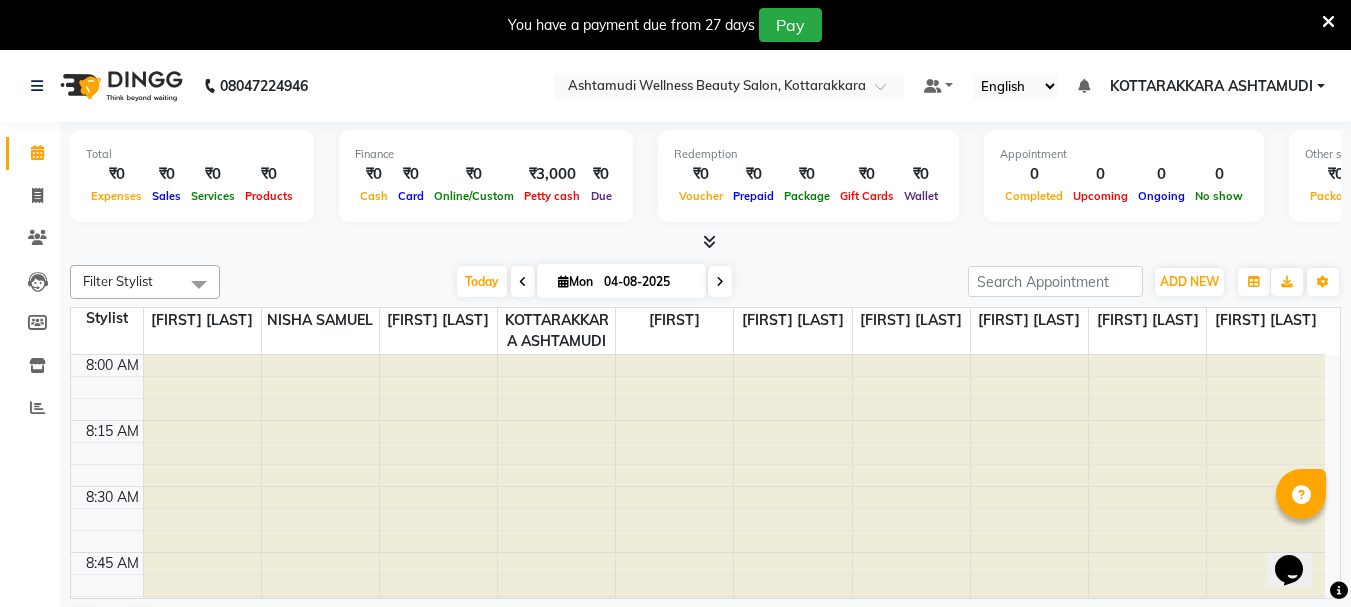 drag, startPoint x: 197, startPoint y: 477, endPoint x: 128, endPoint y: 519, distance: 80.77747 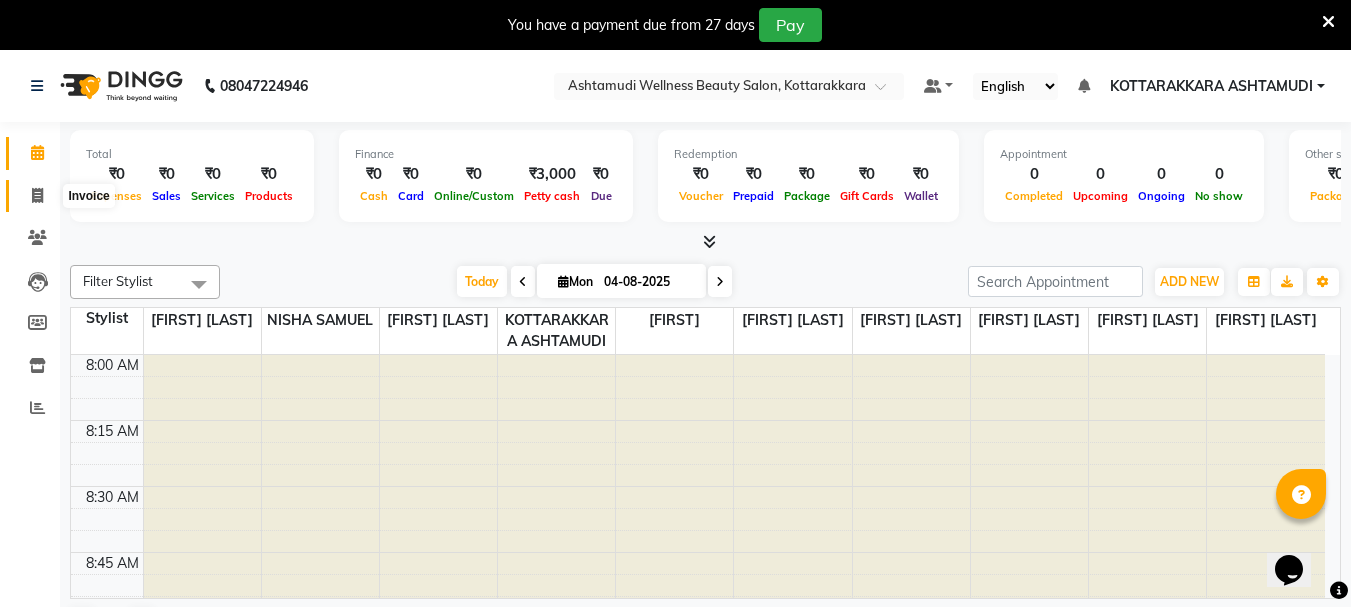 click 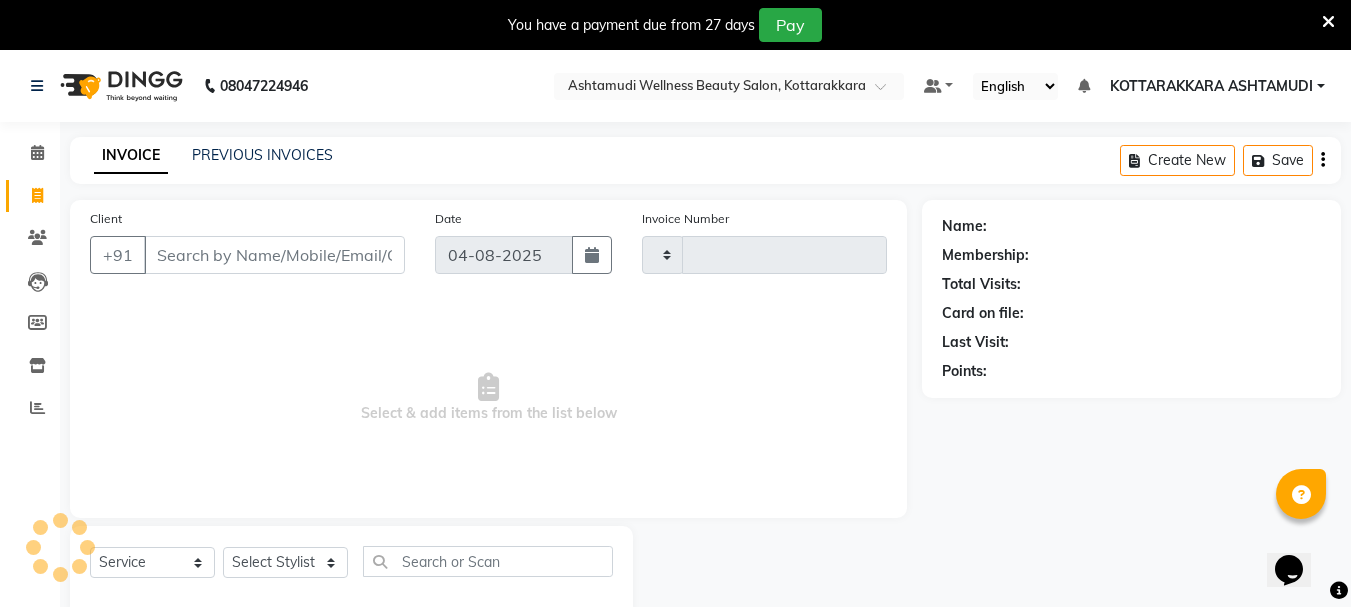 type on "2348" 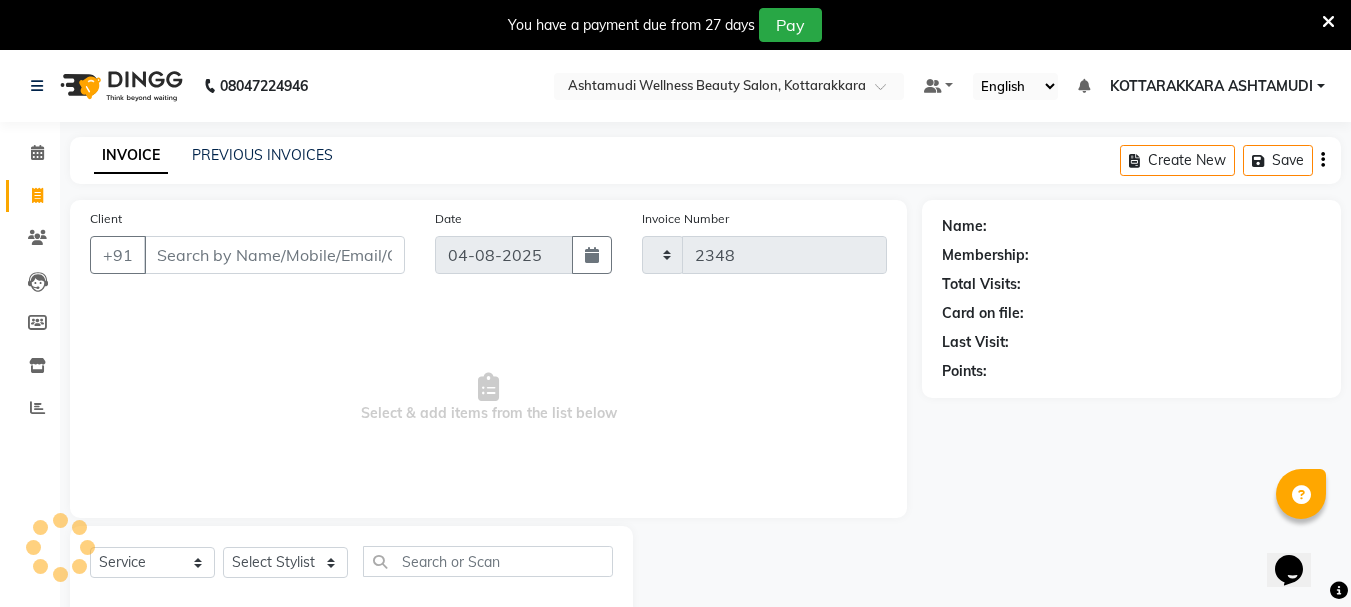select on "4664" 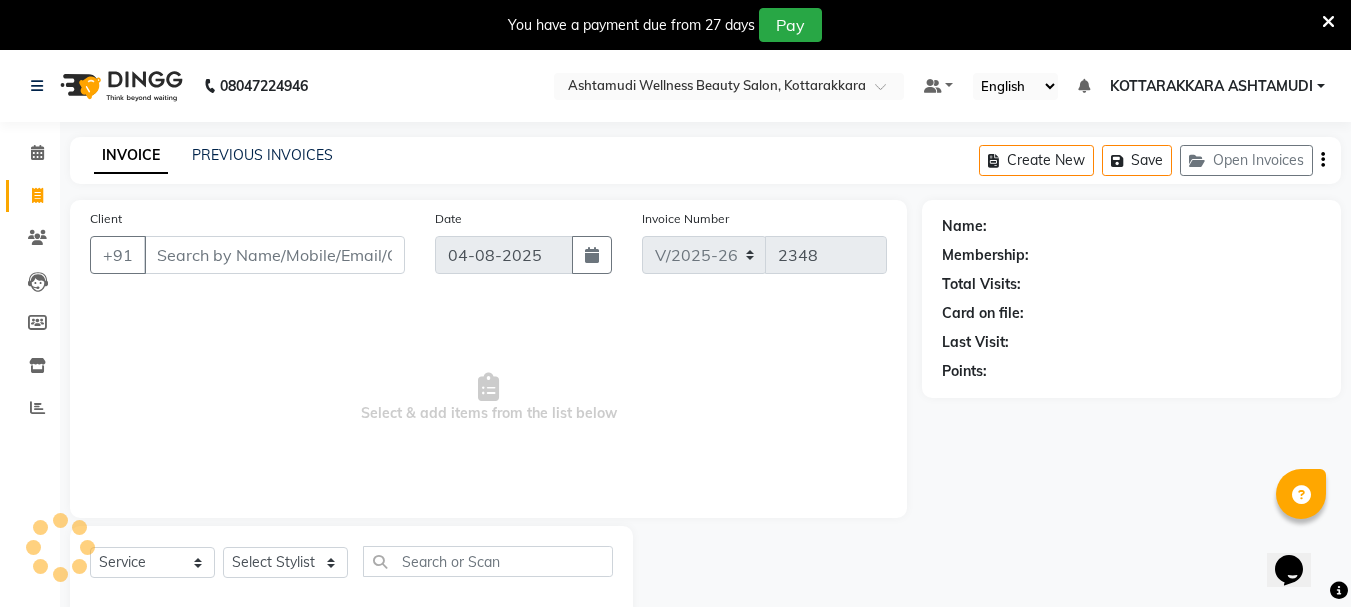 click on "Client" at bounding box center [274, 255] 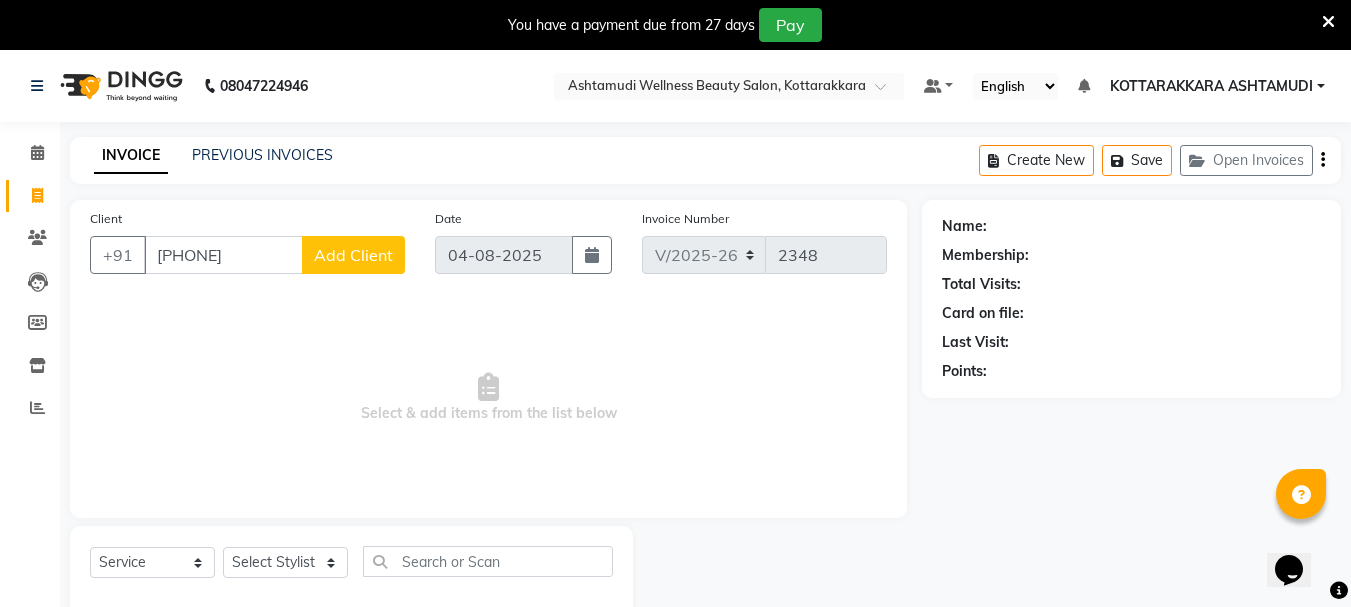 type on "9744227195" 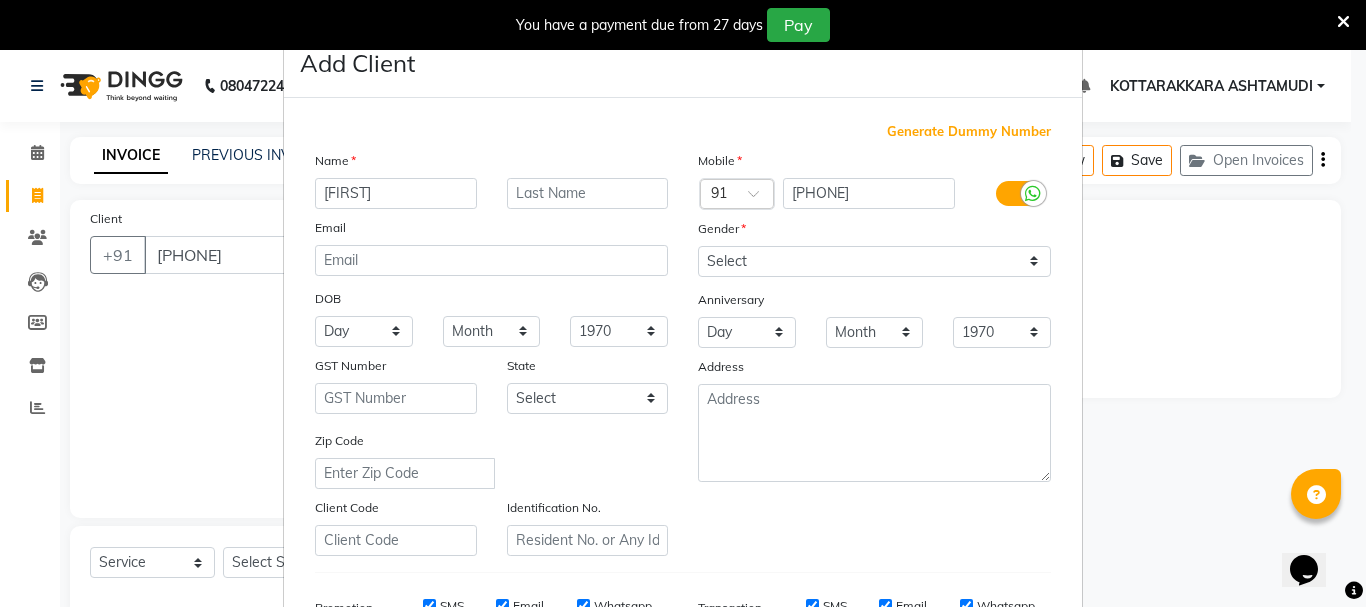 type on "THUSHARA" 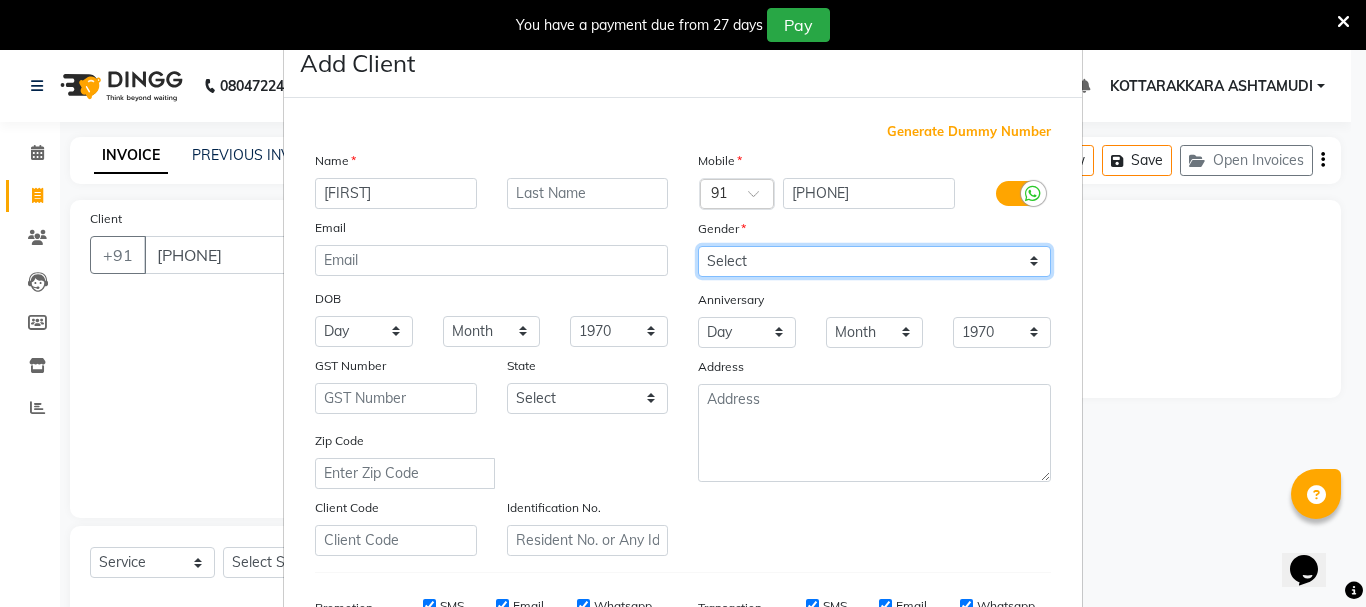 click on "Select Male Female Other Prefer Not To Say" at bounding box center [874, 261] 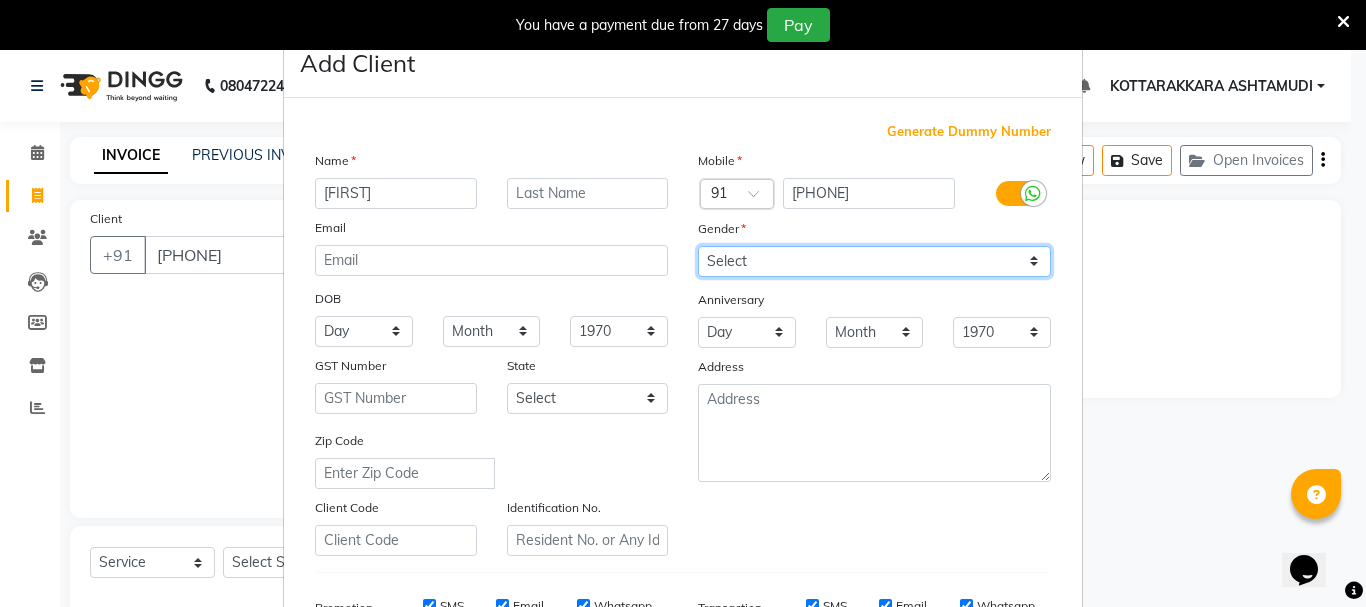 select on "female" 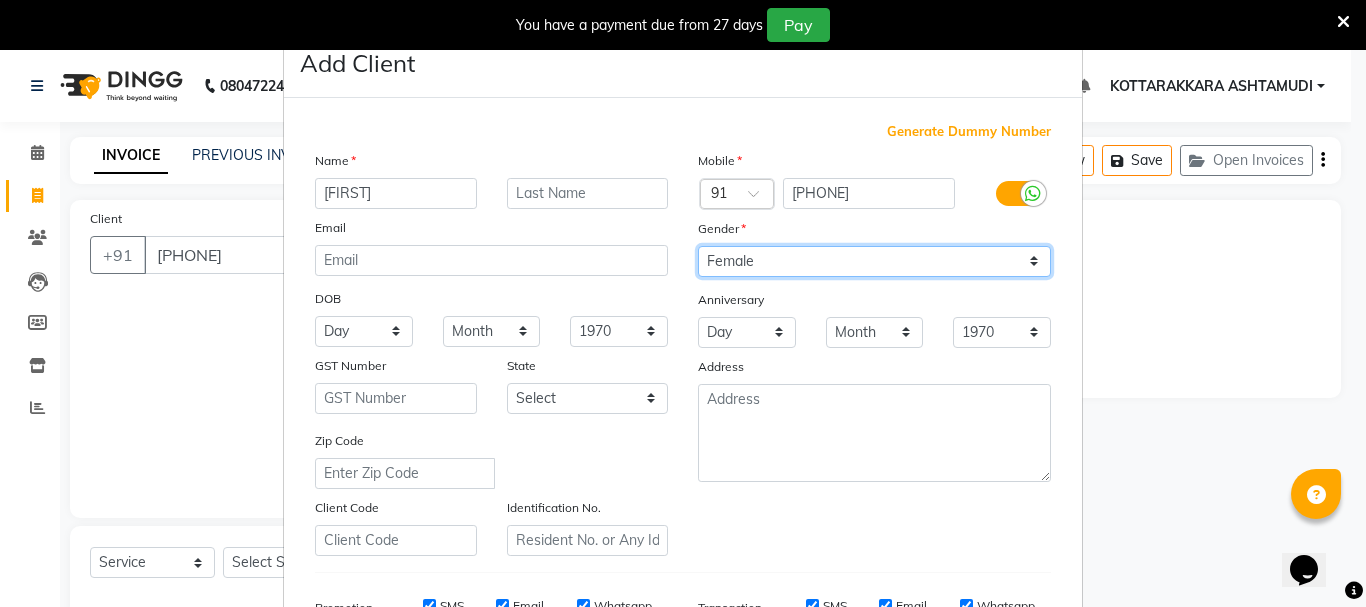 click on "Select Male Female Other Prefer Not To Say" at bounding box center [874, 261] 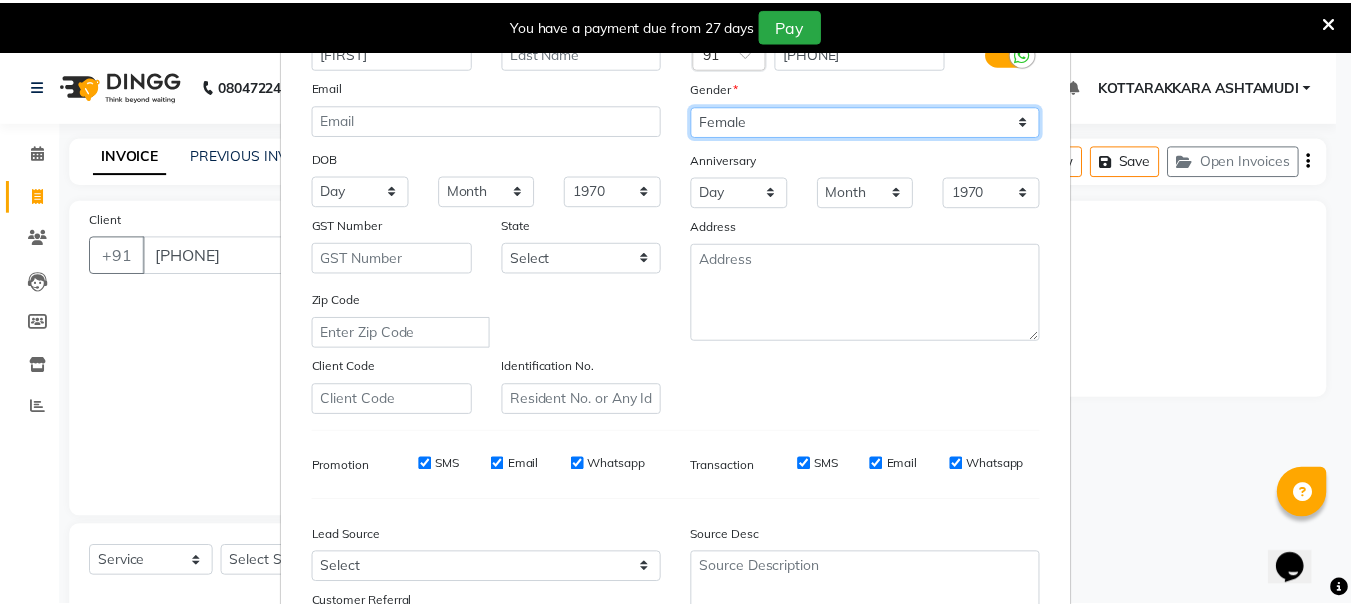 scroll, scrollTop: 316, scrollLeft: 0, axis: vertical 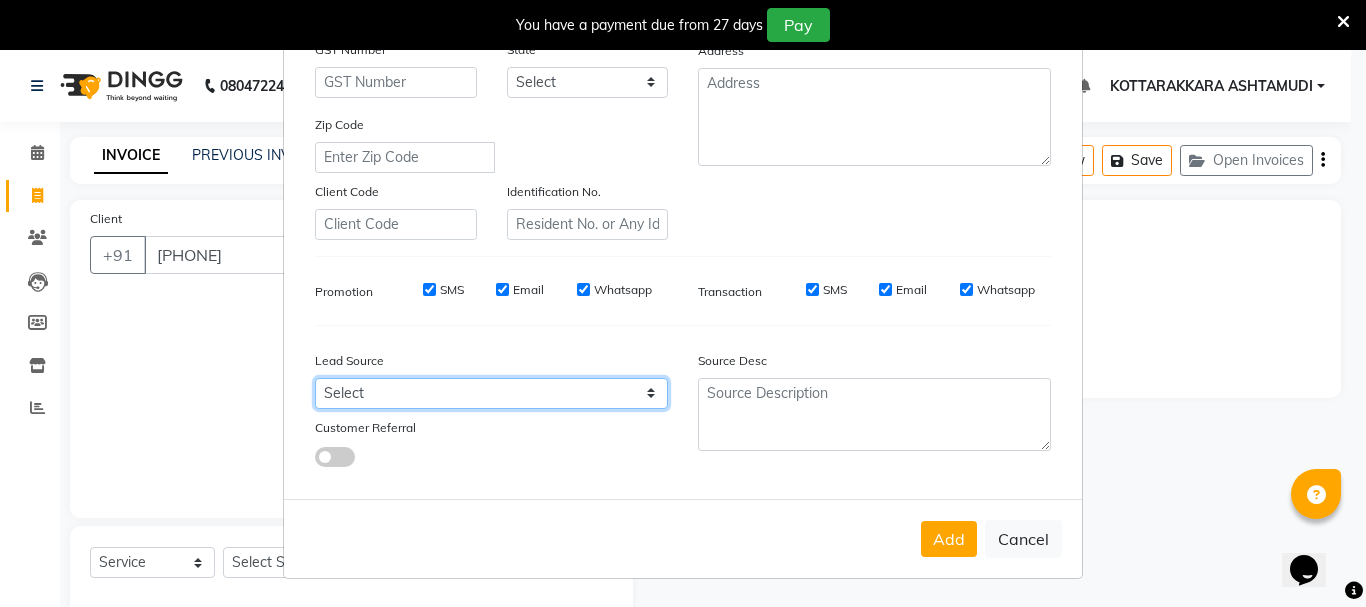 click on "Select Walk-in Referral Internet Friend Word of Mouth Advertisement Facebook JustDial Google Other Instagram  YouTube  WhatsApp" at bounding box center [491, 393] 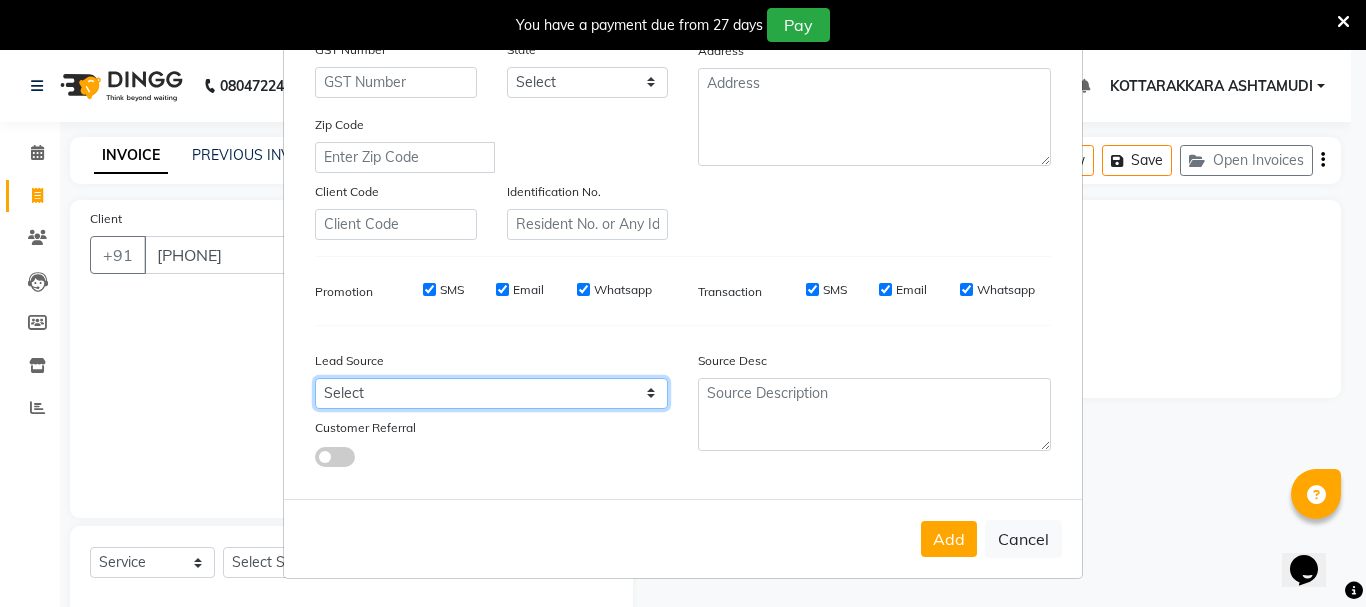 select on "31518" 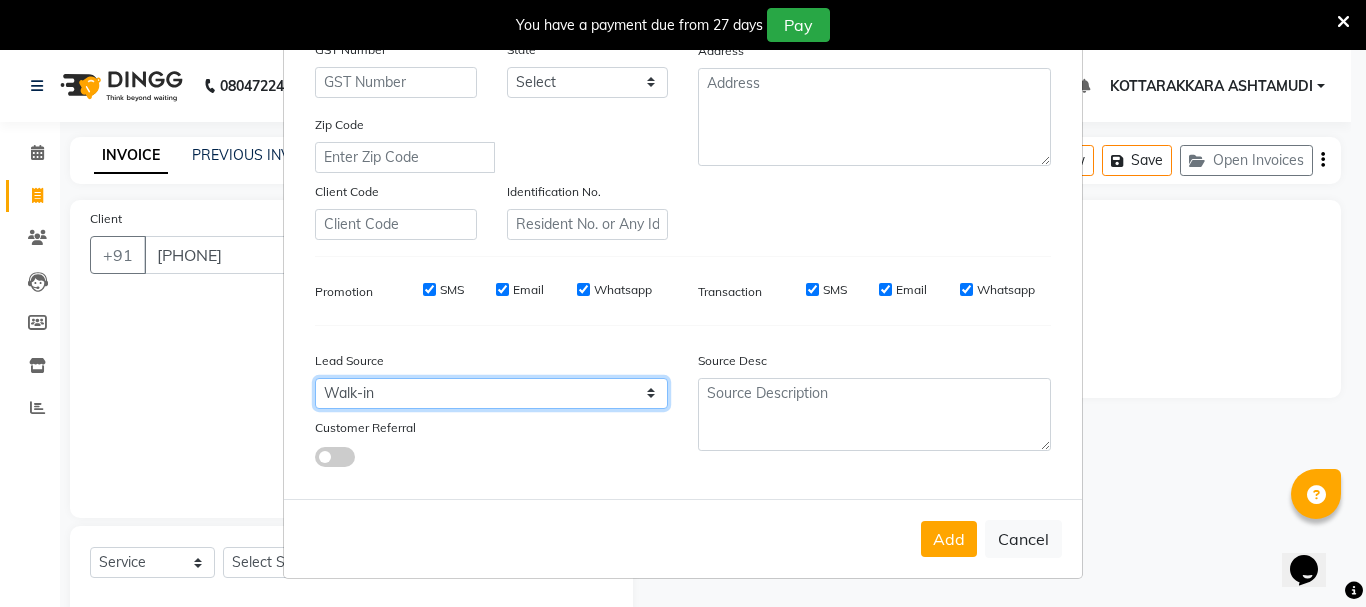 click on "Select Walk-in Referral Internet Friend Word of Mouth Advertisement Facebook JustDial Google Other Instagram  YouTube  WhatsApp" at bounding box center (491, 393) 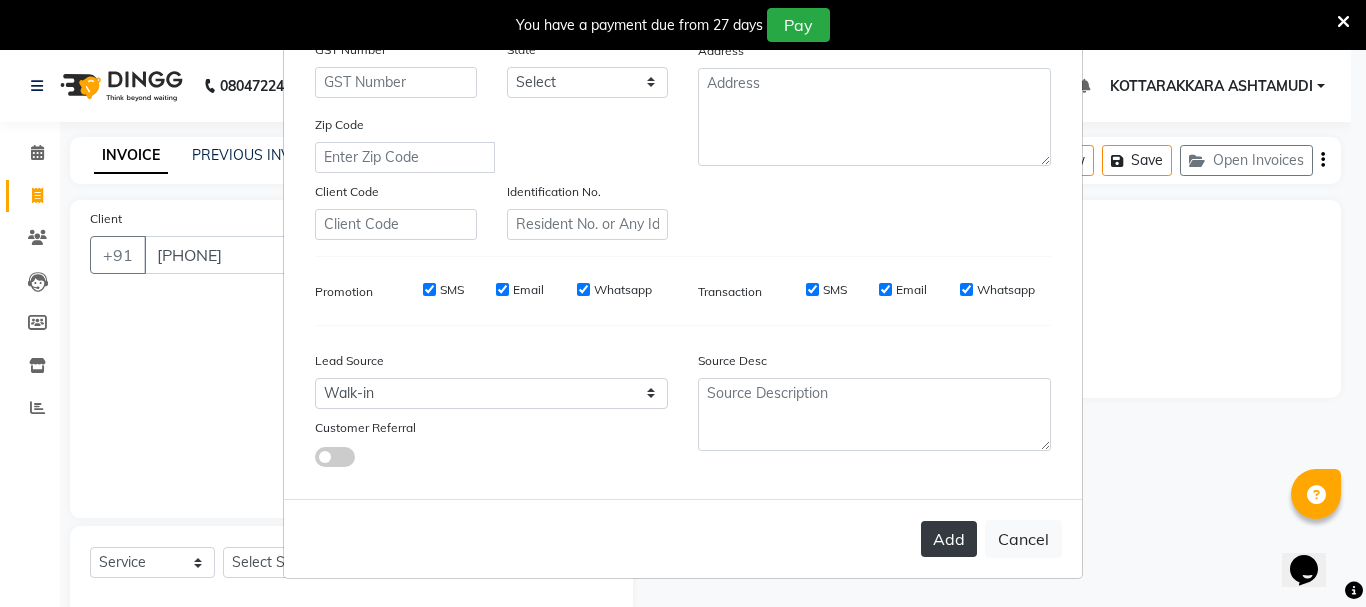 click on "Add" at bounding box center [949, 539] 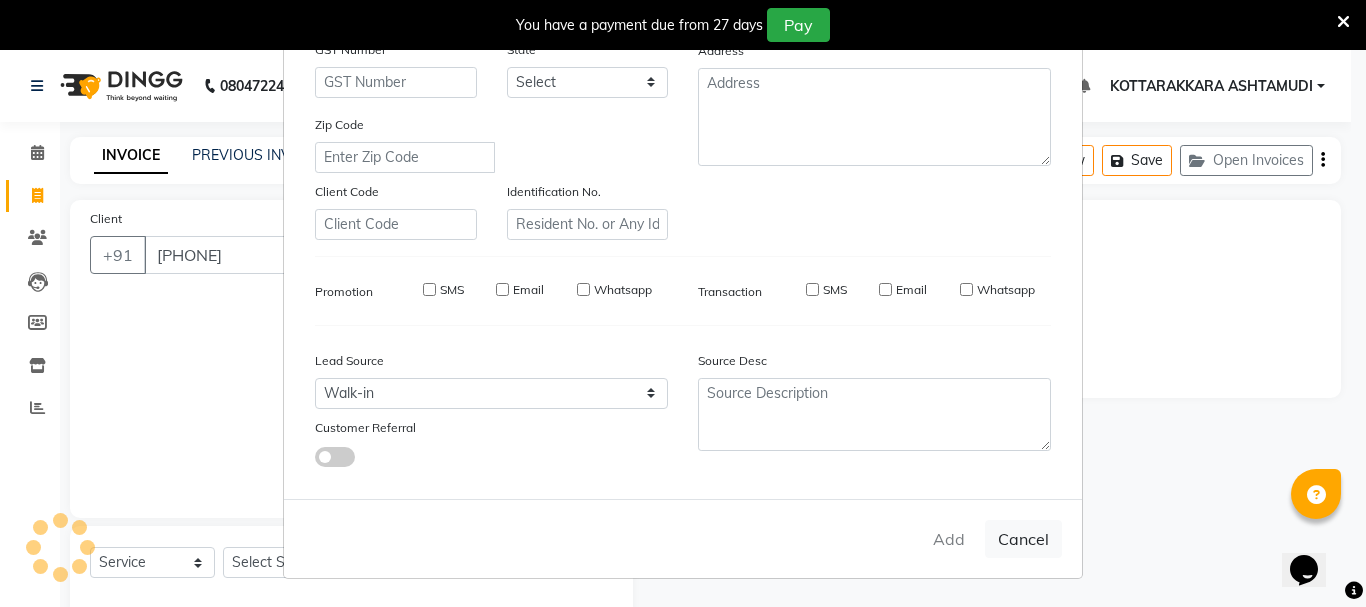 type 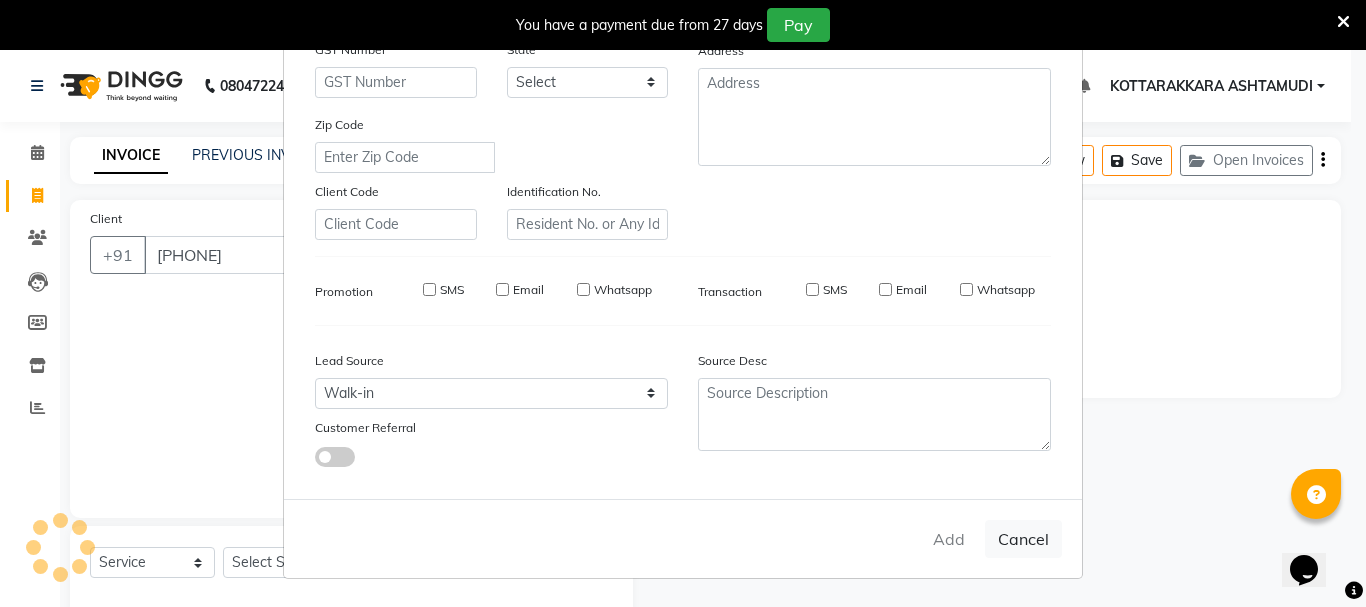 select 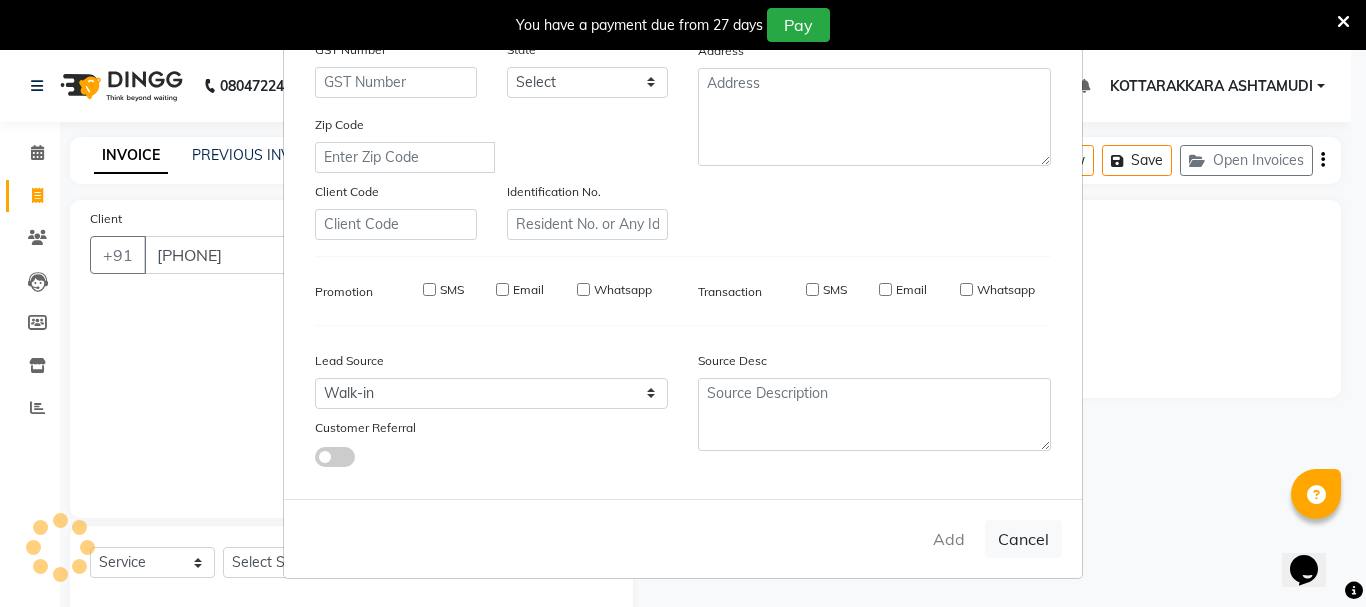 select 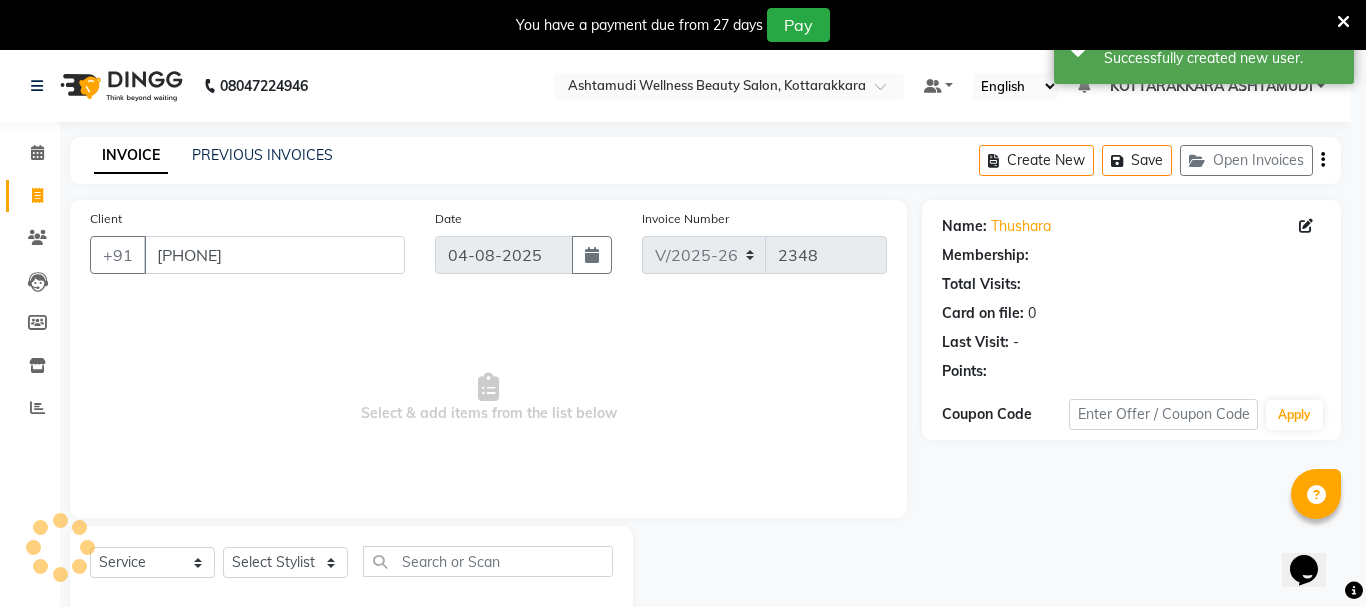 select on "1: Object" 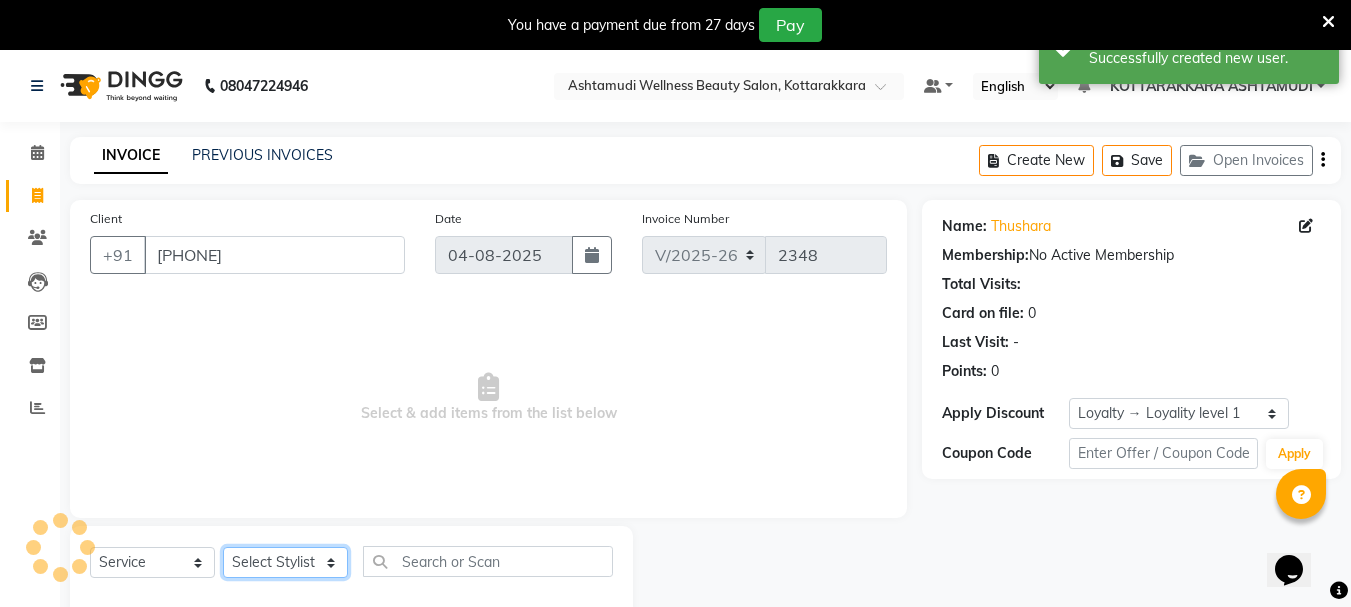 click on "Select Stylist AMRITHA DIVYA L	 Gita Mahali  Jibi P R Karina Darjee  KOTTARAKKARA ASHTAMUDI NISHA SAMUEL 	 Priya Chakraborty SARIGA R	 SHAHIDA SHAMINA MUHAMMED P R" 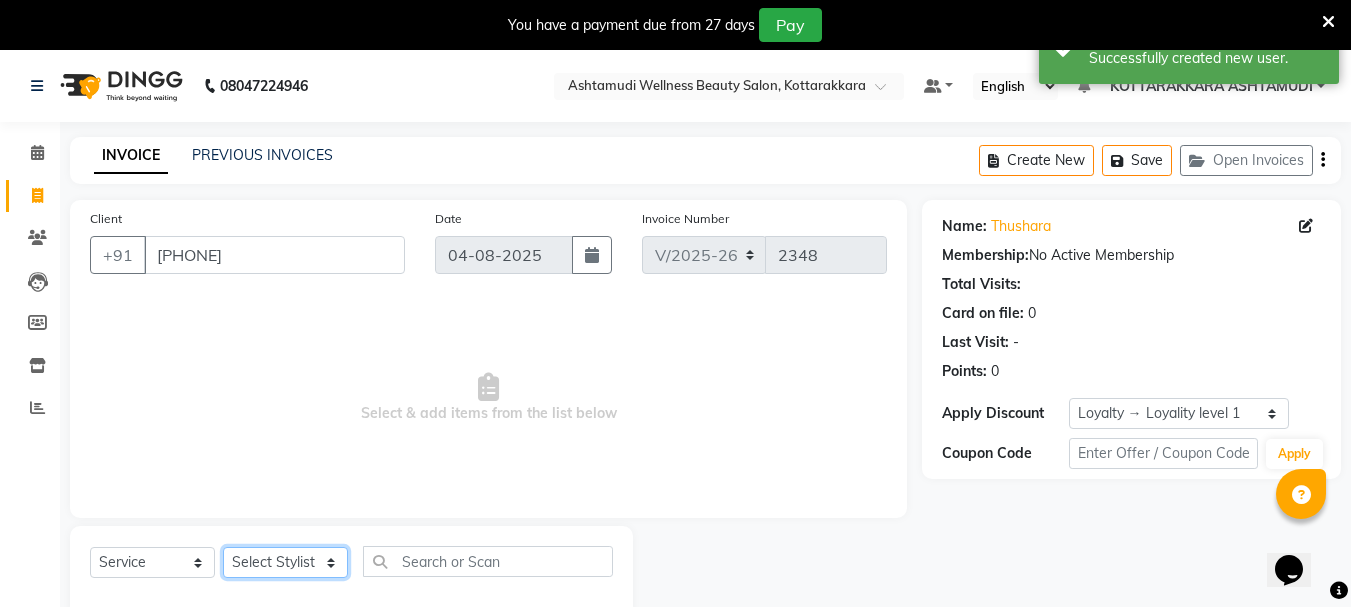 select on "27465" 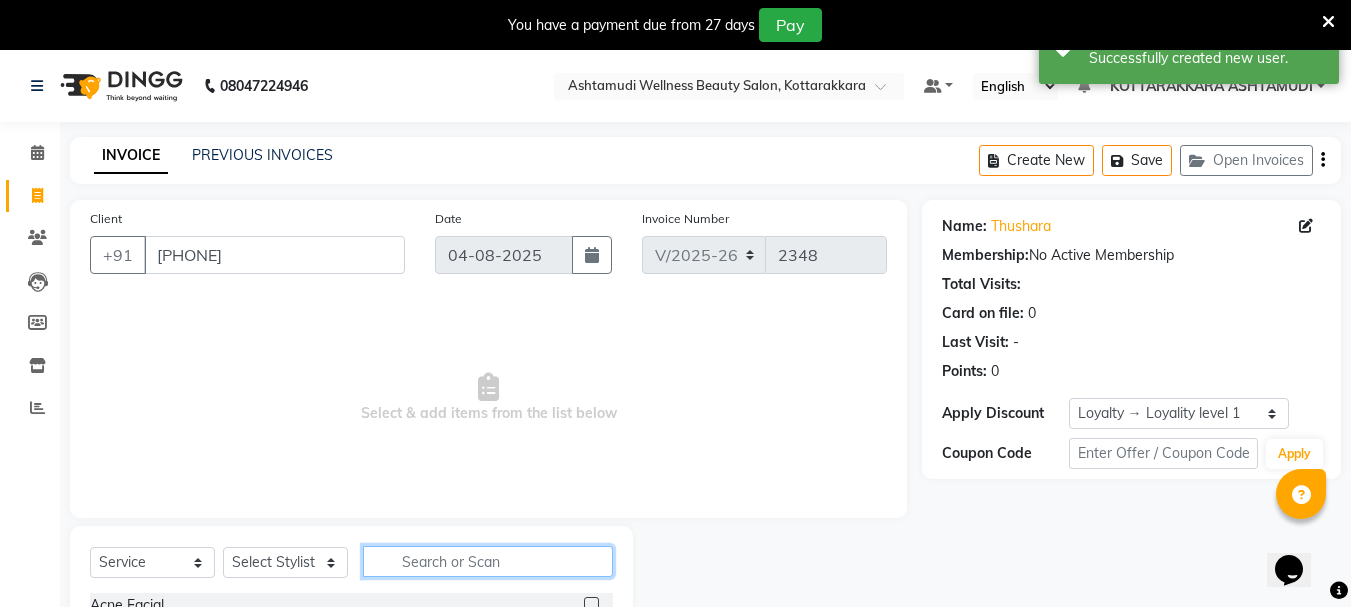 click 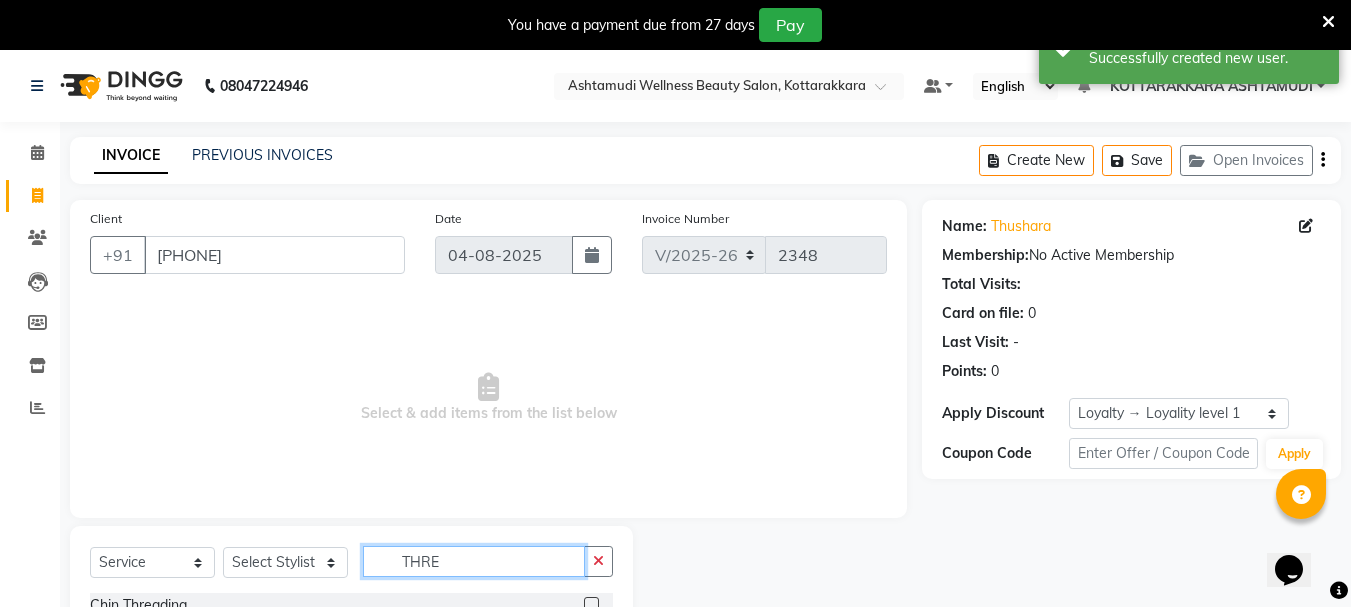 scroll, scrollTop: 189, scrollLeft: 0, axis: vertical 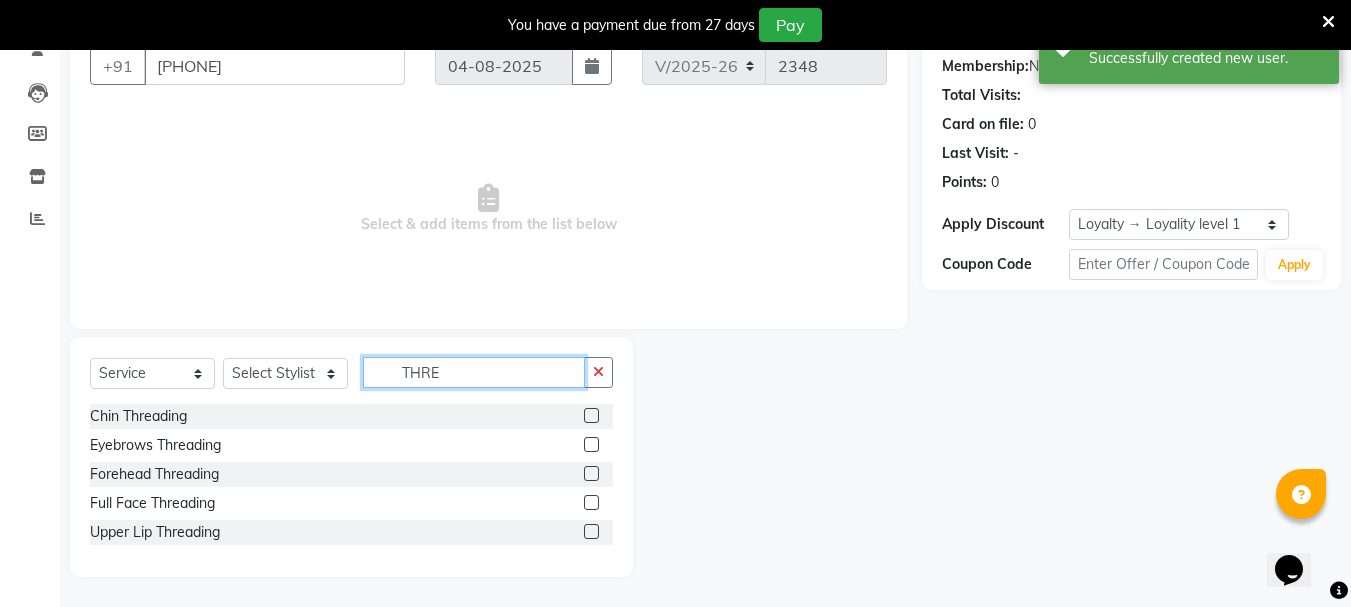 type on "THRE" 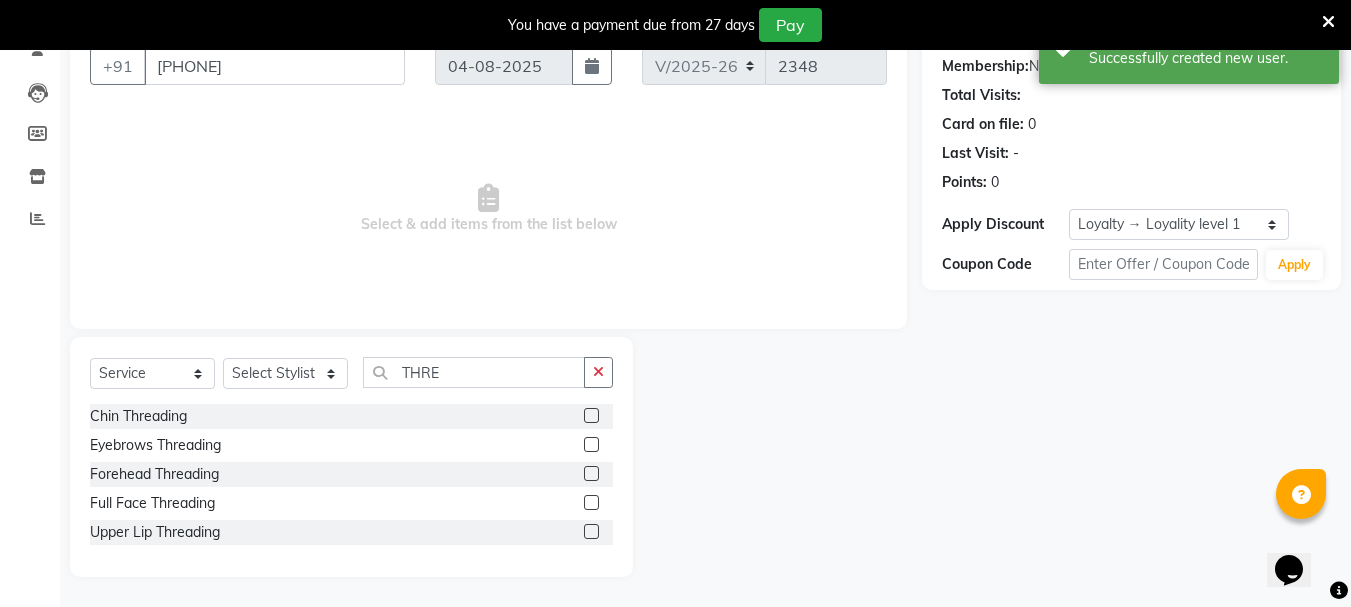 click 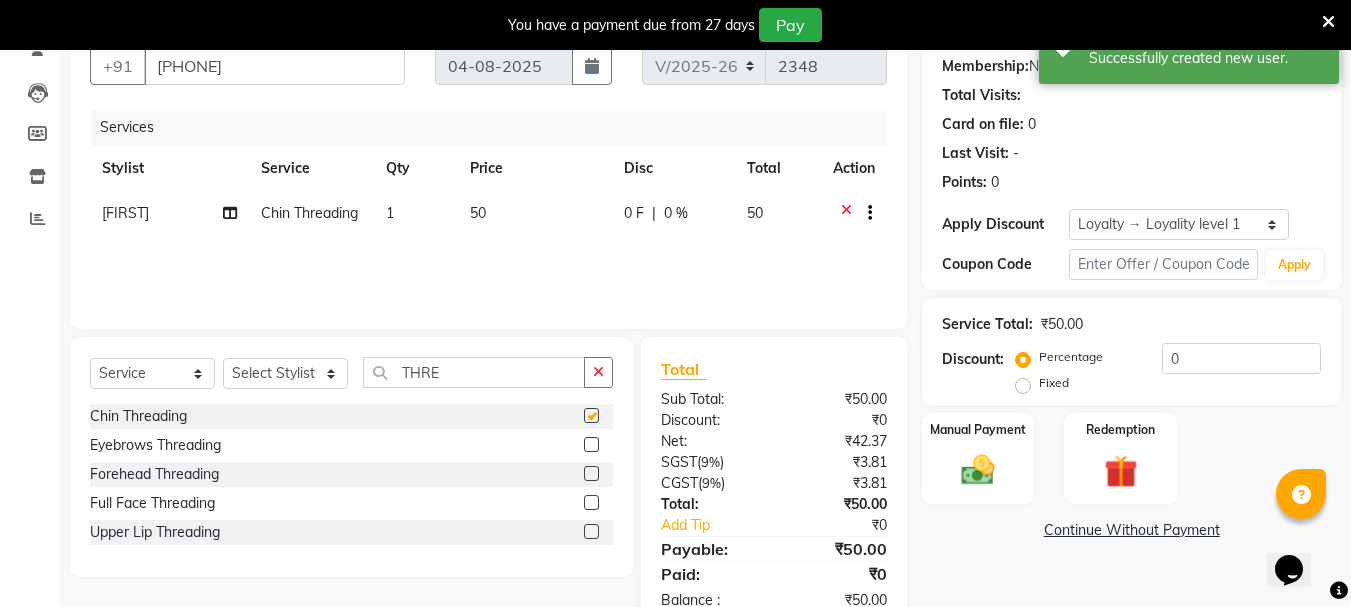 checkbox on "false" 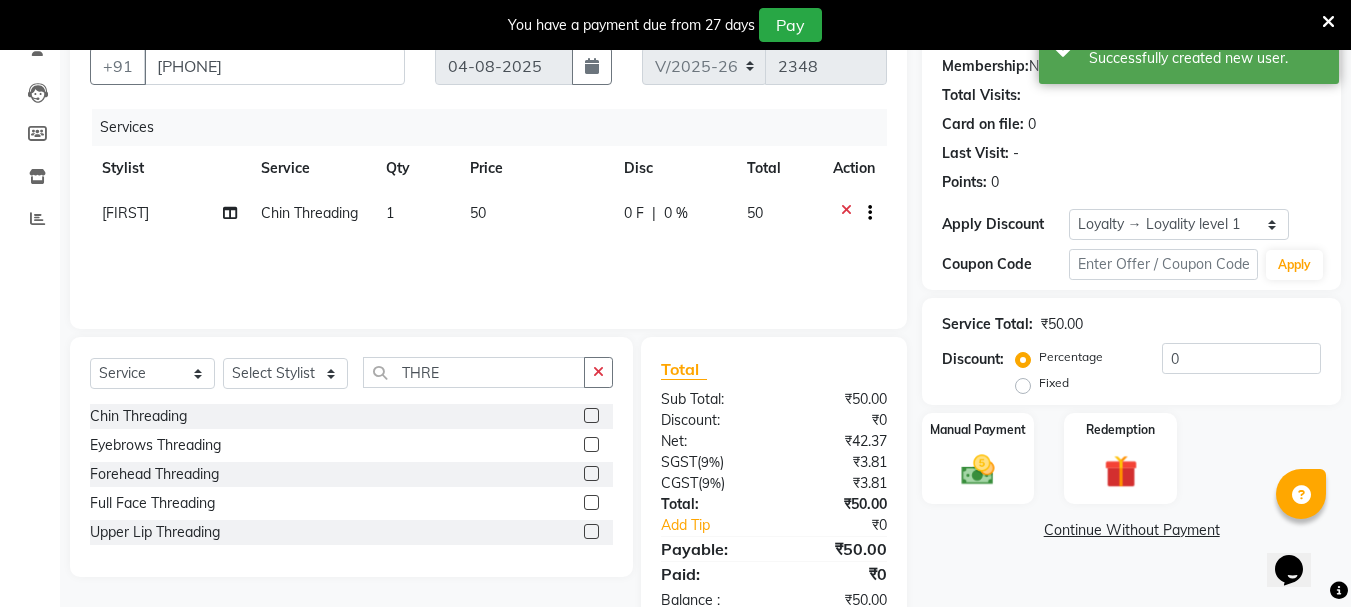 click 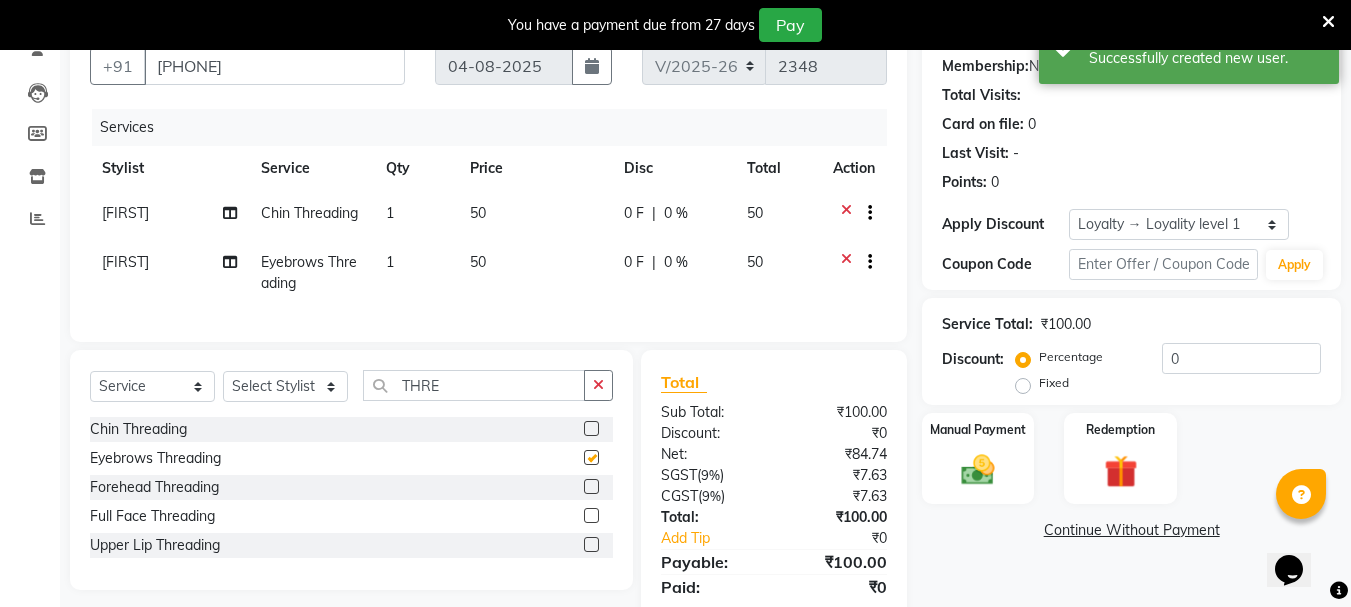 checkbox on "false" 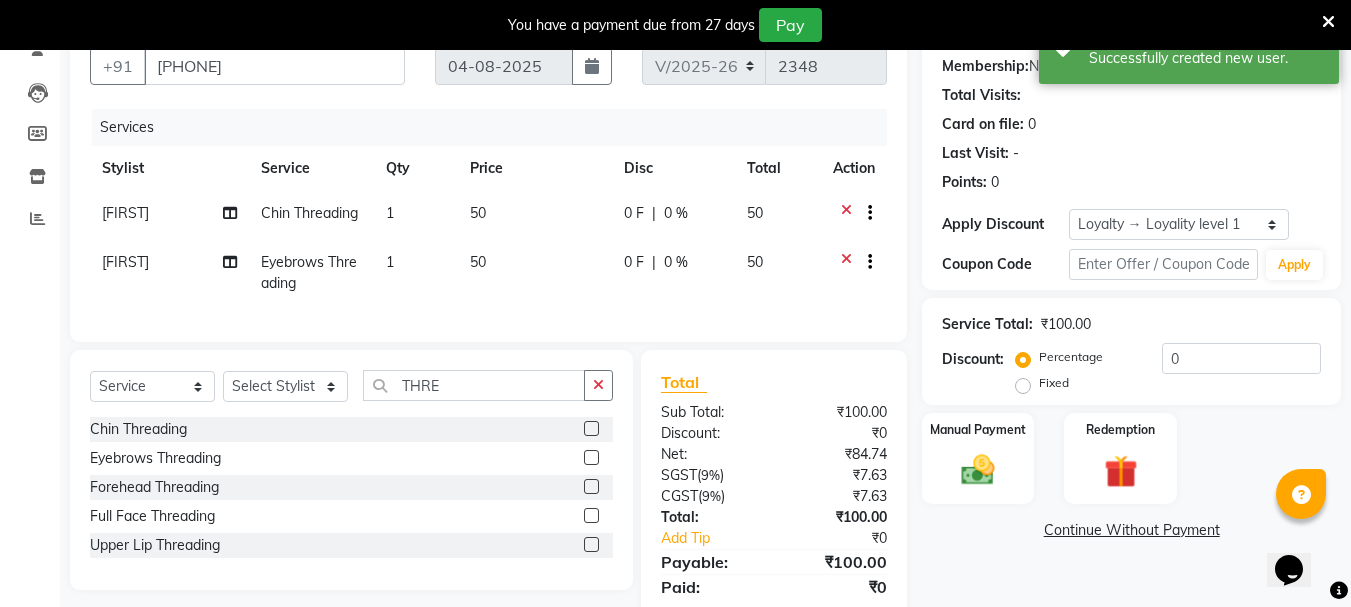 click 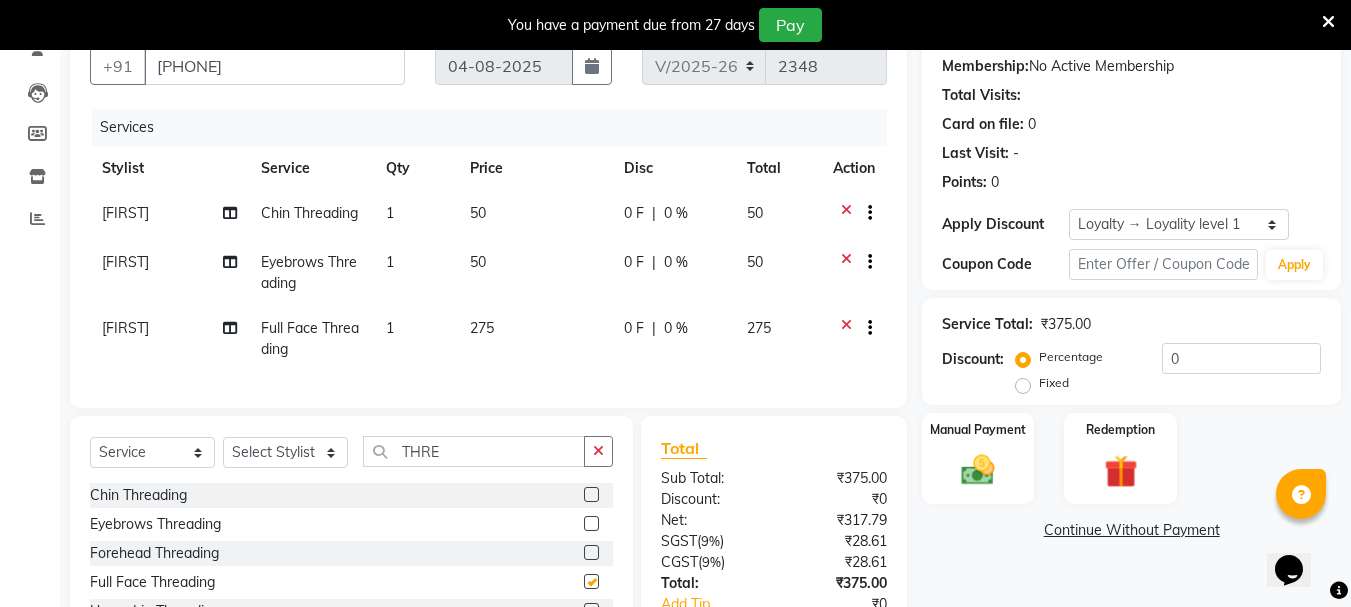 checkbox on "false" 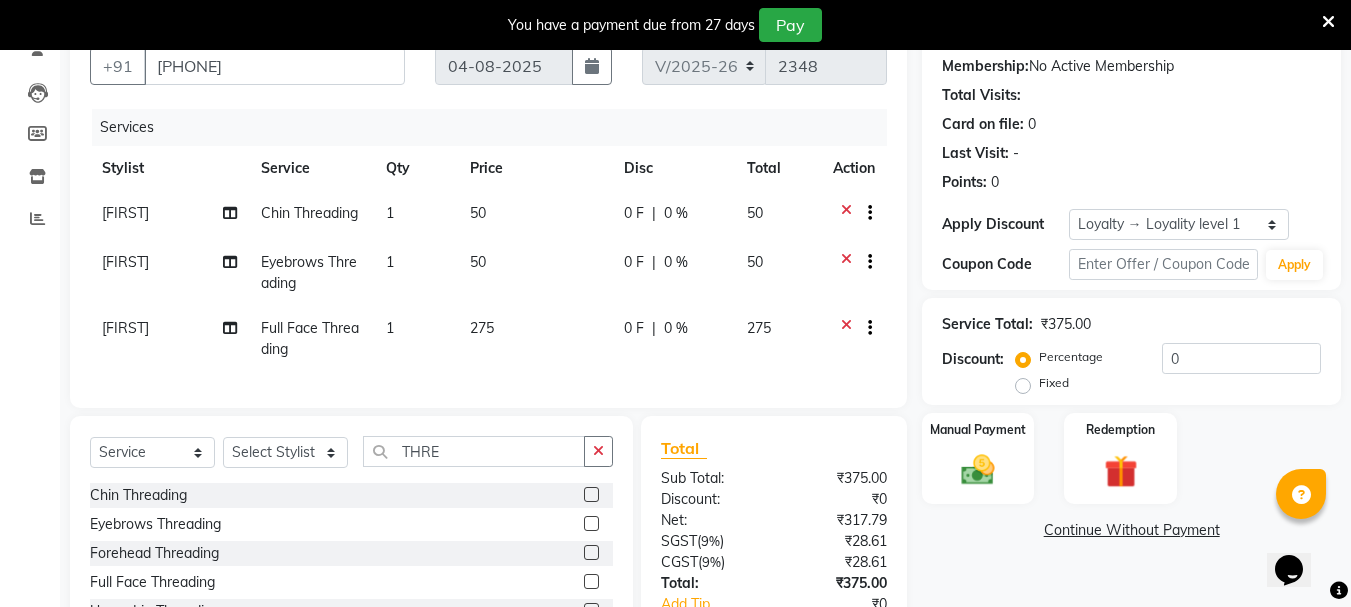 scroll, scrollTop: 337, scrollLeft: 0, axis: vertical 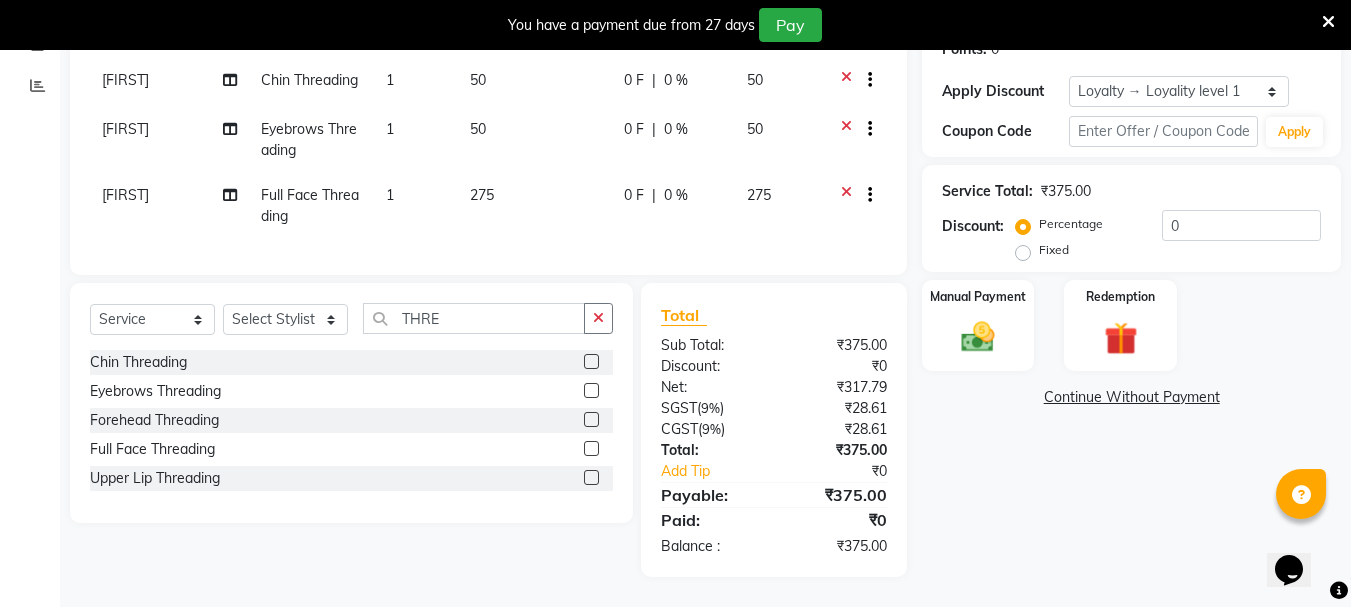 click 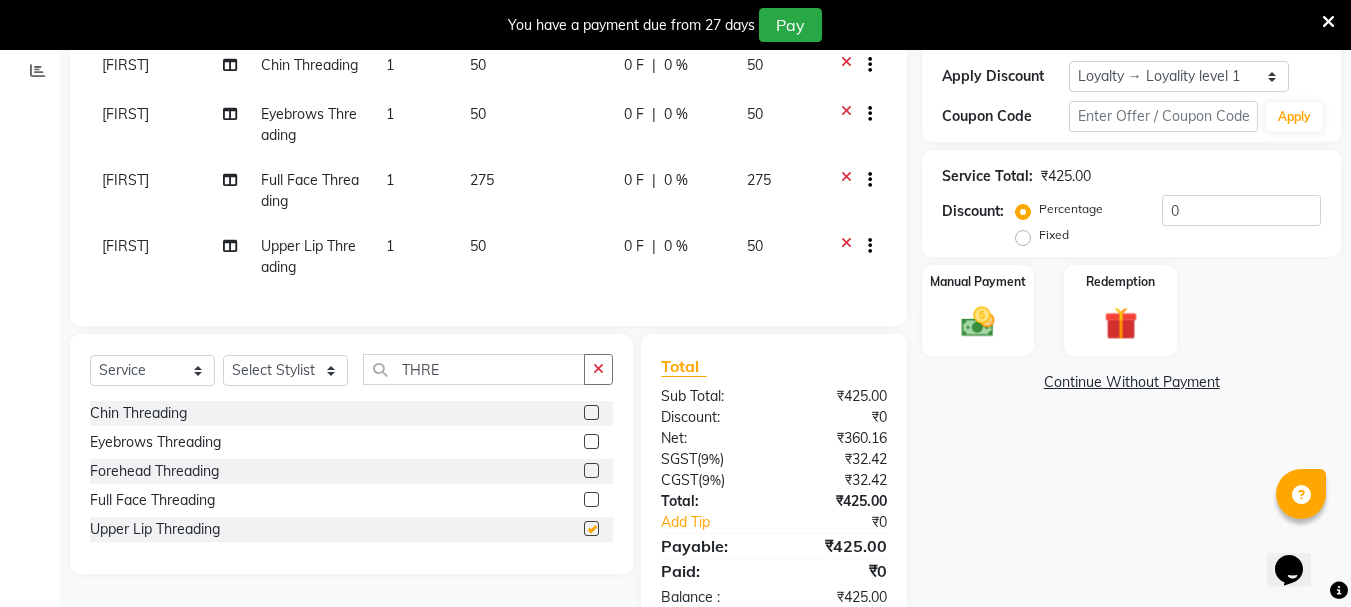 checkbox on "false" 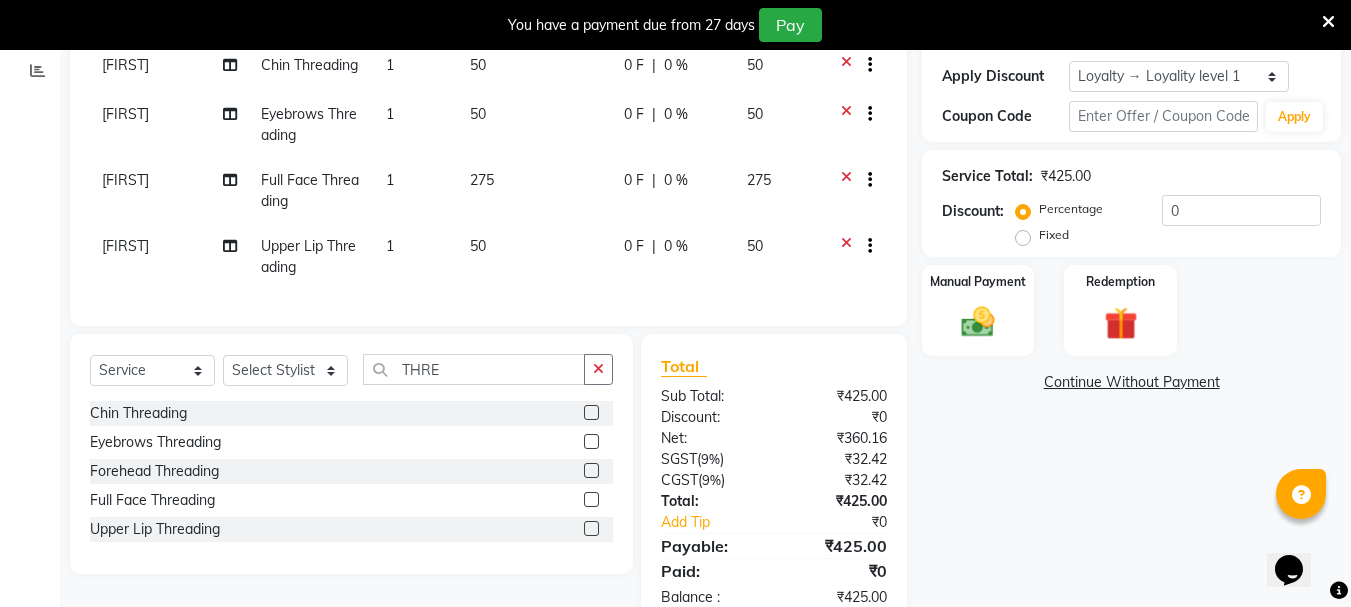 click 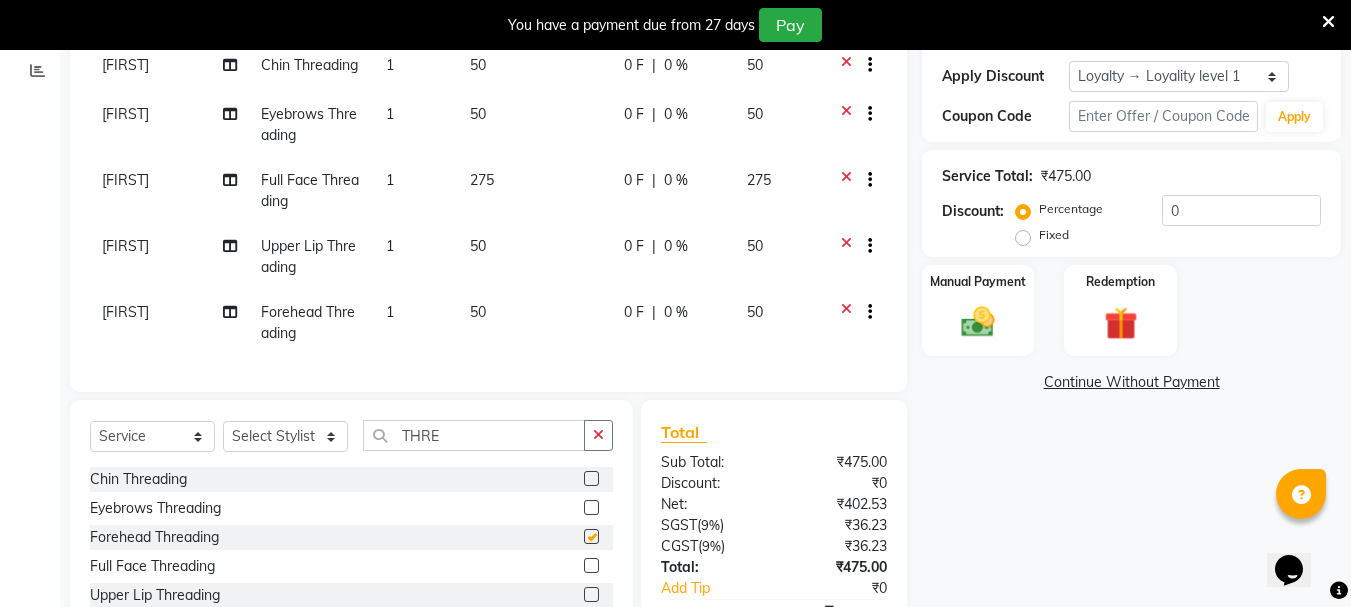 checkbox on "false" 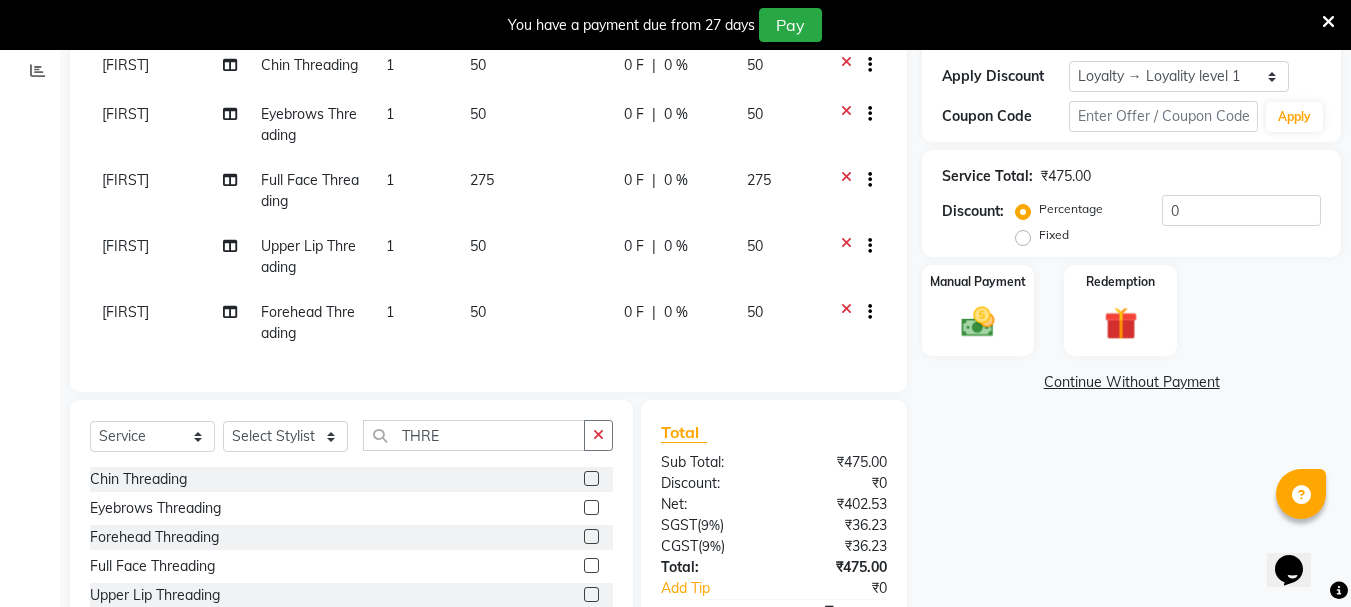 click 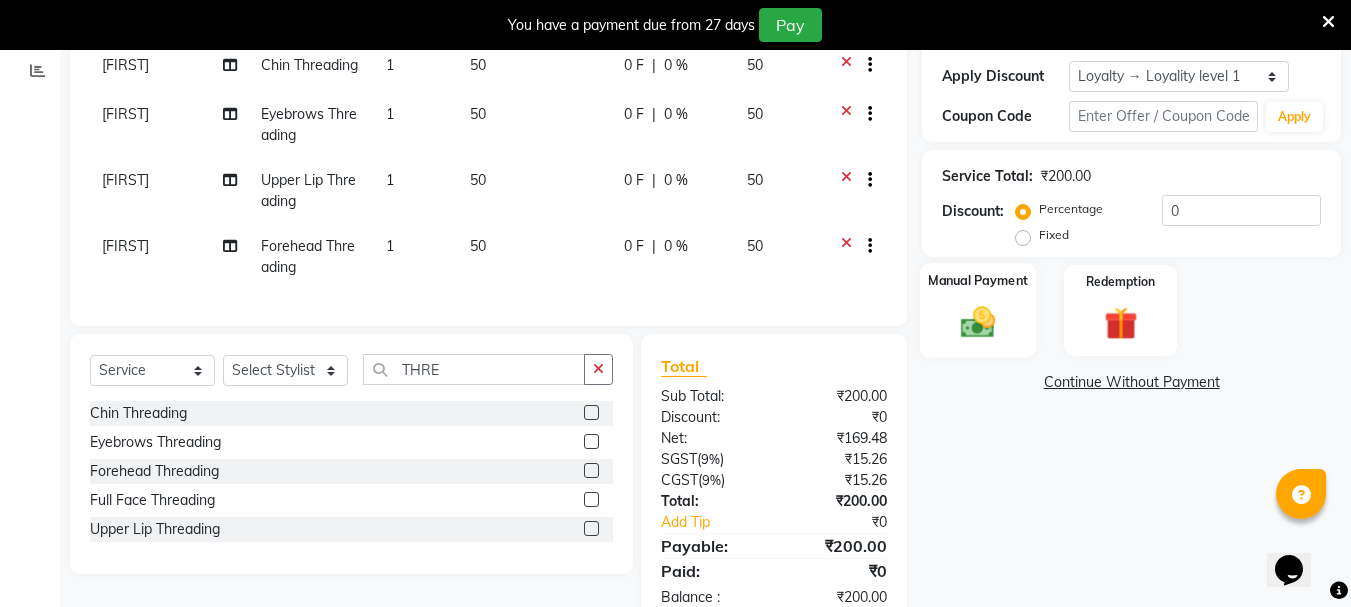 click on "Manual Payment" 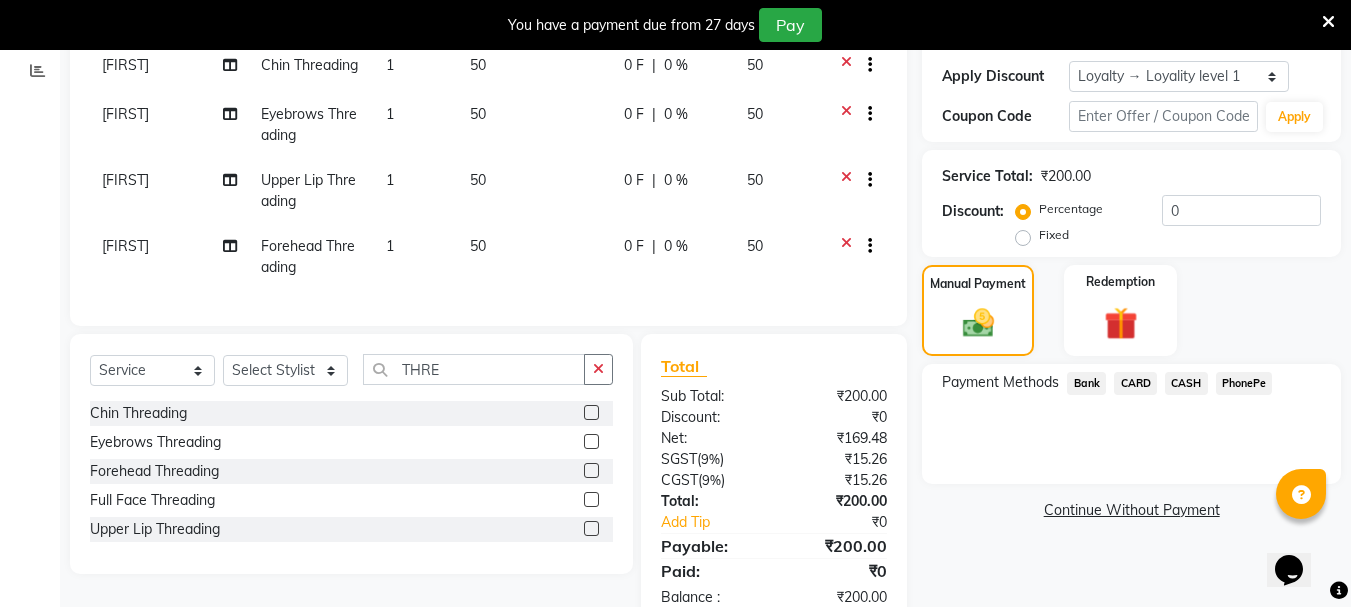 click on "CASH" 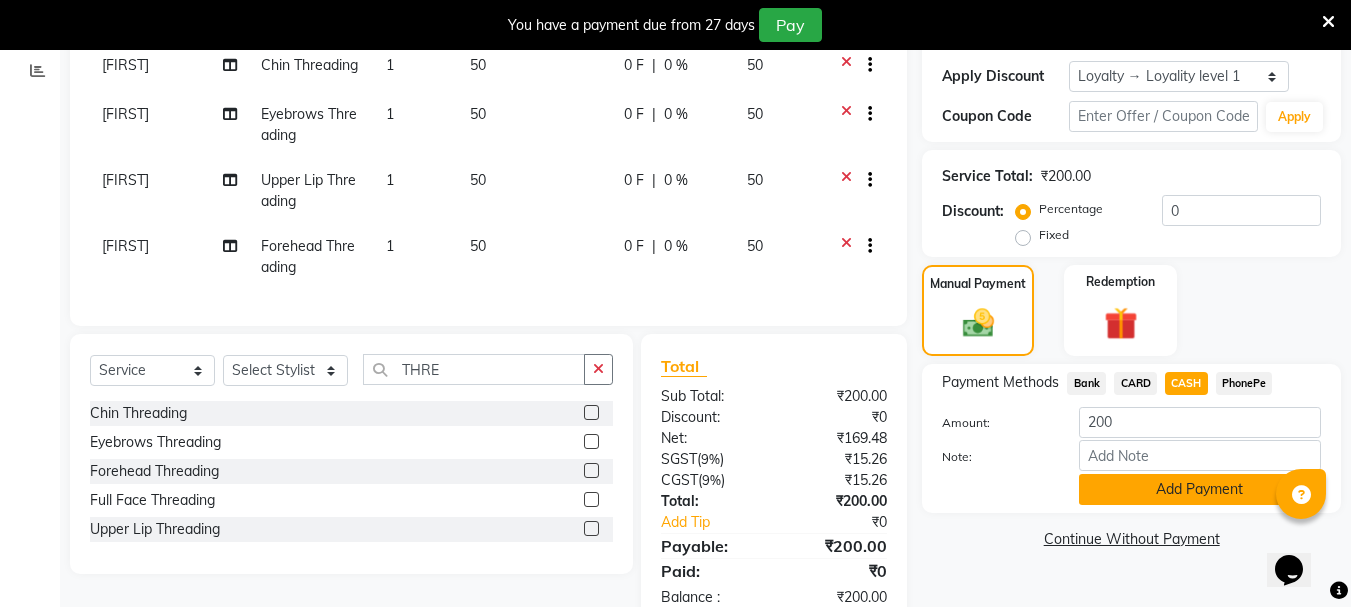 click on "Add Payment" 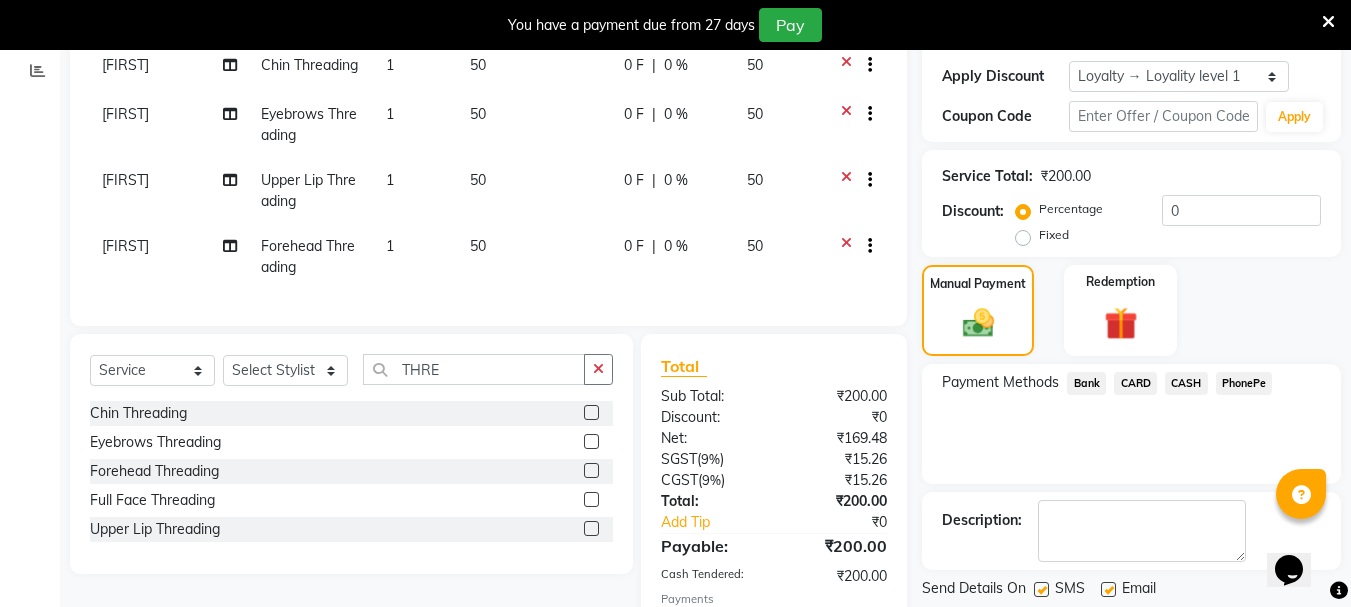 scroll, scrollTop: 573, scrollLeft: 0, axis: vertical 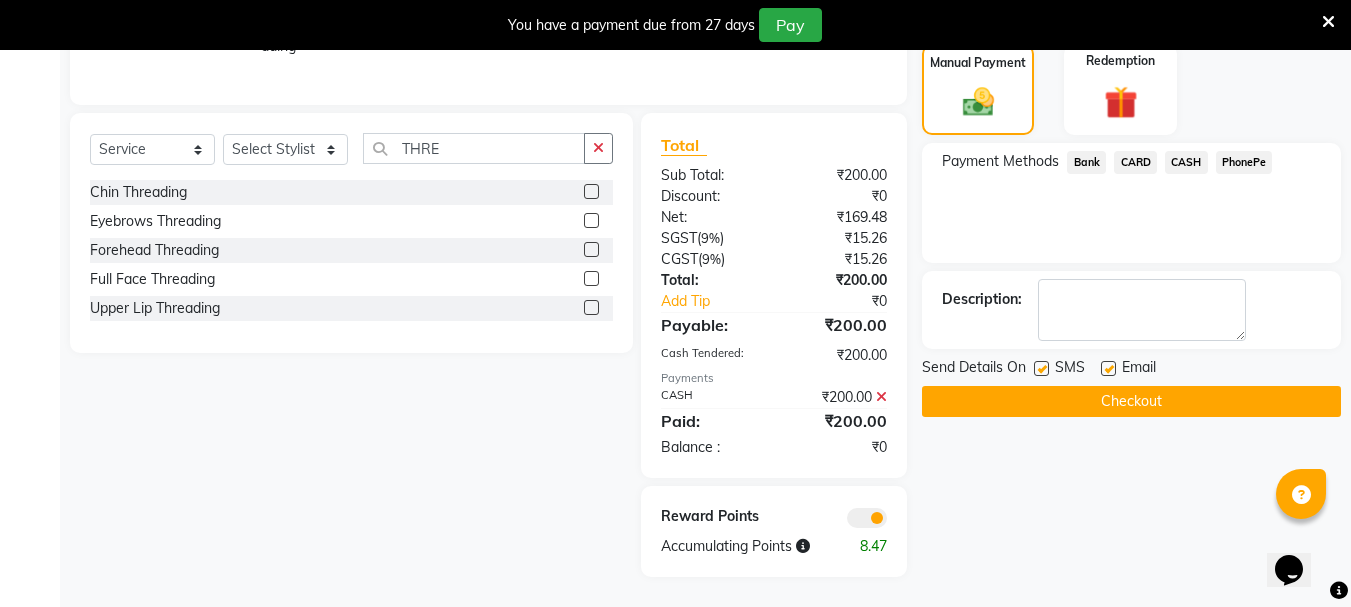 click on "Checkout" 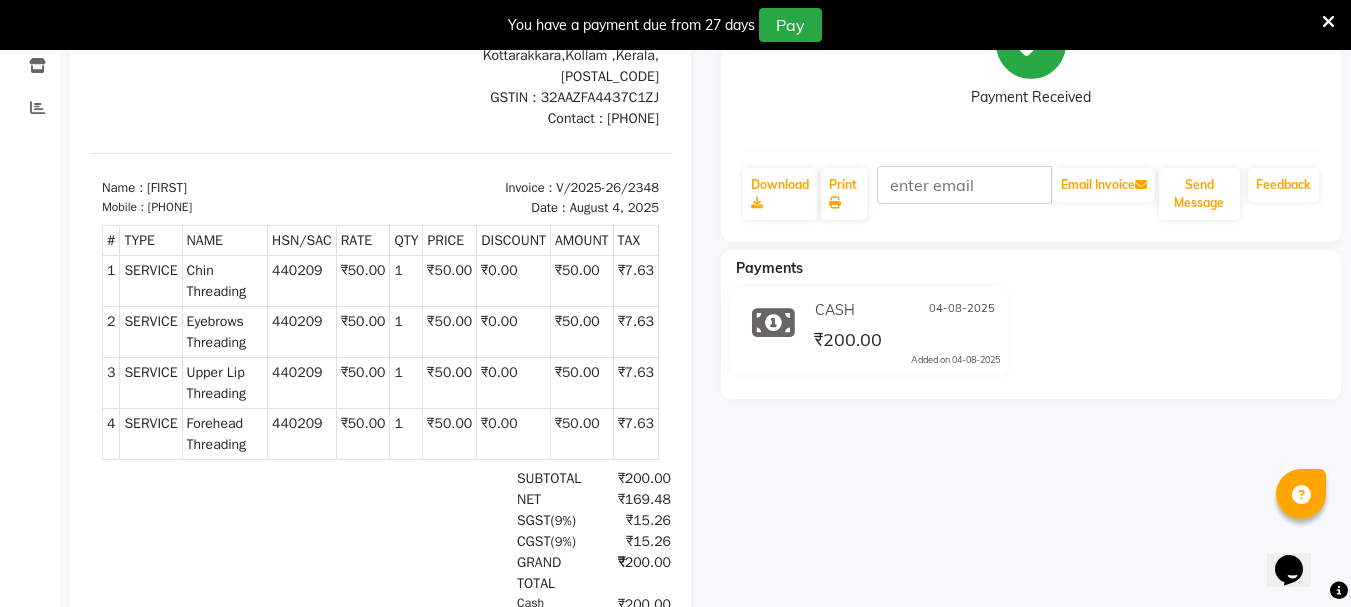 scroll, scrollTop: 0, scrollLeft: 0, axis: both 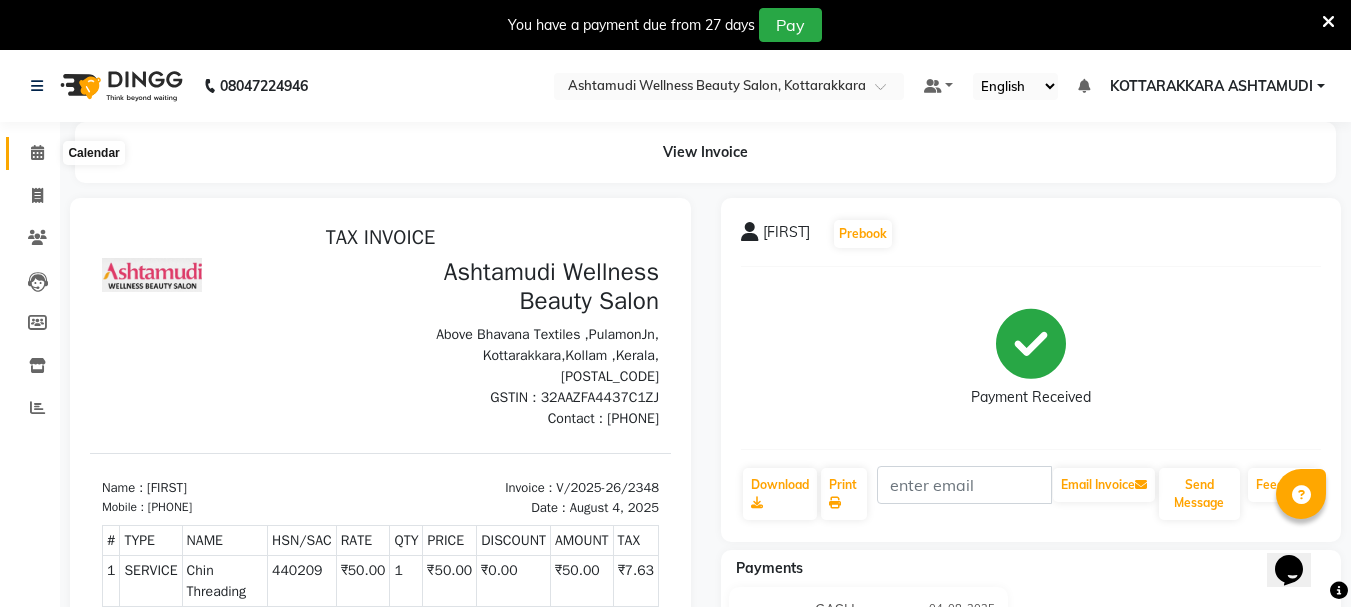 click 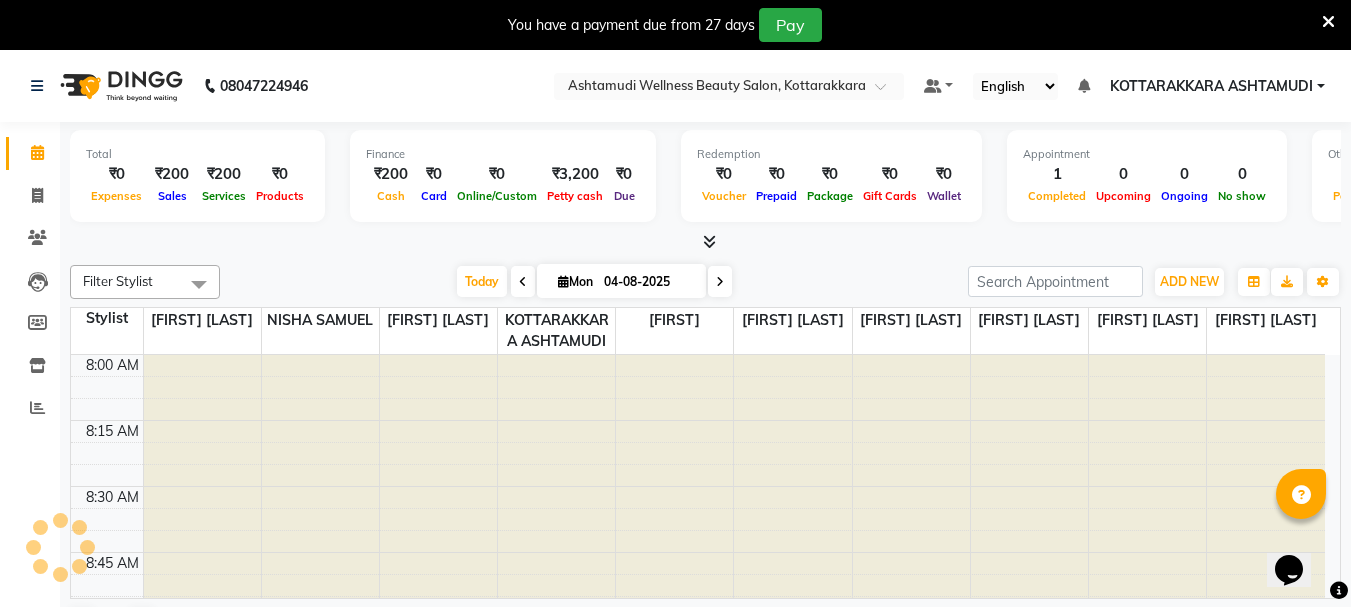 scroll, scrollTop: 0, scrollLeft: 0, axis: both 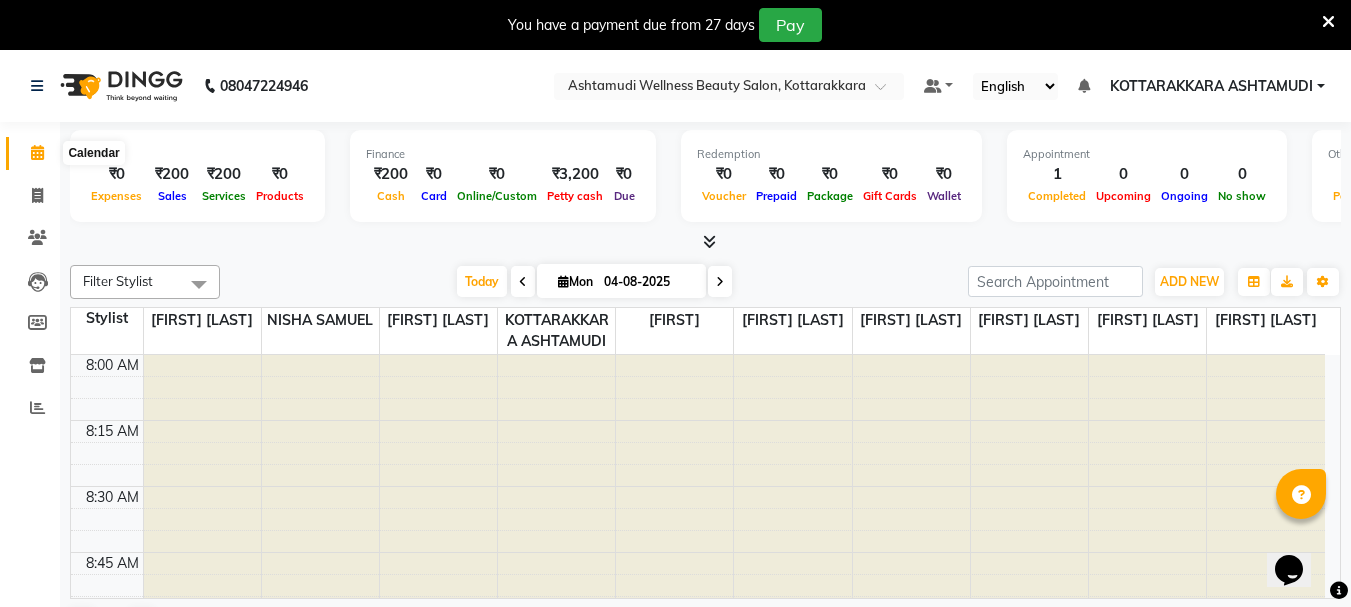 click 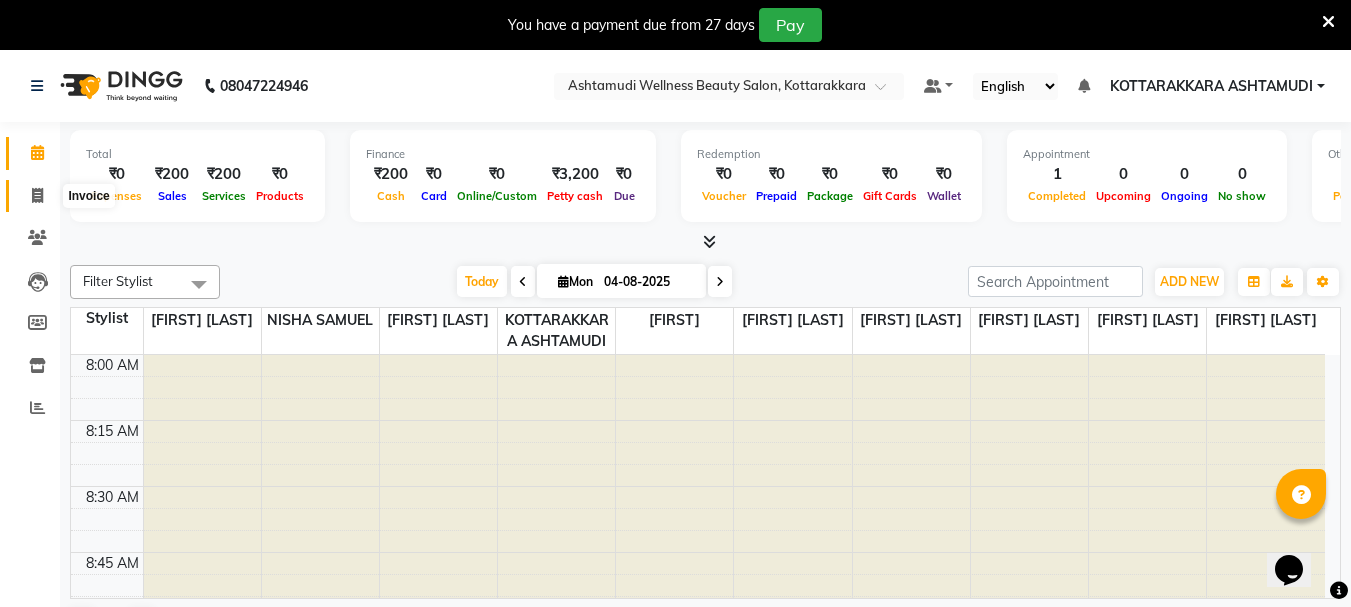 click 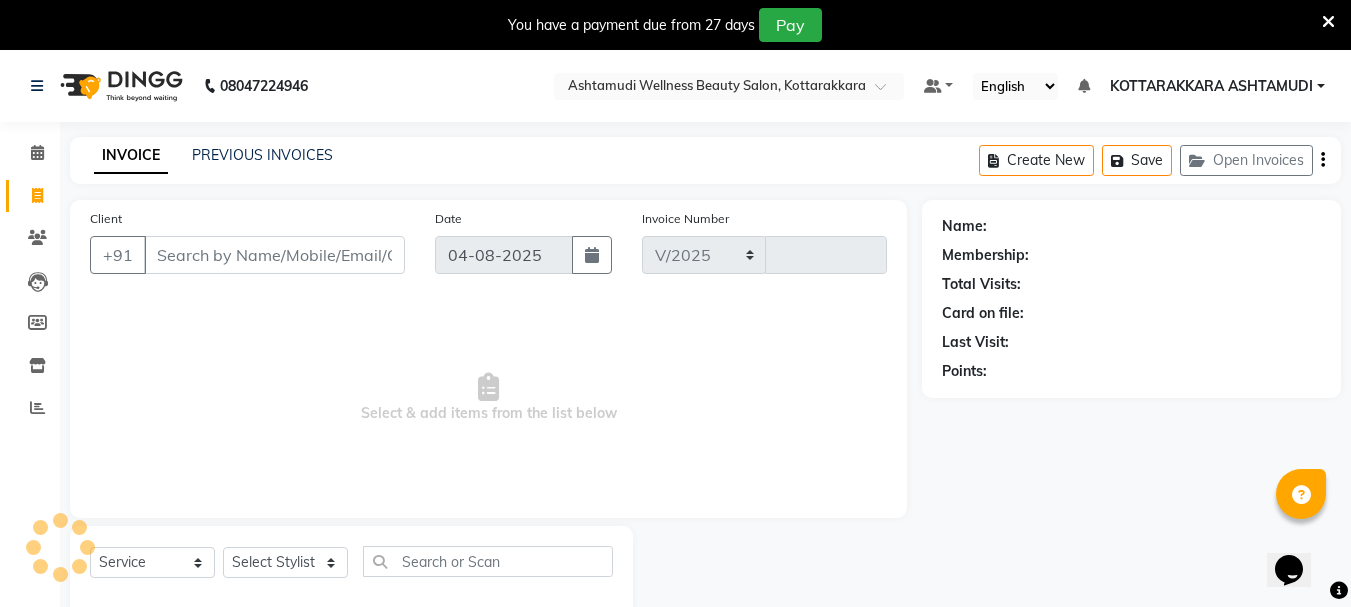 select on "4664" 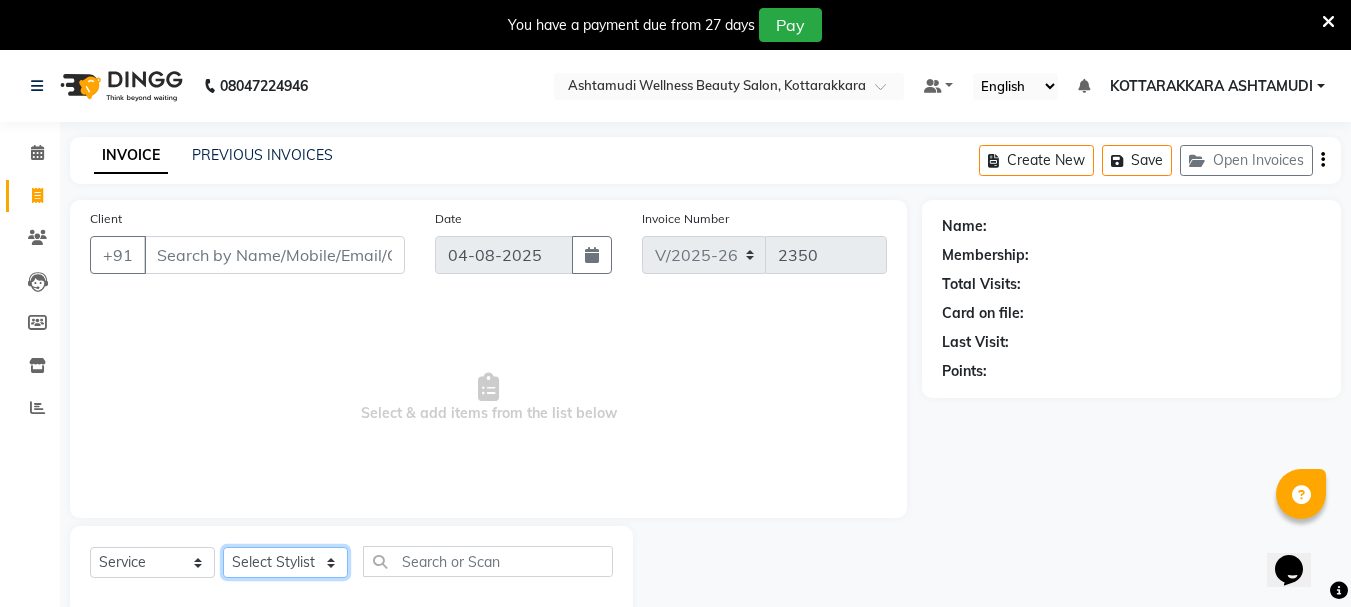 click on "Select Stylist AMRITHA DIVYA L	 Gita Mahali  Jibi P R Karina Darjee  KOTTARAKKARA ASHTAMUDI NISHA SAMUEL 	 Priya Chakraborty SARIGA R	 SHAHIDA SHAMINA MUHAMMED P R" 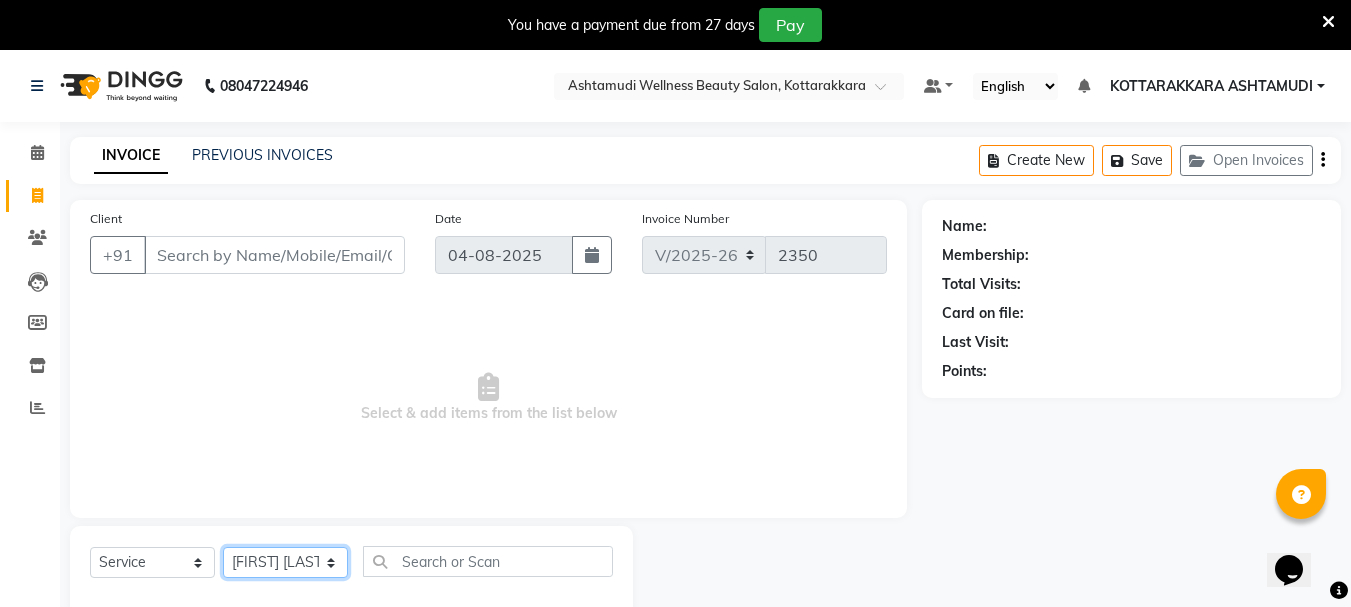 click on "Select Stylist AMRITHA DIVYA L	 Gita Mahali  Jibi P R Karina Darjee  KOTTARAKKARA ASHTAMUDI NISHA SAMUEL 	 Priya Chakraborty SARIGA R	 SHAHIDA SHAMINA MUHAMMED P R" 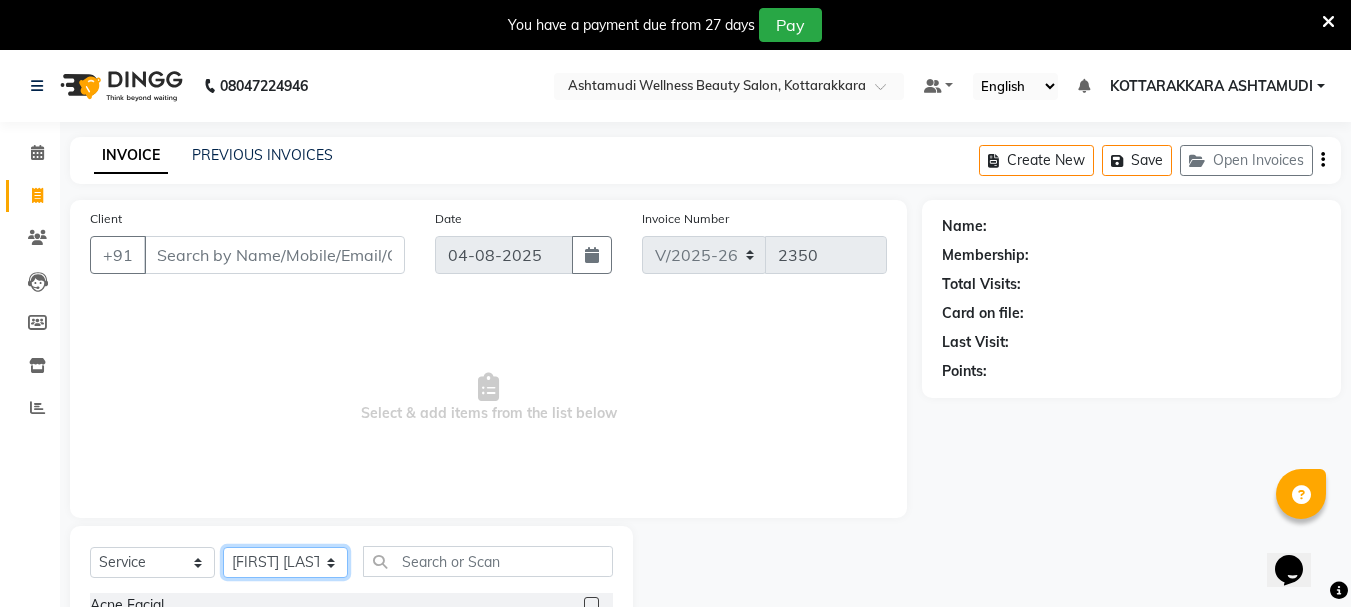 click on "Select Stylist AMRITHA DIVYA L	 Gita Mahali  Jibi P R Karina Darjee  KOTTARAKKARA ASHTAMUDI NISHA SAMUEL 	 Priya Chakraborty SARIGA R	 SHAHIDA SHAMINA MUHAMMED P R" 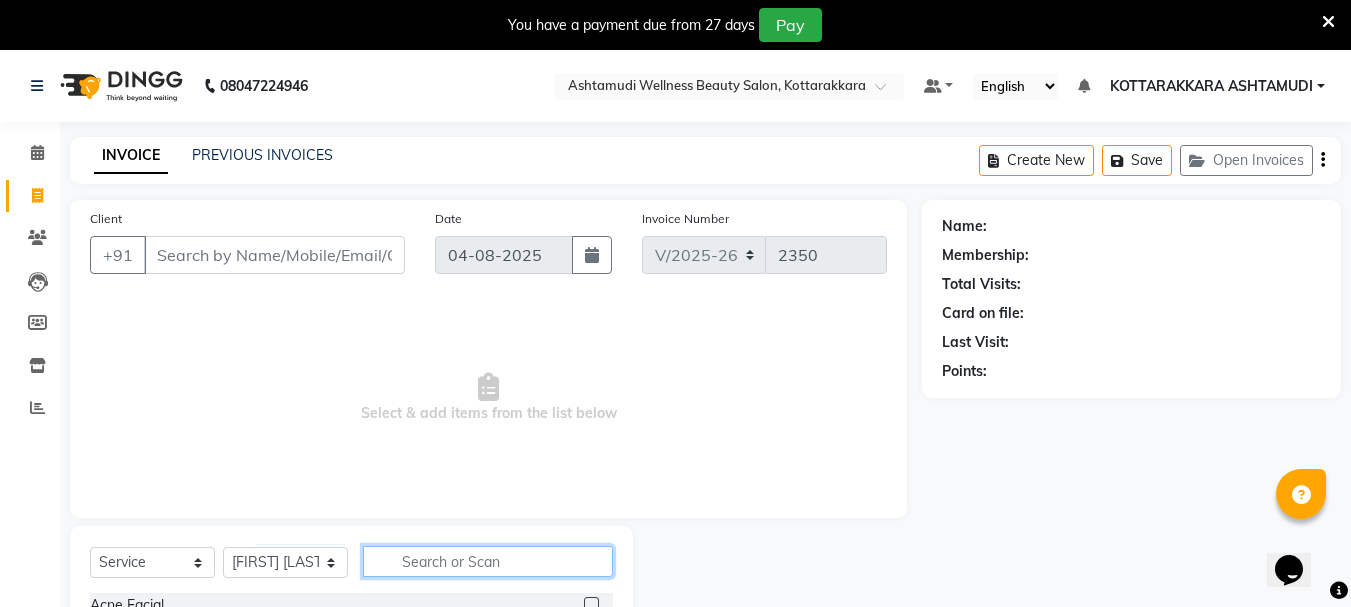 click 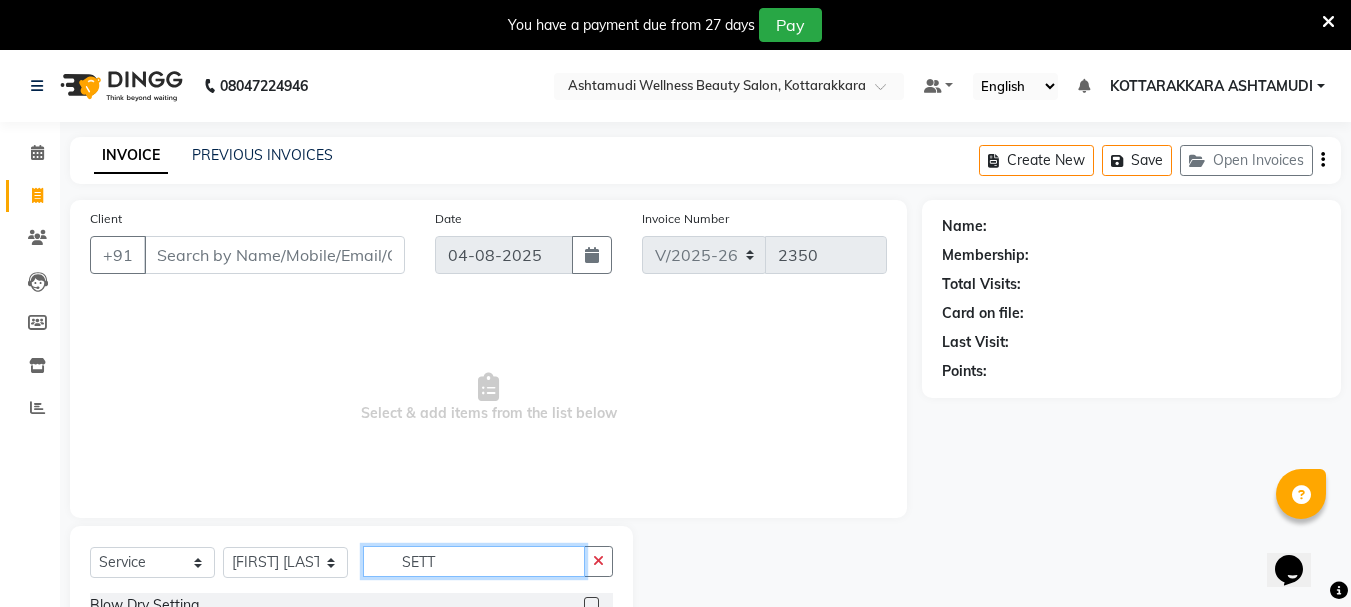 scroll, scrollTop: 102, scrollLeft: 0, axis: vertical 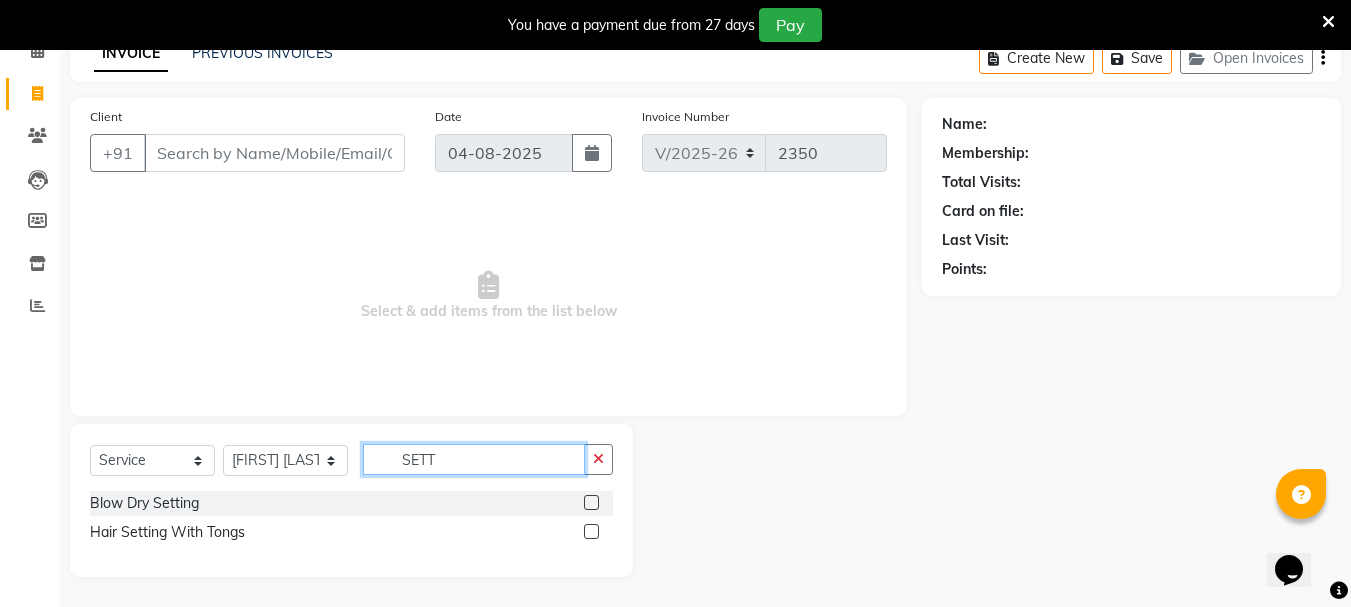 type on "SETT" 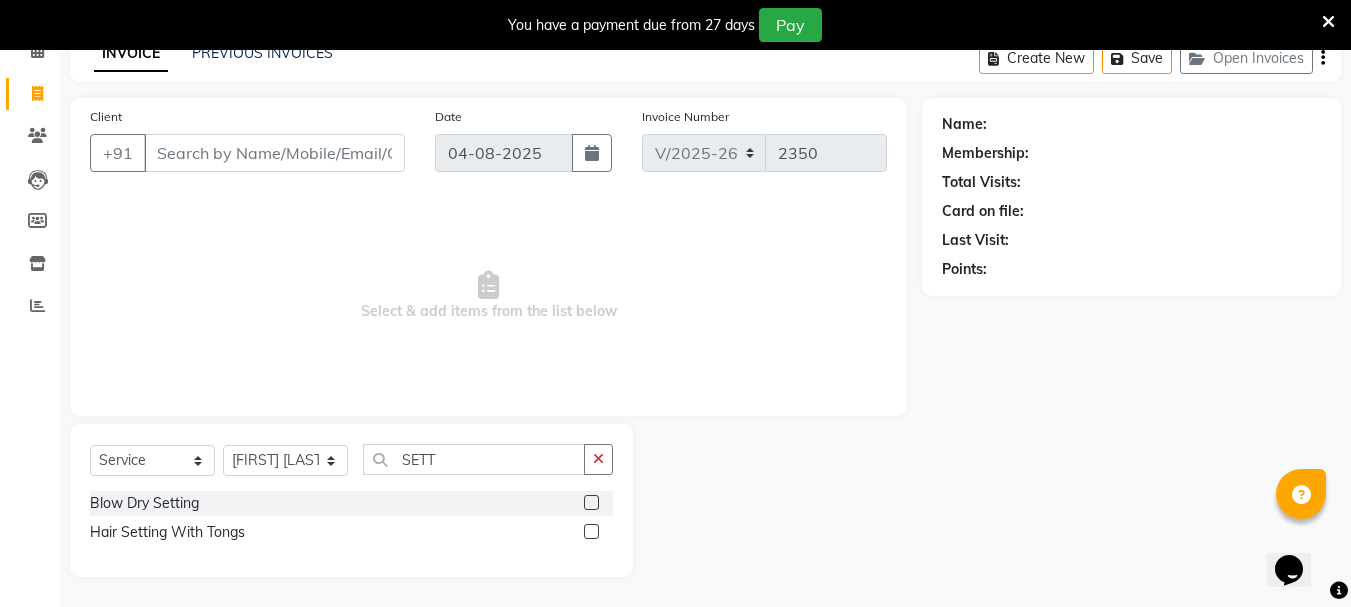 click 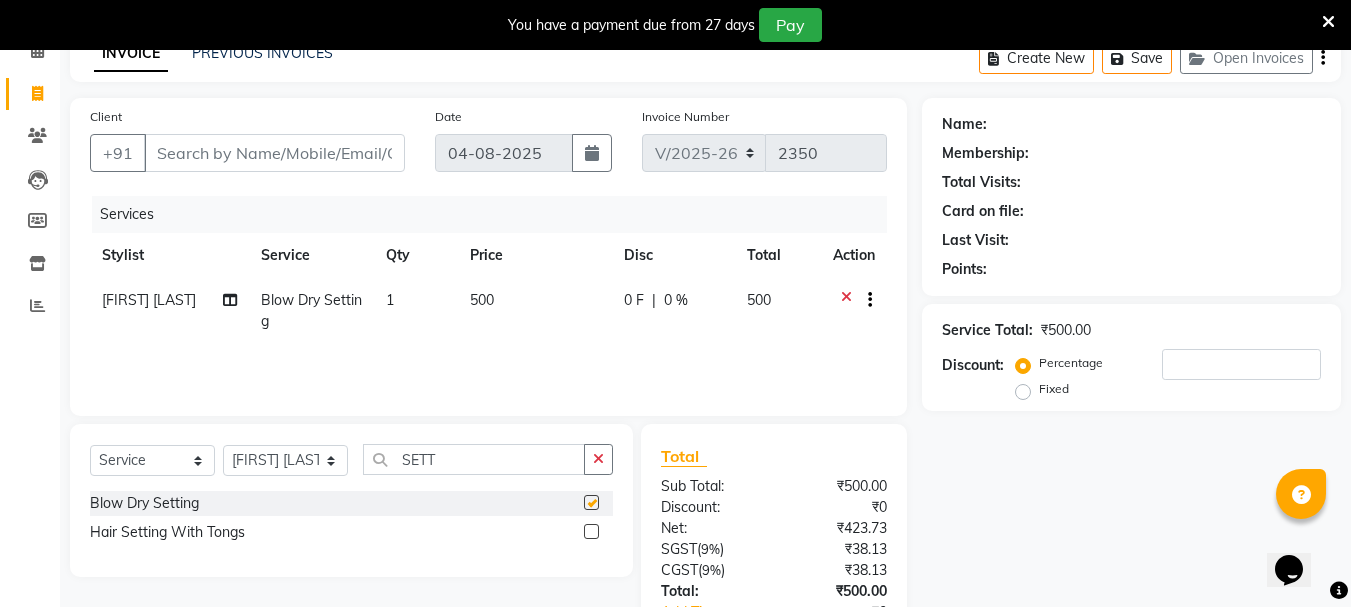 checkbox on "false" 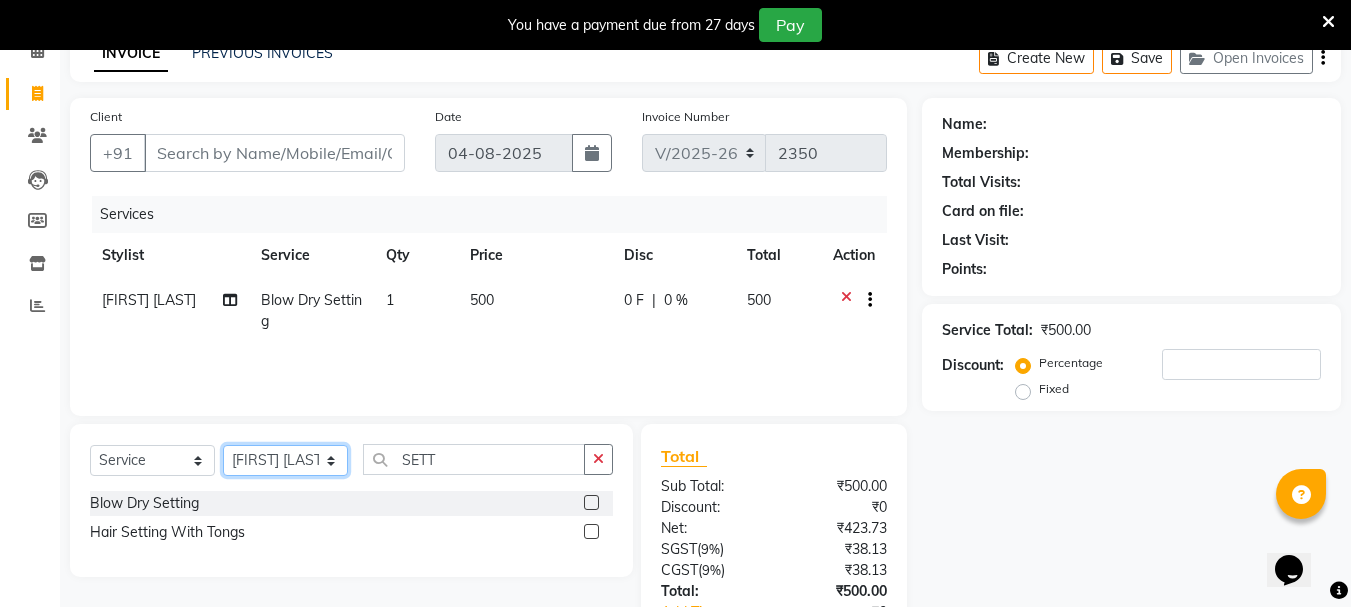 click on "Select Stylist AMRITHA DIVYA L	 Gita Mahali  Jibi P R Karina Darjee  KOTTARAKKARA ASHTAMUDI NISHA SAMUEL 	 Priya Chakraborty SARIGA R	 SHAHIDA SHAMINA MUHAMMED P R" 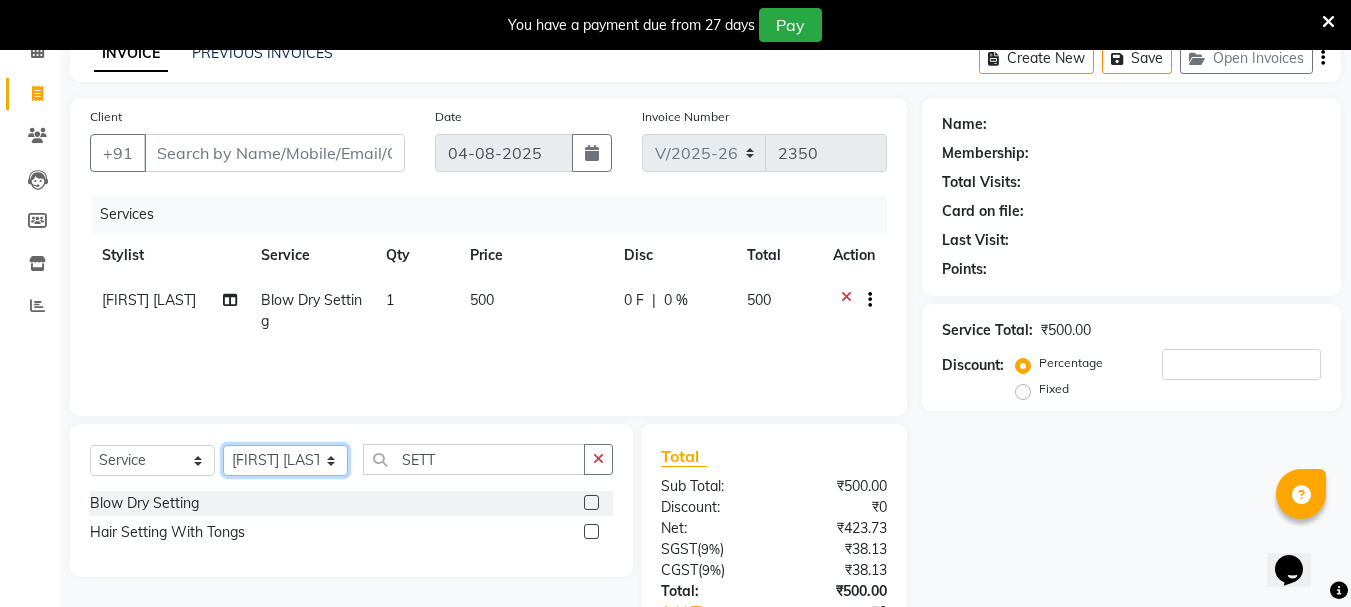 select on "27462" 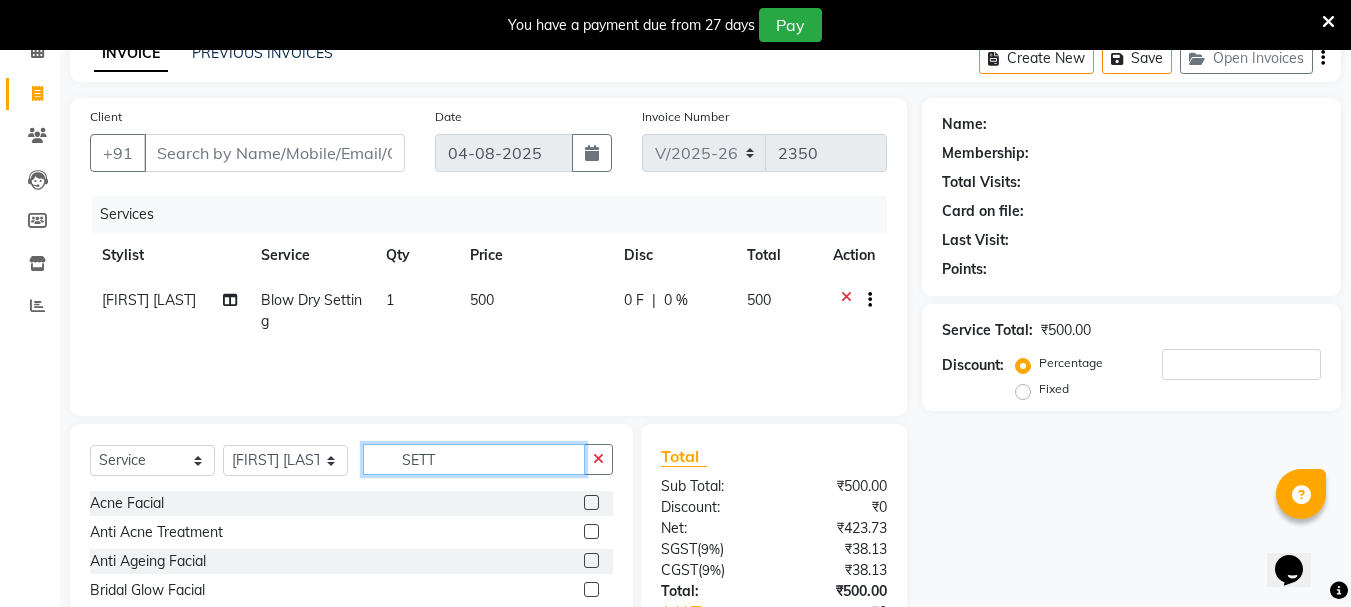 click on "SETT" 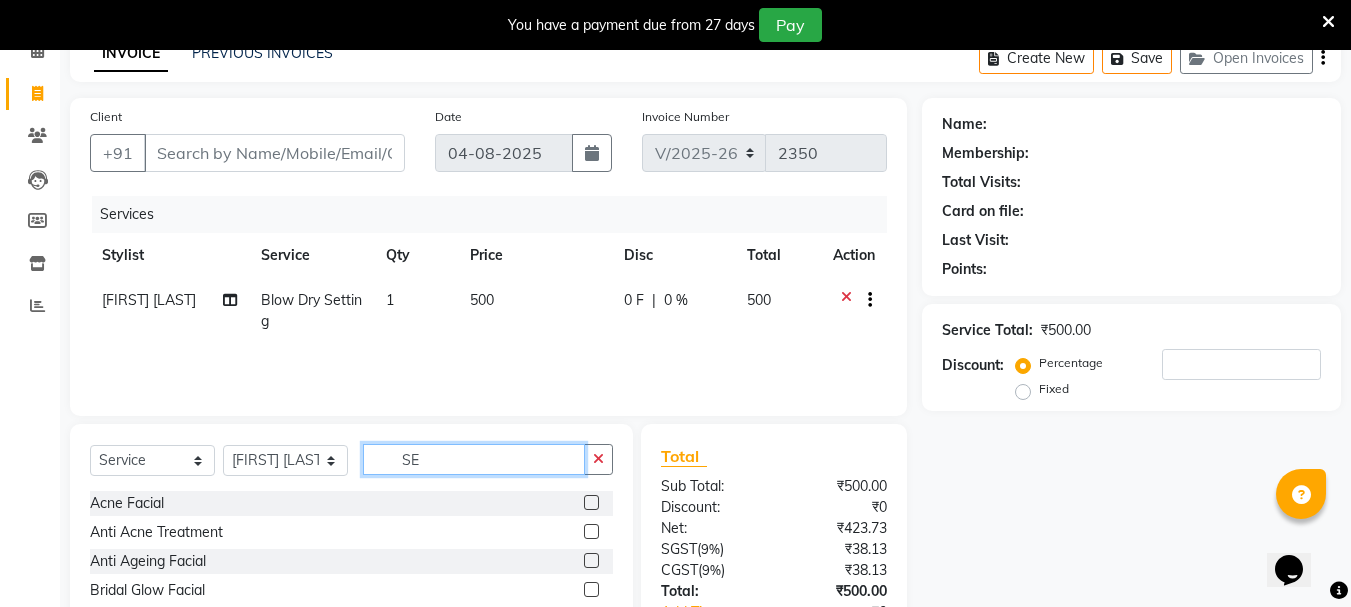 type on "S" 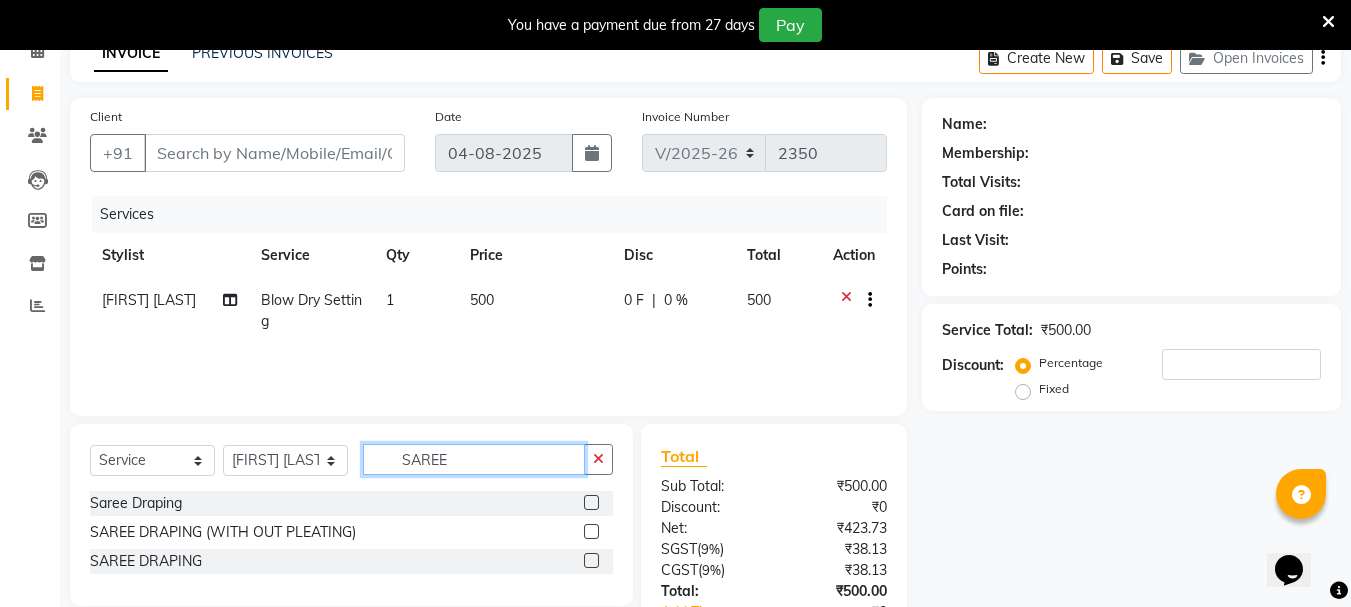 type on "SAREE" 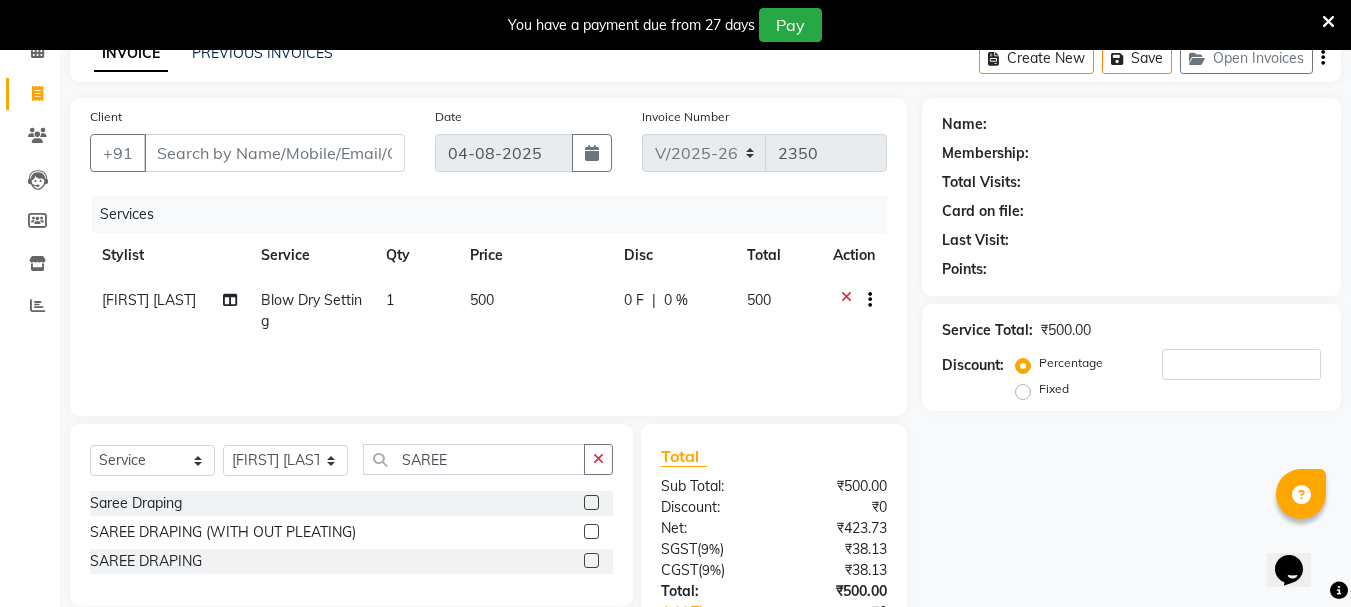 click 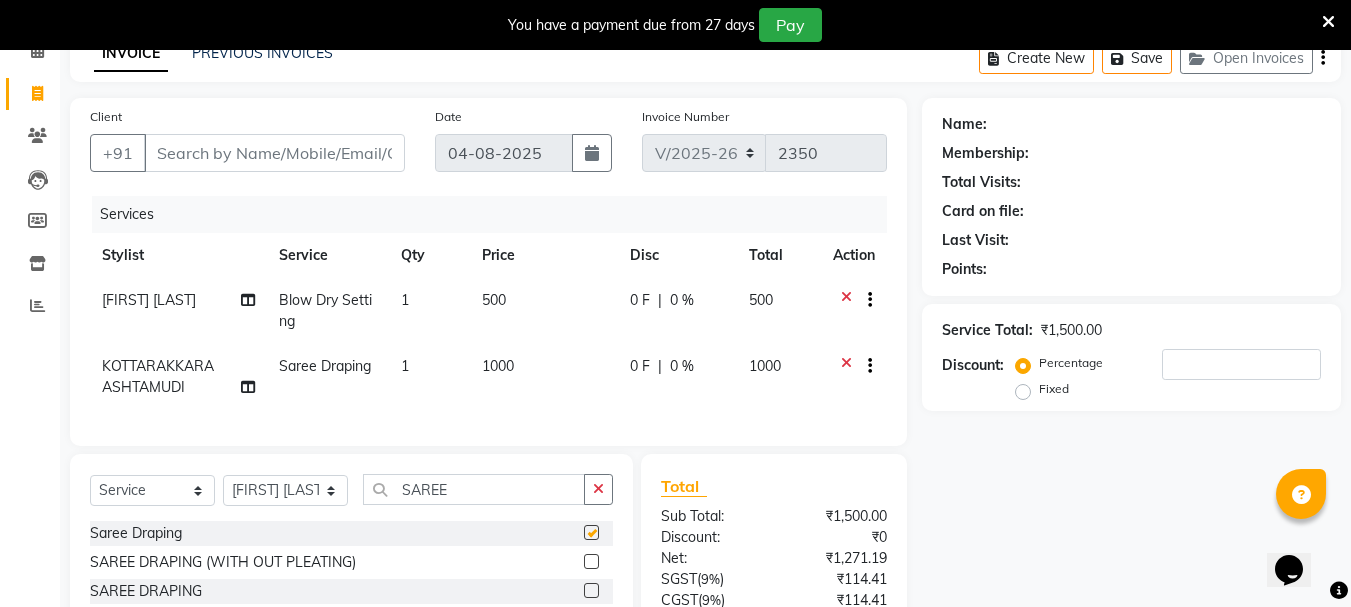 checkbox on "false" 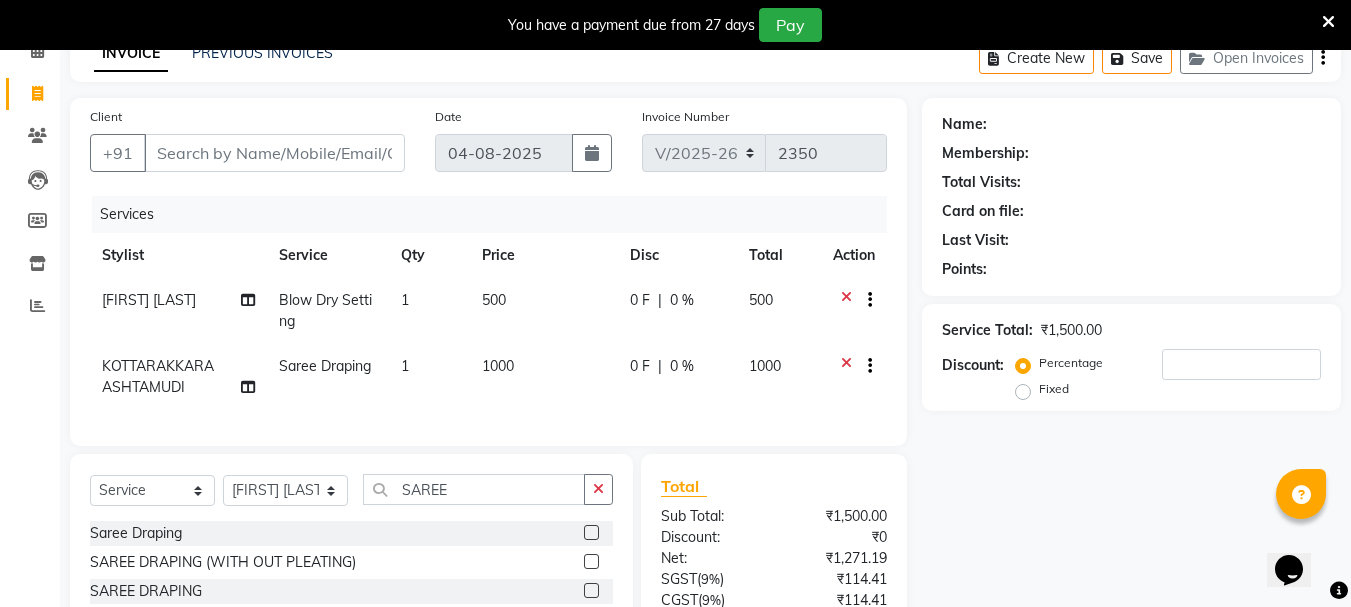 scroll, scrollTop: 288, scrollLeft: 0, axis: vertical 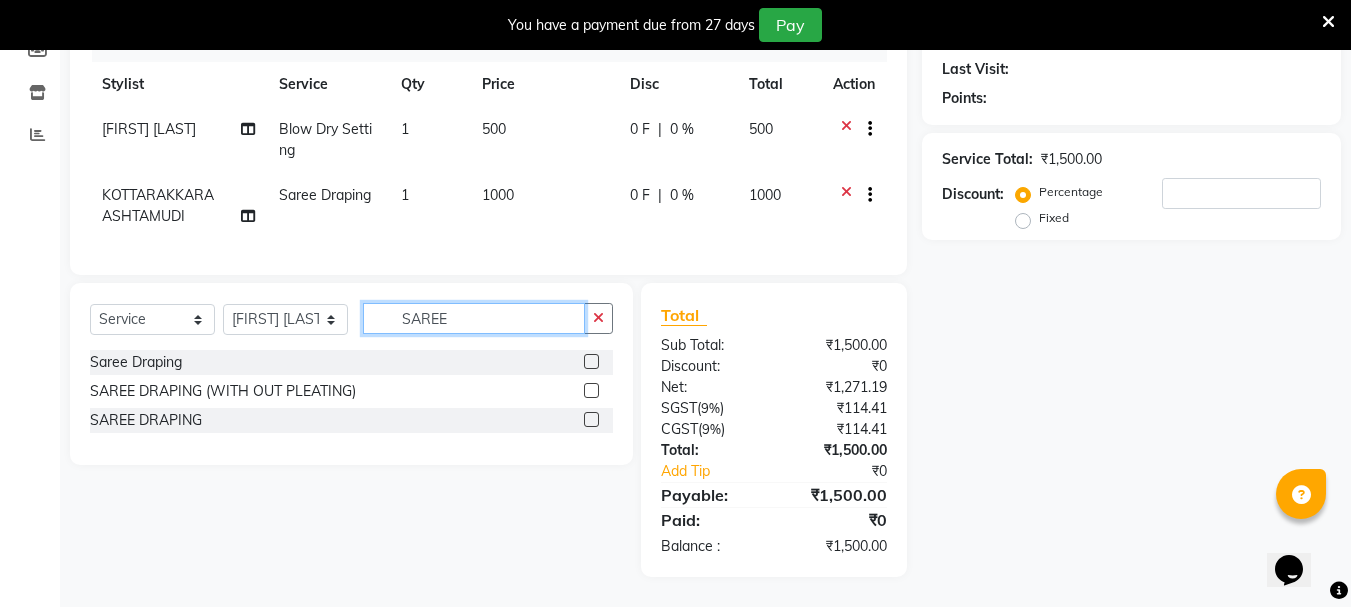 click on "SAREE" 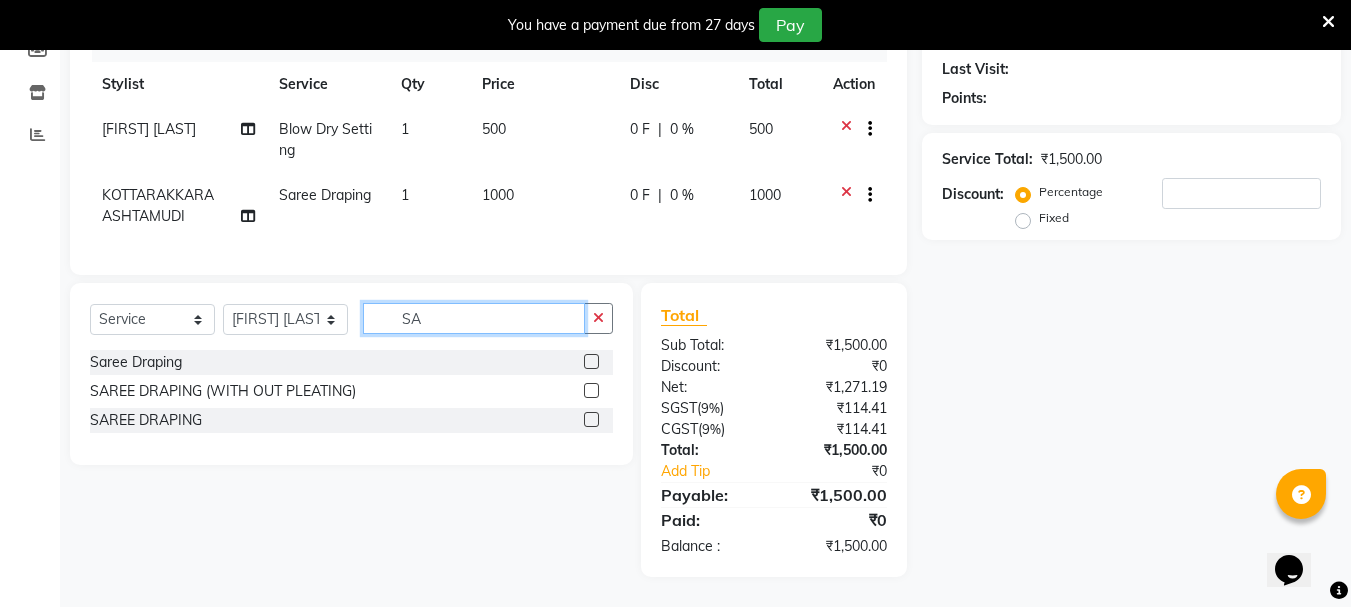 type on "S" 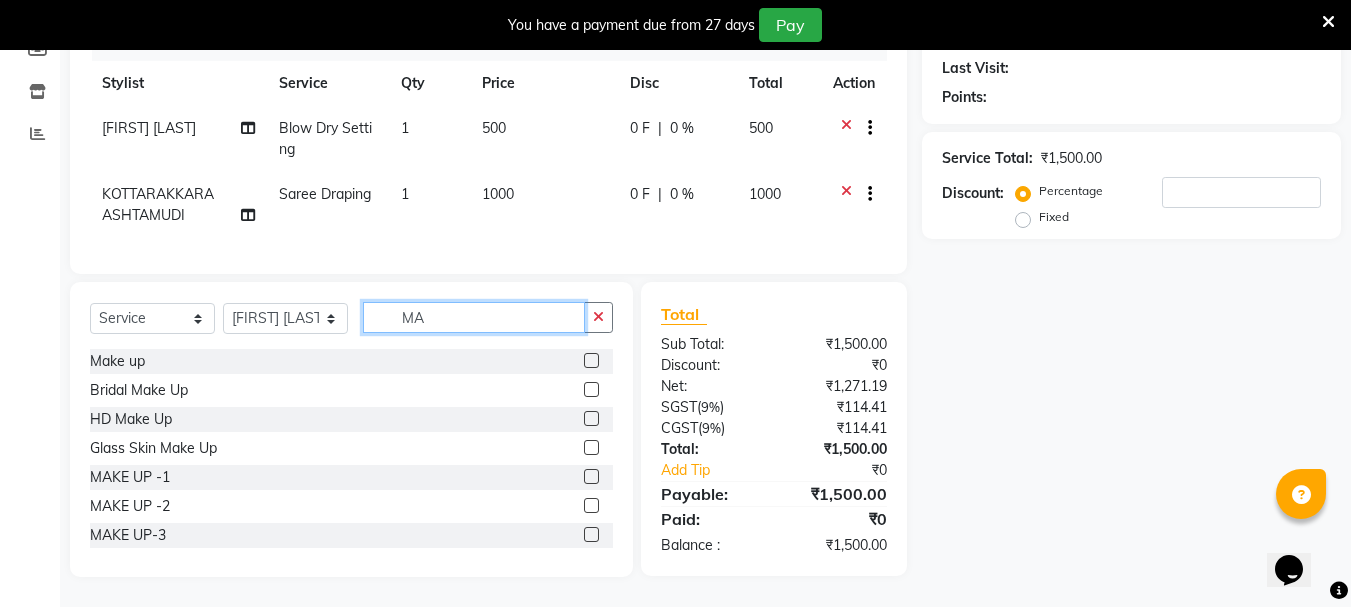 type on "M" 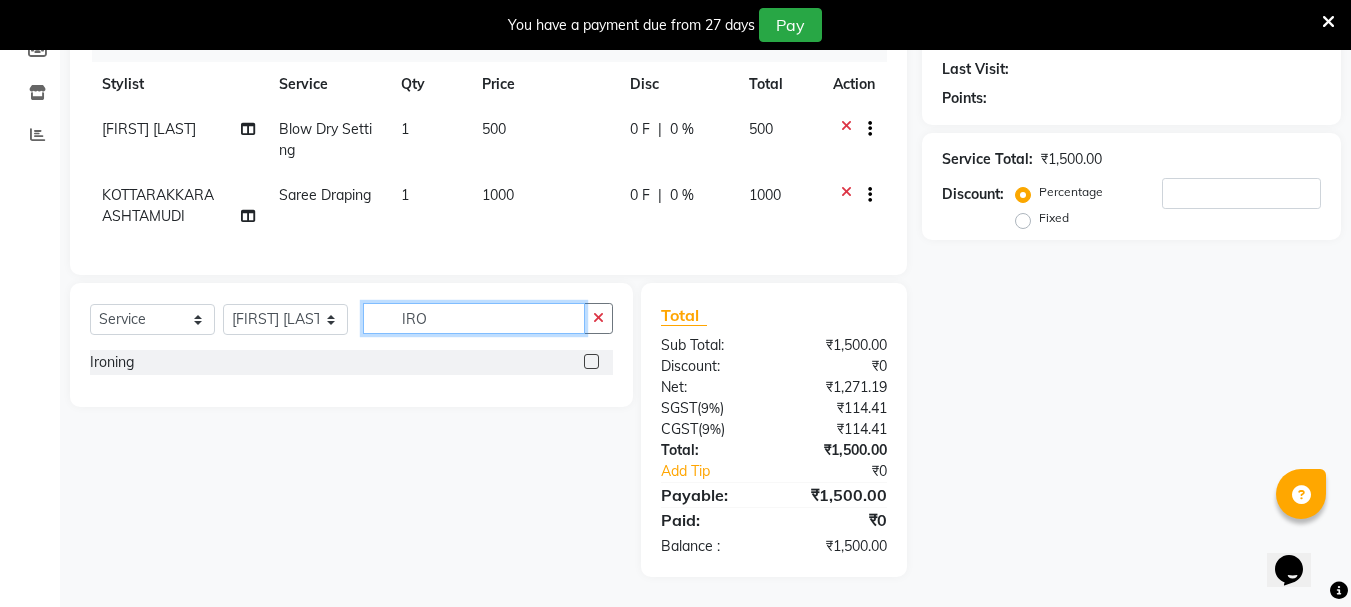 type on "IRO" 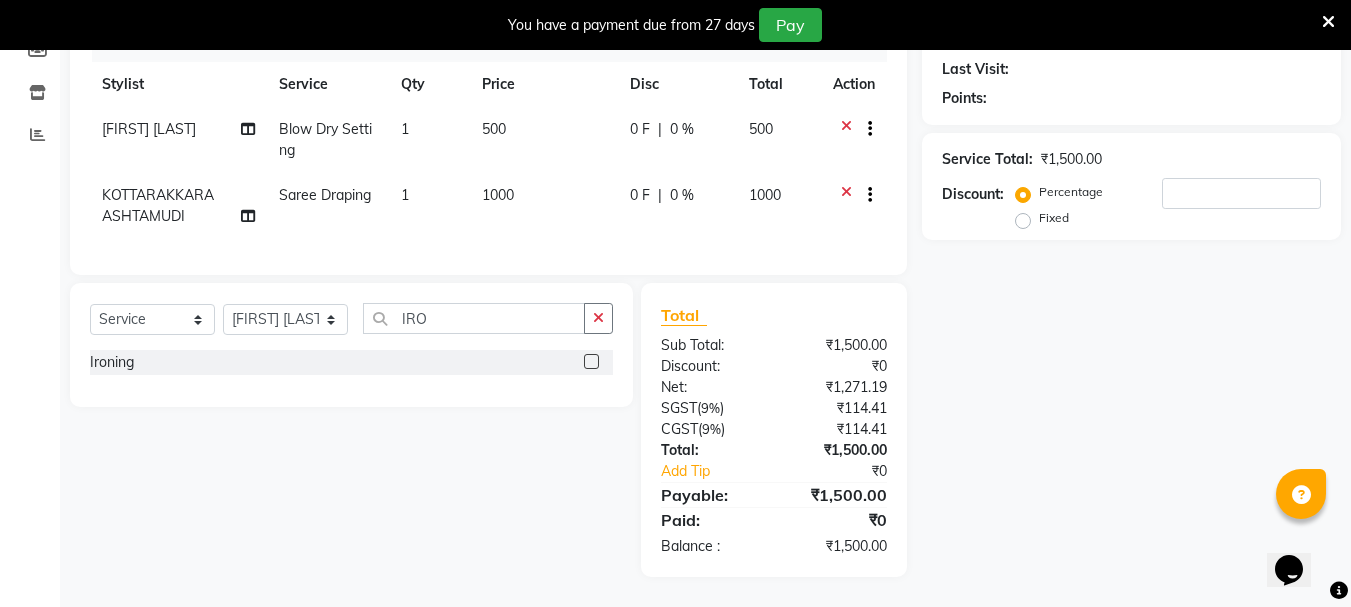 click 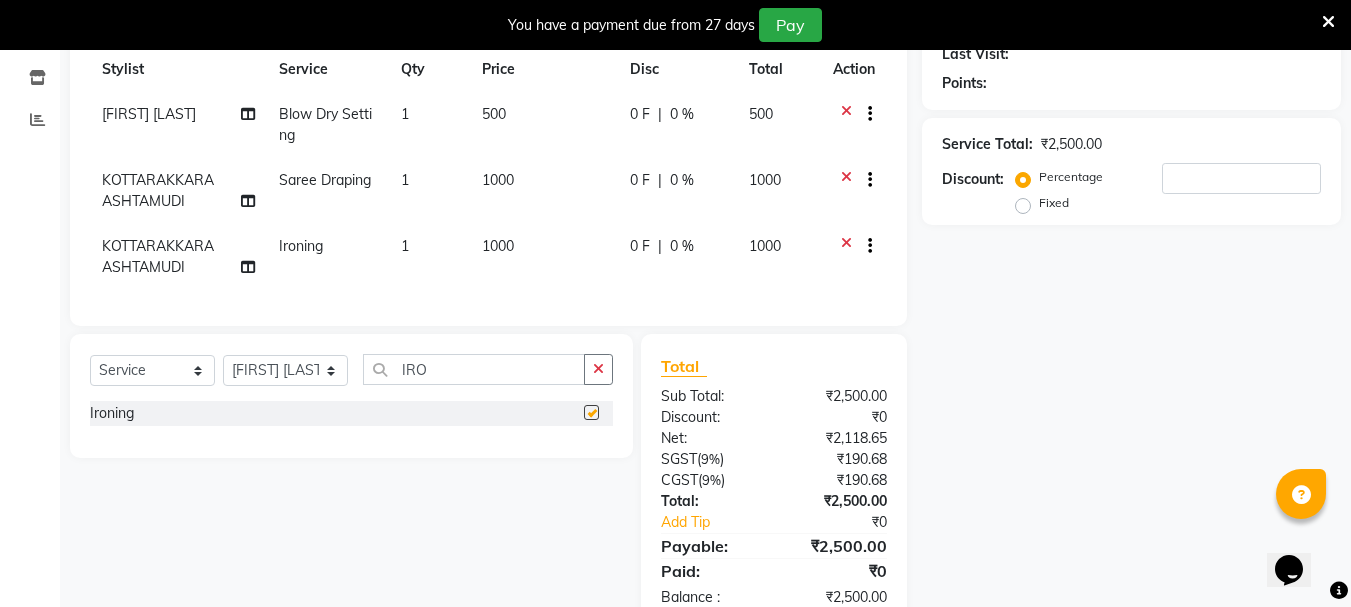 checkbox on "false" 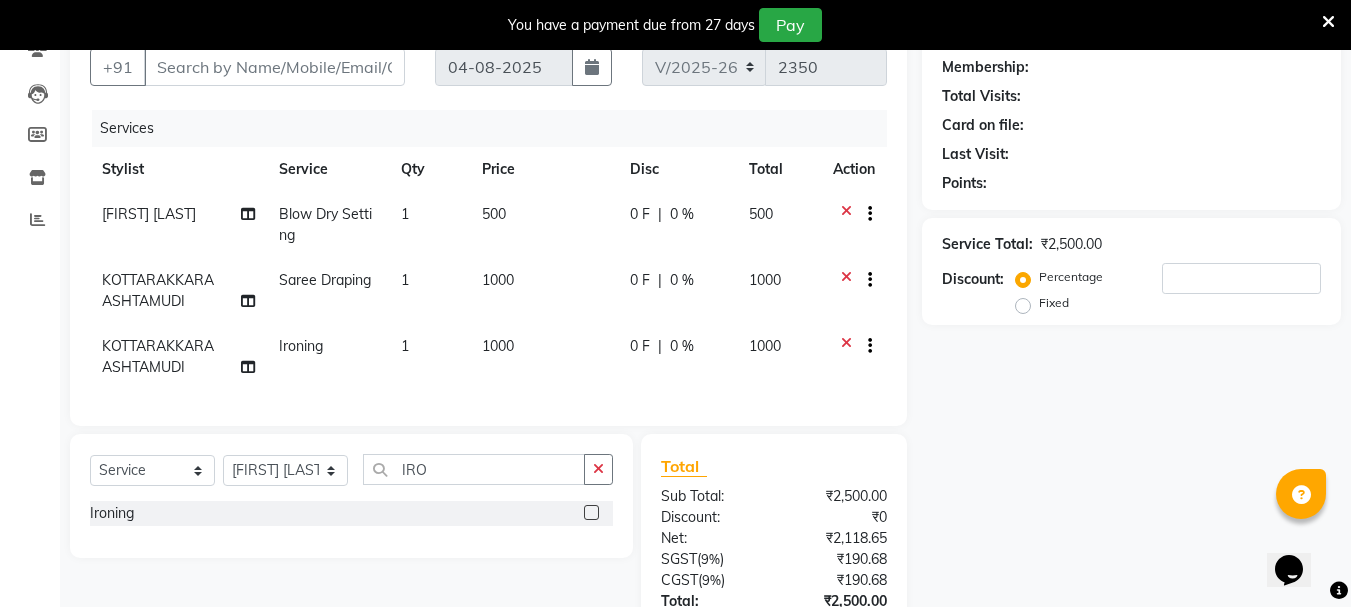 scroll, scrollTop: 0, scrollLeft: 0, axis: both 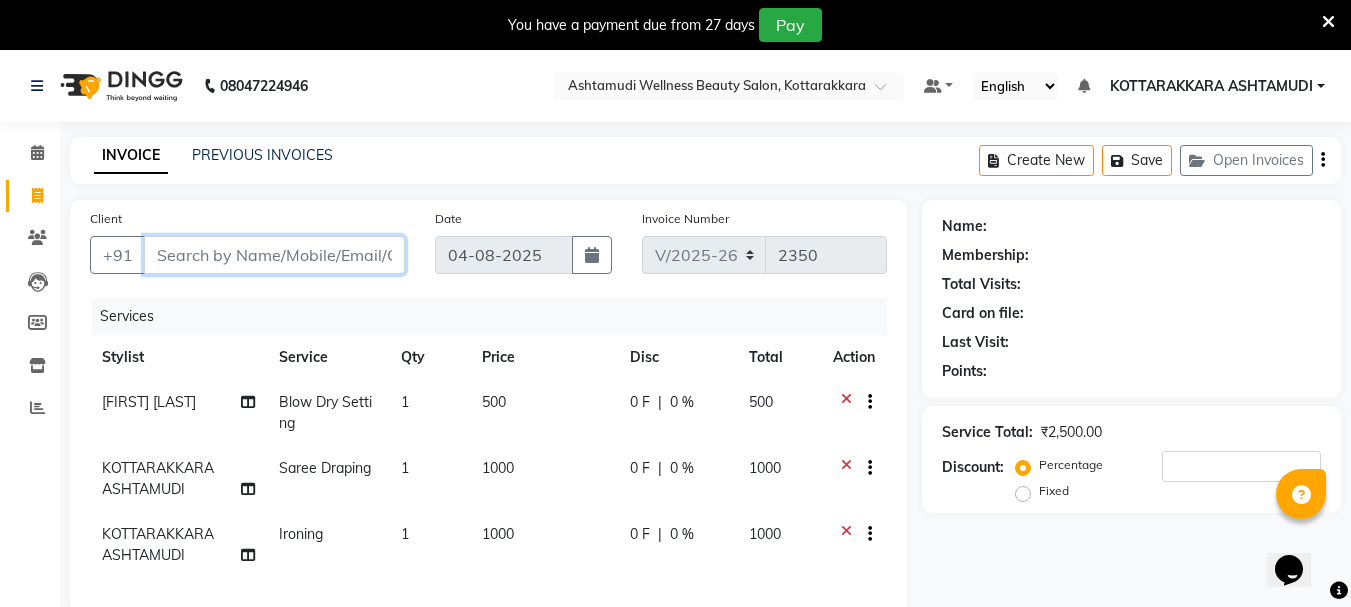 click on "Client" at bounding box center (274, 255) 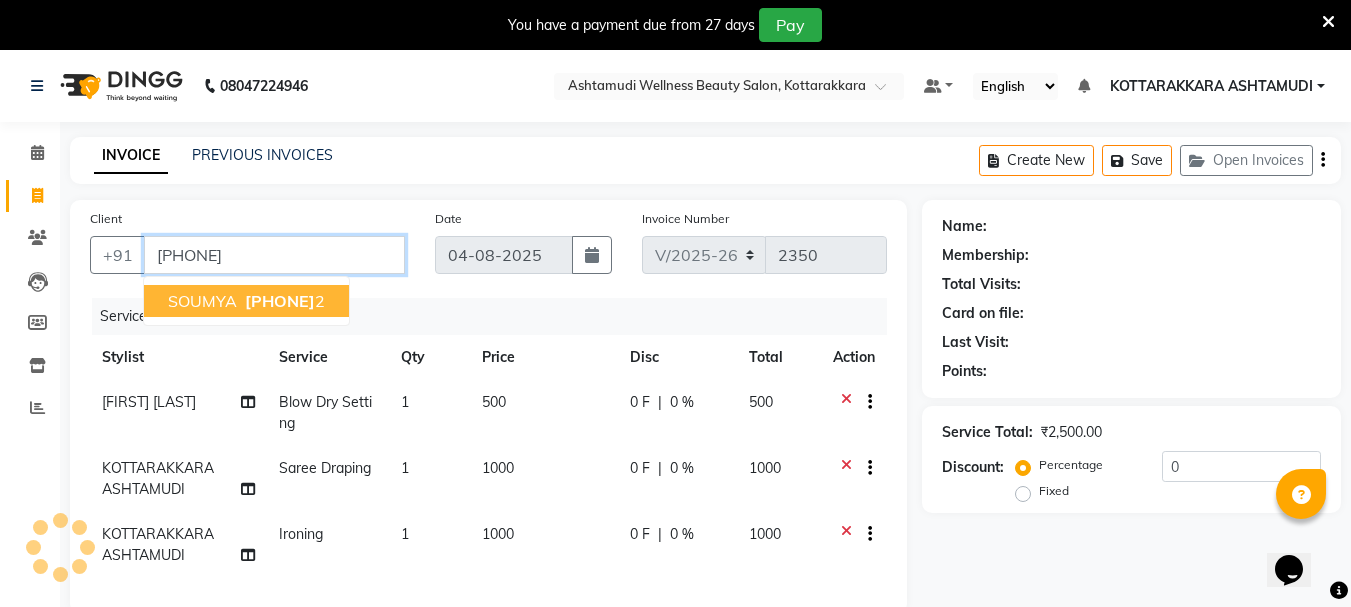 type on "[PHONE]" 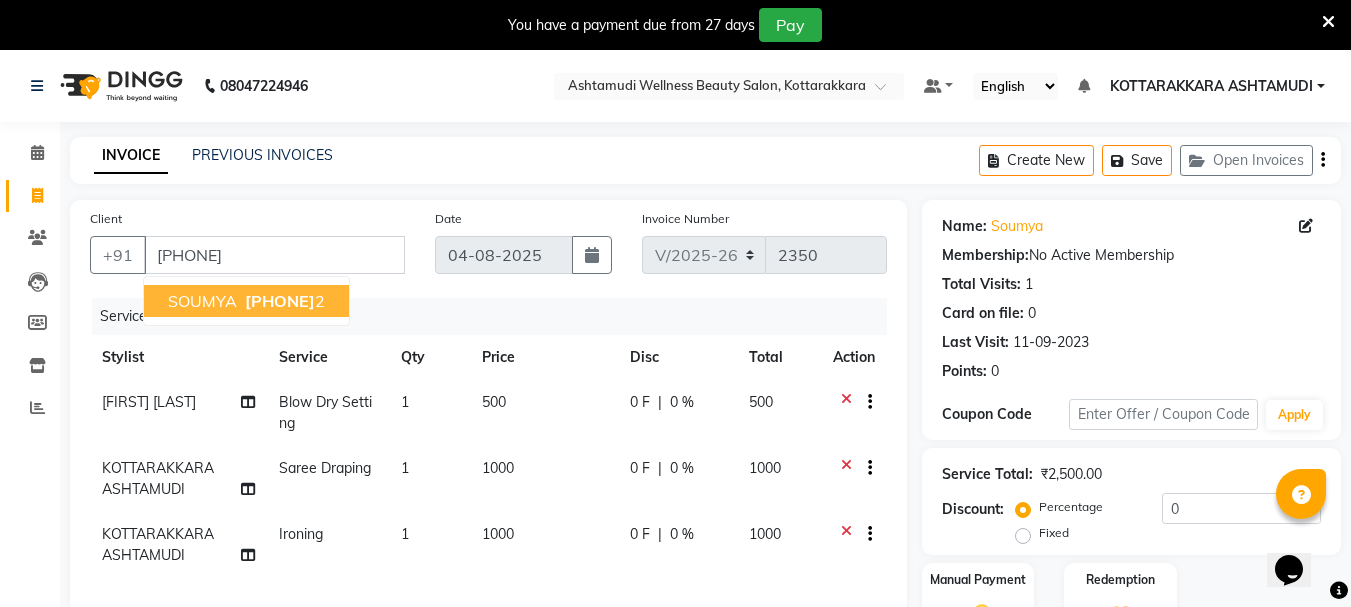 click on "SOUMYA   751087713 2" at bounding box center (246, 301) 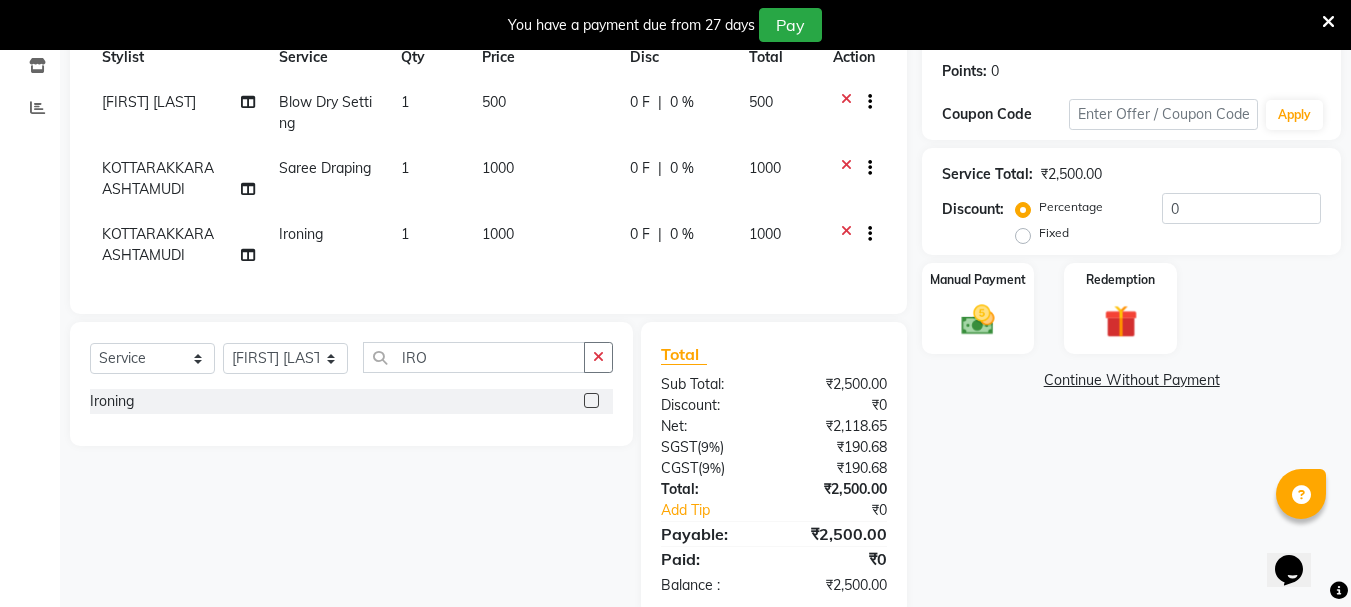 scroll, scrollTop: 354, scrollLeft: 0, axis: vertical 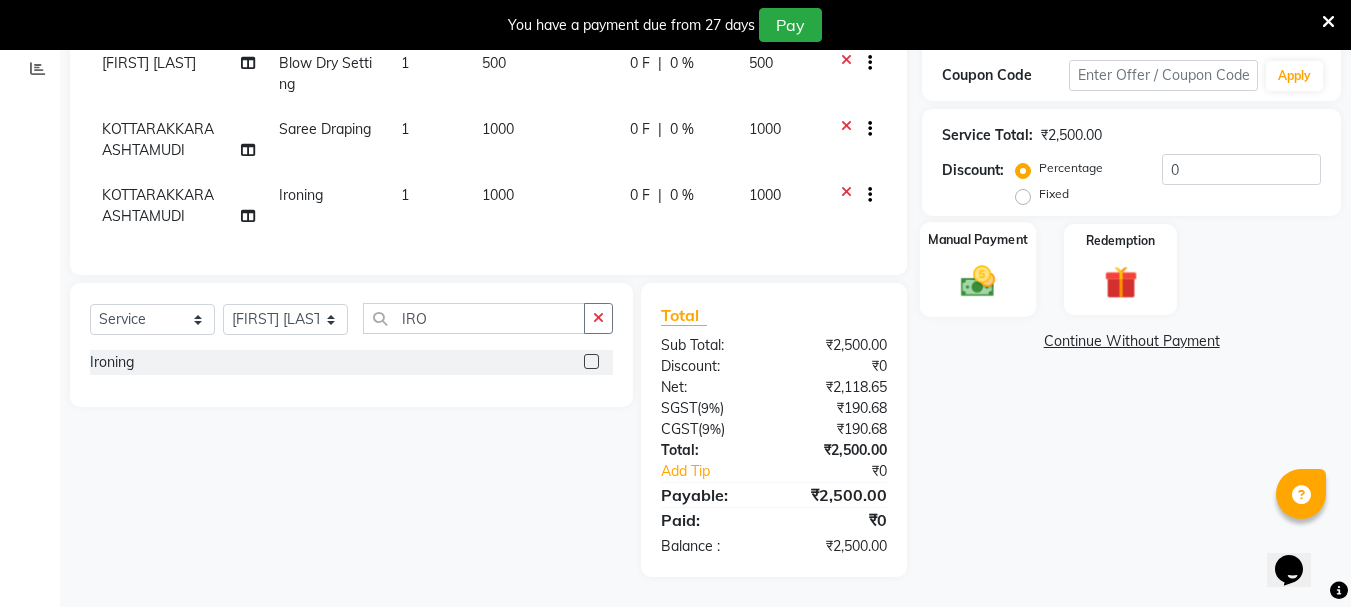 click 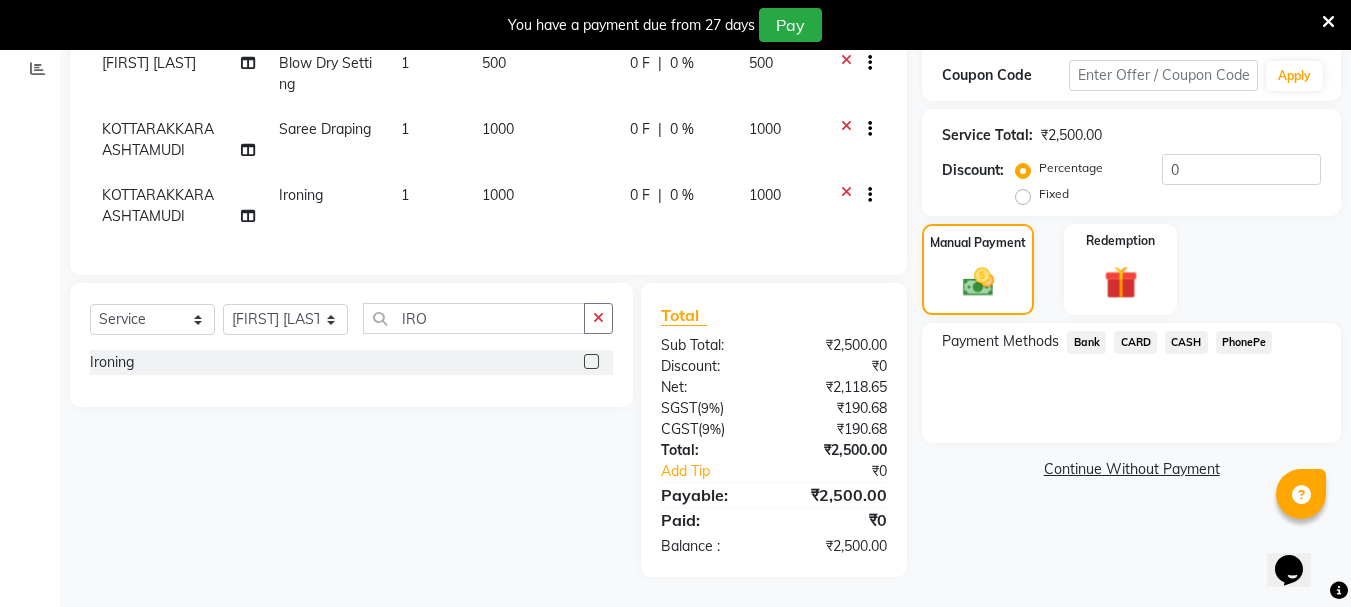click on "PhonePe" 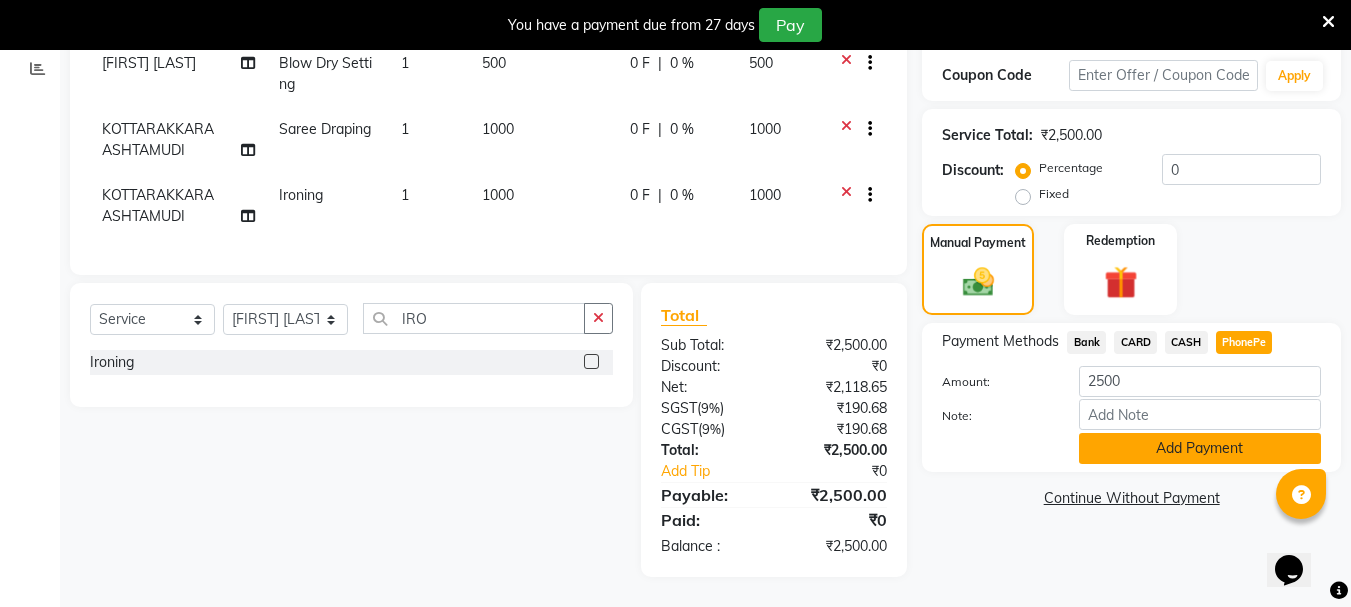 click on "Add Payment" 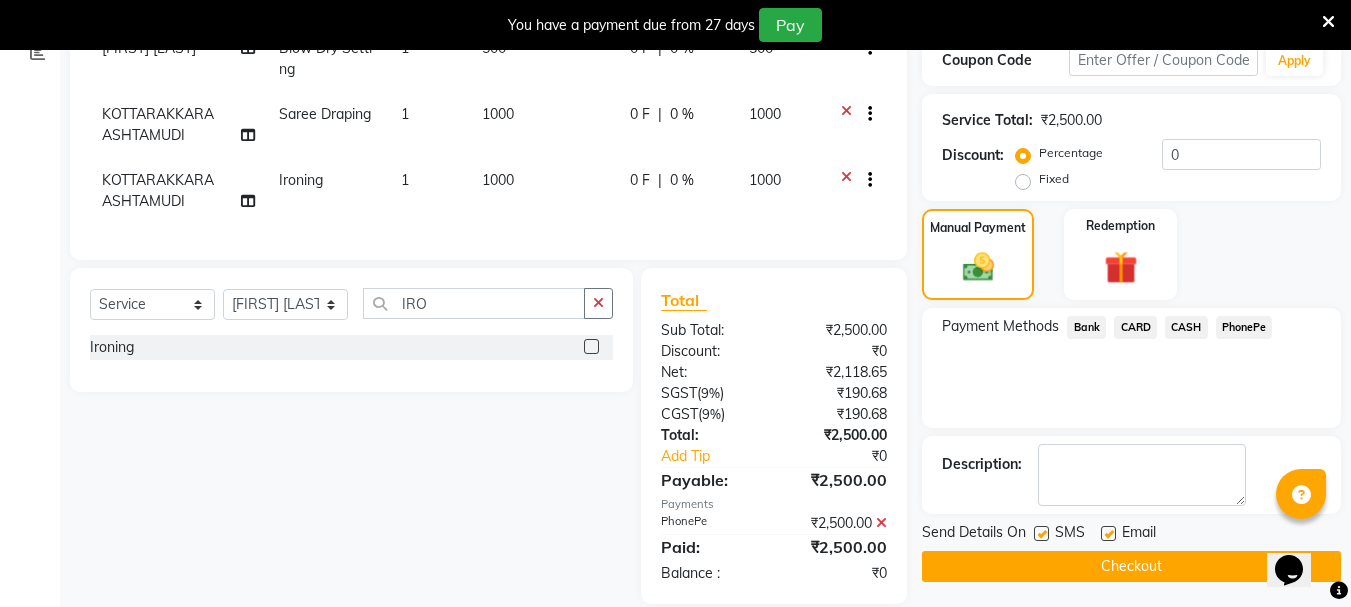 scroll, scrollTop: 396, scrollLeft: 0, axis: vertical 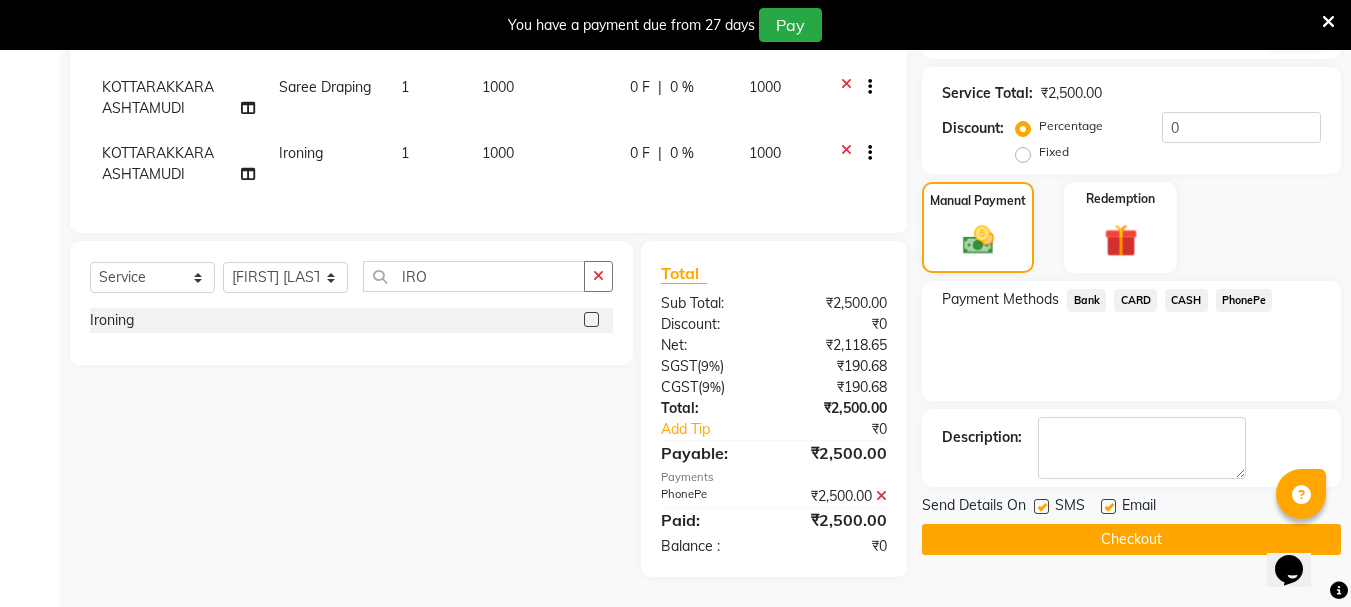 click on "Checkout" 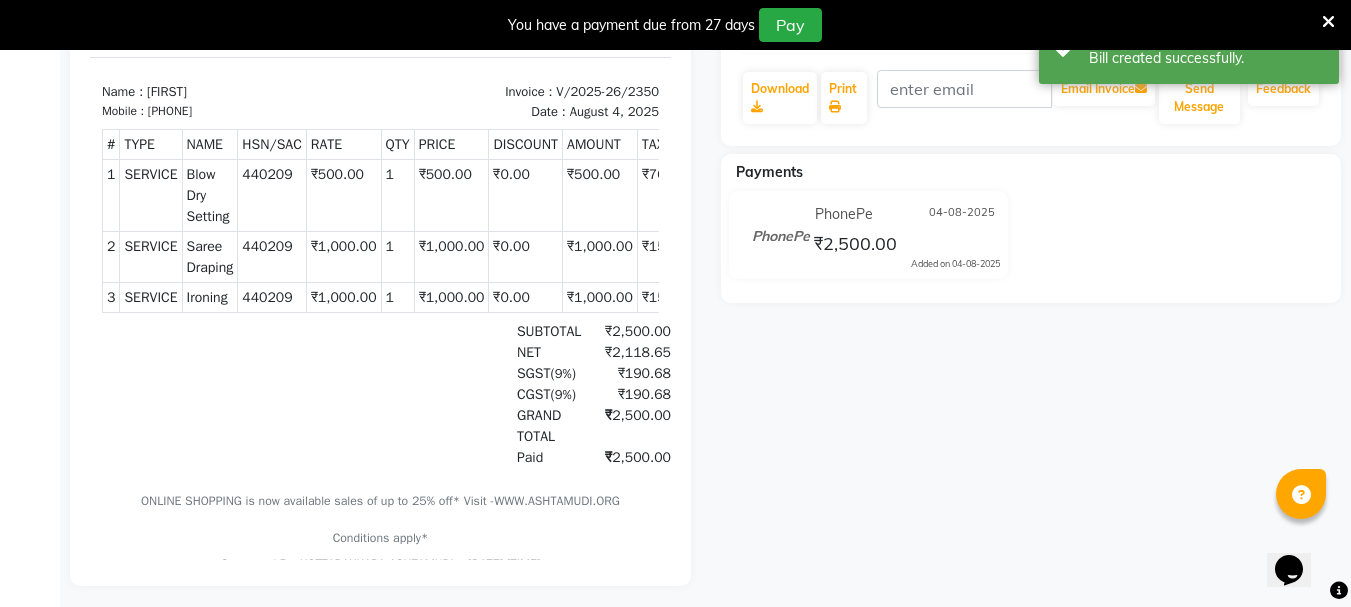 scroll, scrollTop: 0, scrollLeft: 0, axis: both 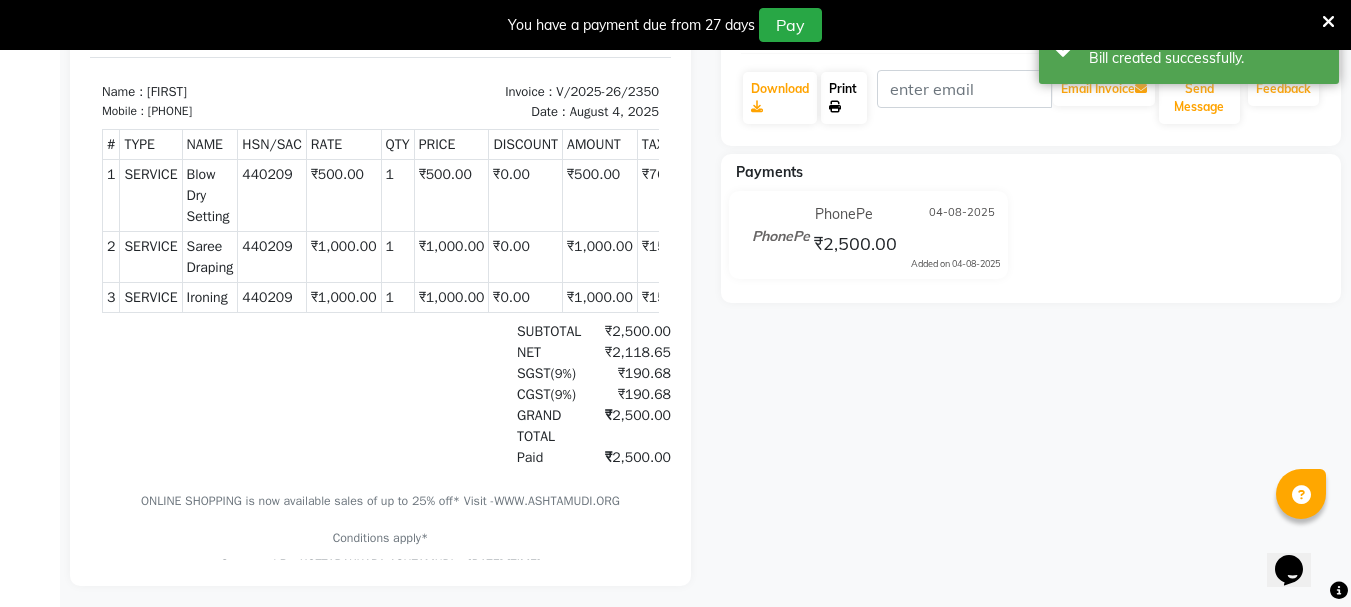 click 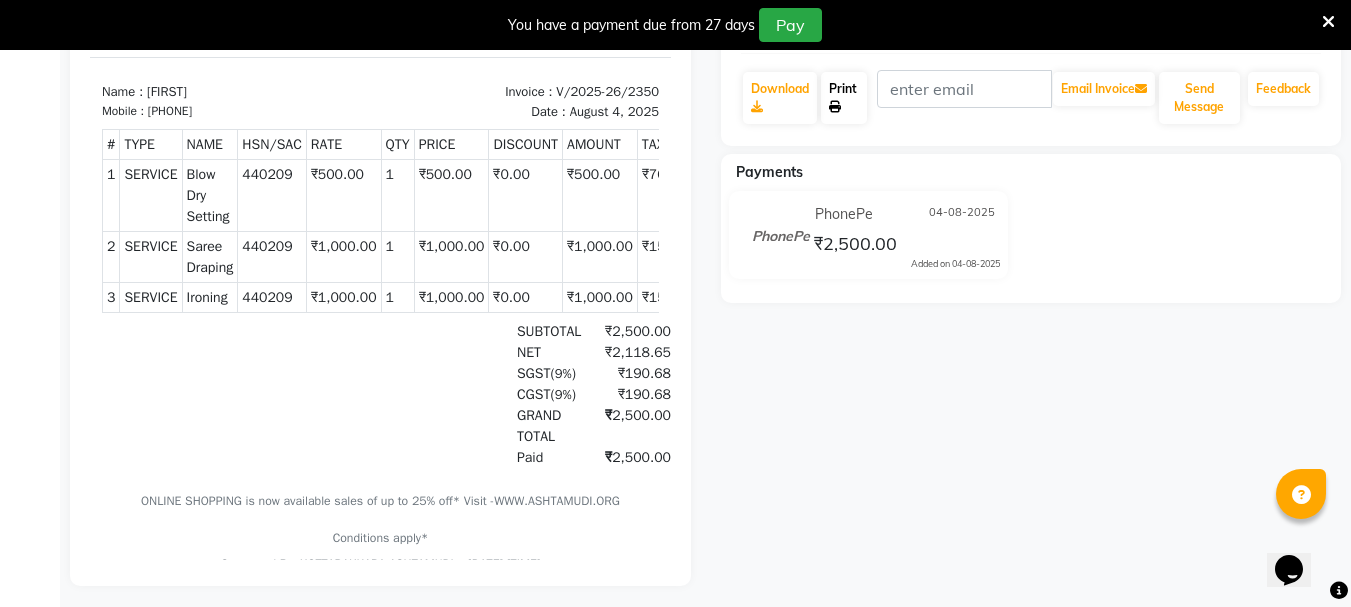 scroll, scrollTop: 0, scrollLeft: 0, axis: both 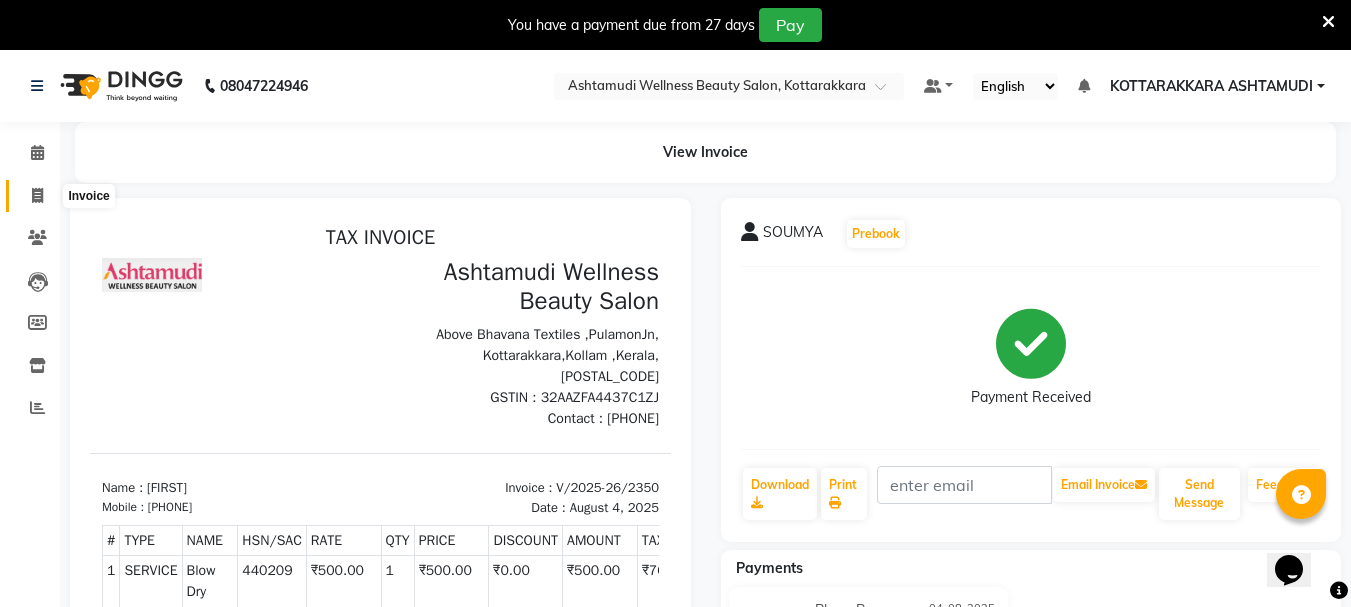 click 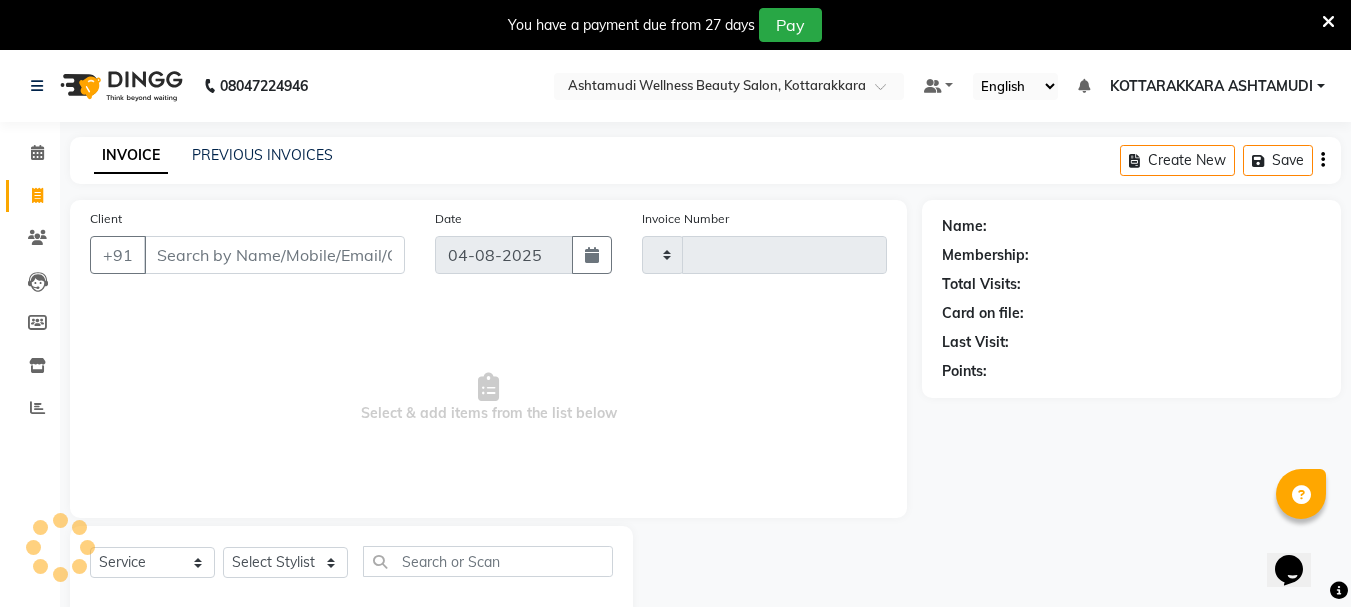 scroll, scrollTop: 50, scrollLeft: 0, axis: vertical 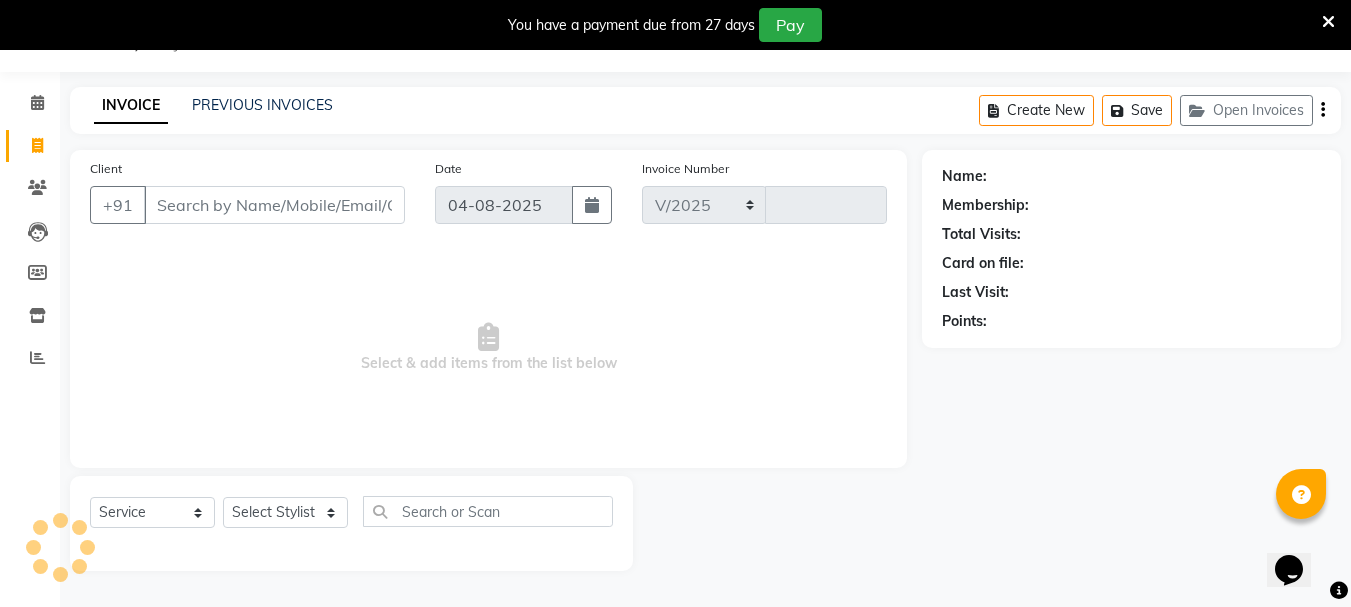 select on "4664" 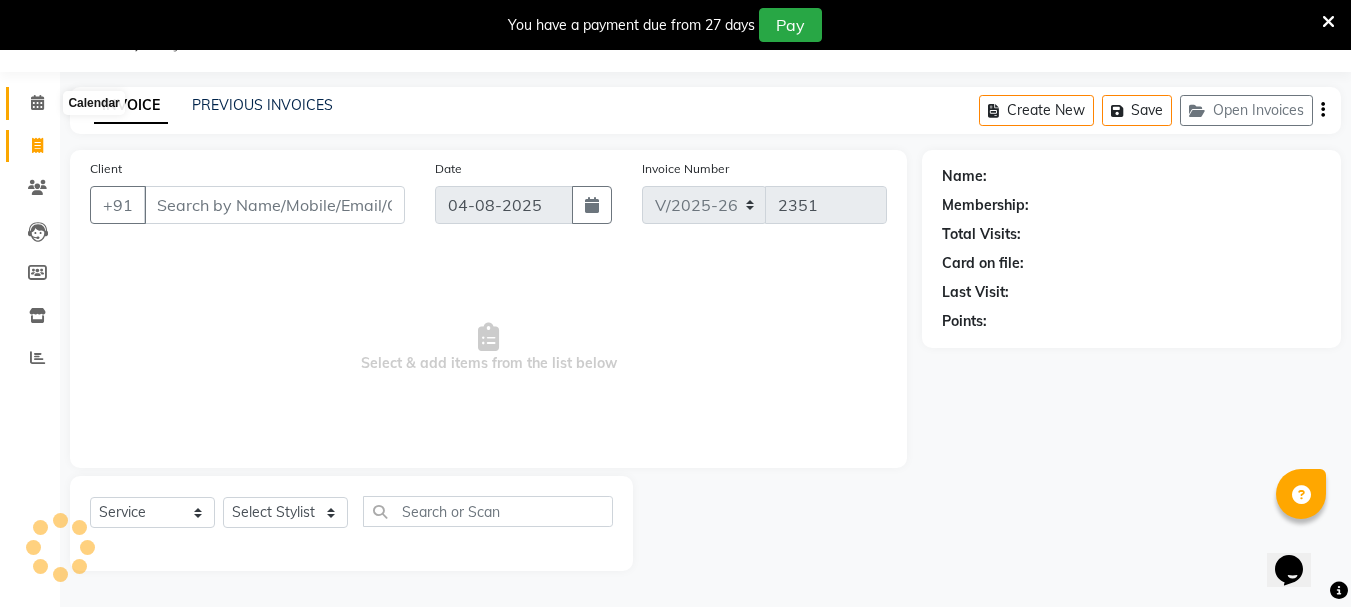 click 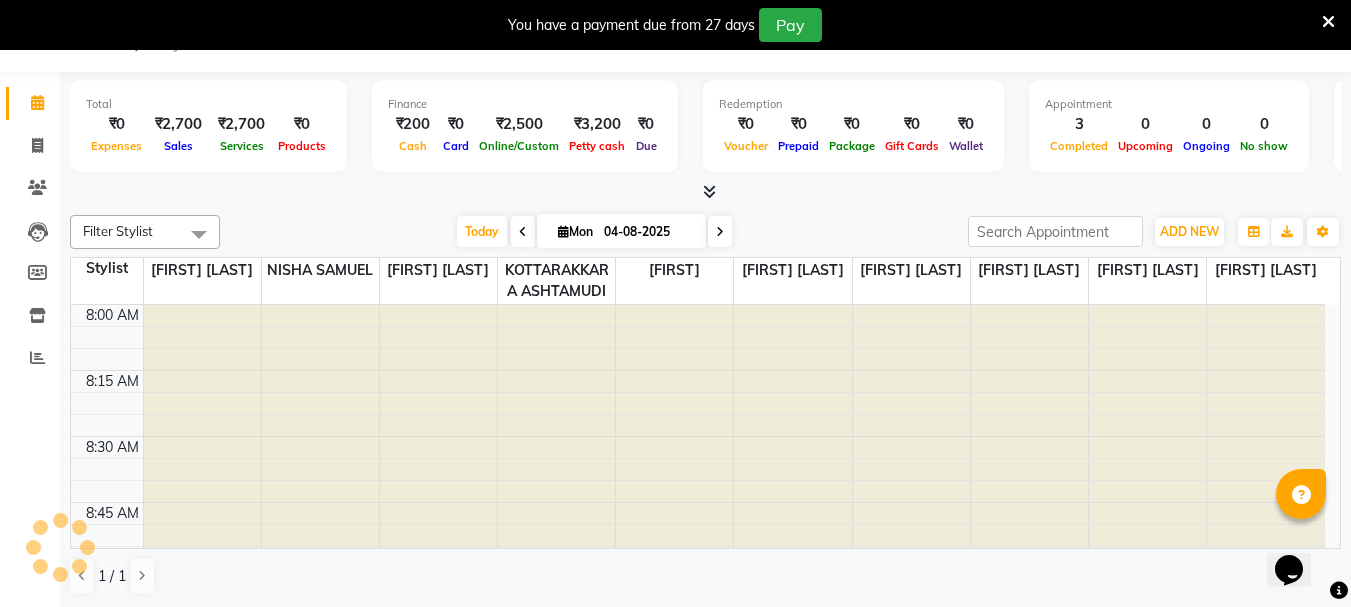 scroll, scrollTop: 0, scrollLeft: 0, axis: both 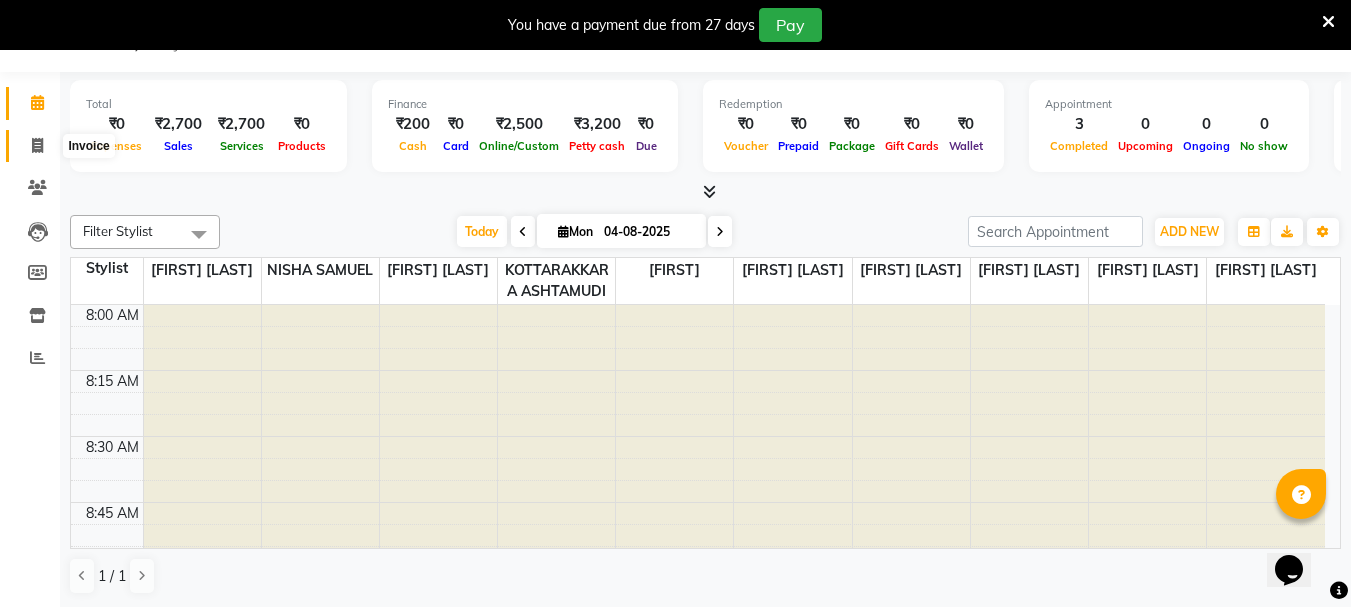 click 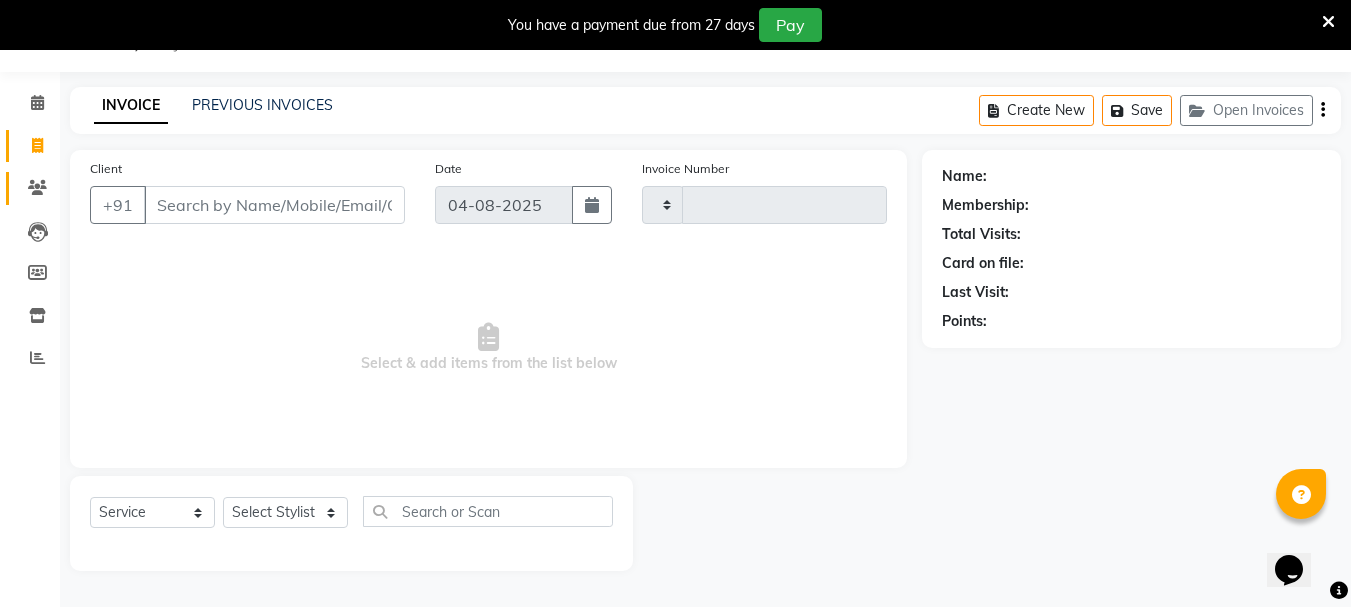 type on "2351" 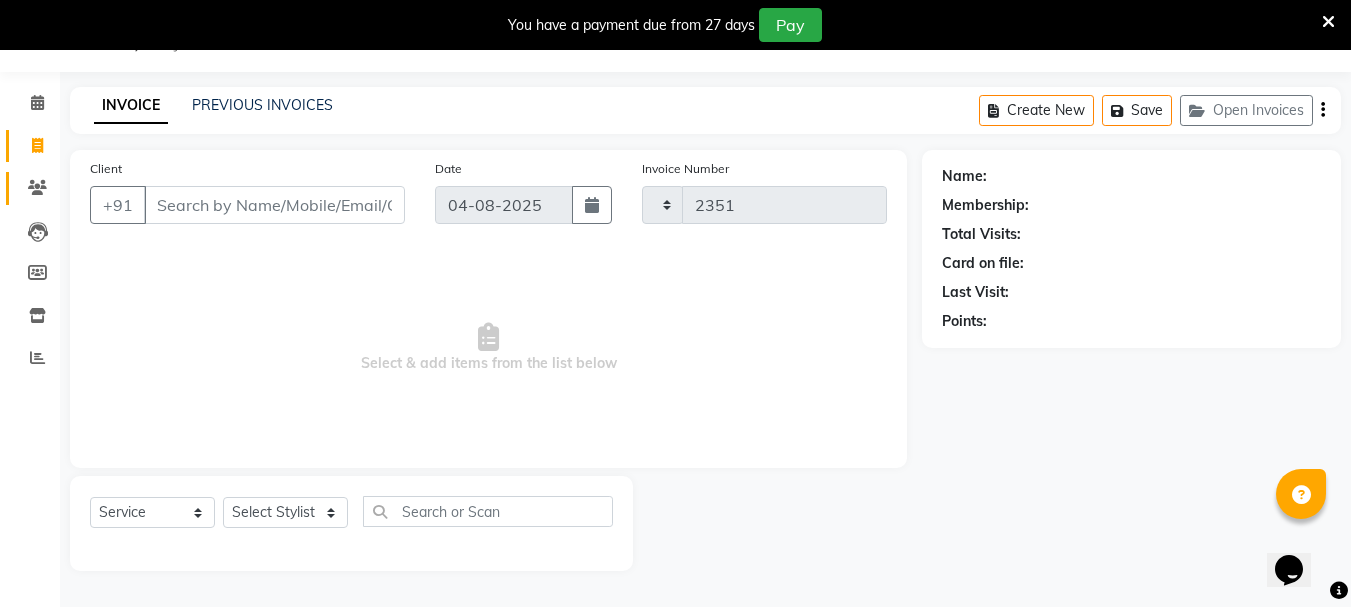 select on "4664" 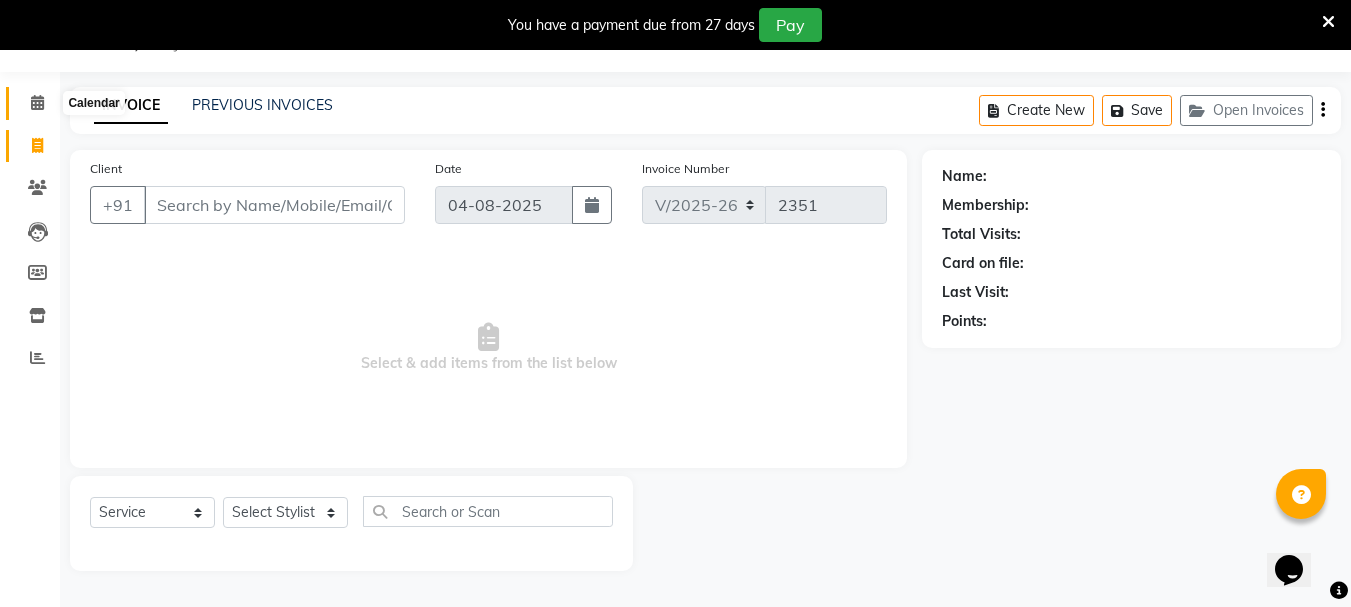 click 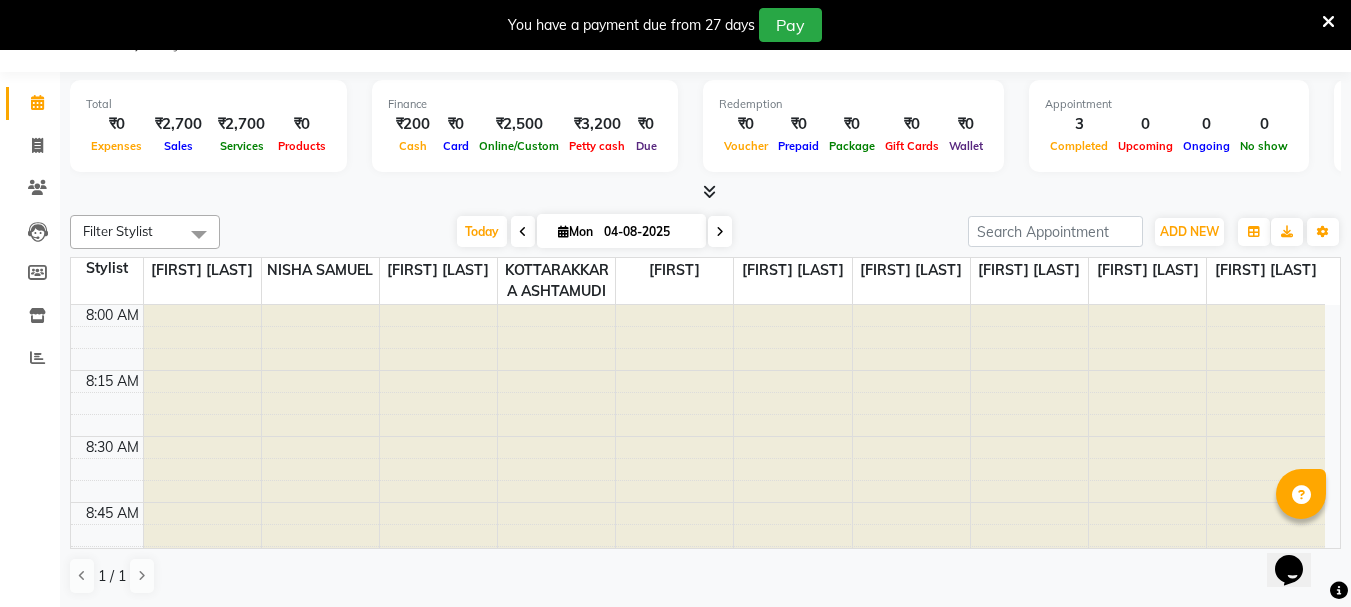 scroll, scrollTop: 0, scrollLeft: 0, axis: both 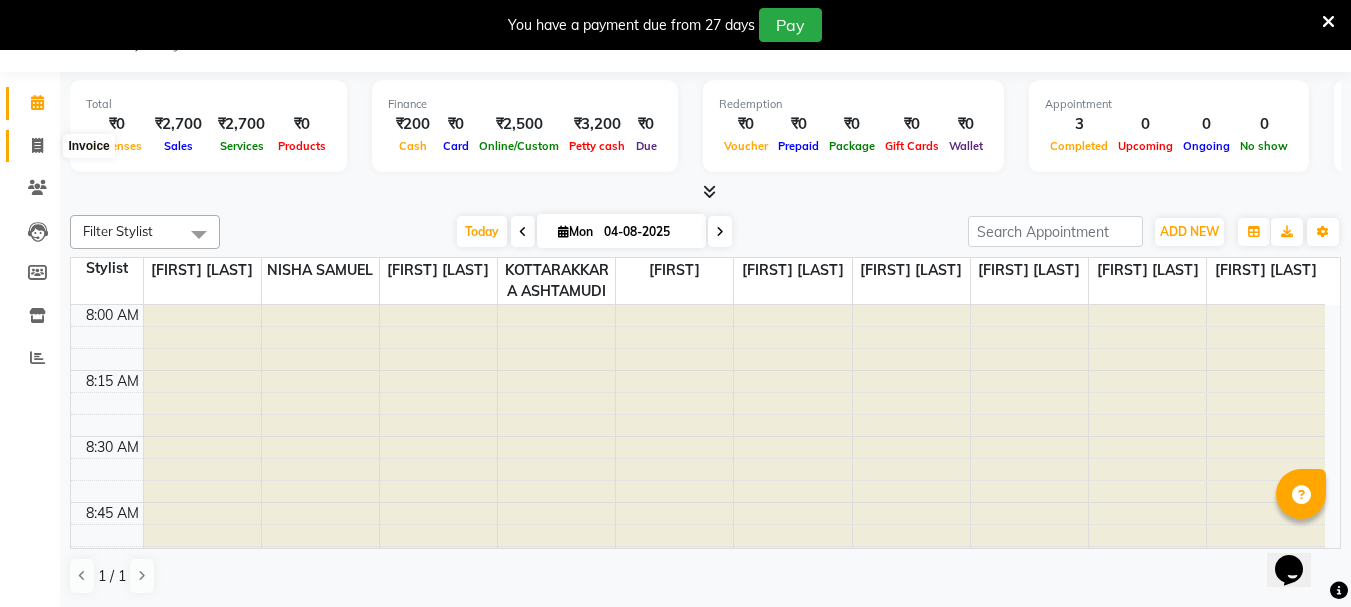 click 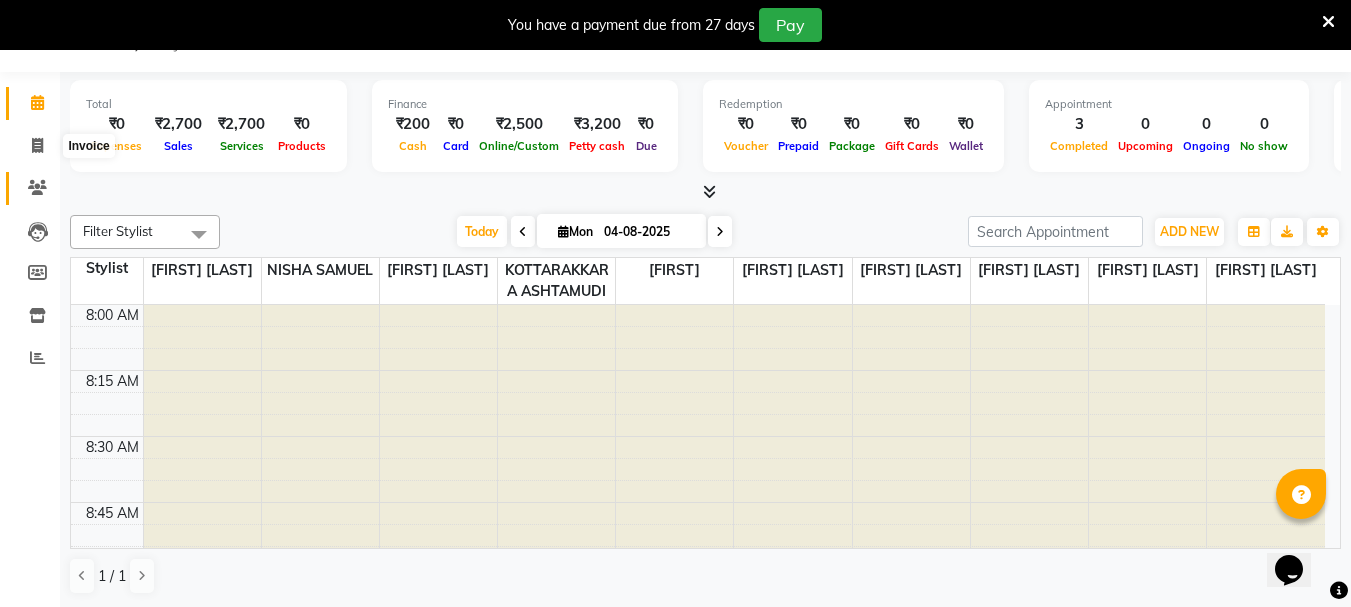 select on "service" 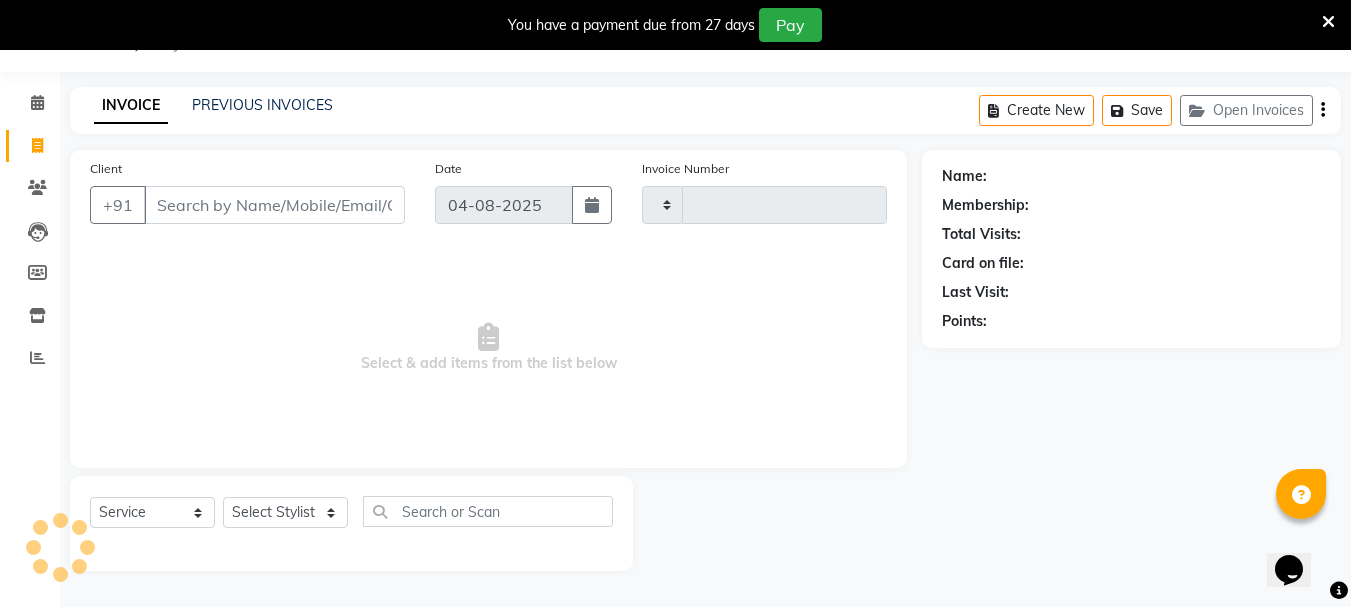 type on "2351" 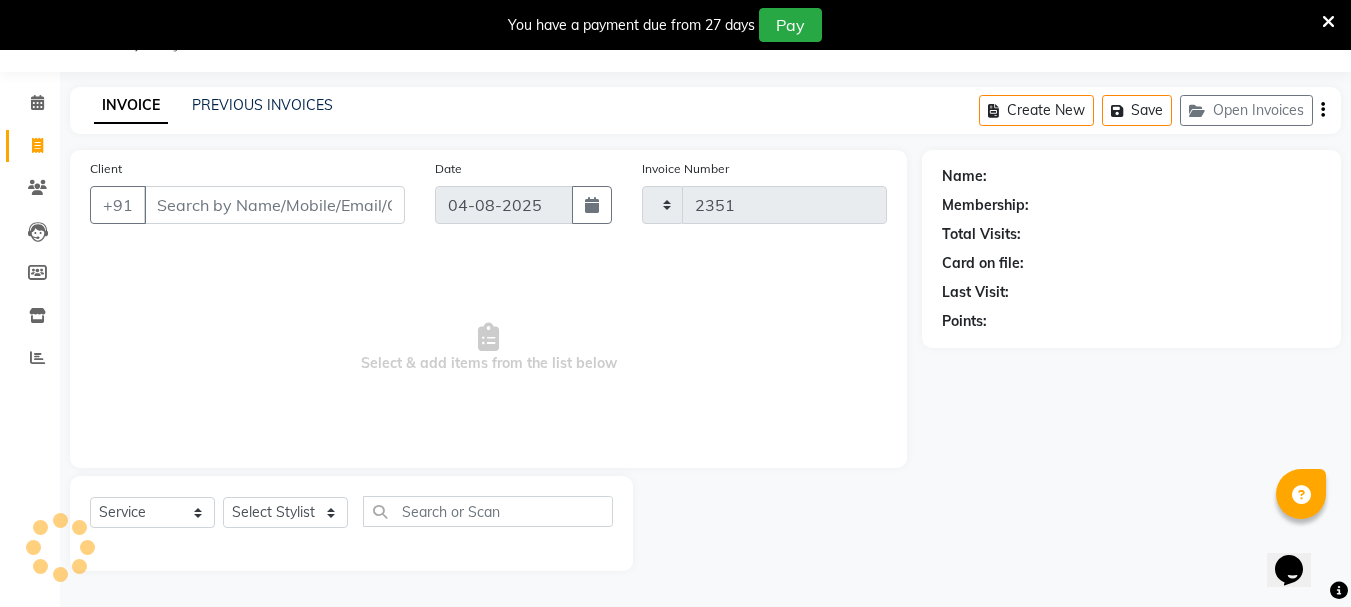 select on "4664" 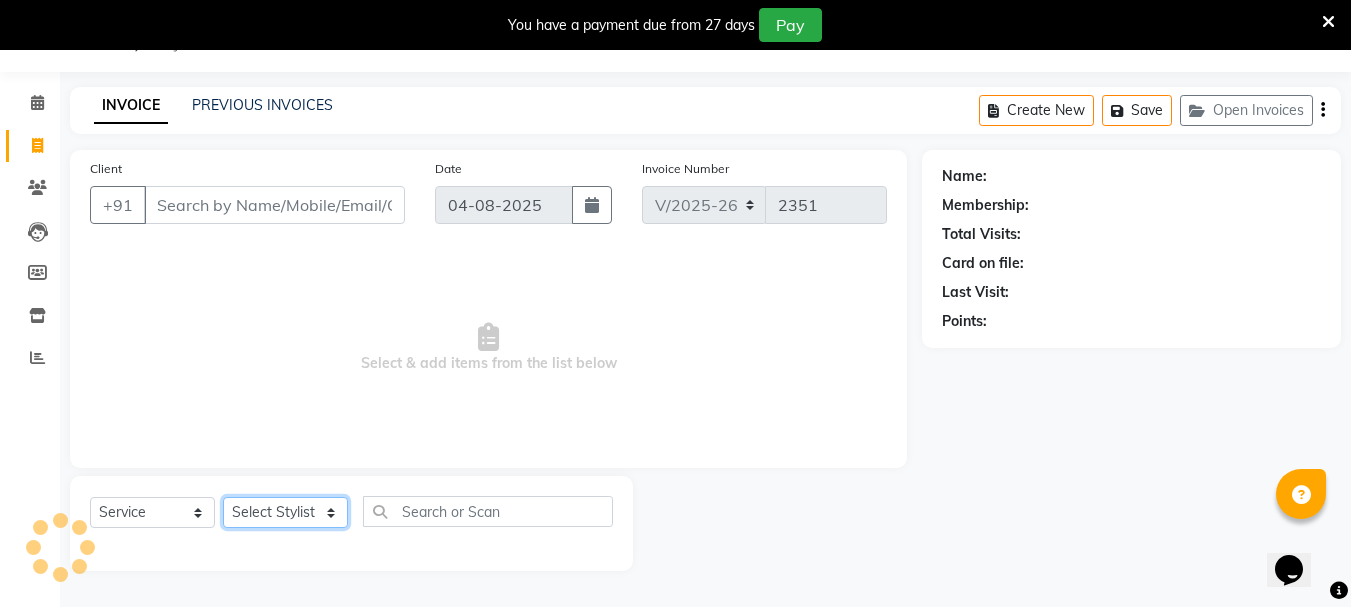 click on "Select Stylist AMRITHA DIVYA L	 Gita Mahali  Jibi P R Karina Darjee  KOTTARAKKARA ASHTAMUDI NISHA SAMUEL 	 Priya Chakraborty SARIGA R	 SHAHIDA SHAMINA MUHAMMED P R" 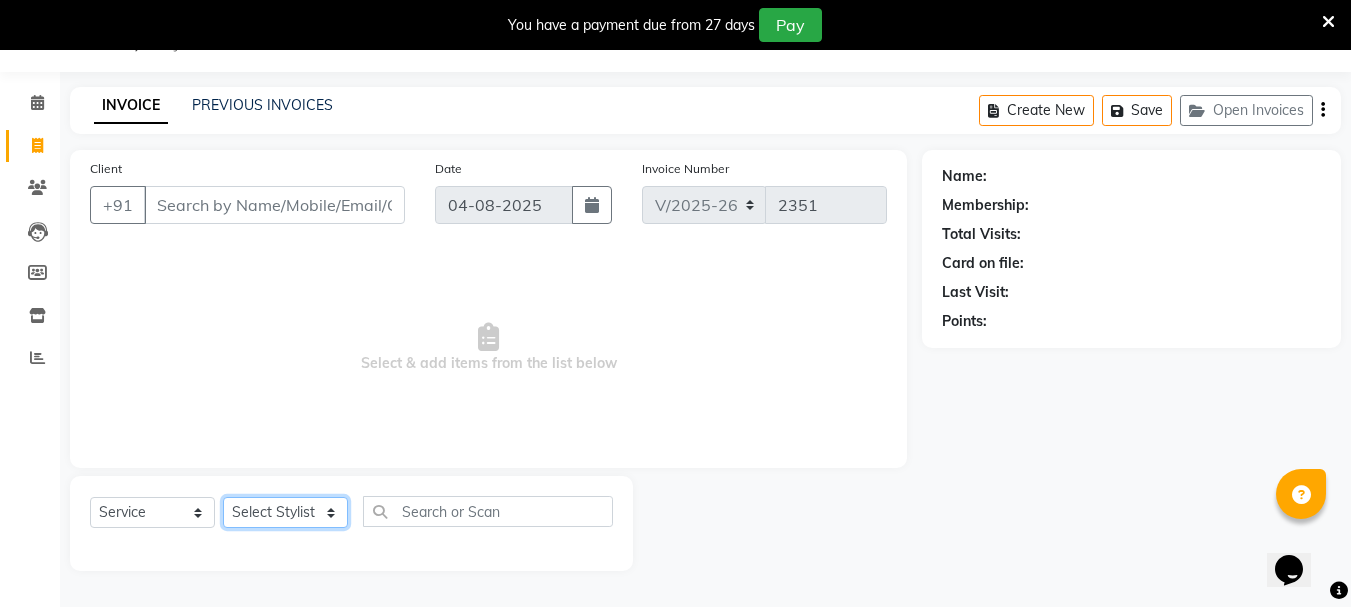 select on "49590" 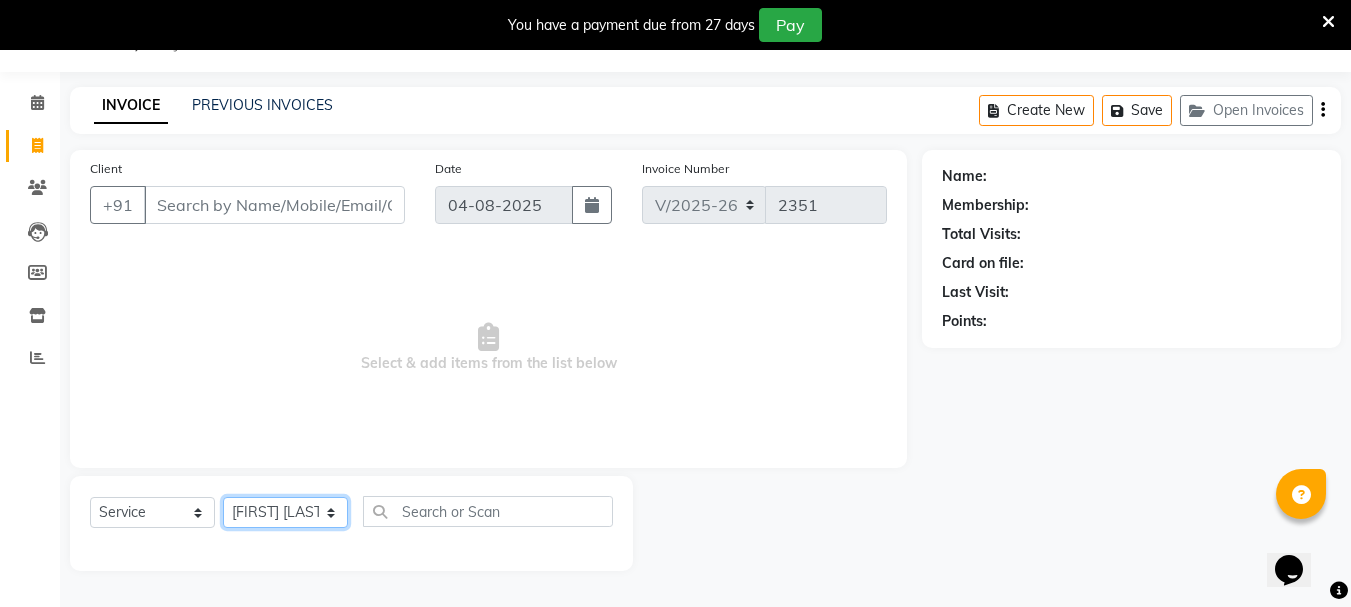 click on "Select Stylist AMRITHA DIVYA L	 Gita Mahali  Jibi P R Karina Darjee  KOTTARAKKARA ASHTAMUDI NISHA SAMUEL 	 Priya Chakraborty SARIGA R	 SHAHIDA SHAMINA MUHAMMED P R" 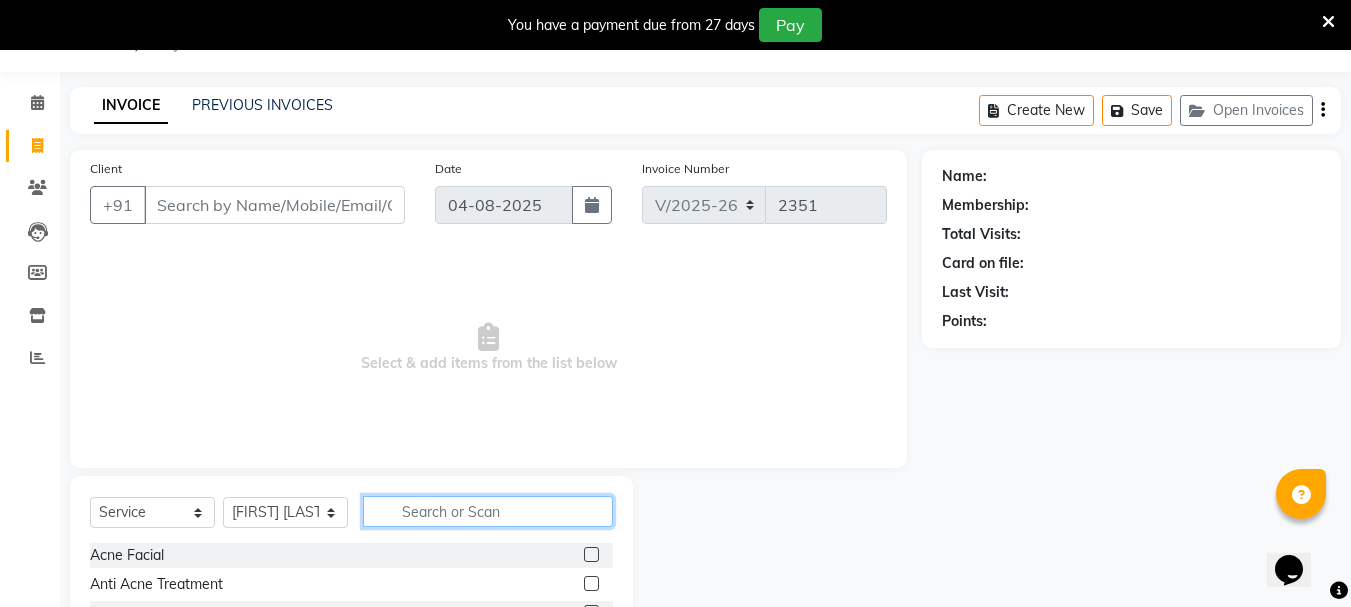 click 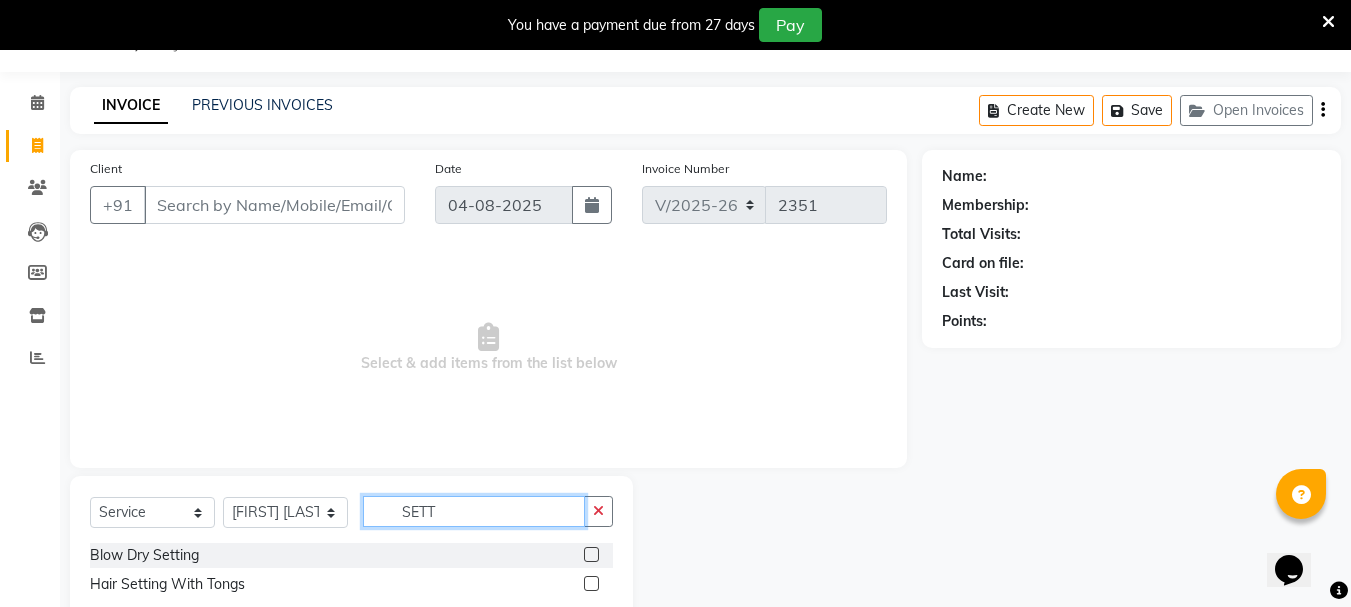 type on "SETT" 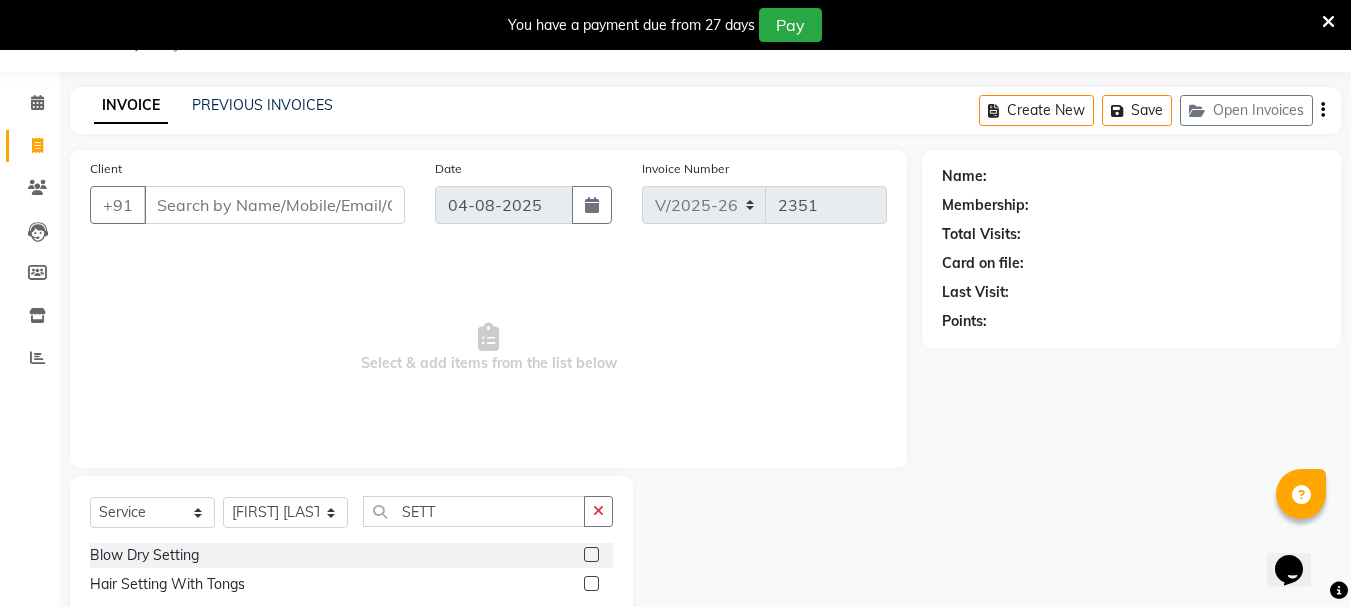 click 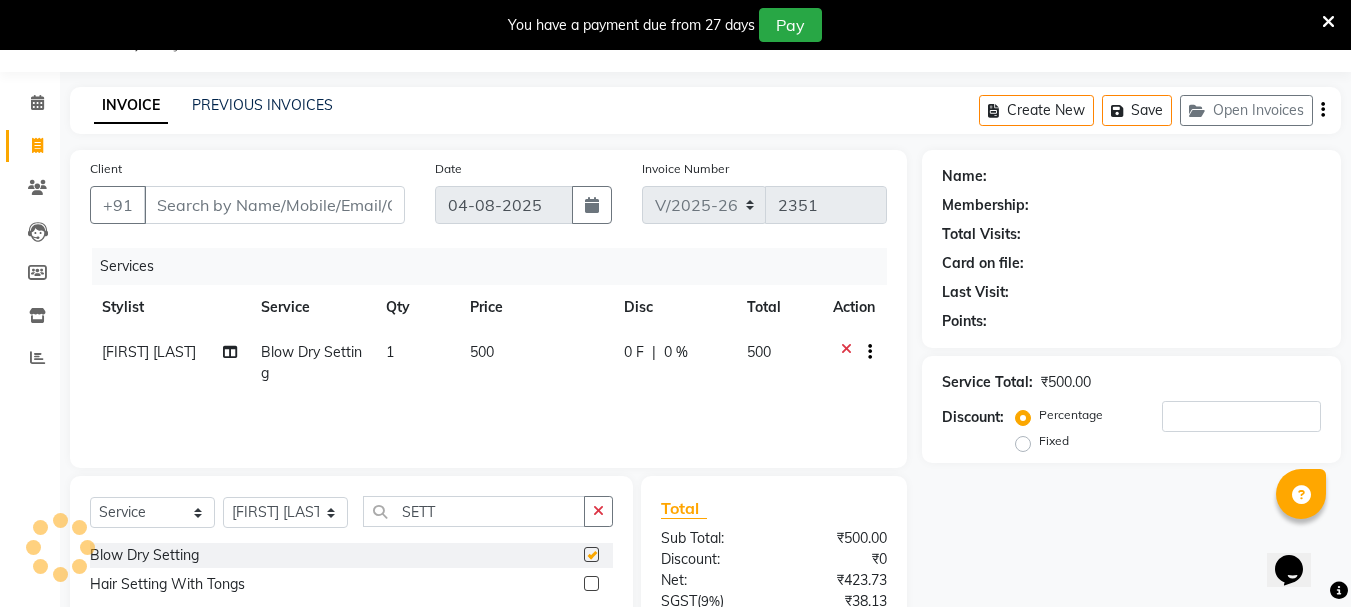 checkbox on "false" 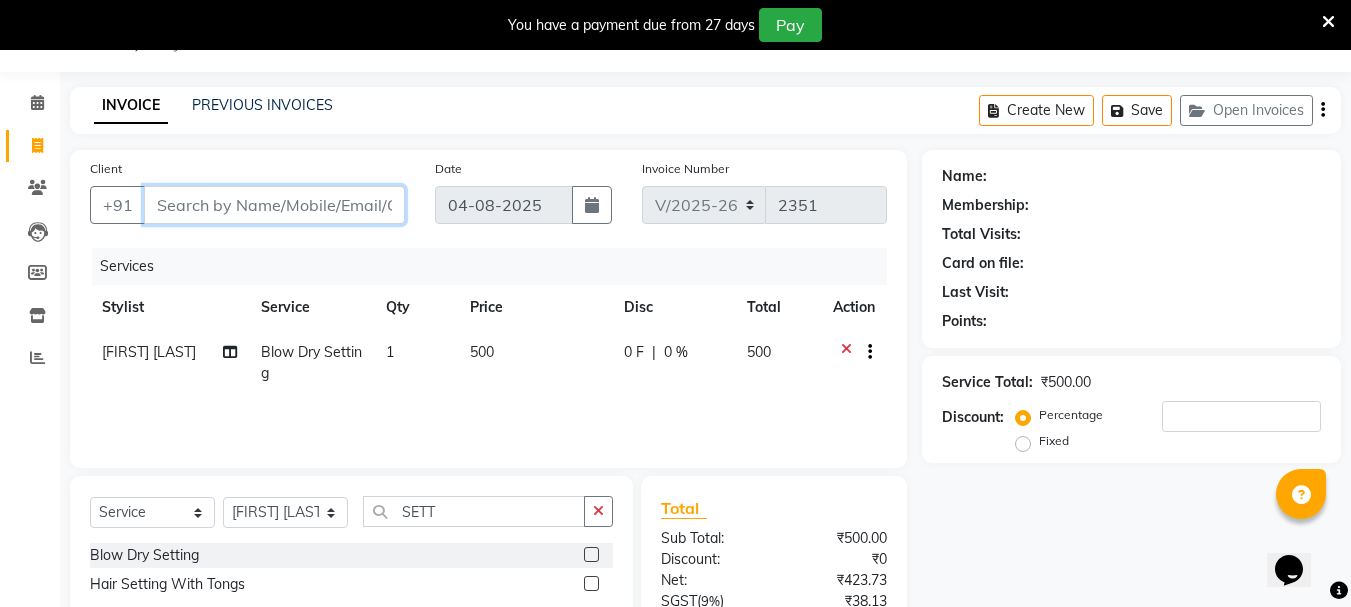 click on "Client" at bounding box center (274, 205) 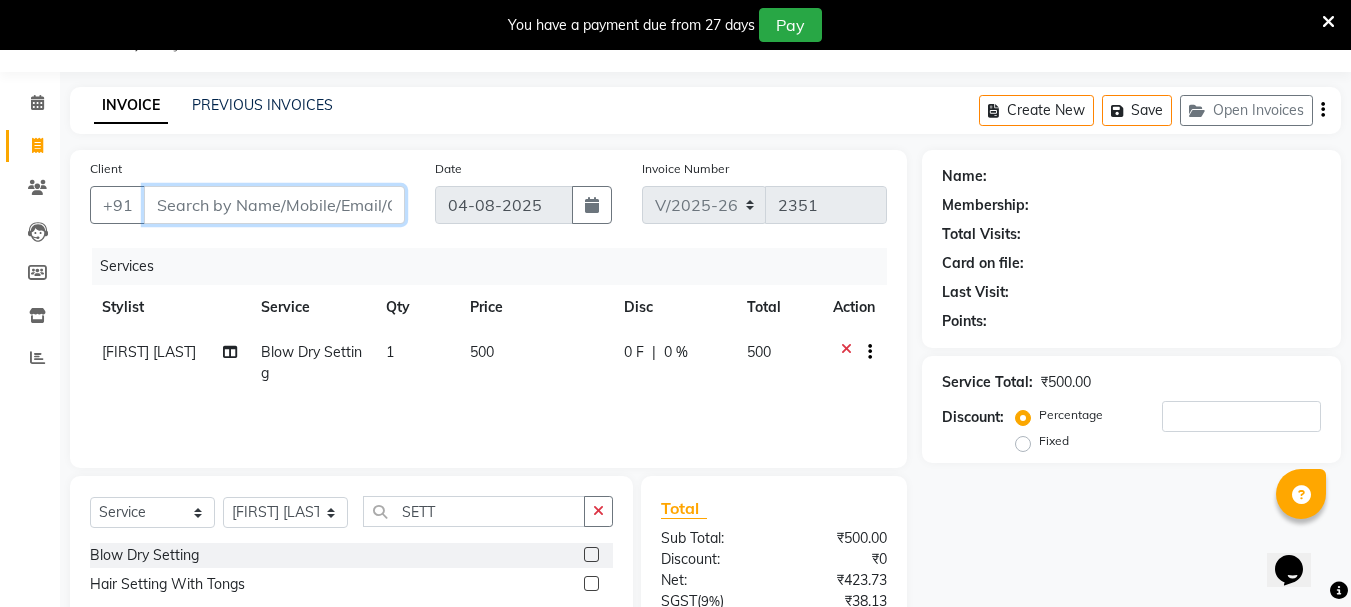 type on "7" 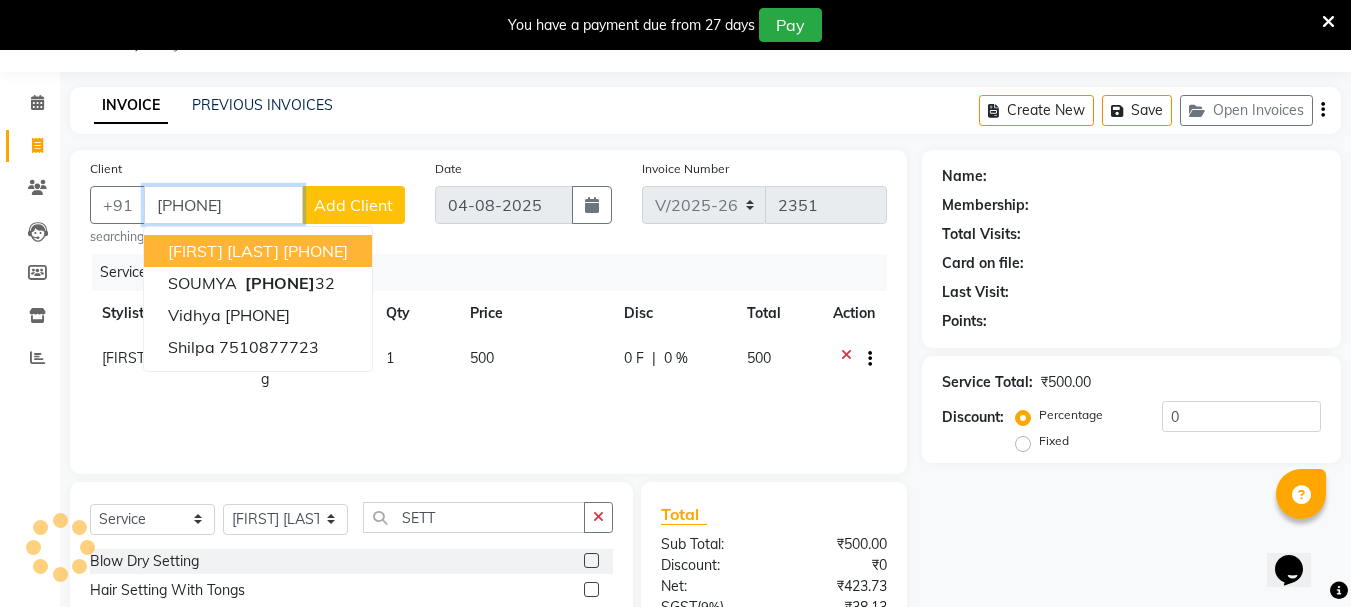 type on "[PHONE]" 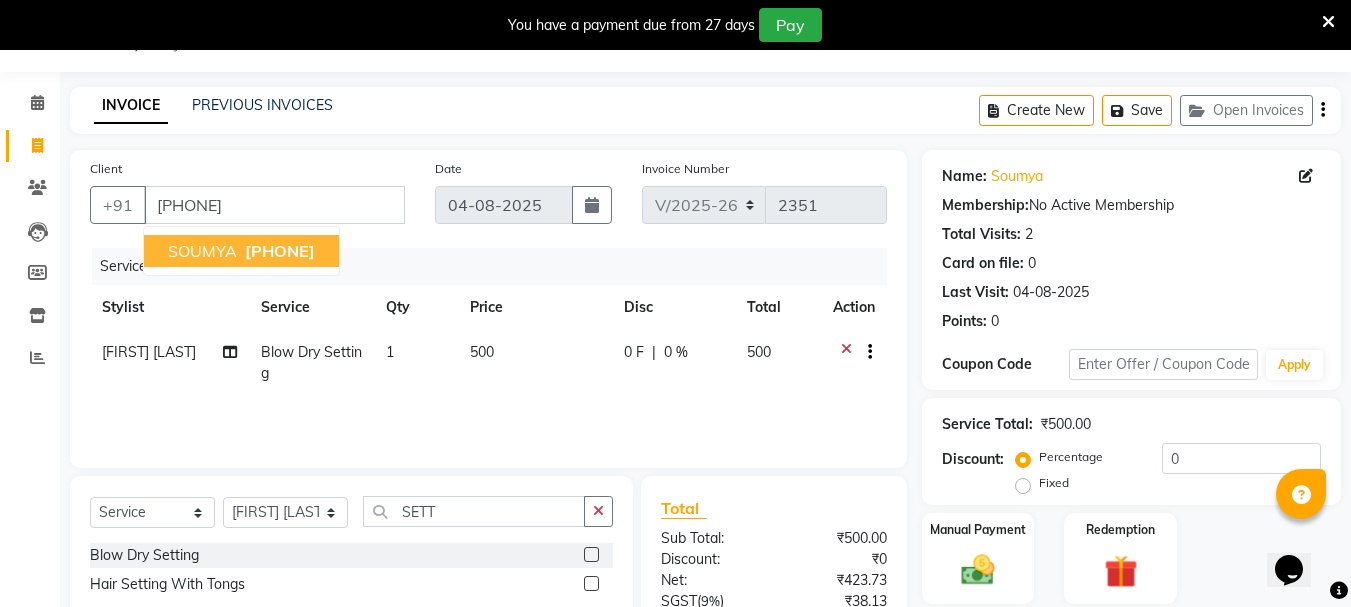 click on "[PHONE]" at bounding box center [280, 251] 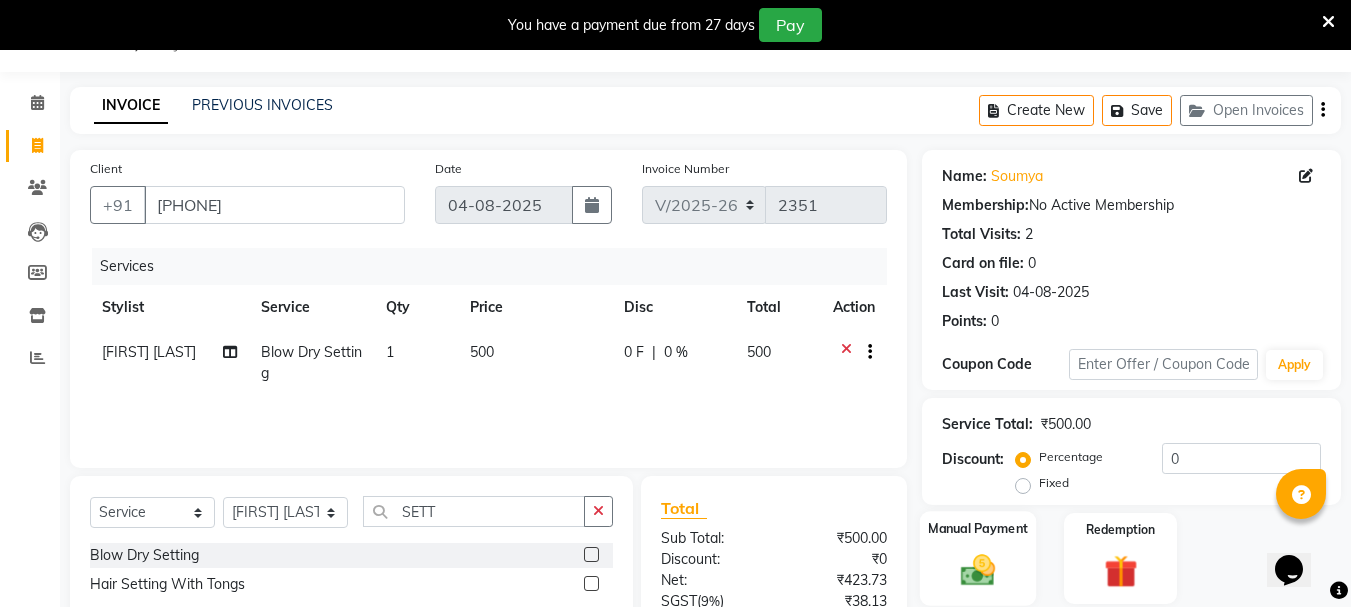 scroll, scrollTop: 243, scrollLeft: 0, axis: vertical 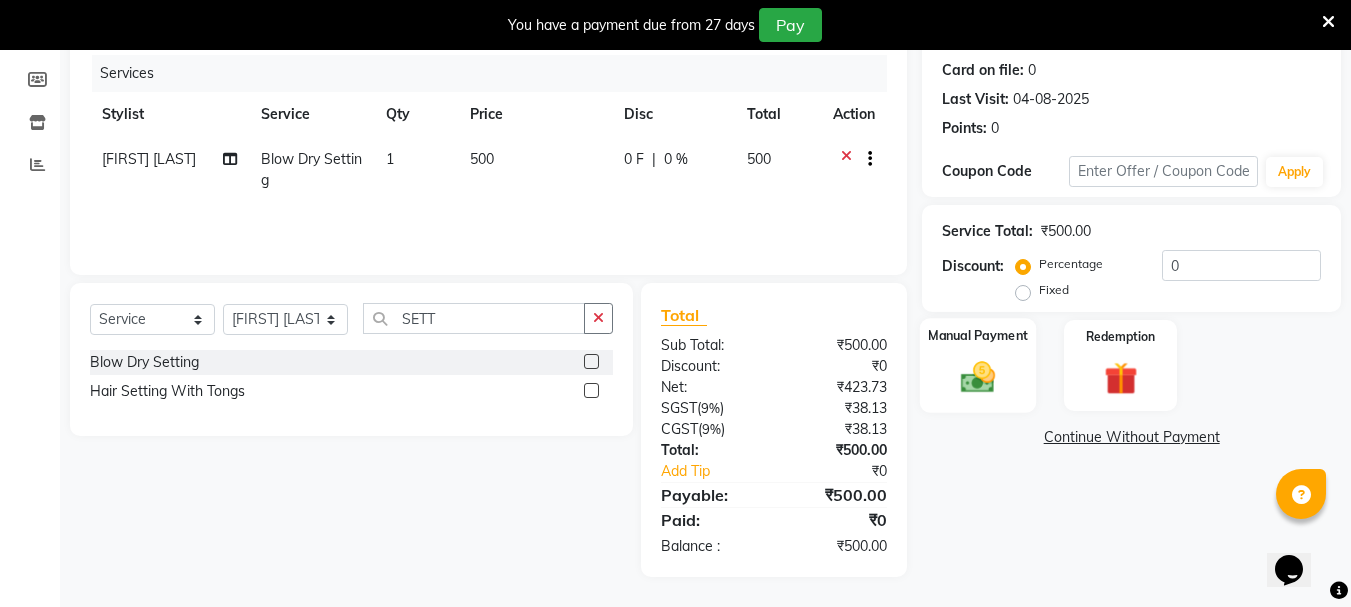 click 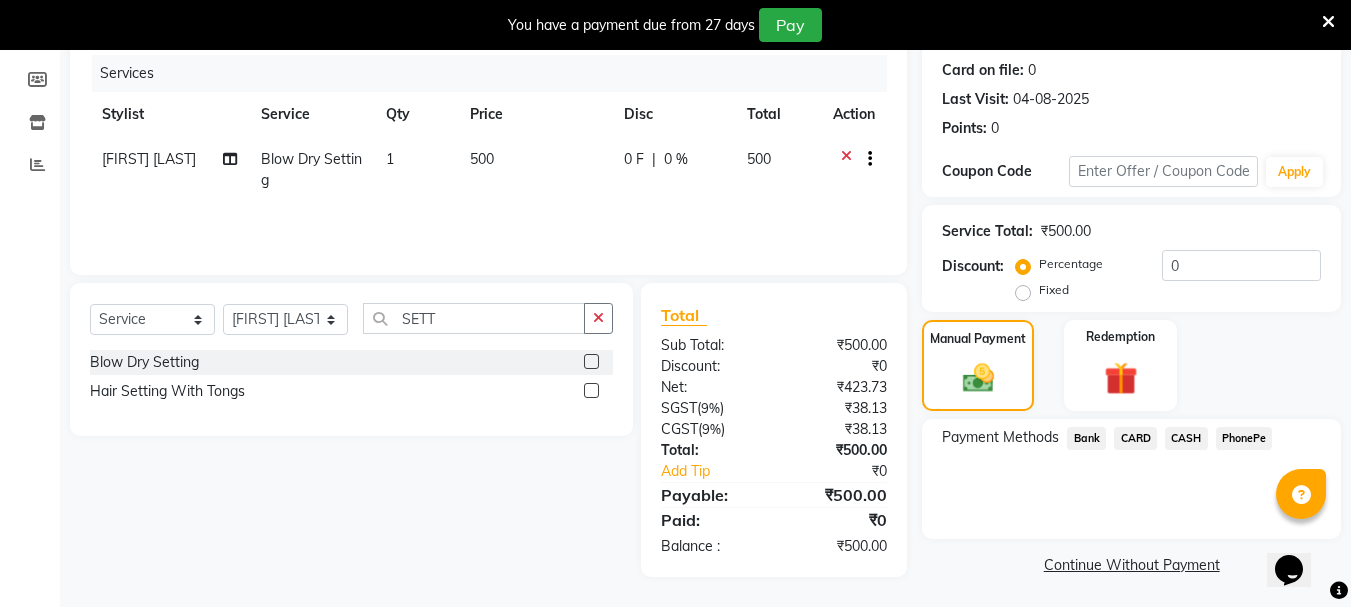 click on "PhonePe" 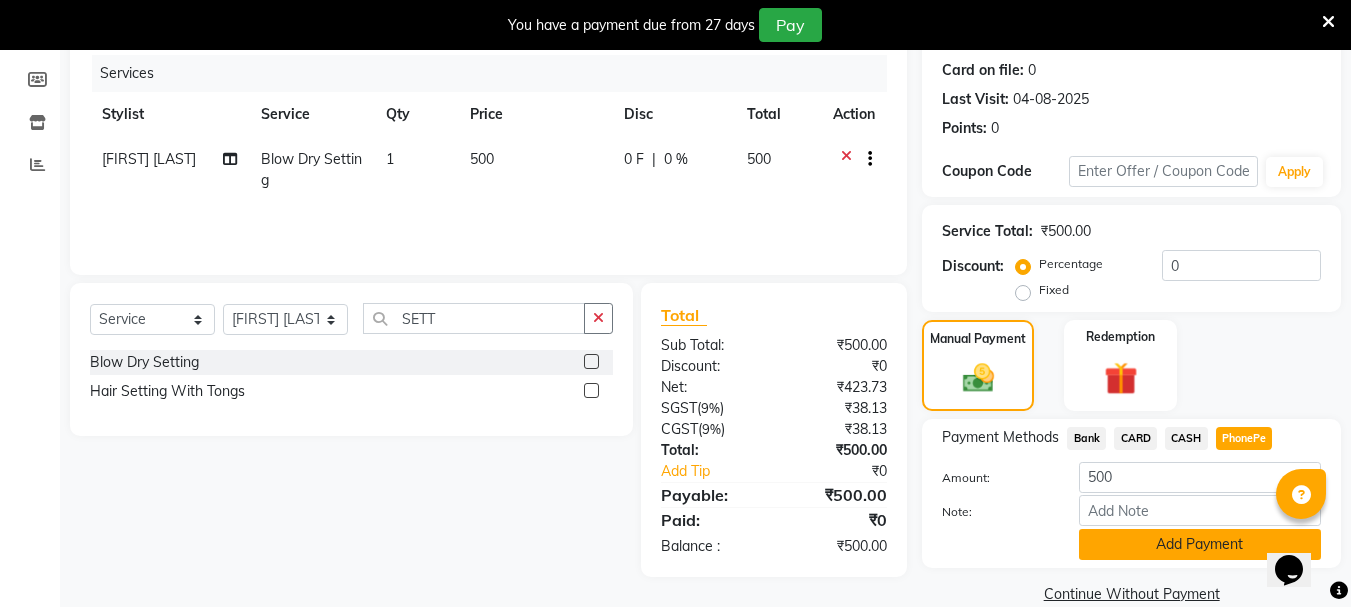 click on "Add Payment" 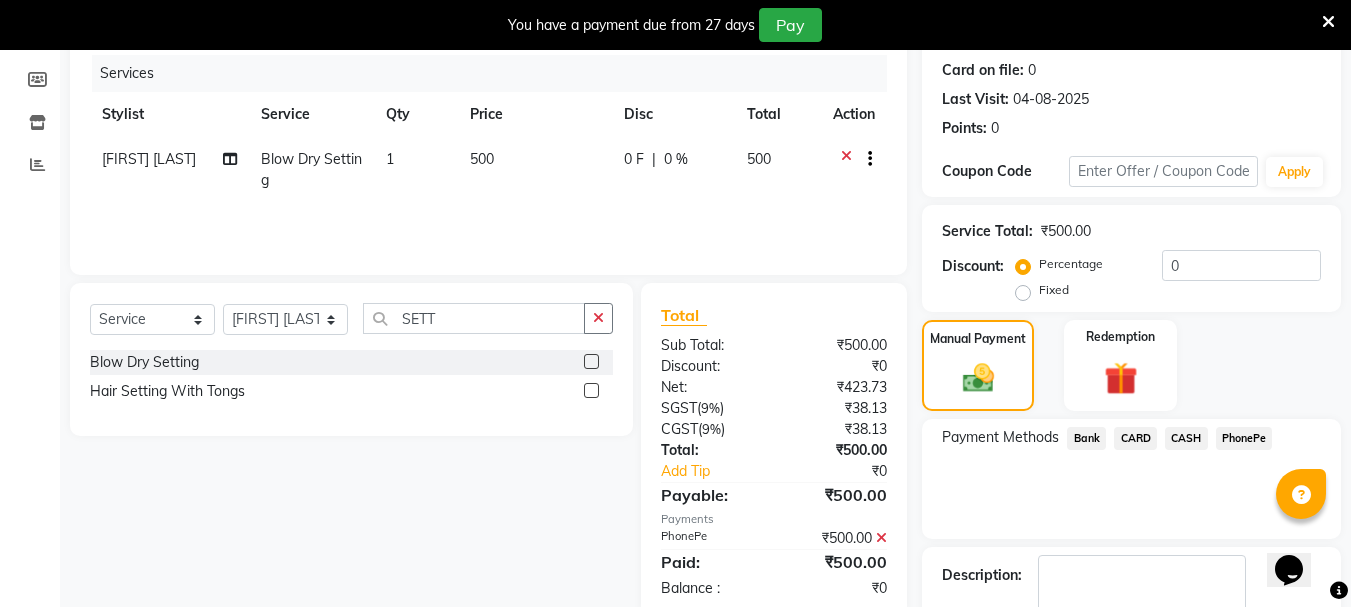 scroll, scrollTop: 359, scrollLeft: 0, axis: vertical 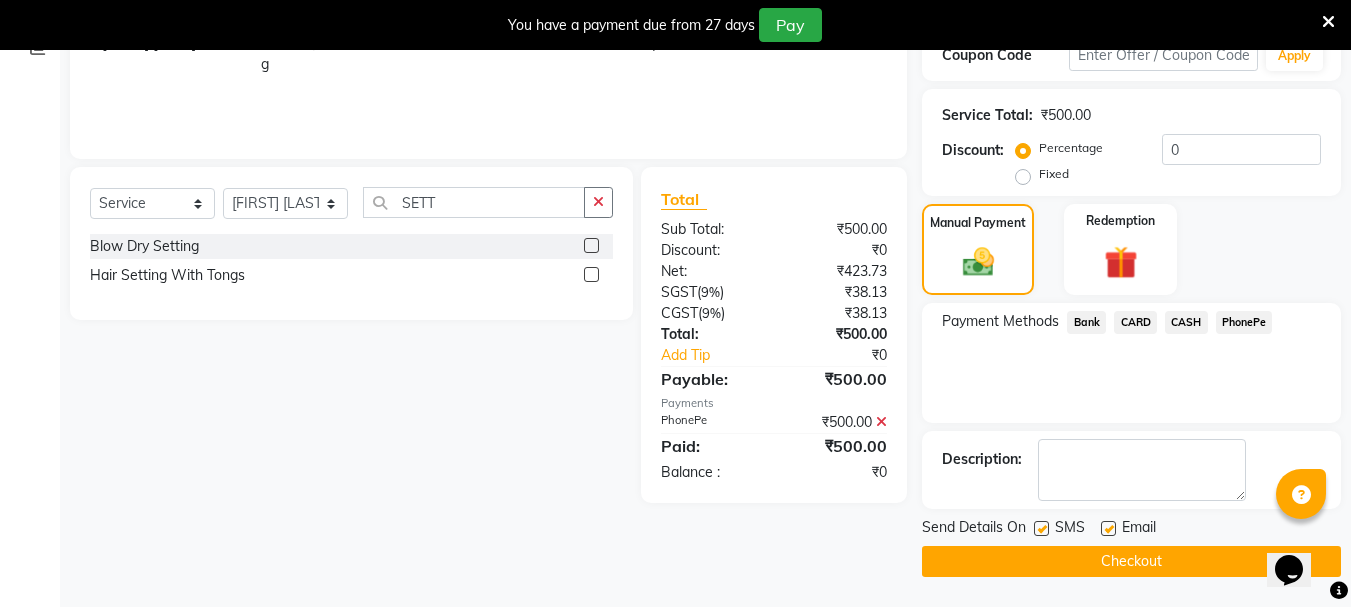 click 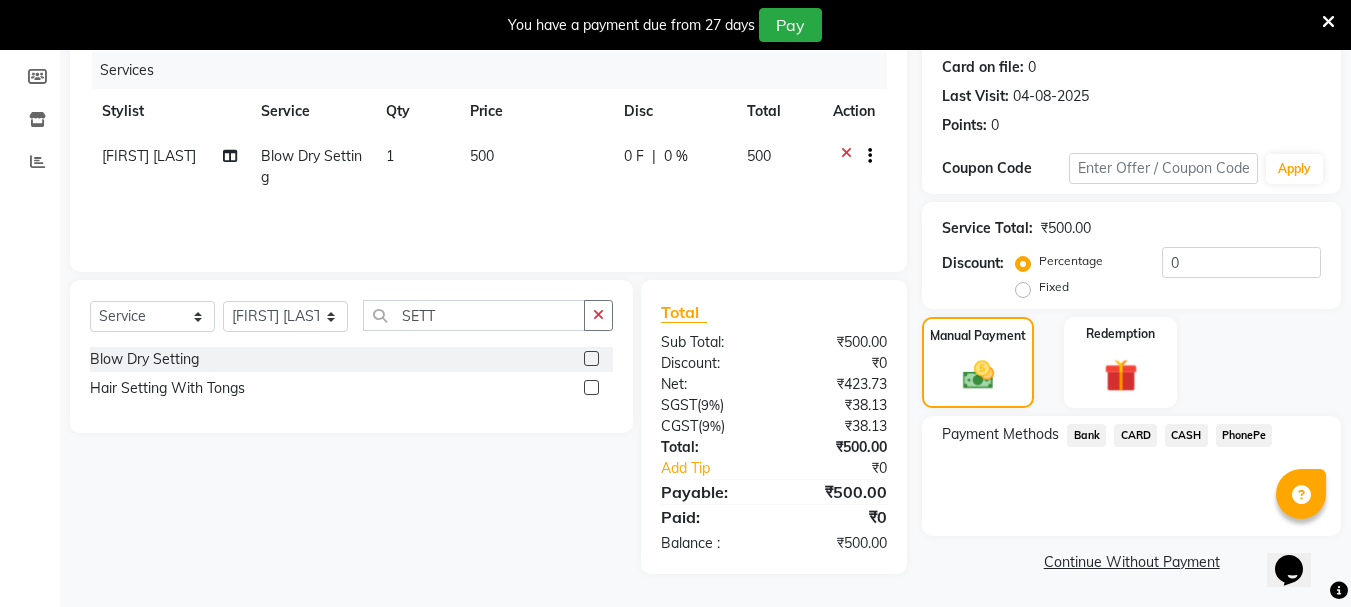 scroll, scrollTop: 0, scrollLeft: 0, axis: both 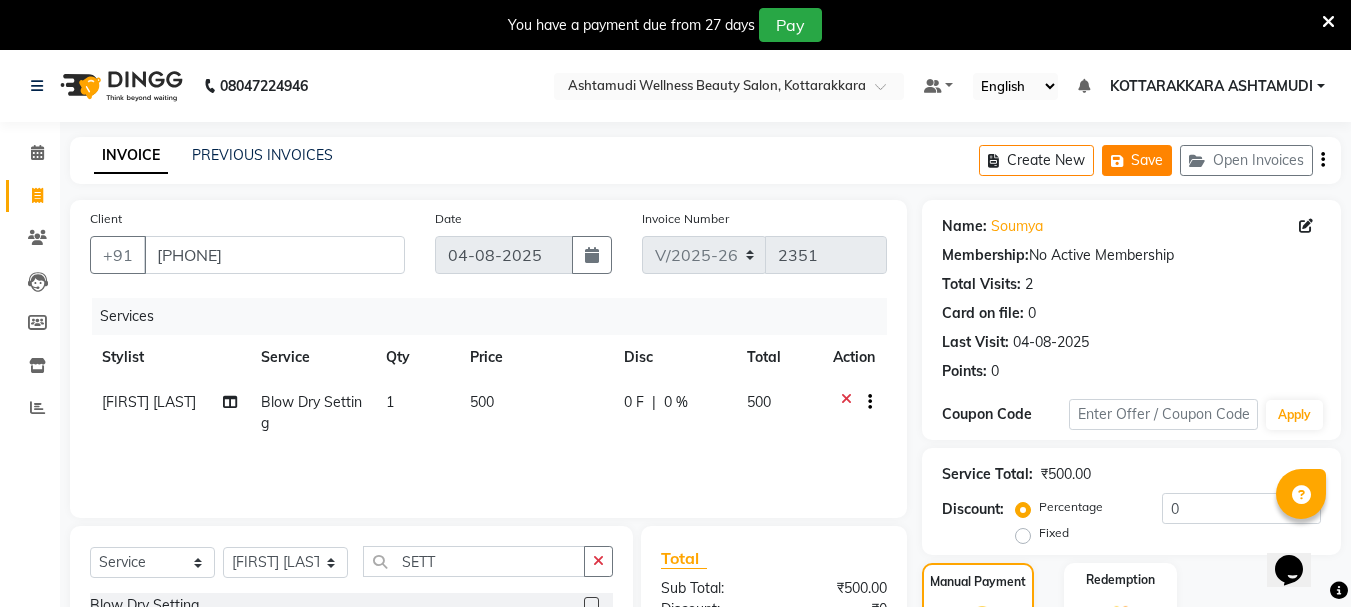 click on "Save" 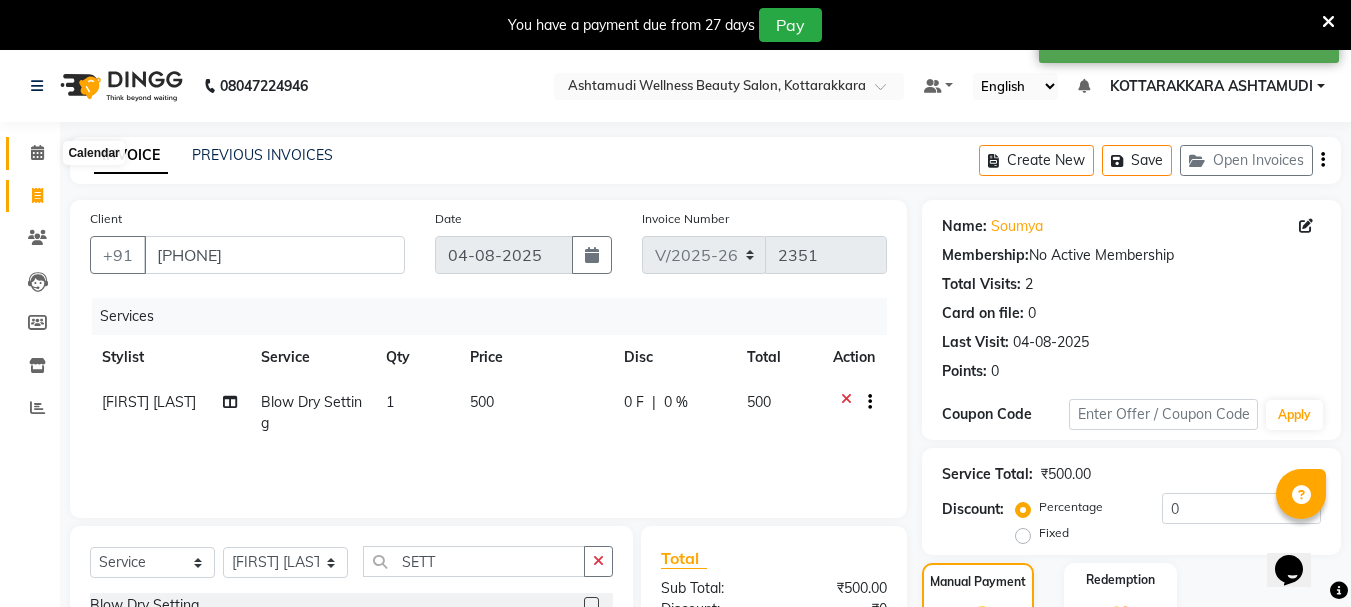click 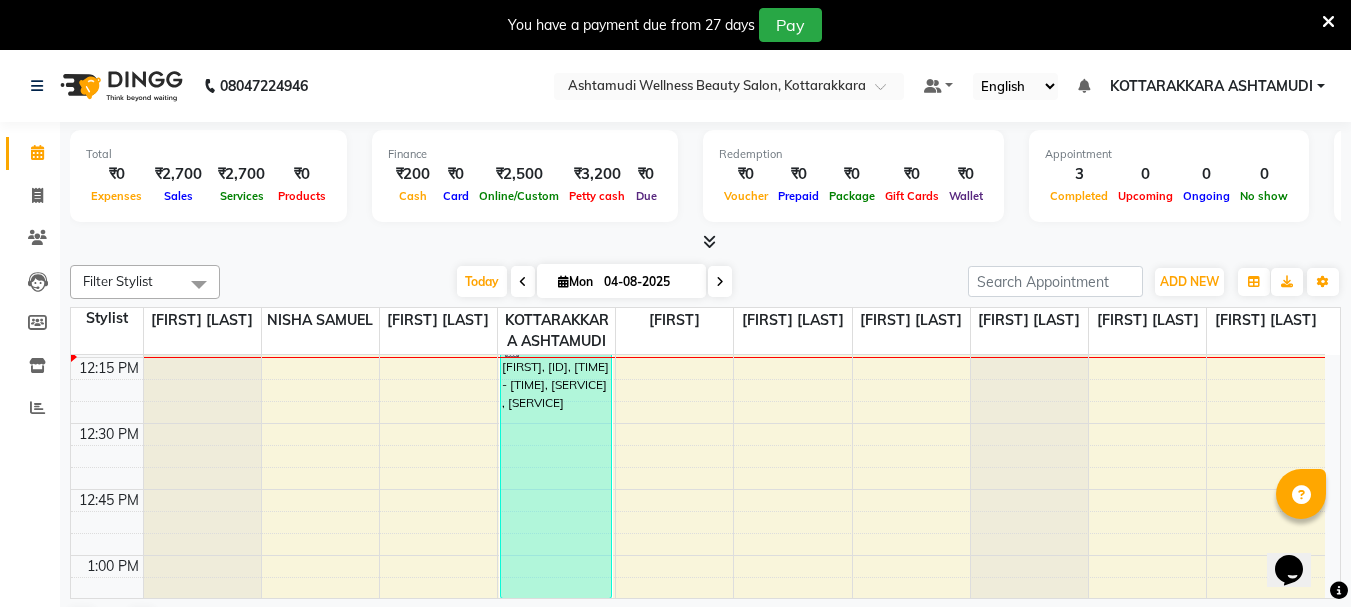 scroll, scrollTop: 1100, scrollLeft: 0, axis: vertical 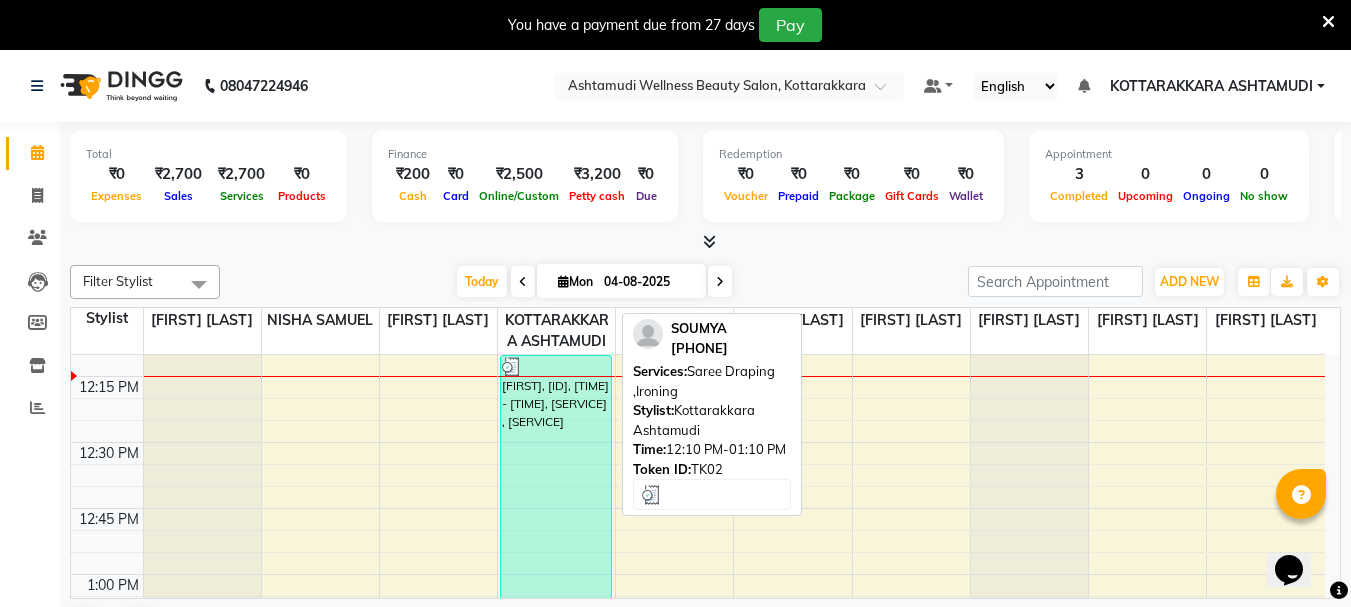 click on "[FIRST], TK02, [TIME] - [TIME], [SERVICE] , [SERVICE]" at bounding box center [556, 486] 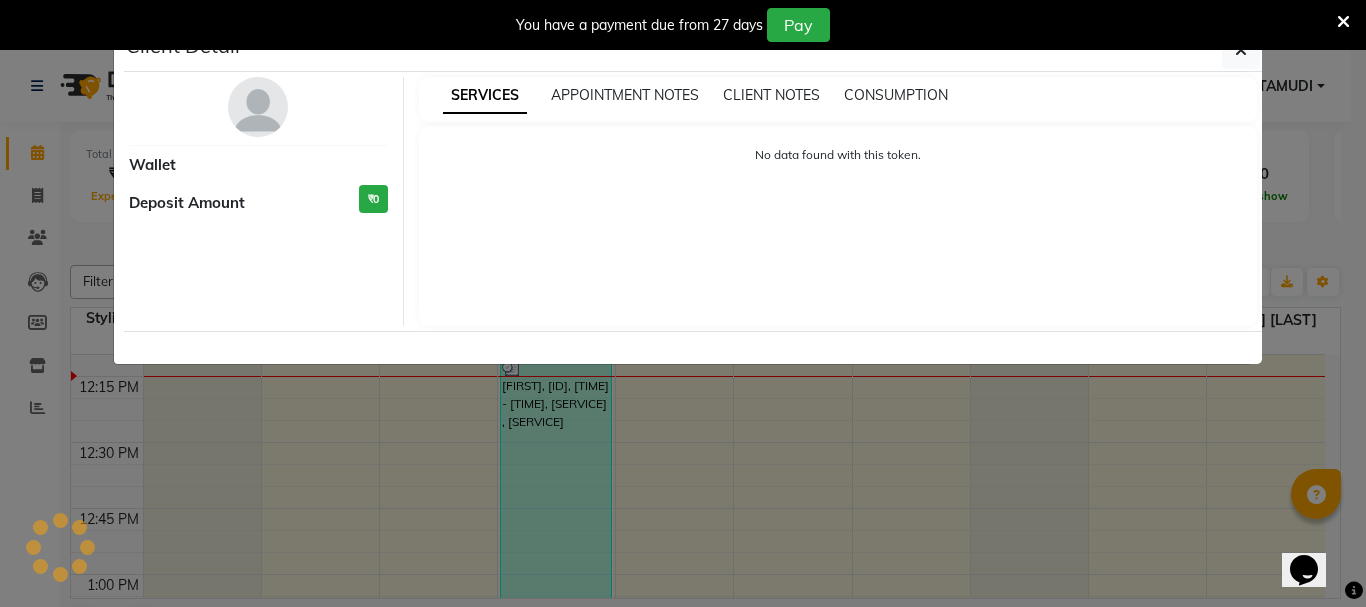 select on "3" 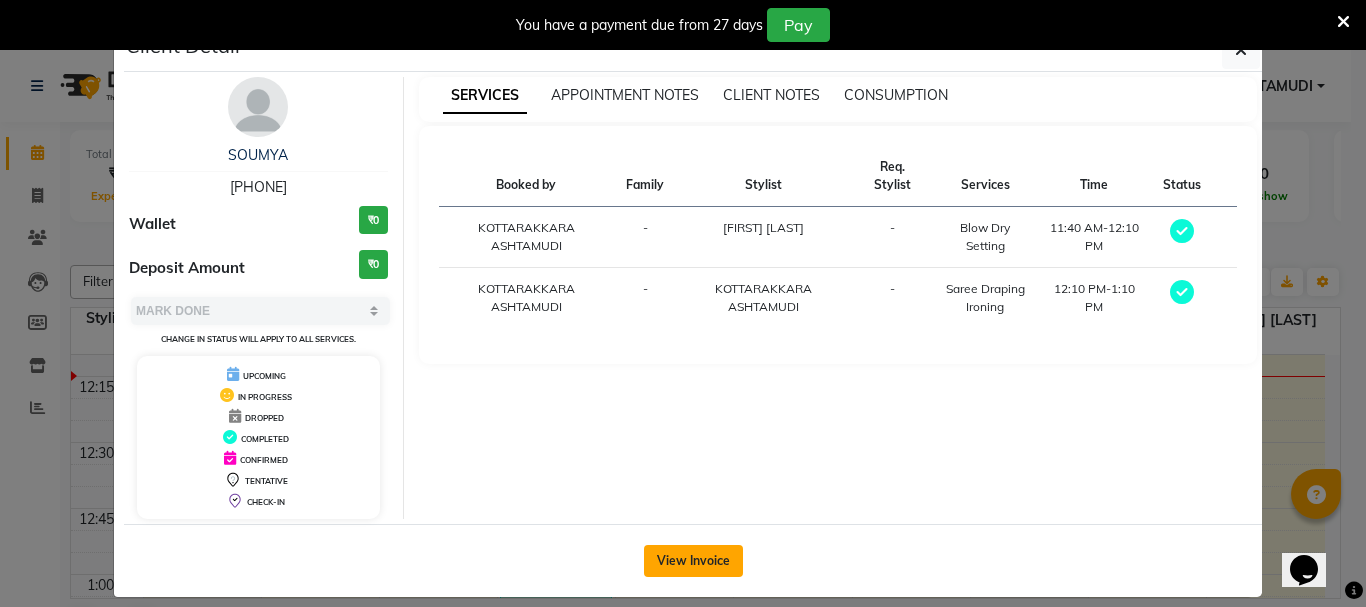 click on "View Invoice" 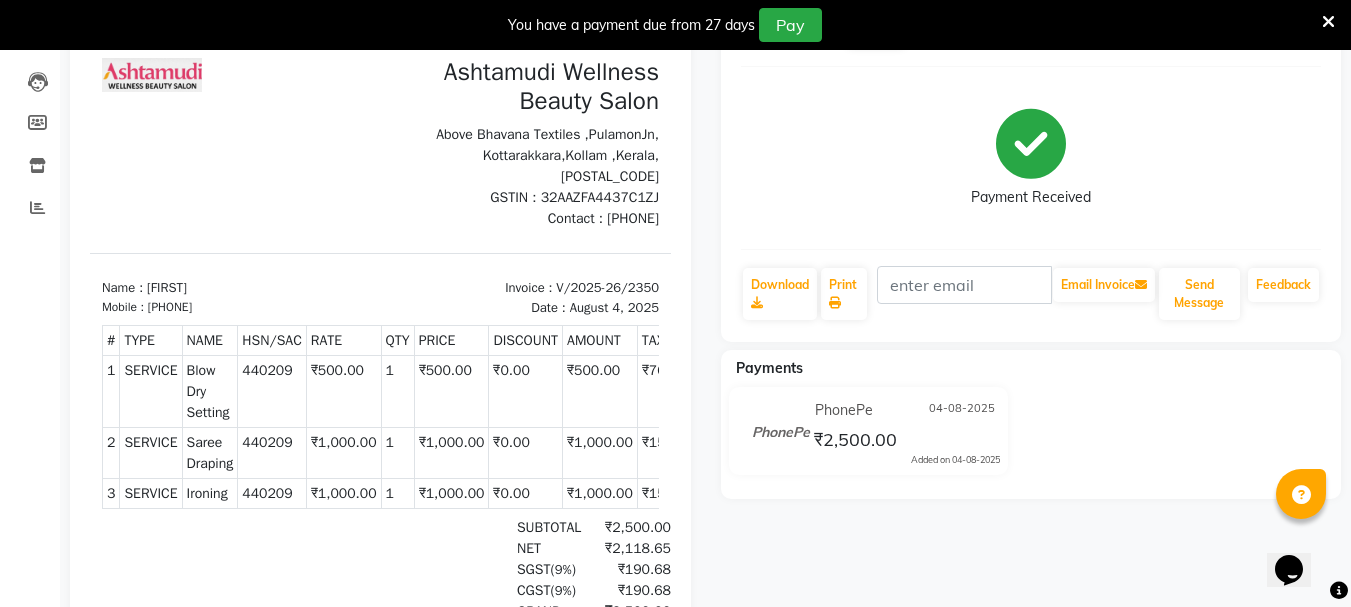 scroll, scrollTop: 0, scrollLeft: 0, axis: both 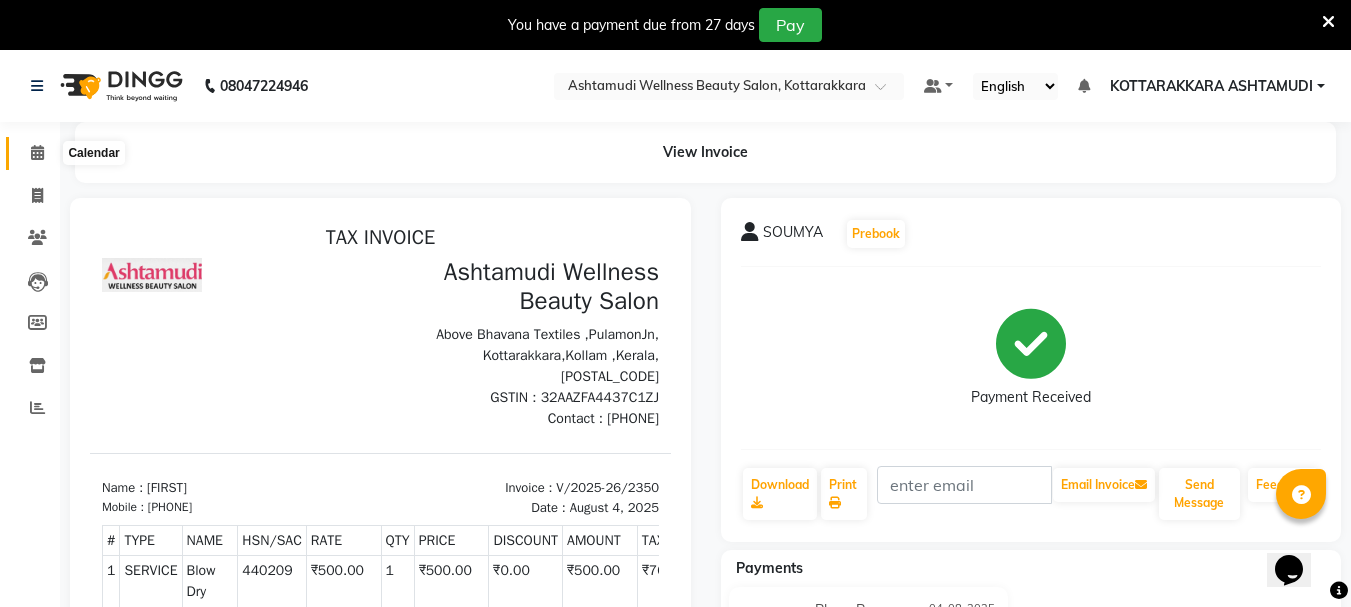 click 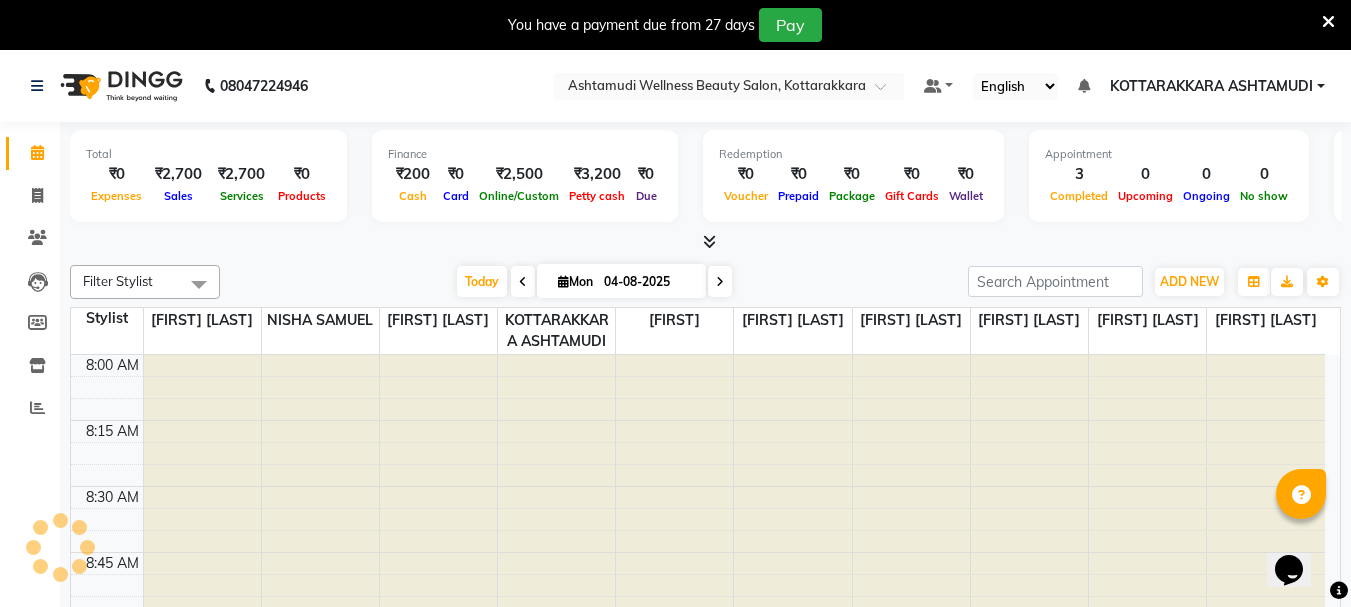 scroll, scrollTop: 1057, scrollLeft: 0, axis: vertical 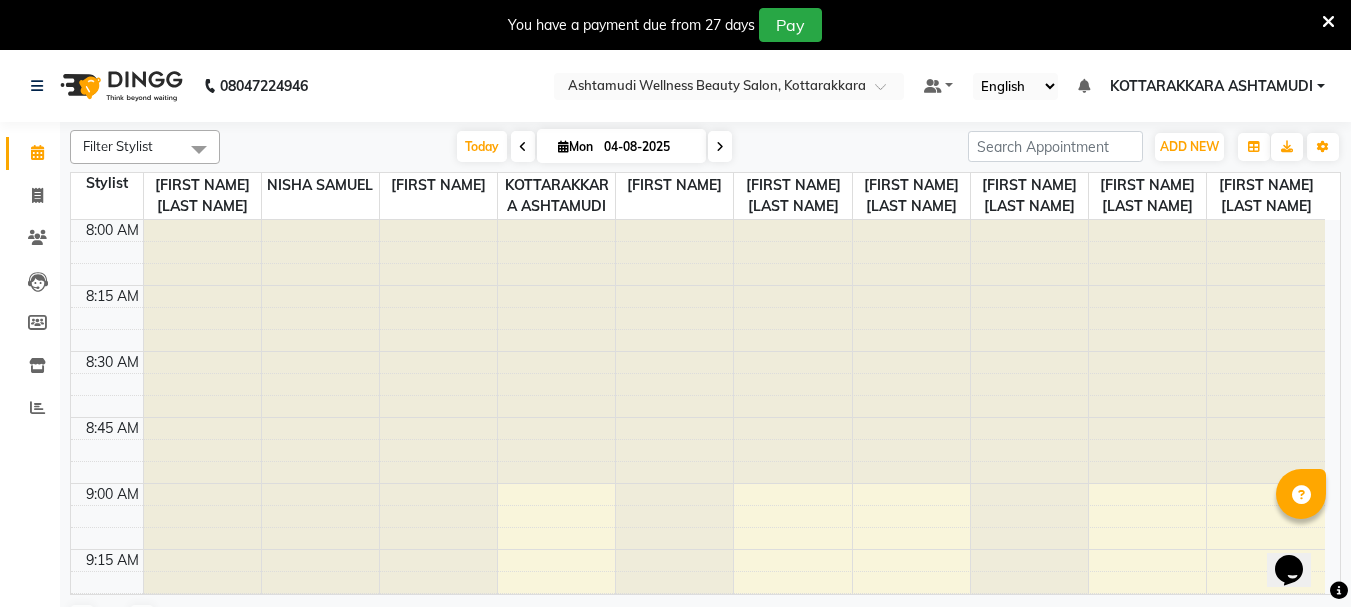click on "Today  Mon 04-08-2025" at bounding box center (594, 147) 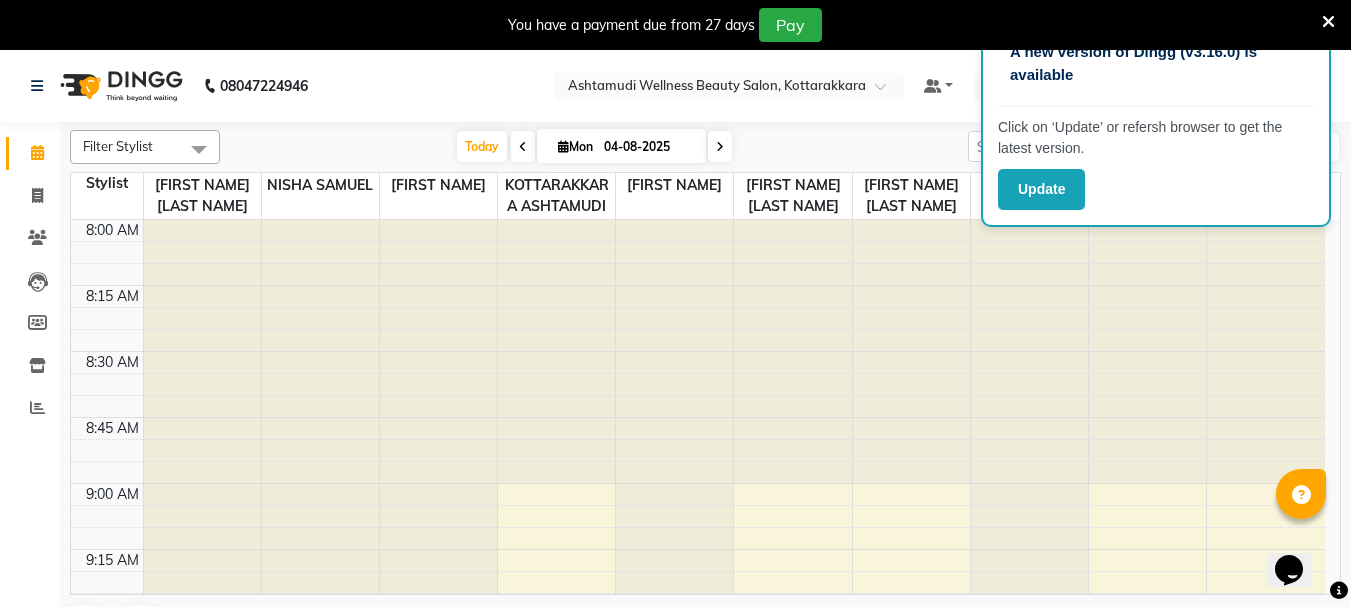 click on "Filter Stylist Select All AMRITHA DIVYA L	 Gita Mahali  Jibi P R Karina Darjee  KOTTARAKKARA ASHTAMUDI NISHA SAMUEL 	 Priya Chakraborty SARIGA R	 SHAMINA MUHAMMED P R Today  Mon 04-08-2025 Toggle Dropdown Add Appointment Add Invoice Add Expense Add Attendance Add Client Toggle Dropdown Add Appointment Add Invoice Add Expense Add Attendance Add Client ADD NEW Toggle Dropdown Add Appointment Add Invoice Add Expense Add Attendance Add Client Filter Stylist Select All AMRITHA DIVYA L	 Gita Mahali  Jibi P R Karina Darjee  KOTTARAKKARA ASHTAMUDI NISHA SAMUEL 	 Priya Chakraborty SARIGA R	 SHAMINA MUHAMMED P R Group By  Staff View   Room View  View as Vertical  Vertical - Week View  Horizontal  Horizontal - Week View  List  Toggle Dropdown Calendar Settings Manage Tags   Arrange Stylists   Reset Stylists   Show Available Stylist  Appointment Form Zoom 300% Staff/Room Display Count 10 Stylist DIVYA L	 NISHA SAMUEL 	 SARIGA R	 KOTTARAKKARA ASHTAMUDI AMRITHA SHAMINA MUHAMMED P R Gita Mahali  Jibi P R Priya Chakraborty" 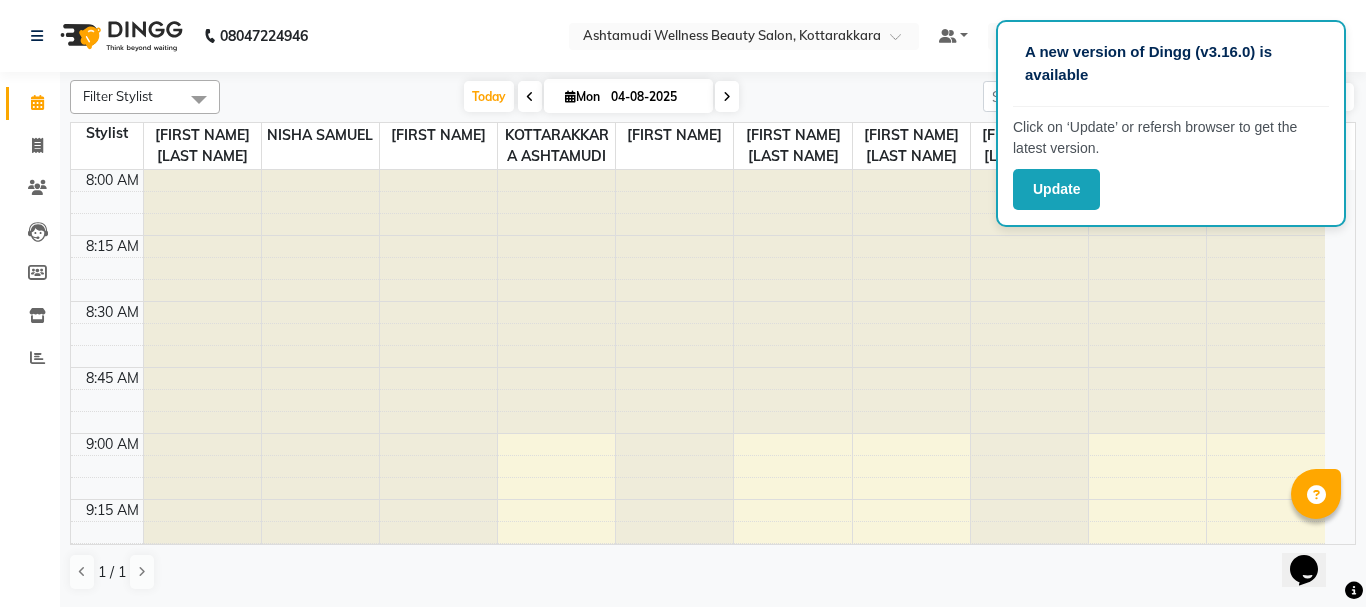 click on "Today  Mon 04-08-2025" at bounding box center (601, 97) 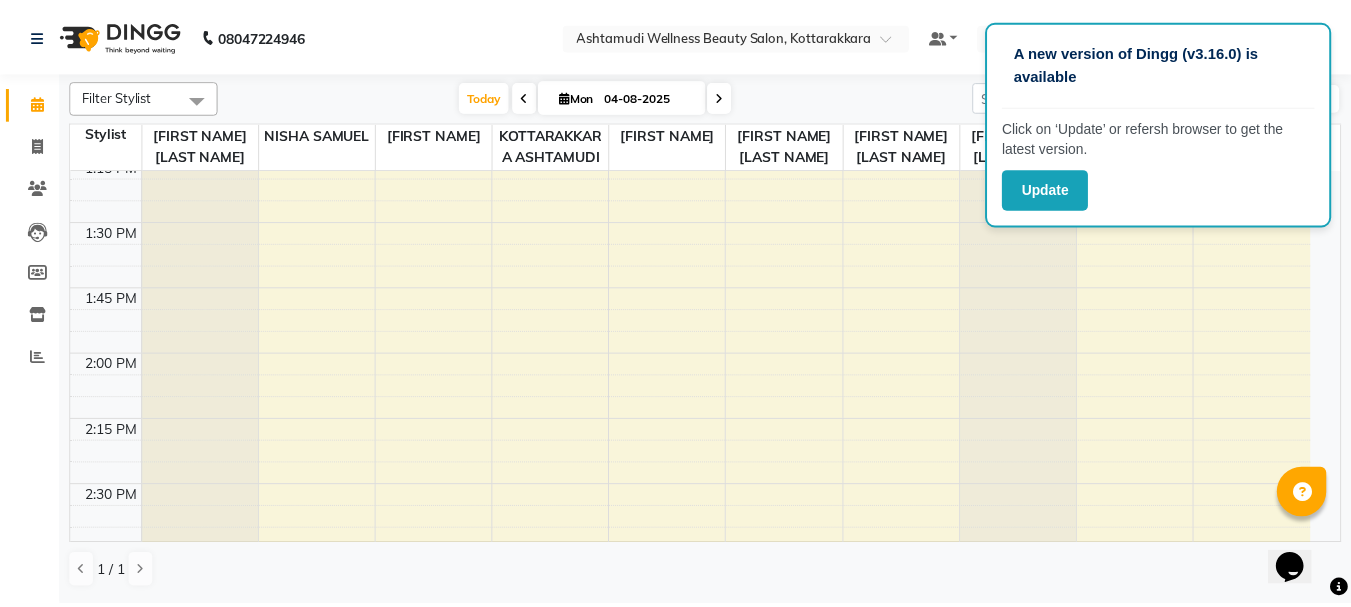 scroll, scrollTop: 1600, scrollLeft: 0, axis: vertical 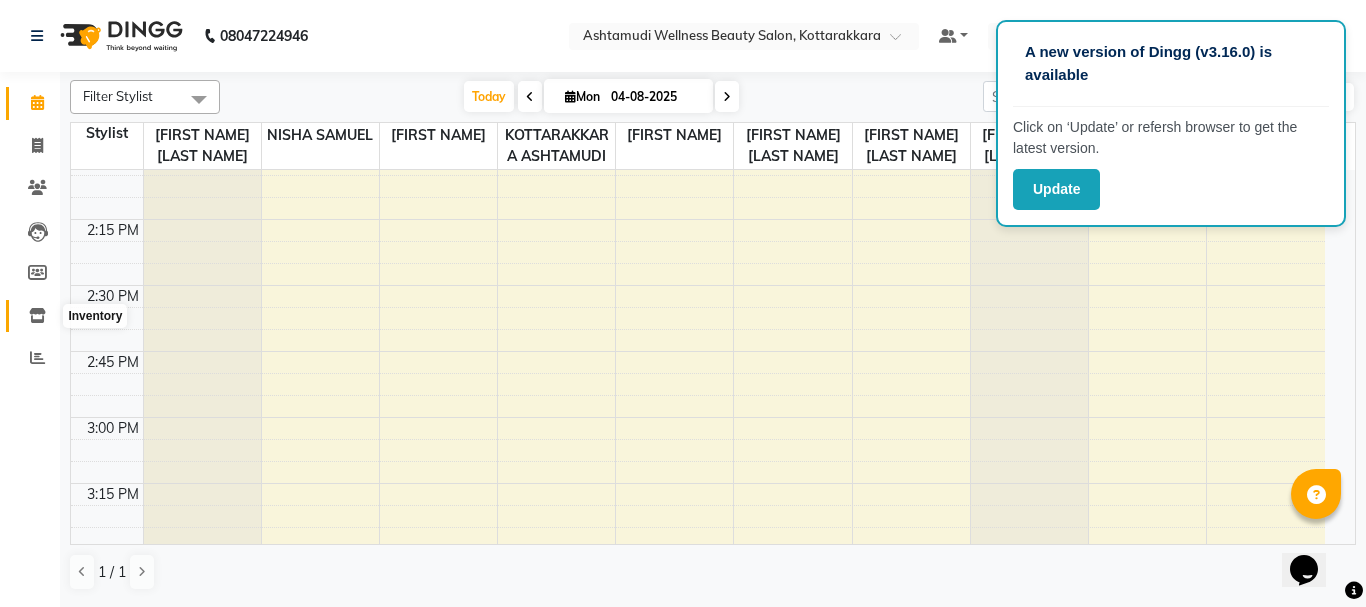 click 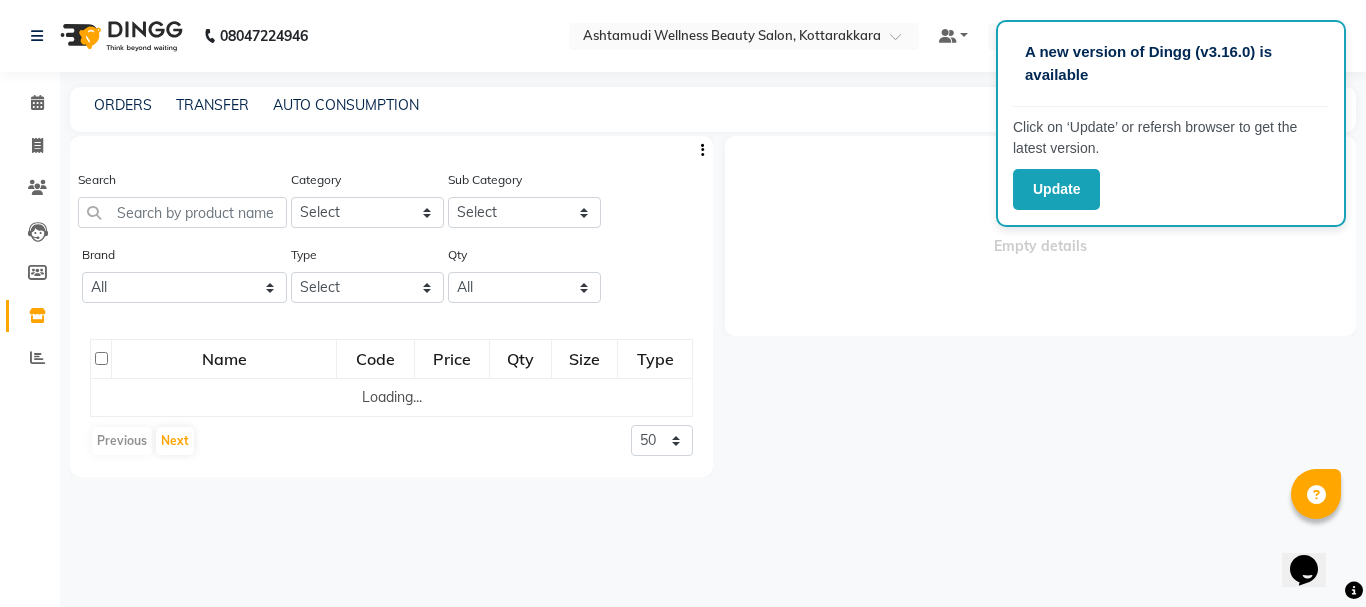 select 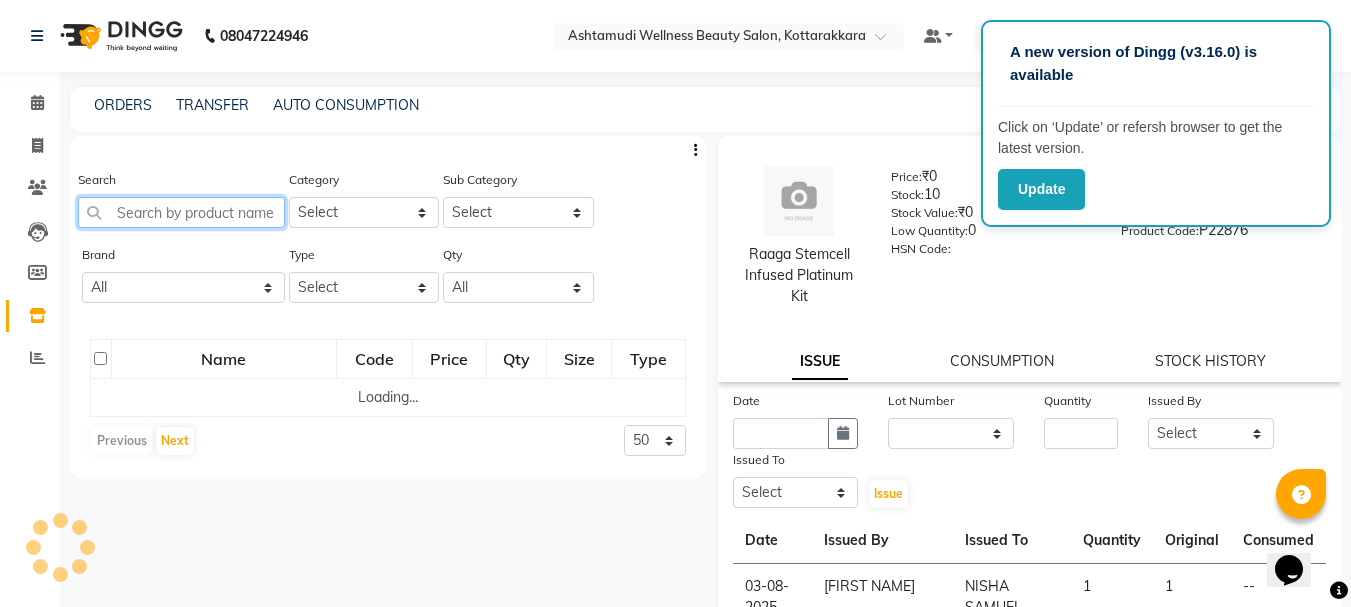 click 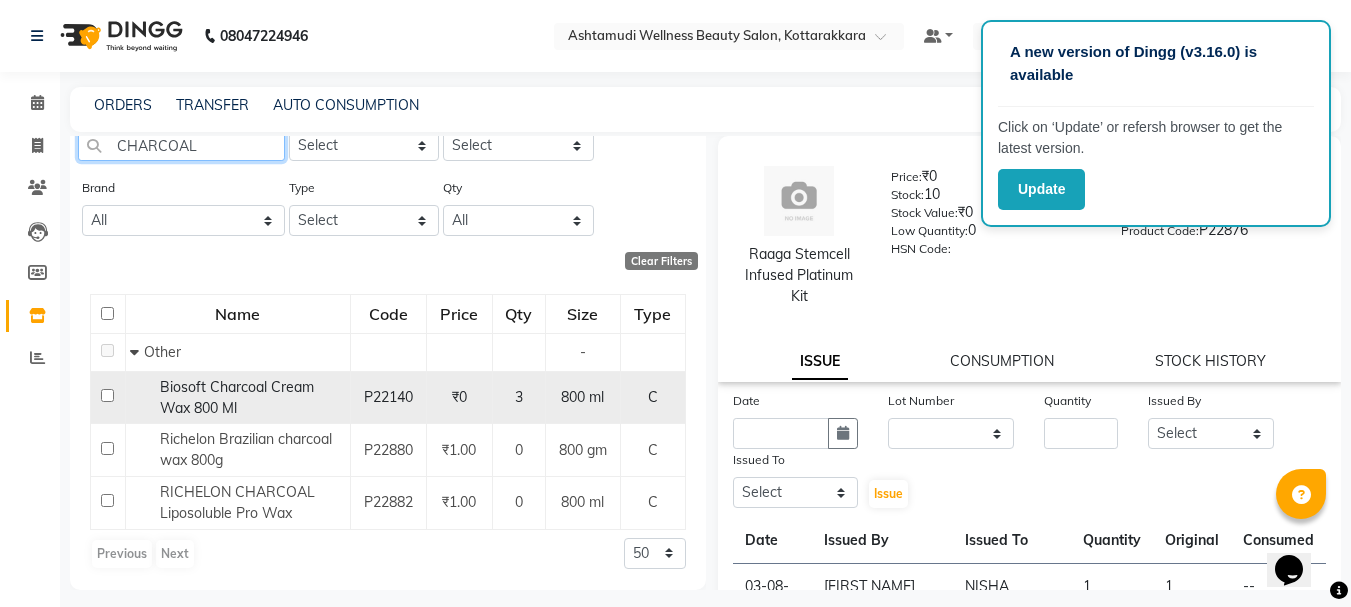 scroll, scrollTop: 0, scrollLeft: 0, axis: both 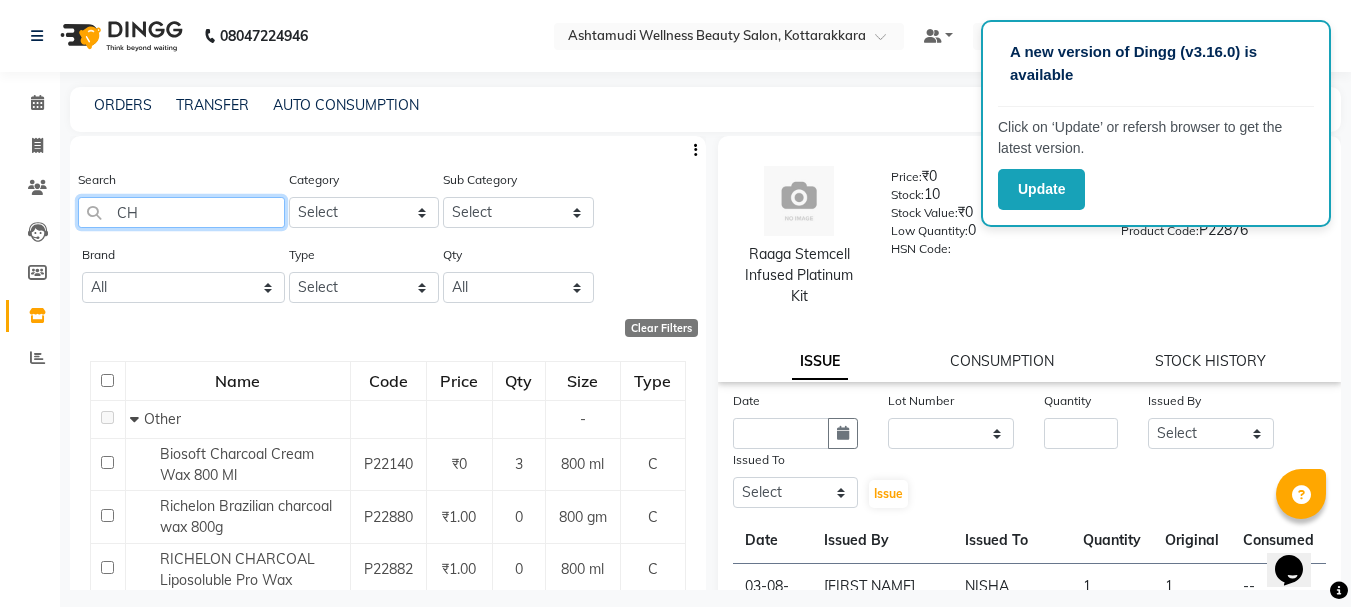 type on "C" 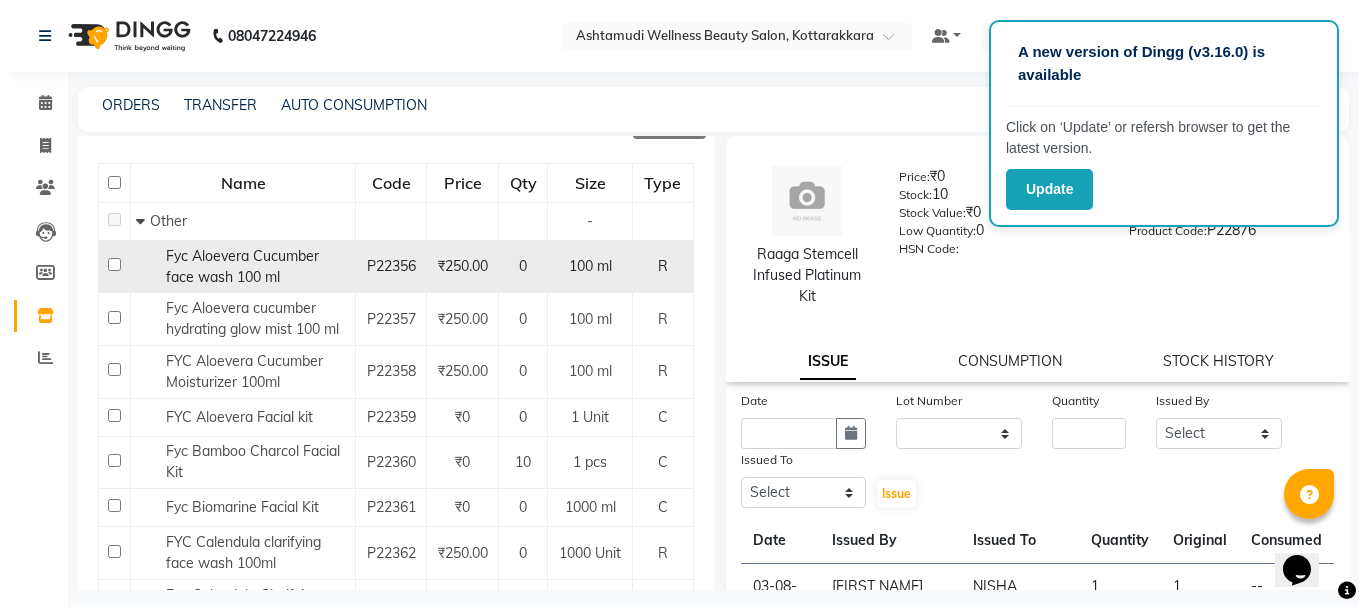 scroll, scrollTop: 200, scrollLeft: 0, axis: vertical 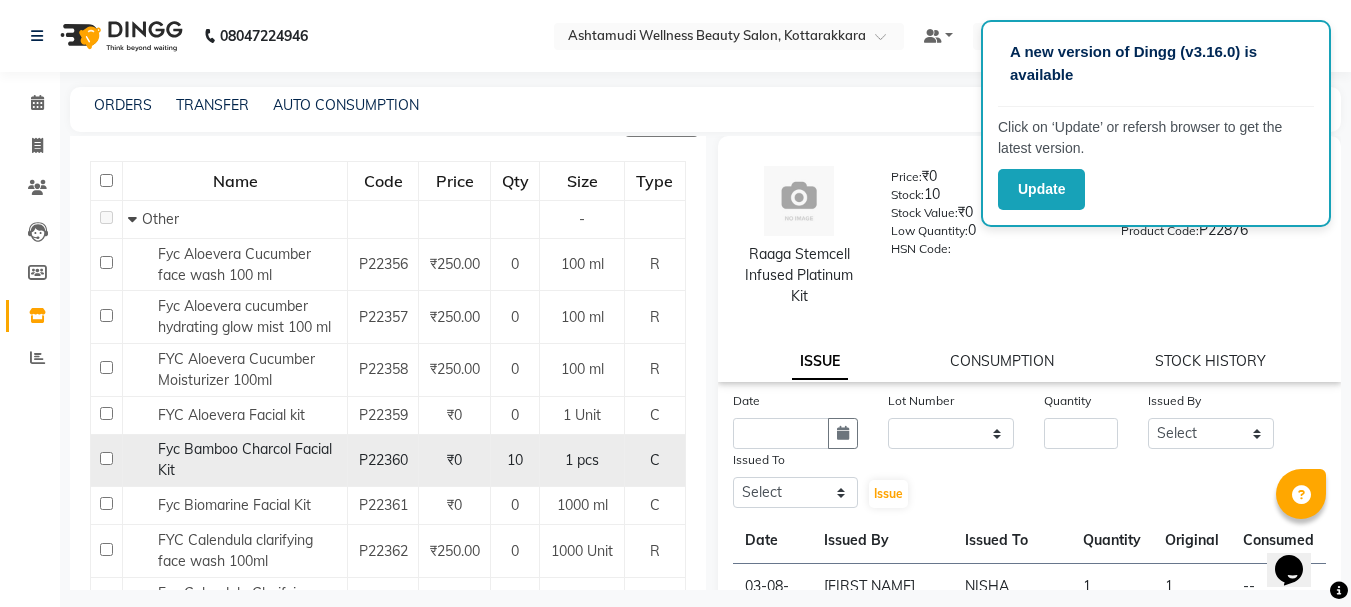 type on "FYC" 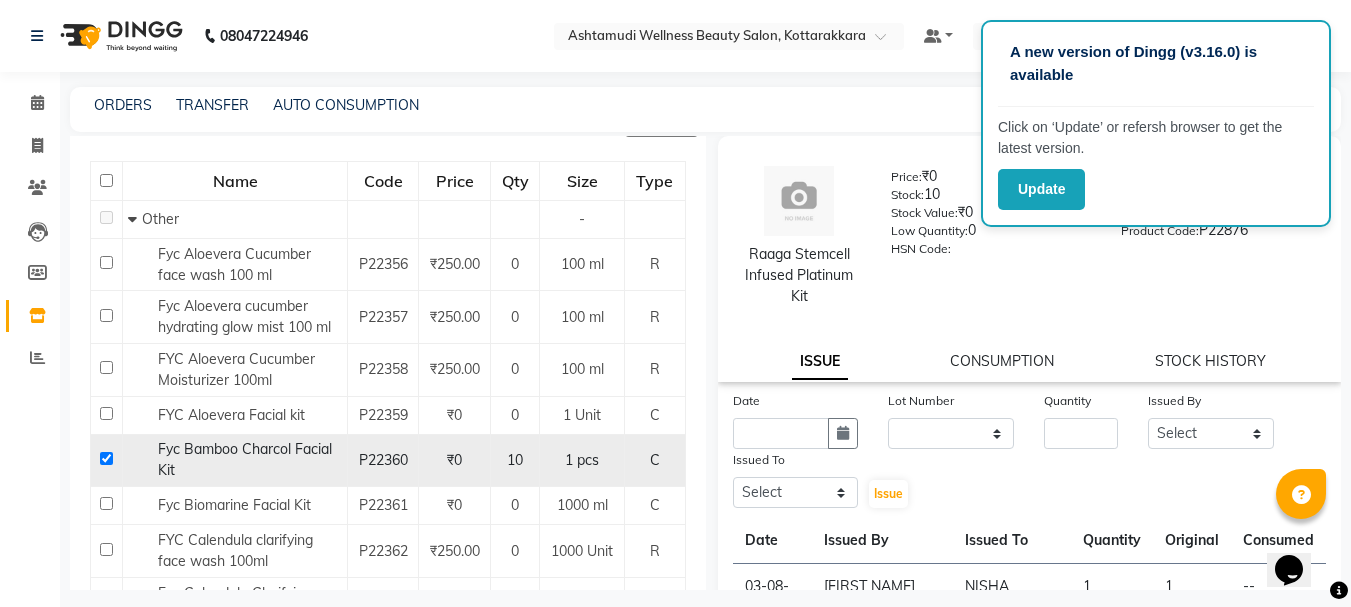 checkbox on "true" 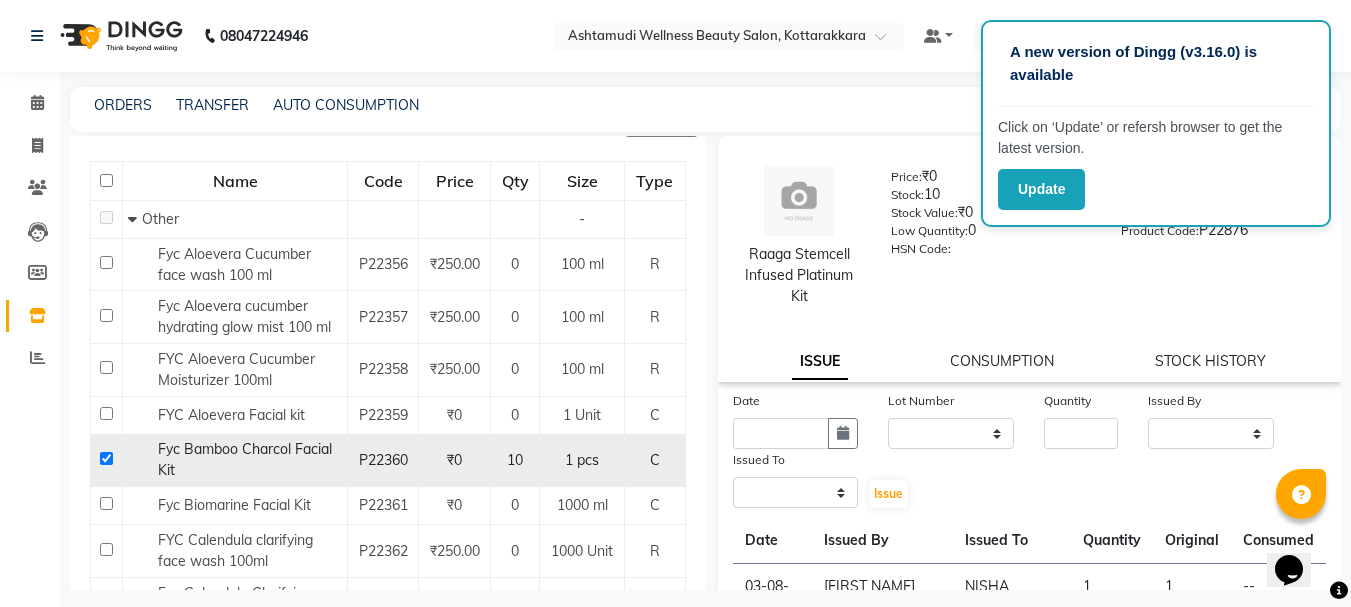 select 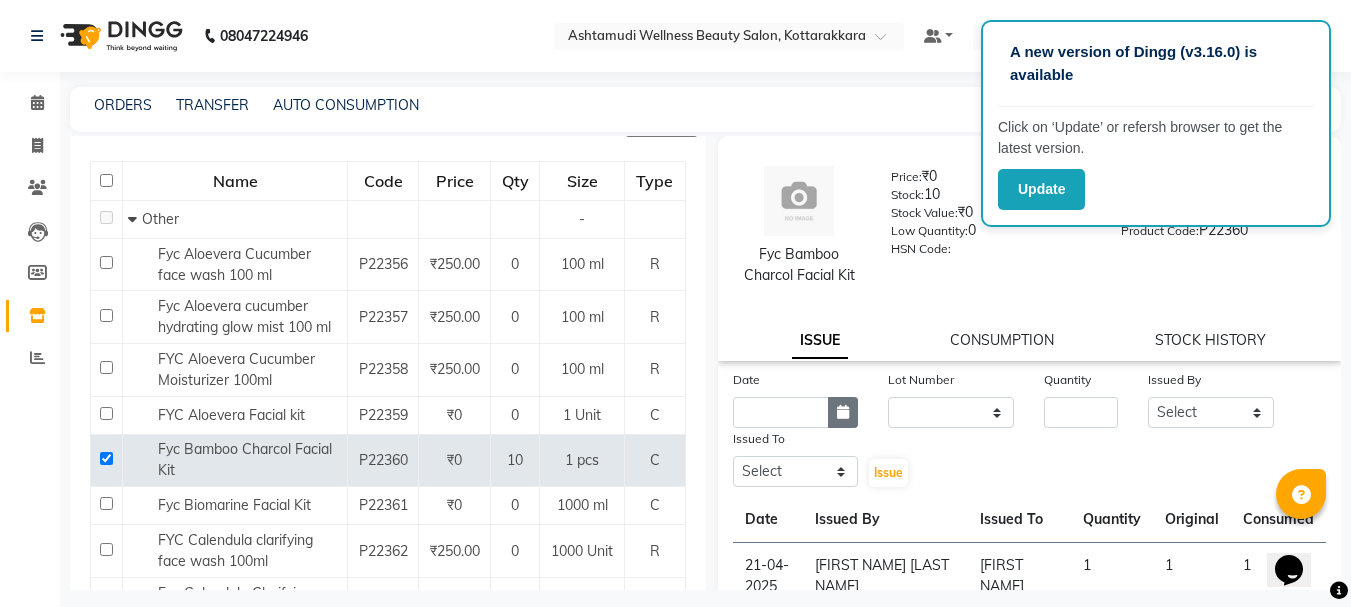 click 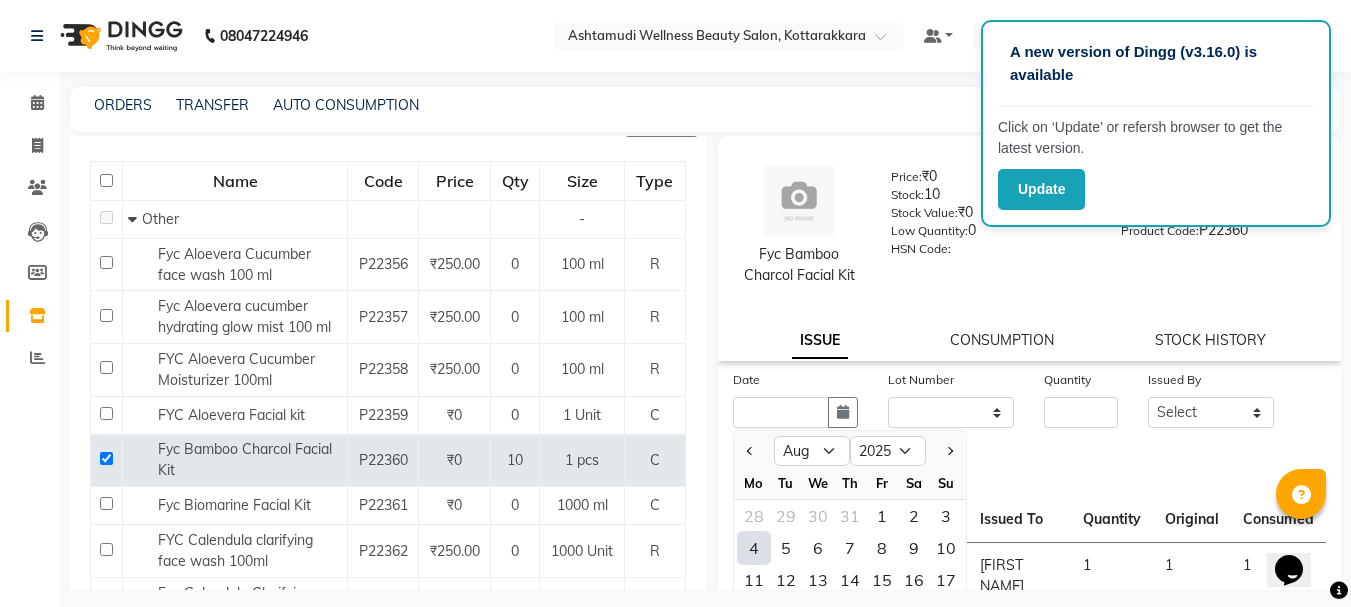 click on "4" 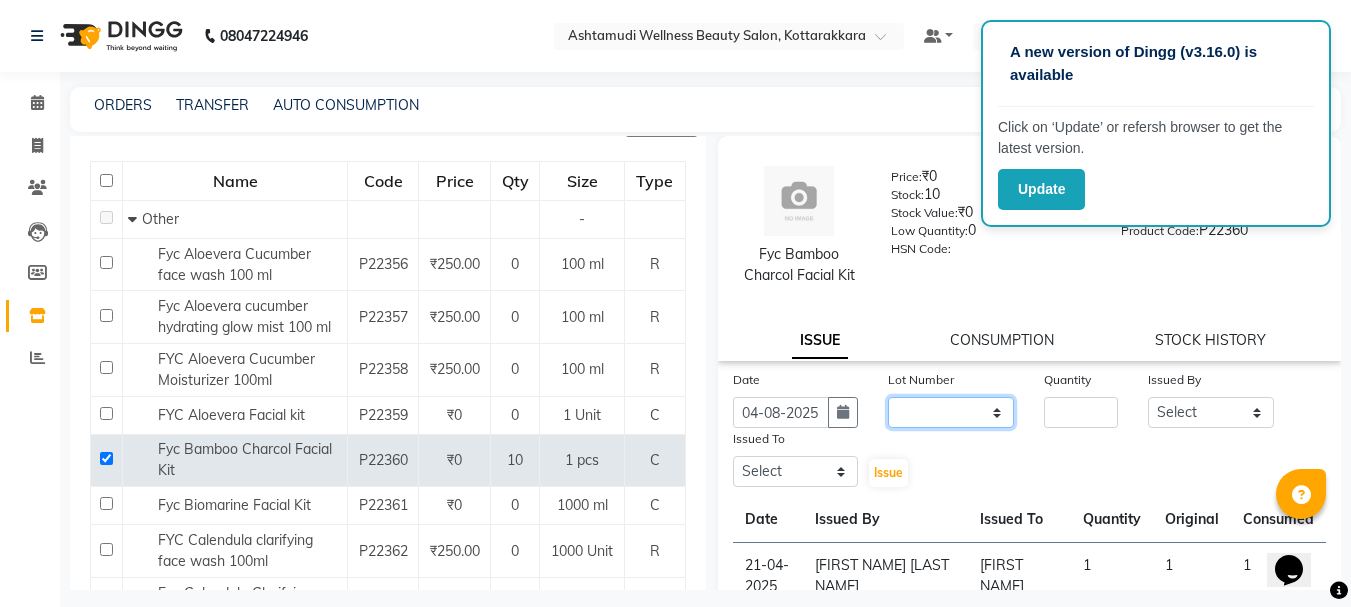click on "None" 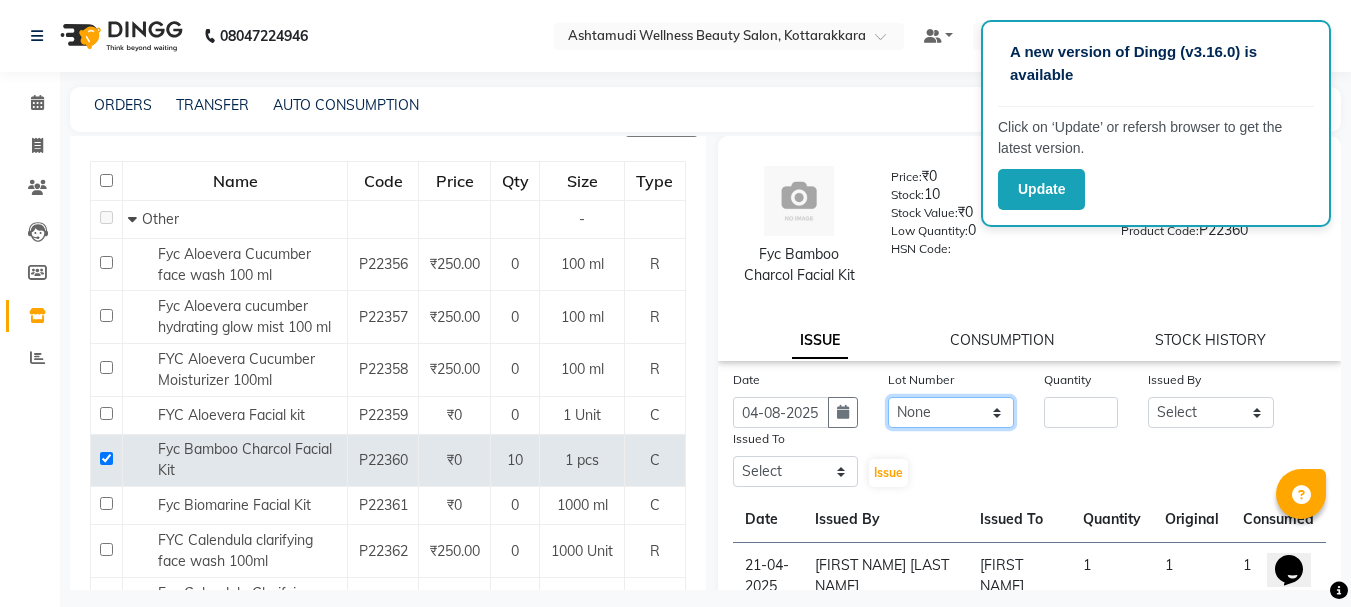 click on "None" 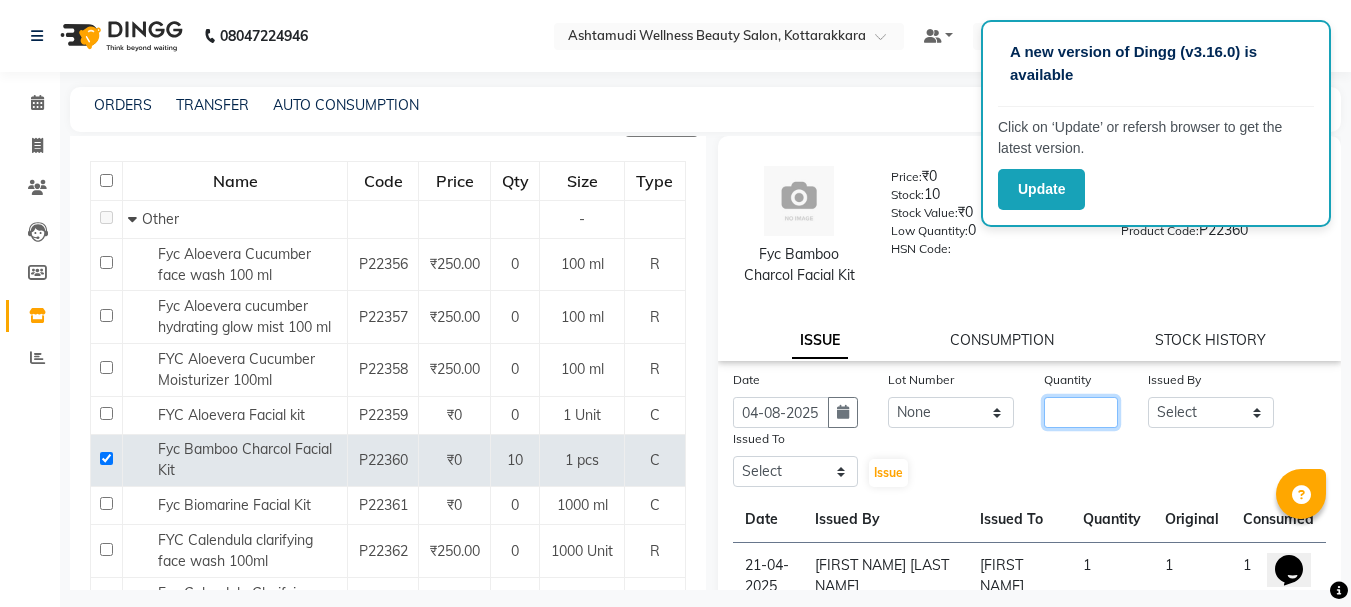 click 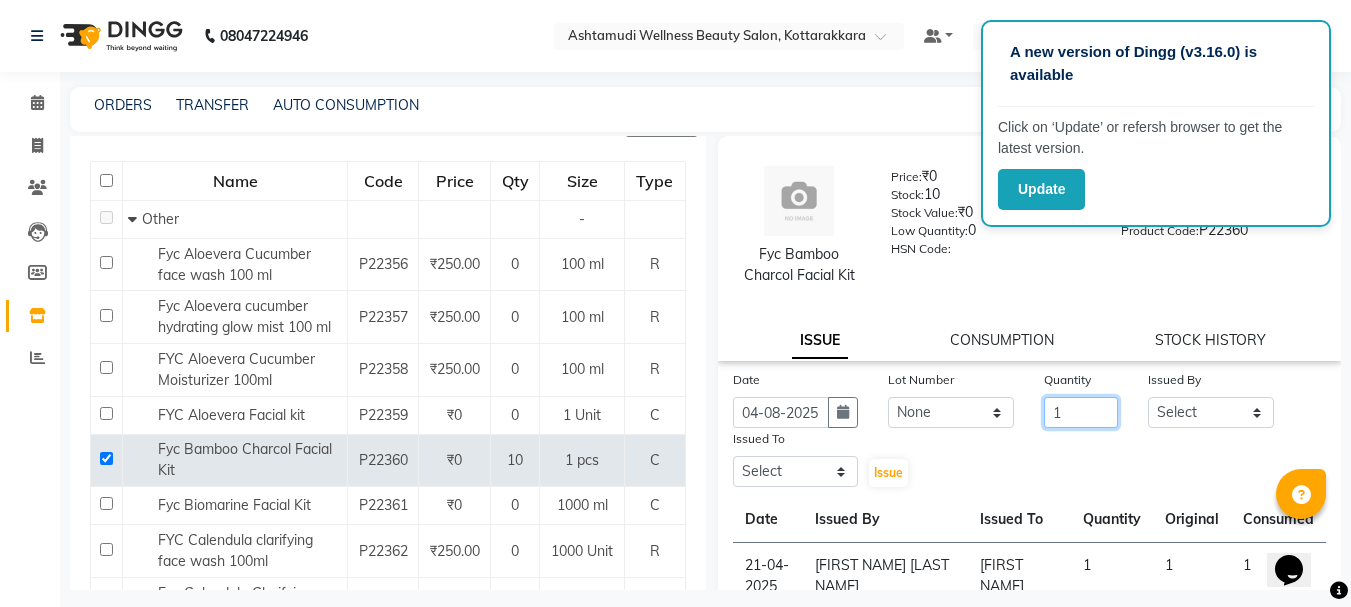 type on "1" 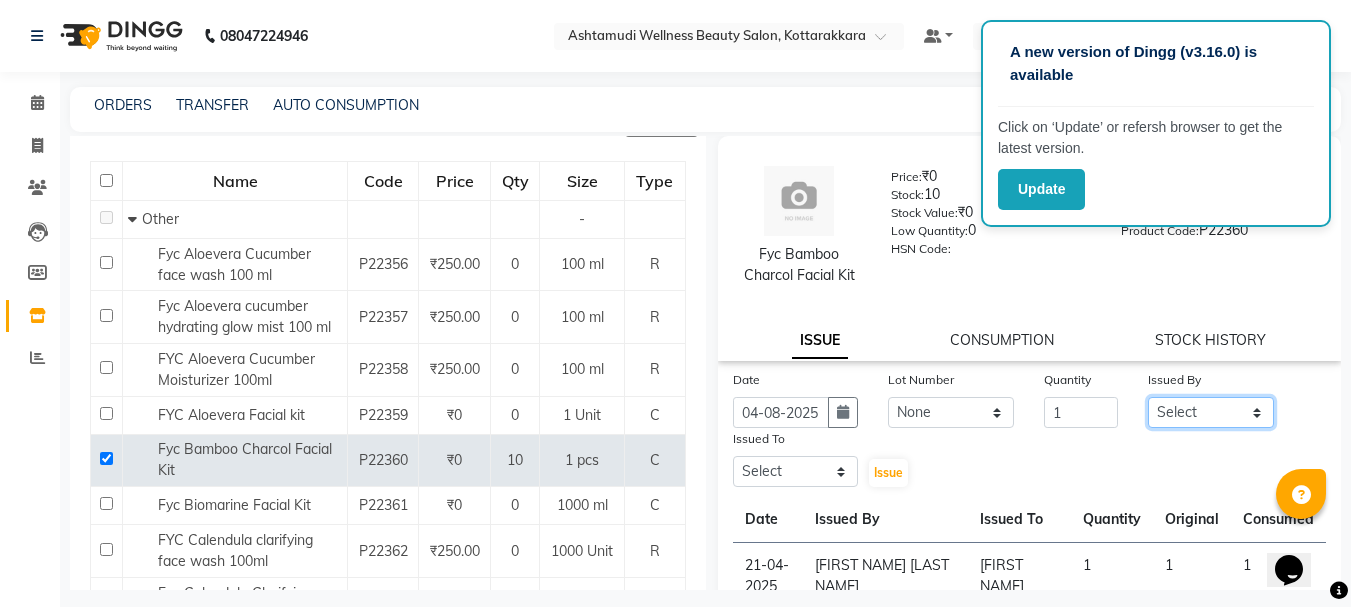 click on "Select AMRITHA DIVYA L	 Gita Mahali  Jibi P R Karina Darjee  KOTTARAKKARA ASHTAMUDI NISHA SAMUEL 	 Priya Chakraborty SARIGA R	 SHAHIDA SHAMINA MUHAMMED P R" 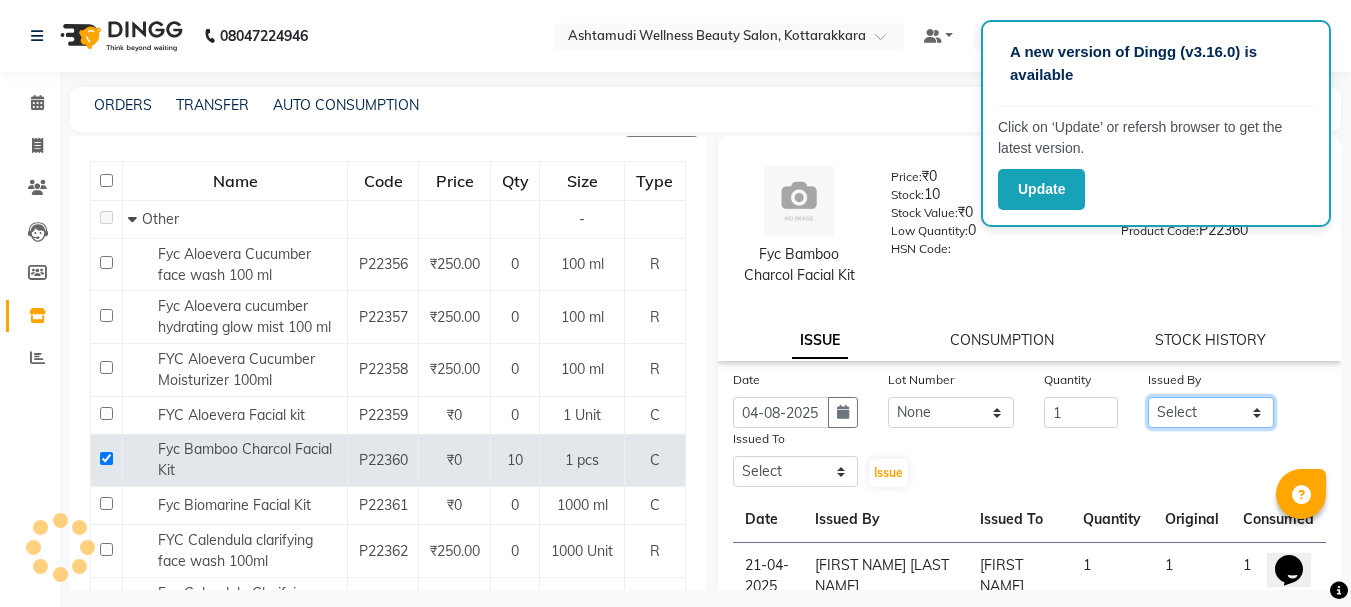 select on "27428" 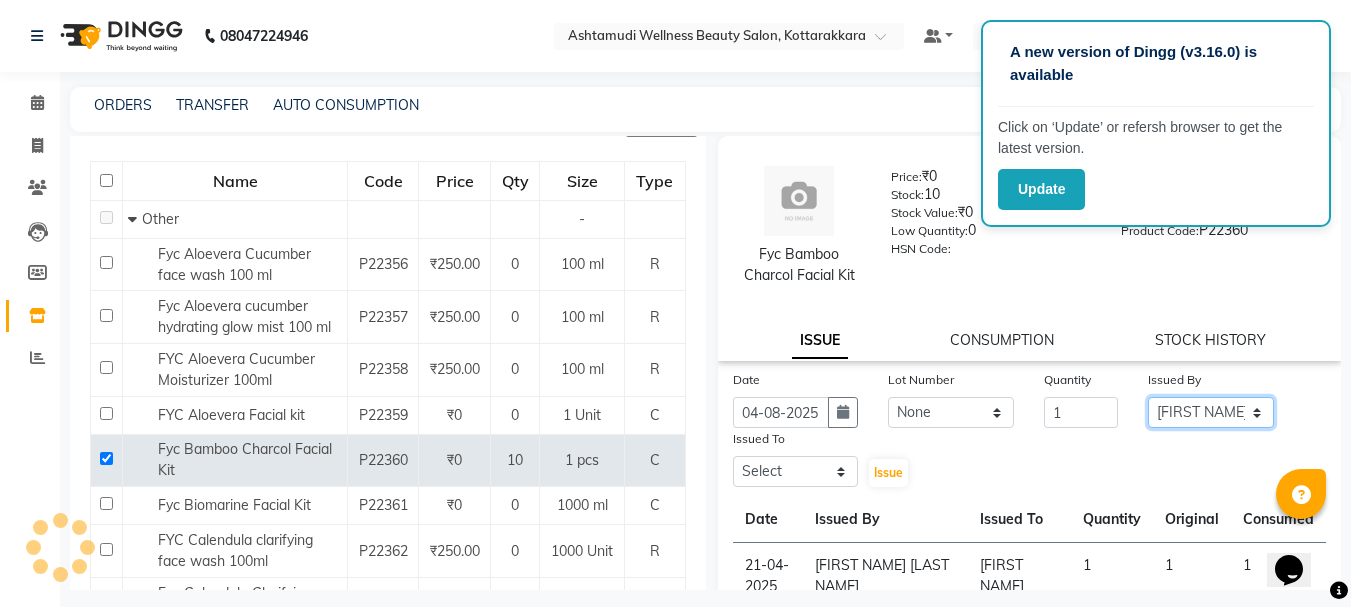 click on "Select AMRITHA DIVYA L	 Gita Mahali  Jibi P R Karina Darjee  KOTTARAKKARA ASHTAMUDI NISHA SAMUEL 	 Priya Chakraborty SARIGA R	 SHAHIDA SHAMINA MUHAMMED P R" 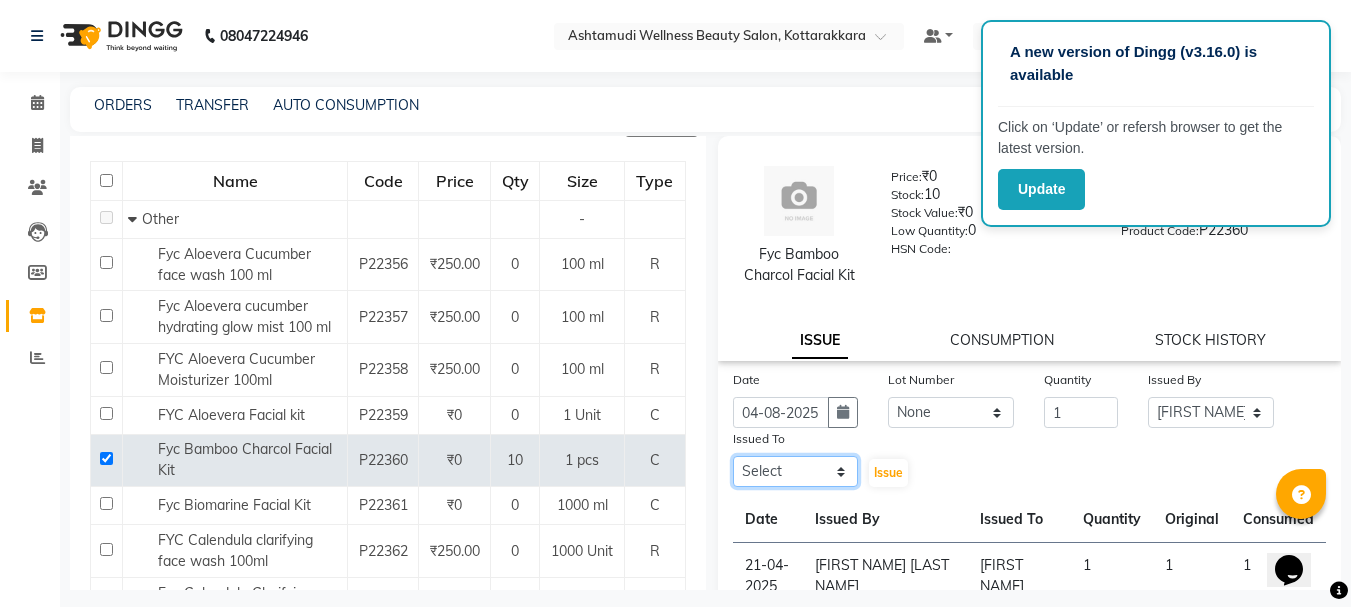 click on "Select AMRITHA DIVYA L	 Gita Mahali  Jibi P R Karina Darjee  KOTTARAKKARA ASHTAMUDI NISHA SAMUEL 	 Priya Chakraborty SARIGA R	 SHAHIDA SHAMINA MUHAMMED P R" 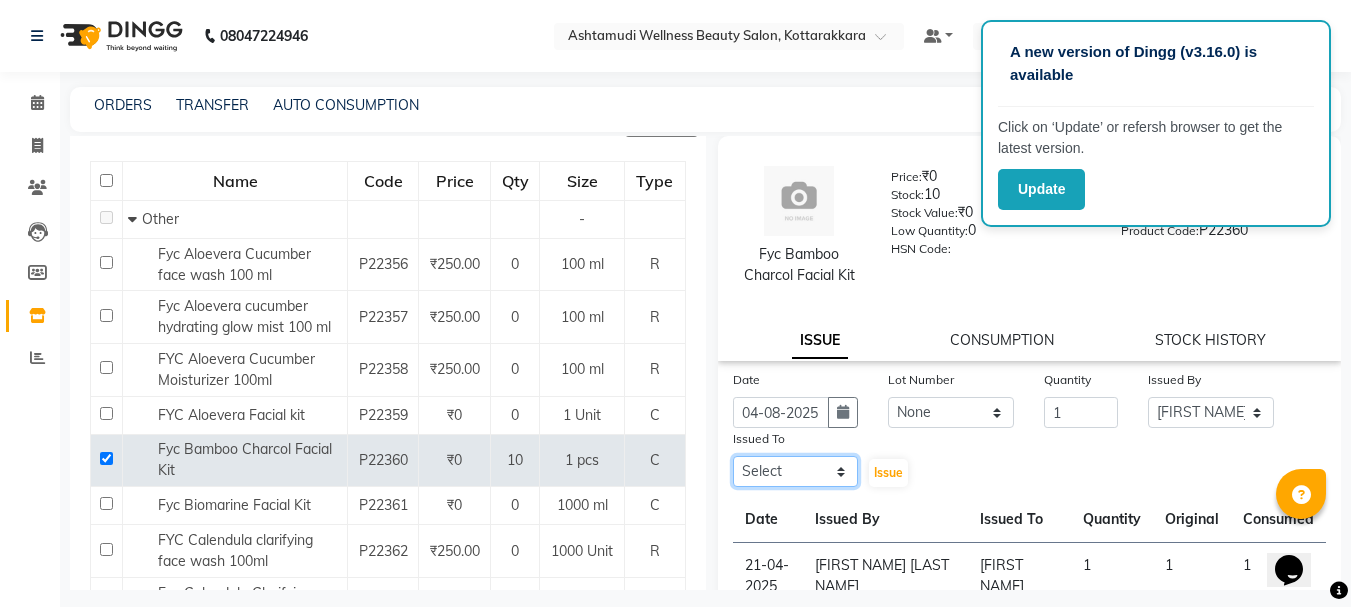 select on "27427" 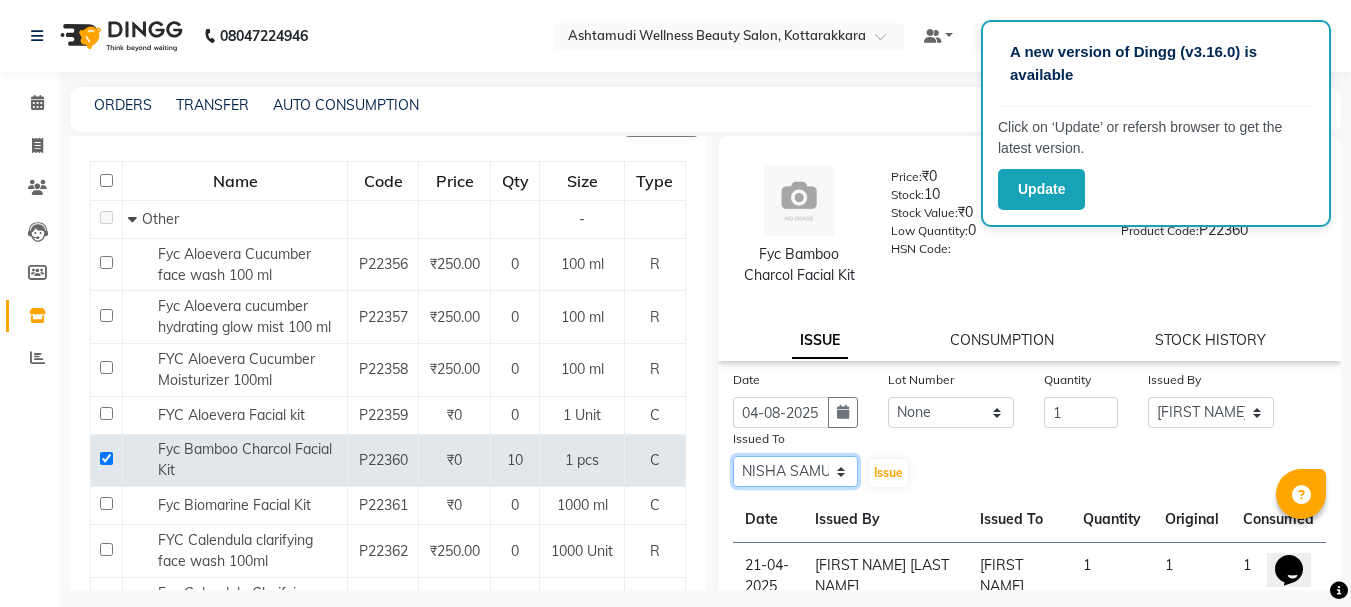 click on "Select AMRITHA DIVYA L	 Gita Mahali  Jibi P R Karina Darjee  KOTTARAKKARA ASHTAMUDI NISHA SAMUEL 	 Priya Chakraborty SARIGA R	 SHAHIDA SHAMINA MUHAMMED P R" 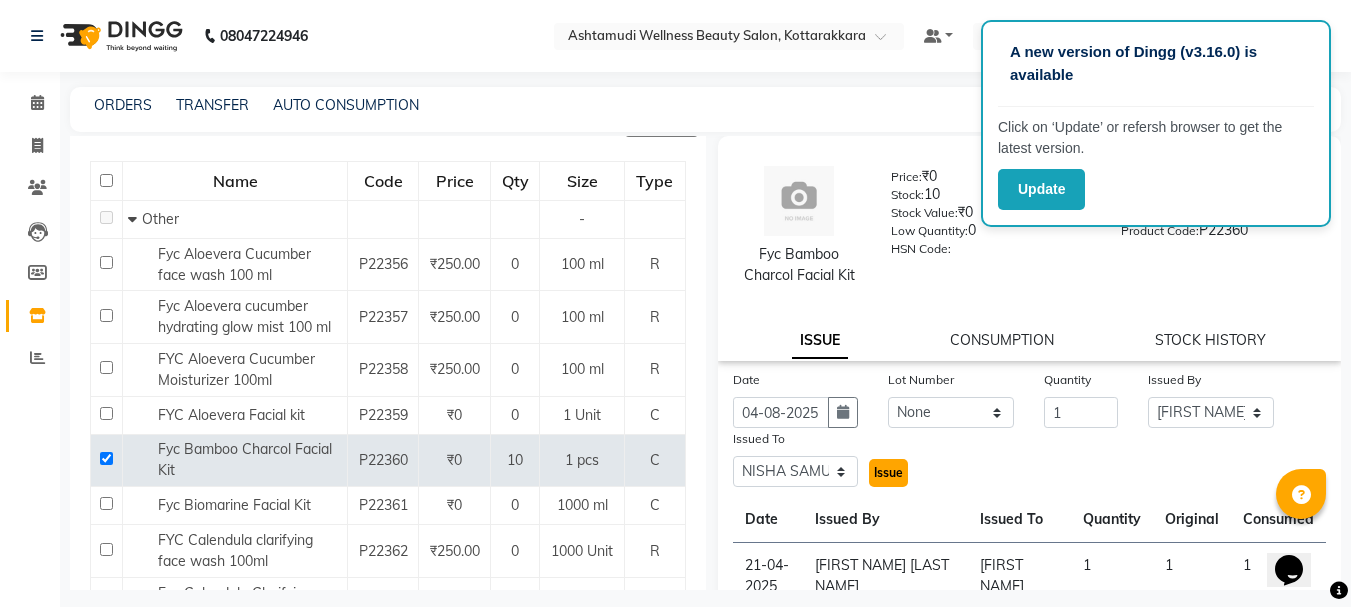 click on "Issue" 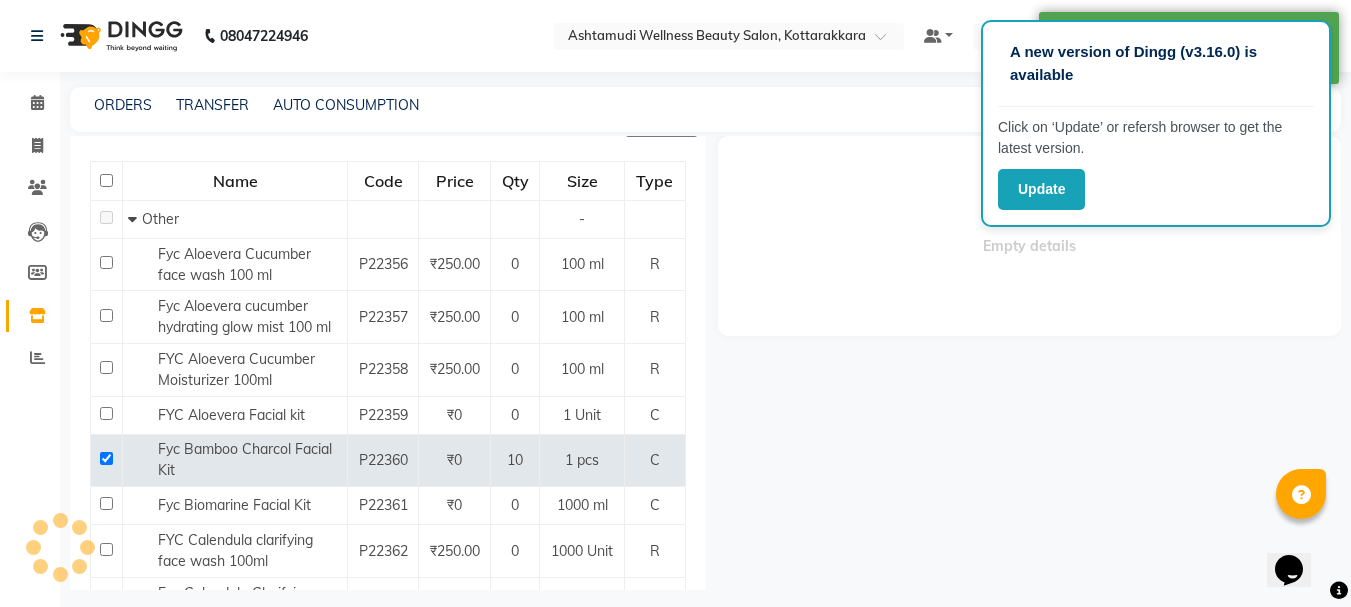 select 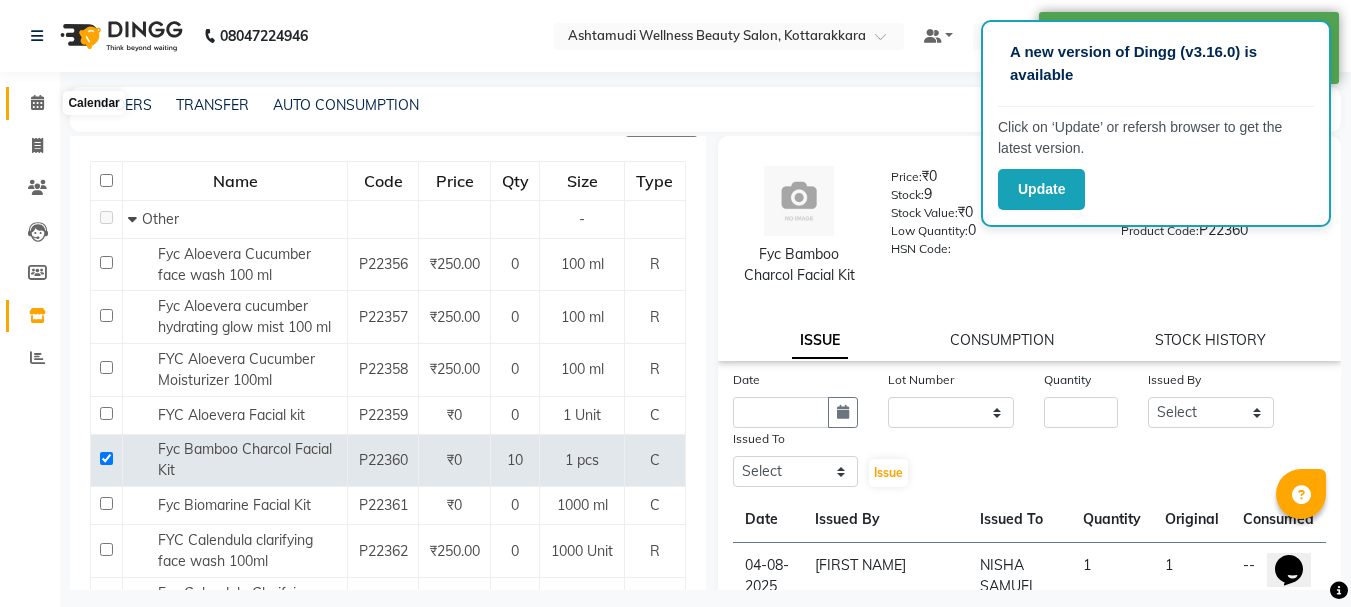 click 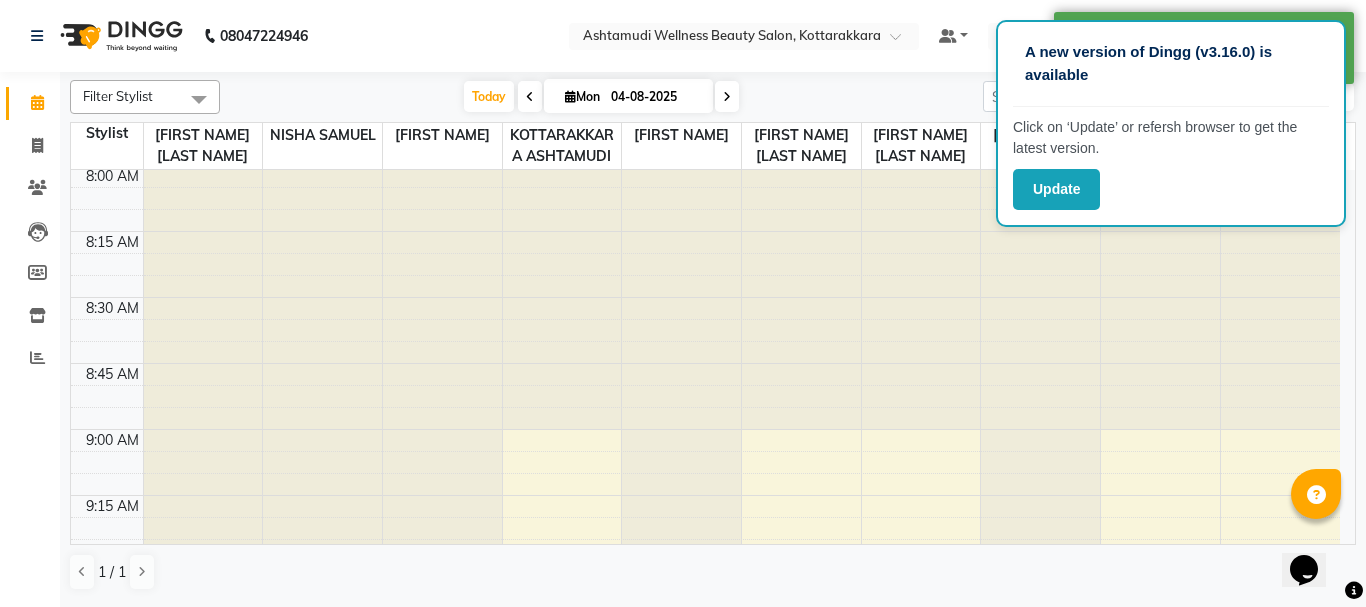 scroll, scrollTop: 0, scrollLeft: 0, axis: both 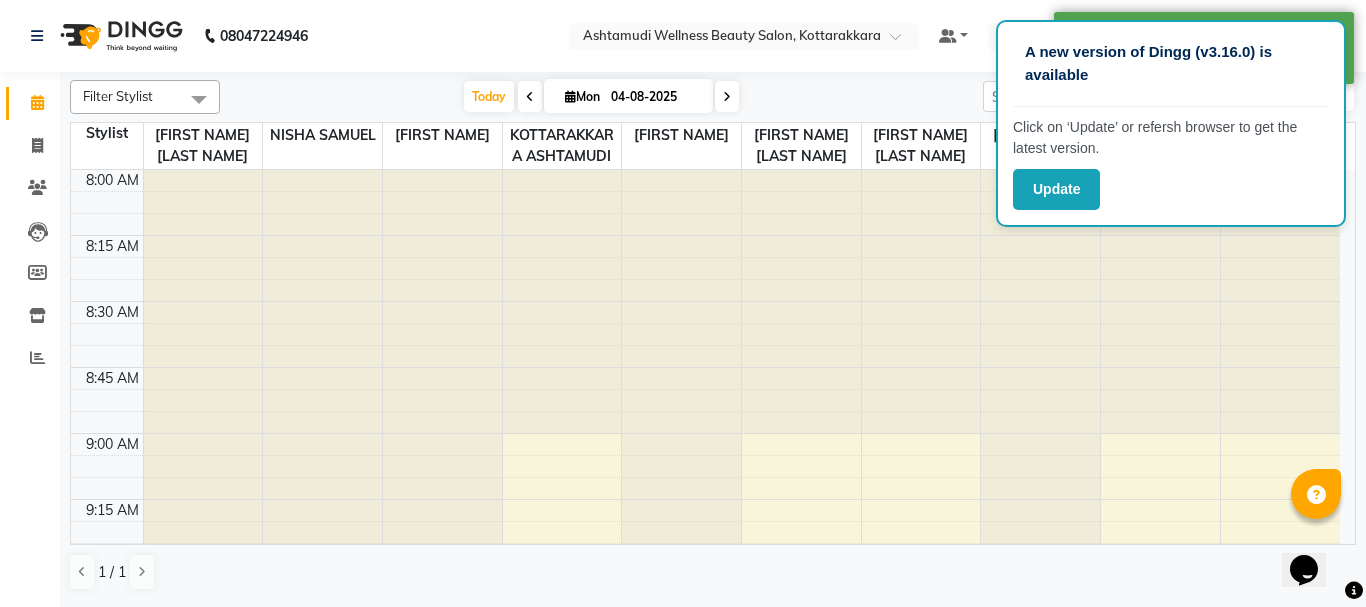 click at bounding box center [530, 97] 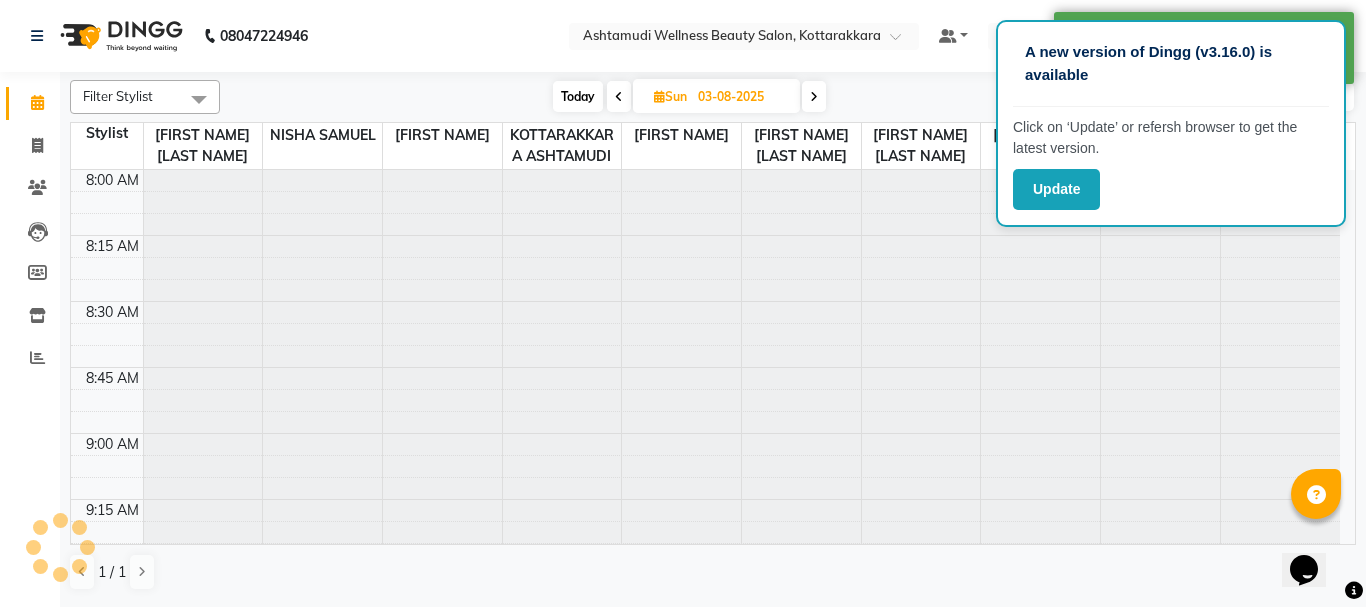 scroll, scrollTop: 1057, scrollLeft: 0, axis: vertical 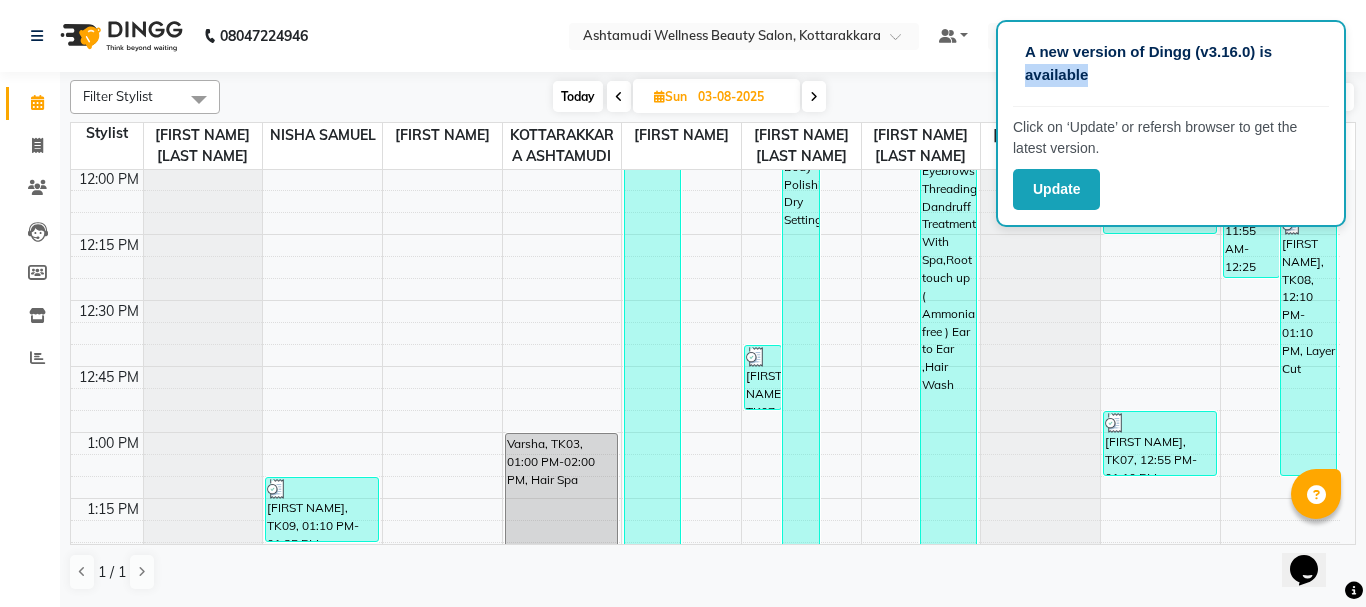 drag, startPoint x: 1300, startPoint y: 71, endPoint x: 998, endPoint y: 86, distance: 302.37228 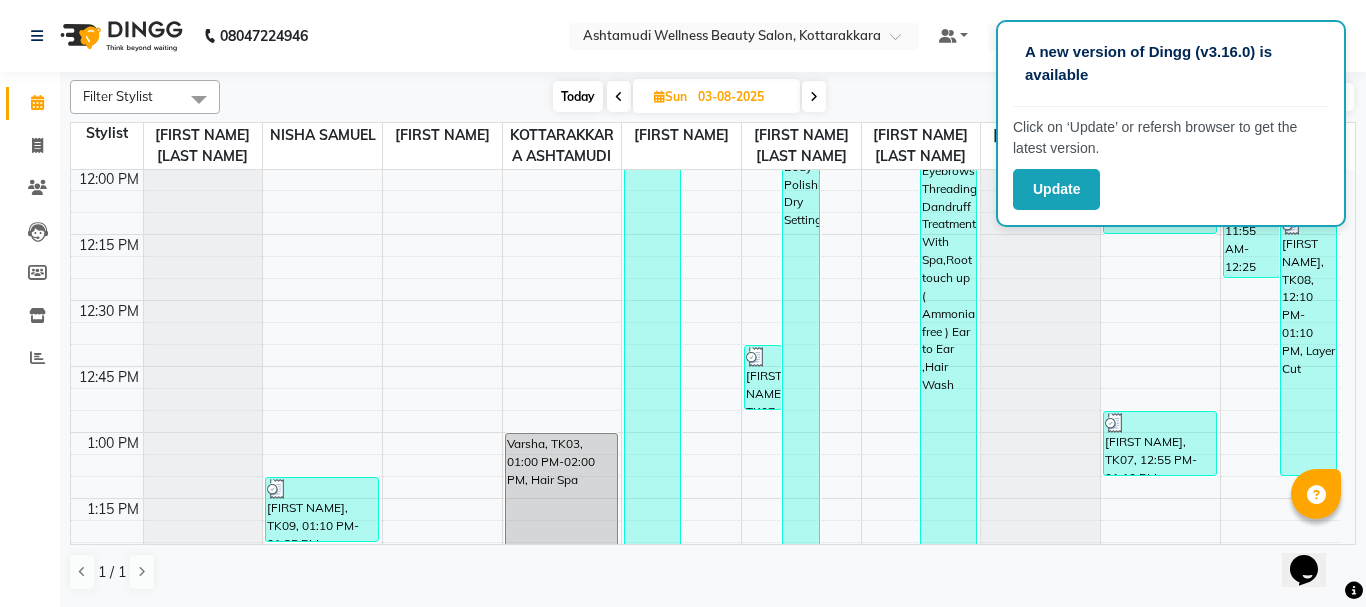 click on "Today  Sun 03-08-2025" at bounding box center (689, 97) 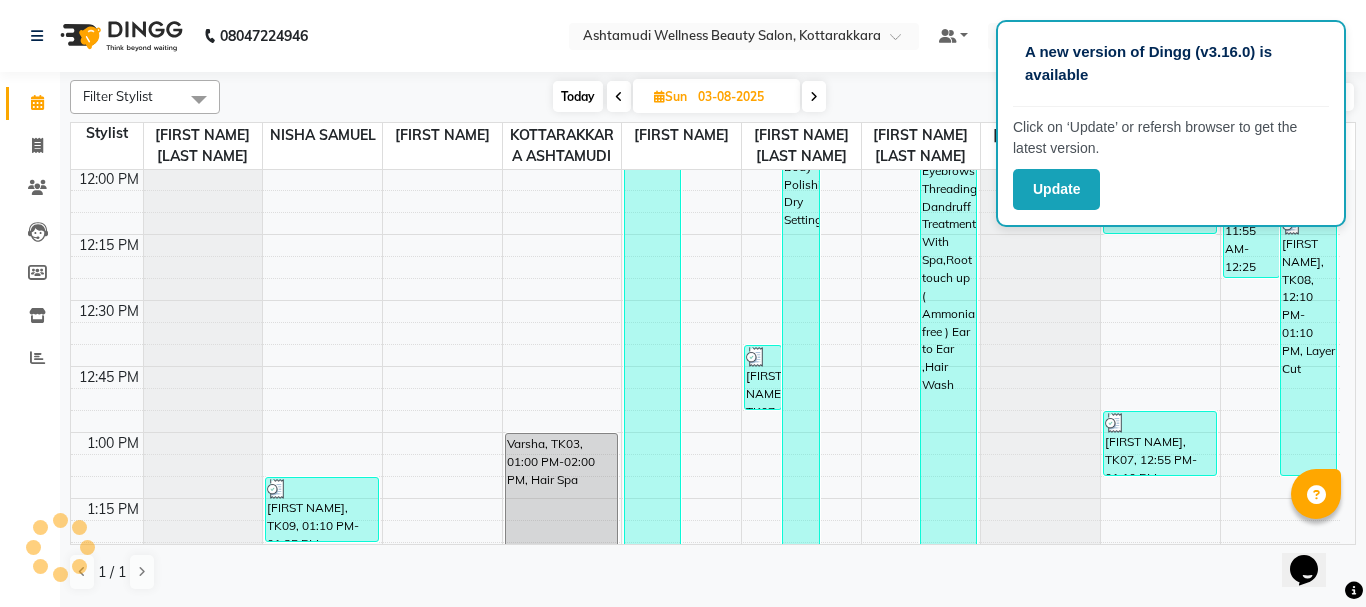 click on "Today" at bounding box center [578, 96] 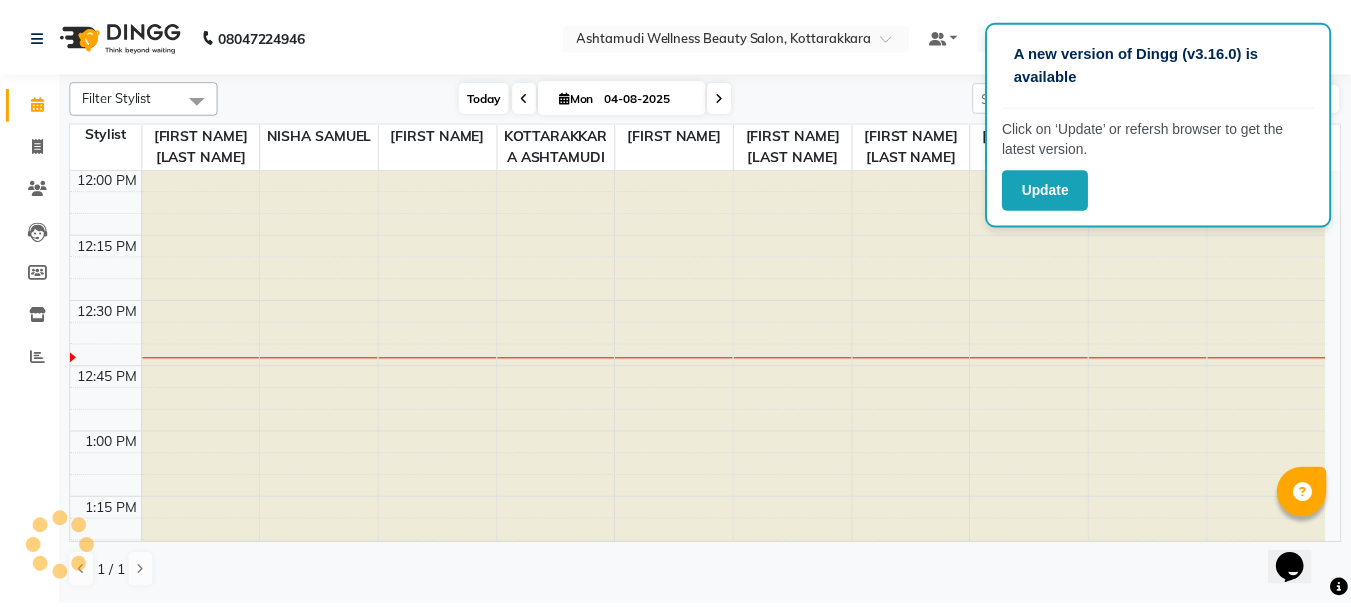 scroll, scrollTop: 1057, scrollLeft: 0, axis: vertical 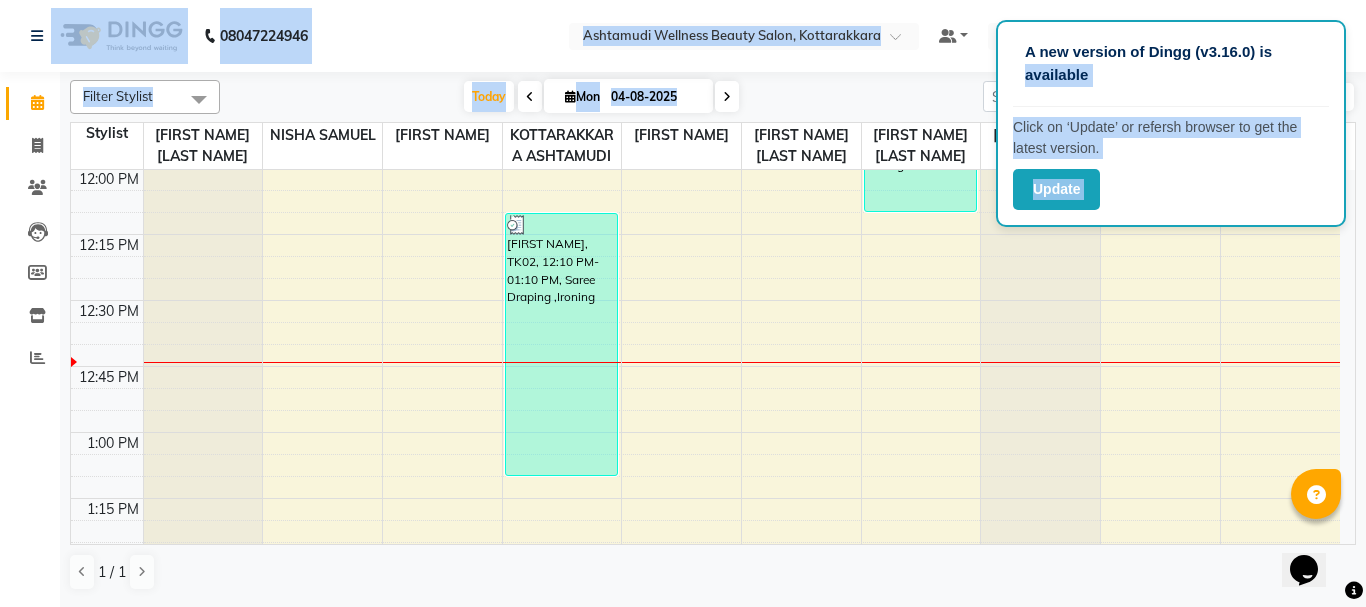 drag, startPoint x: 1029, startPoint y: 87, endPoint x: 920, endPoint y: 86, distance: 109.004585 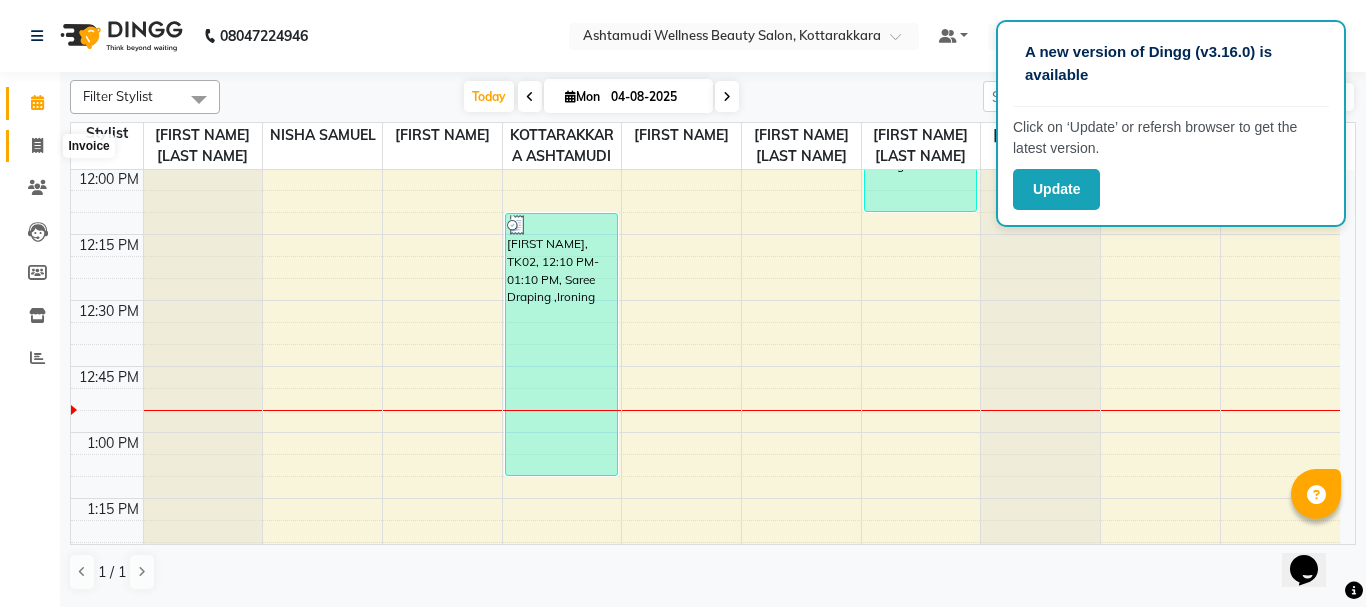 drag, startPoint x: 38, startPoint y: 141, endPoint x: 41, endPoint y: 166, distance: 25.179358 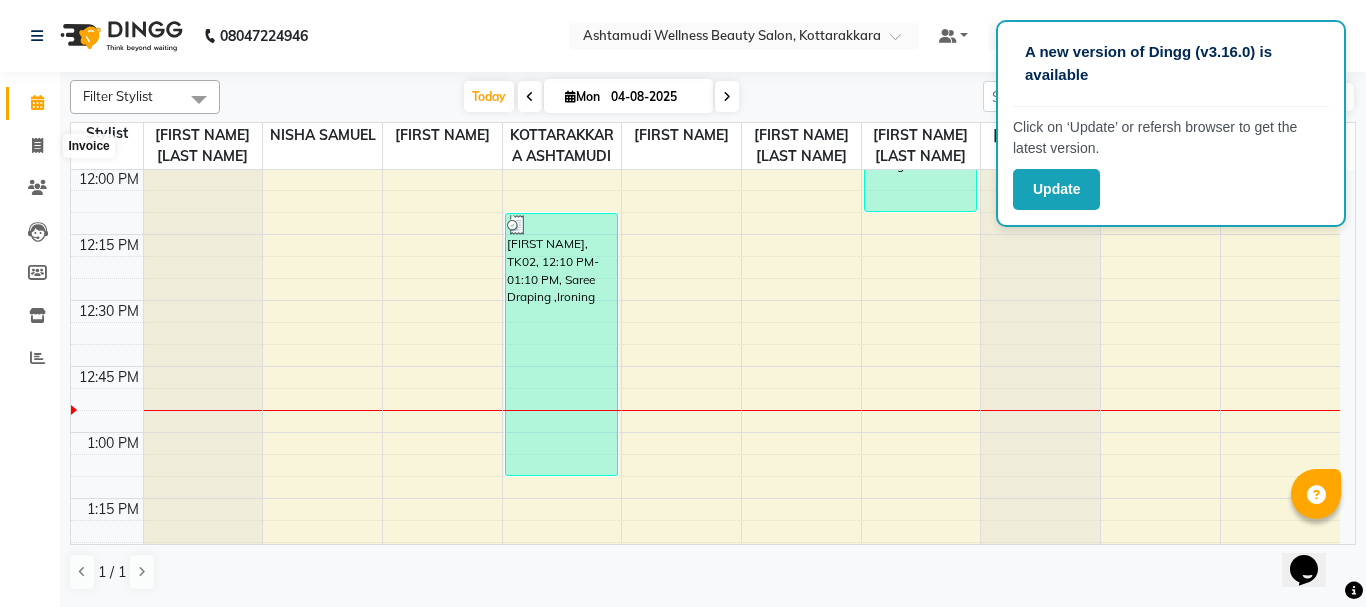 select on "service" 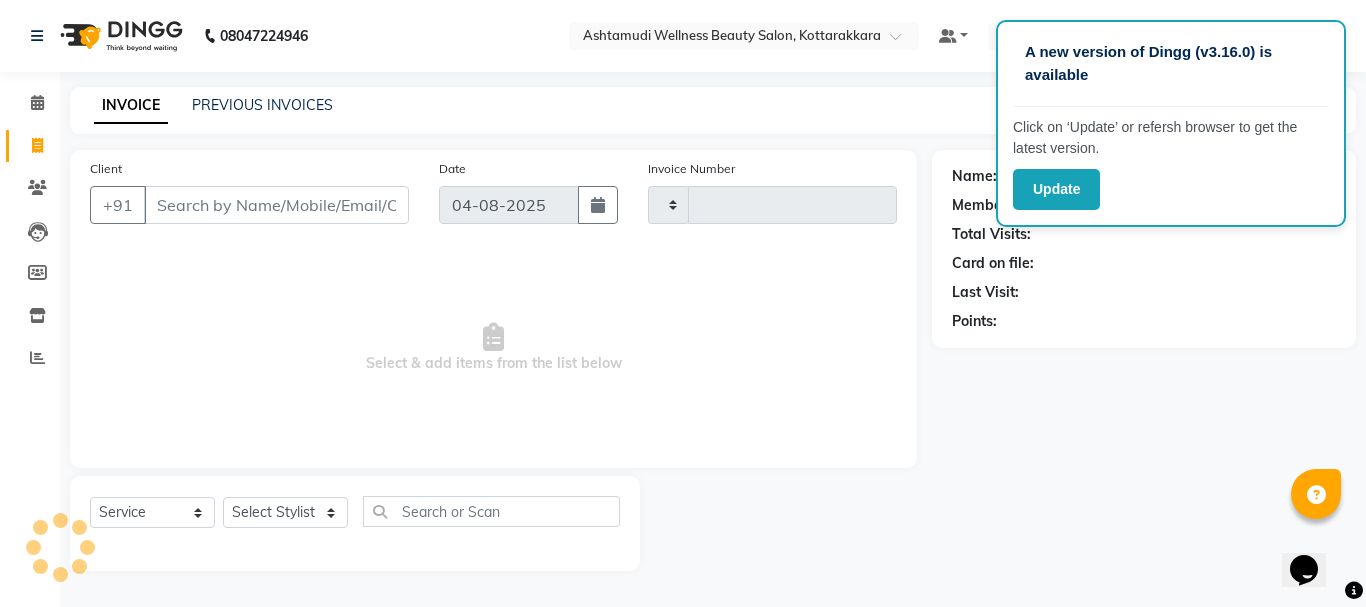 type on "2351" 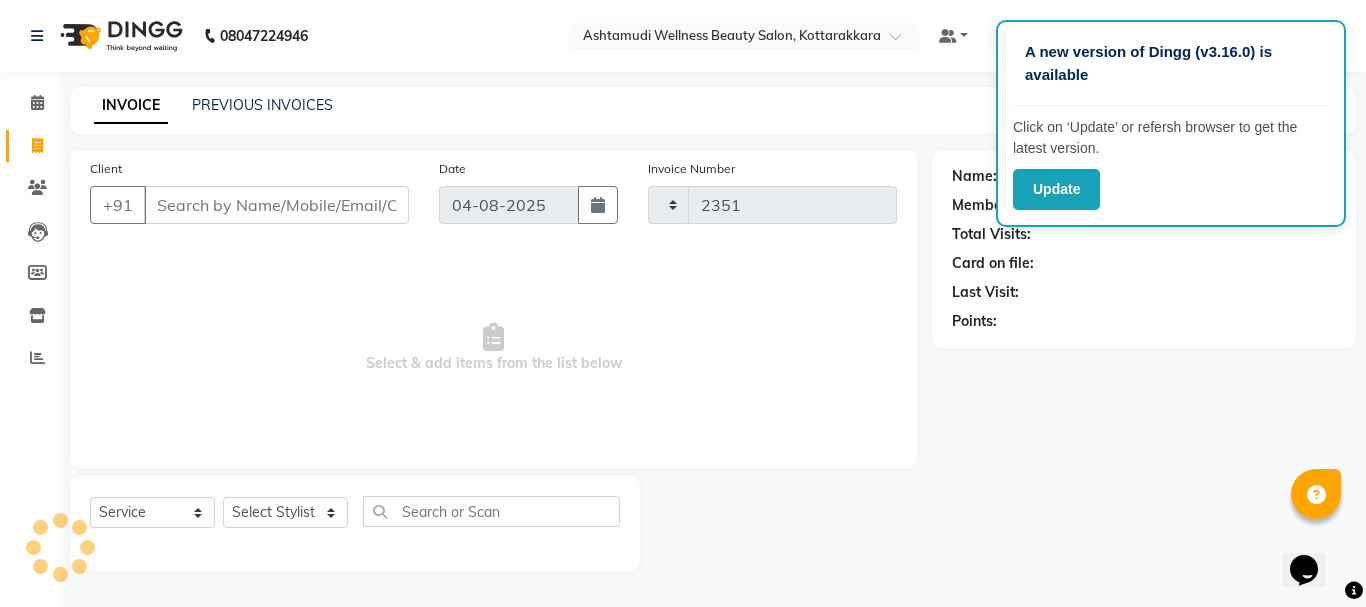 select on "4664" 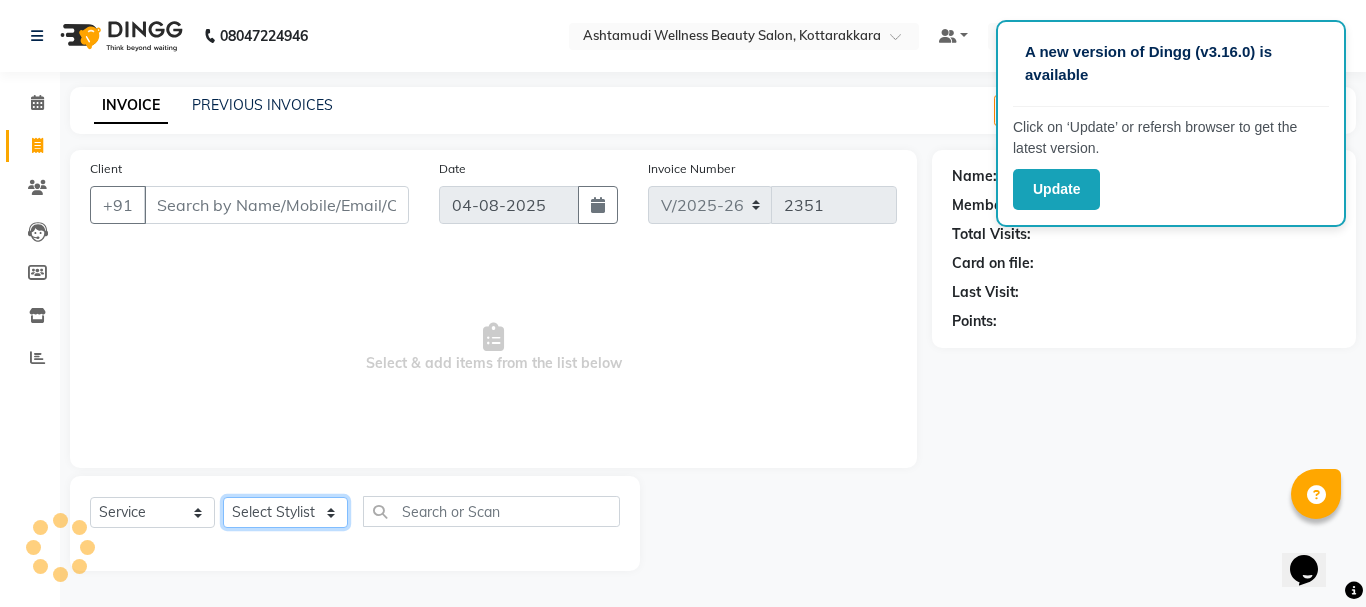 click on "Select Stylist" 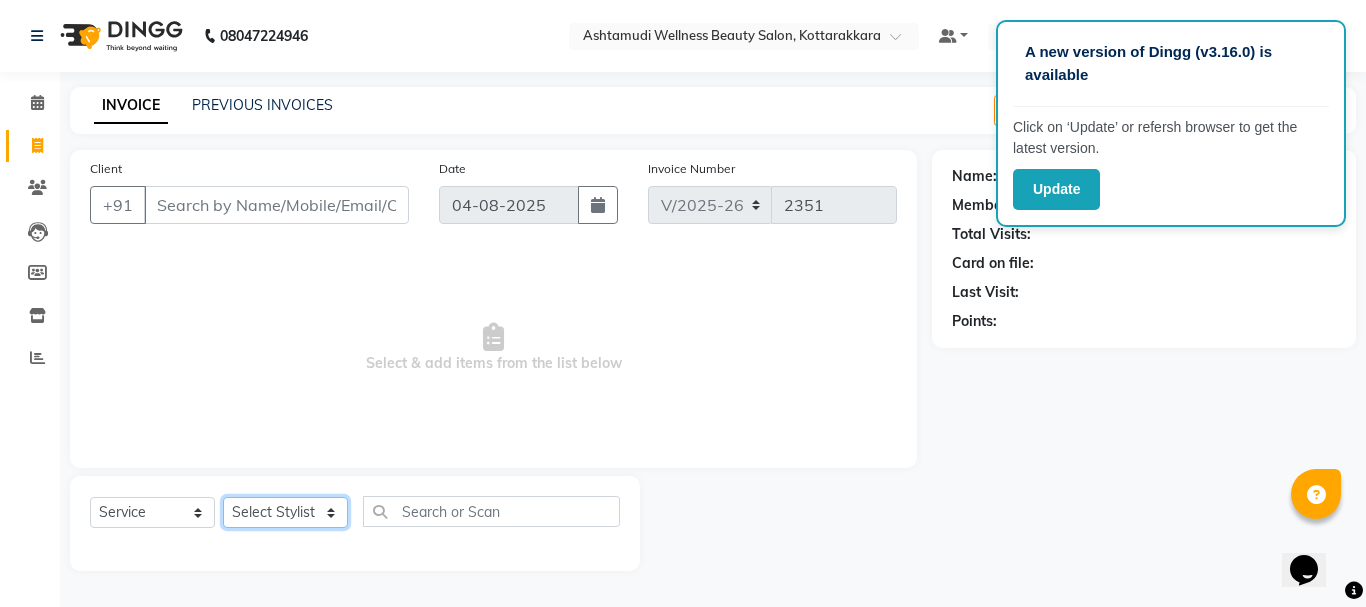 select on "27427" 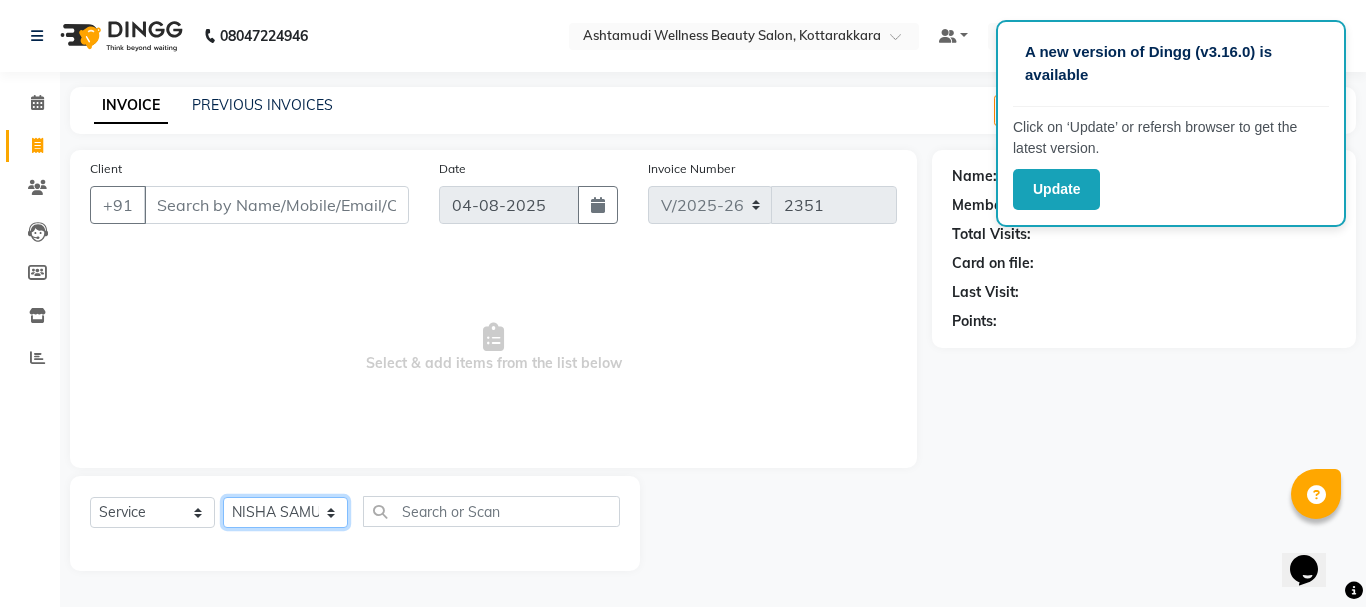click on "Select Stylist AMRITHA DIVYA L	 Gita Mahali  Jibi P R Karina Darjee  KOTTARAKKARA ASHTAMUDI NISHA SAMUEL 	 Priya Chakraborty SARIGA R	 SHAHIDA SHAMINA MUHAMMED P R" 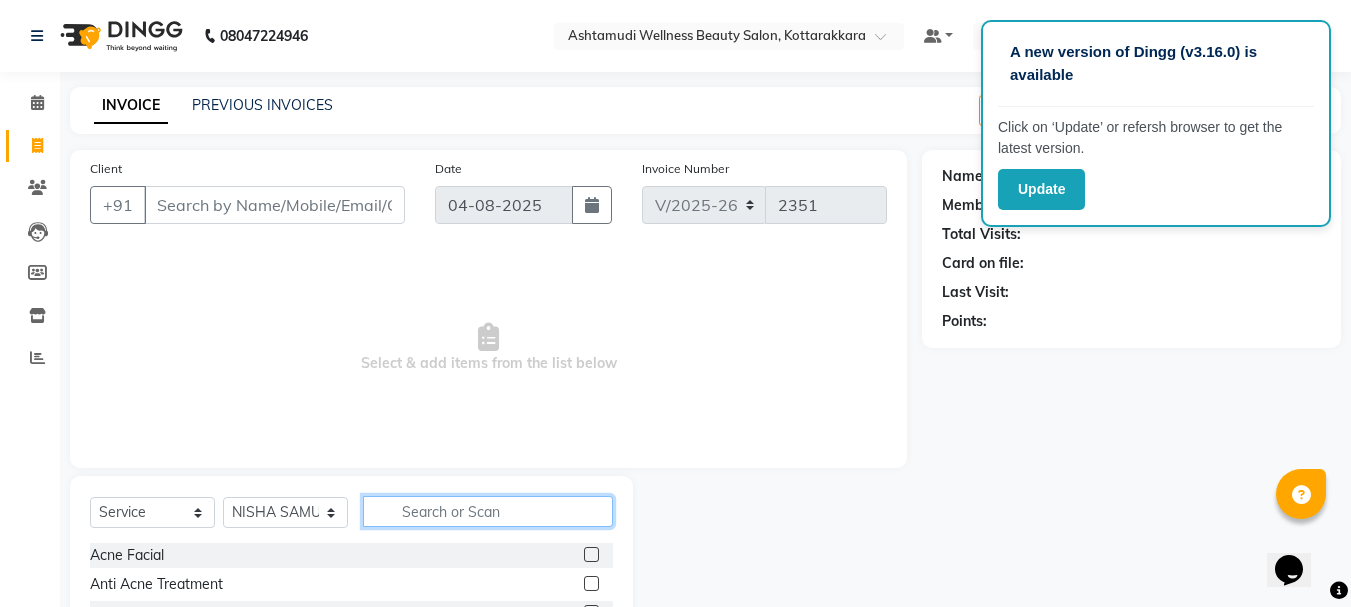 click 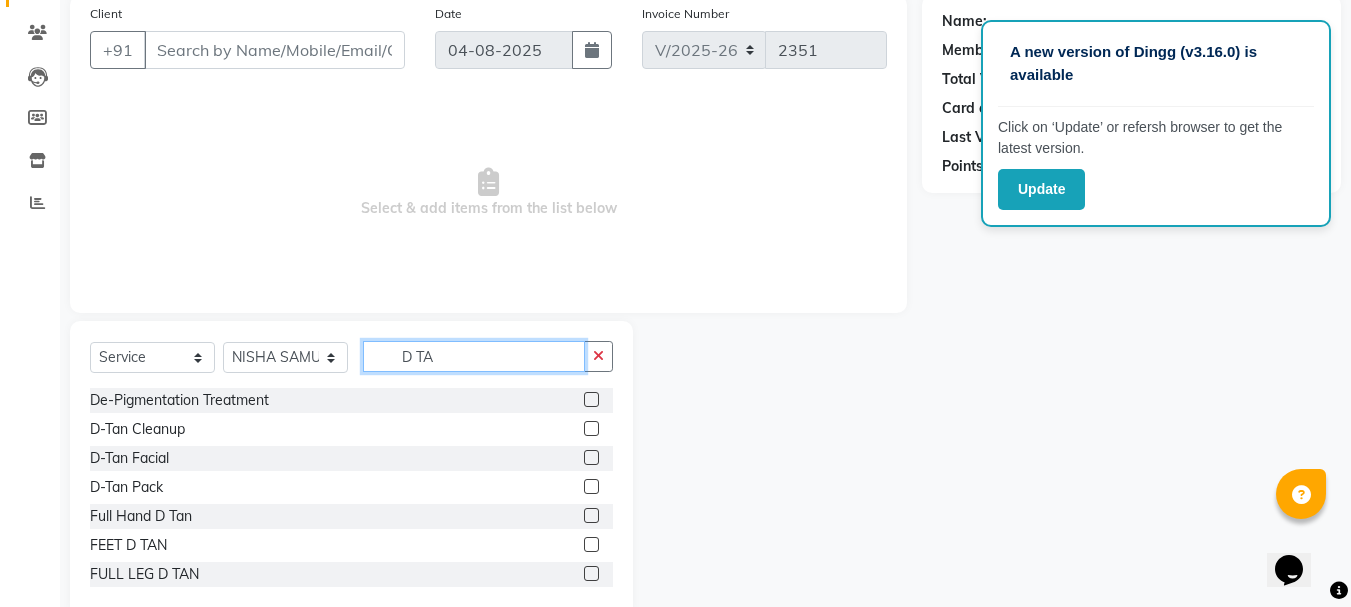 scroll, scrollTop: 194, scrollLeft: 0, axis: vertical 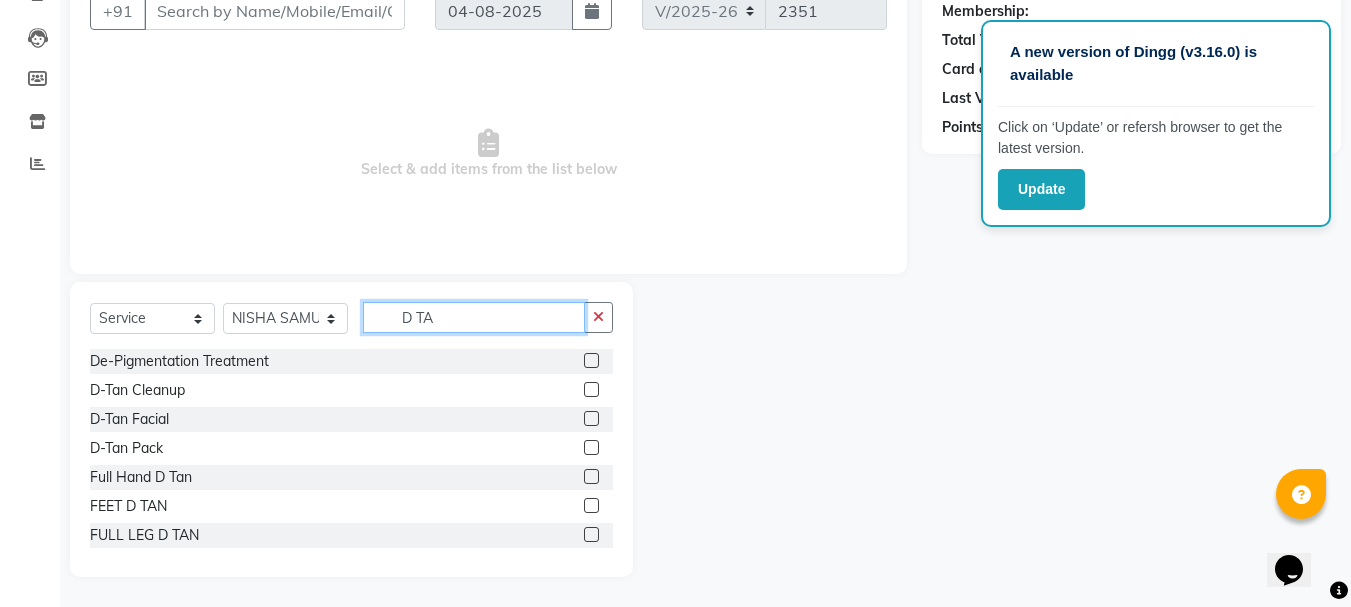 type on "D TA" 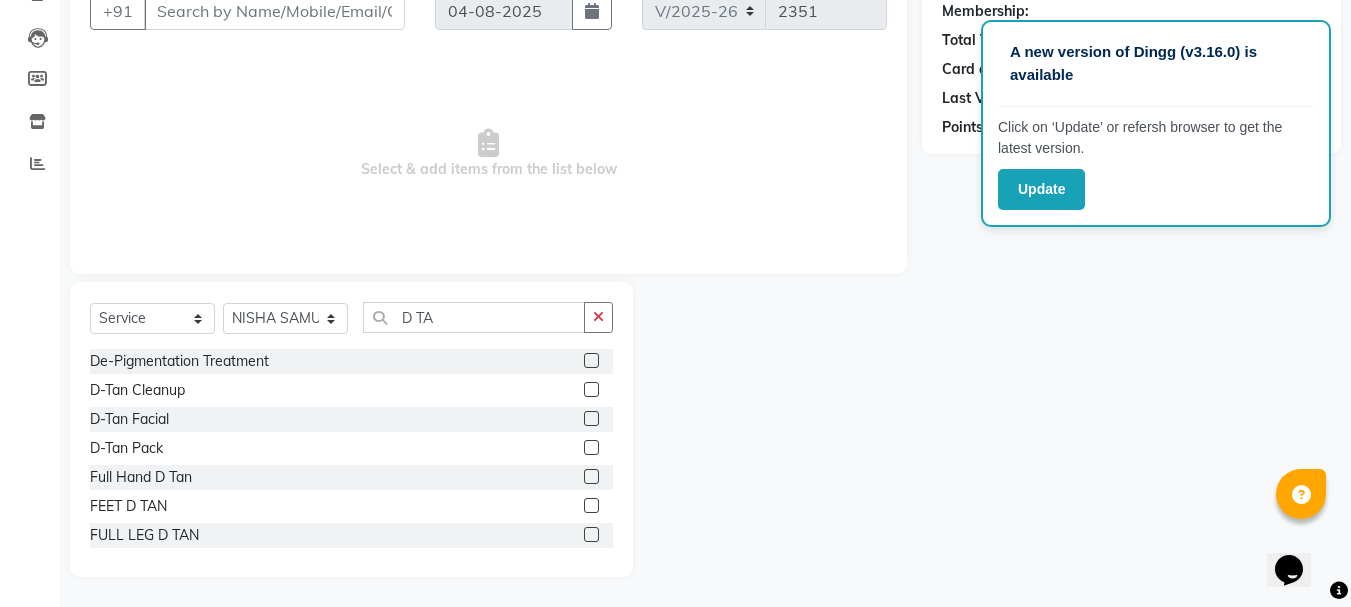 click 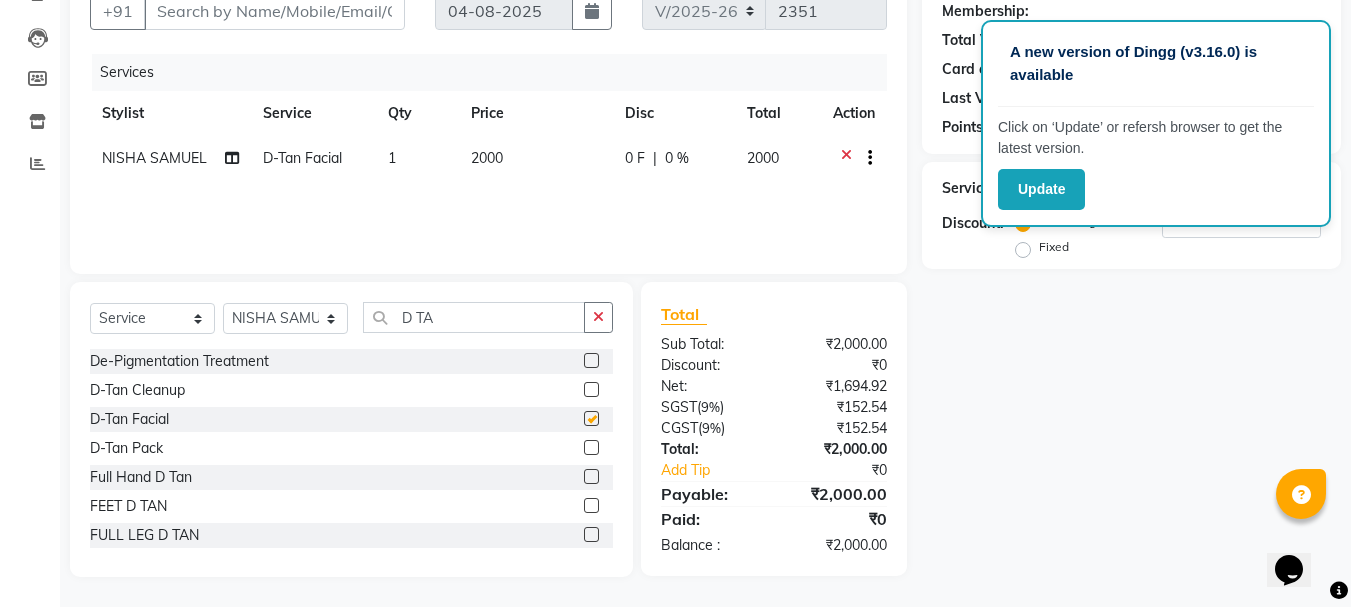 checkbox on "false" 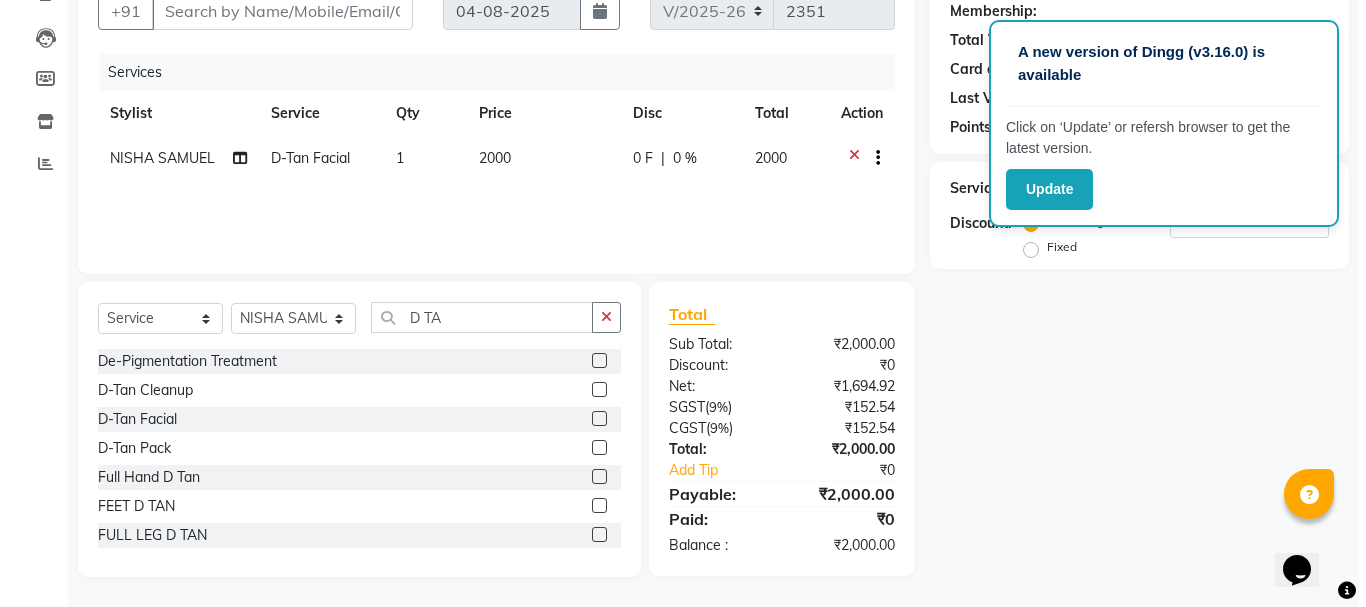 scroll, scrollTop: 0, scrollLeft: 0, axis: both 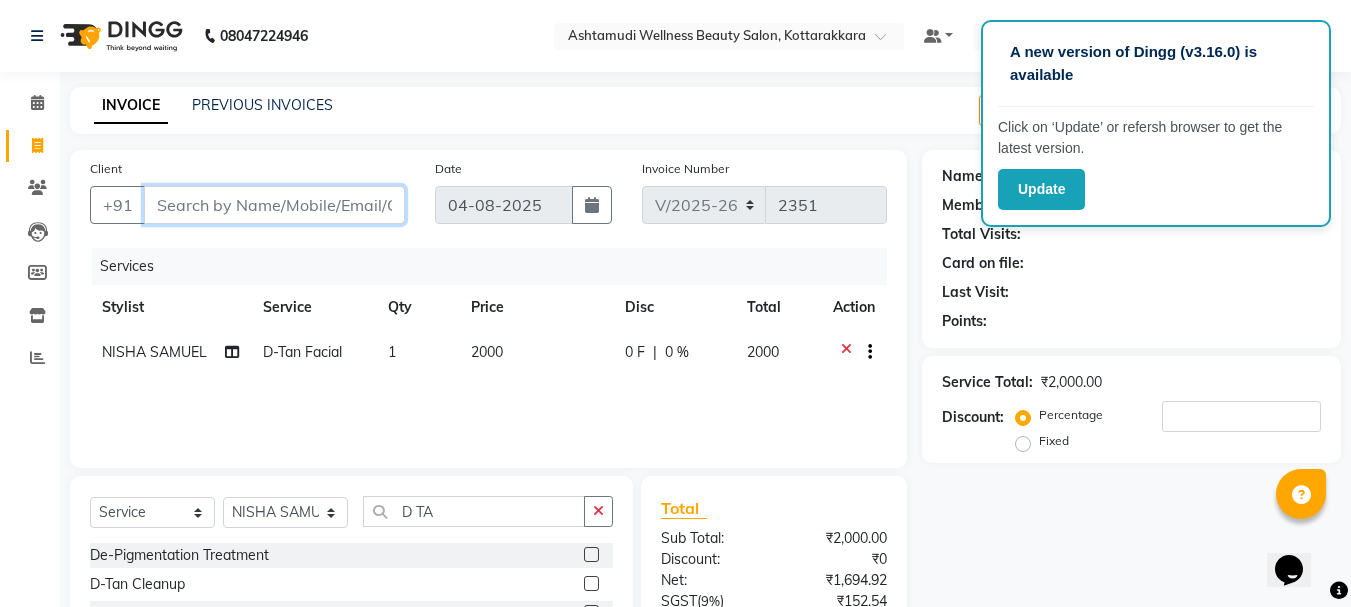 click on "Client" at bounding box center [274, 205] 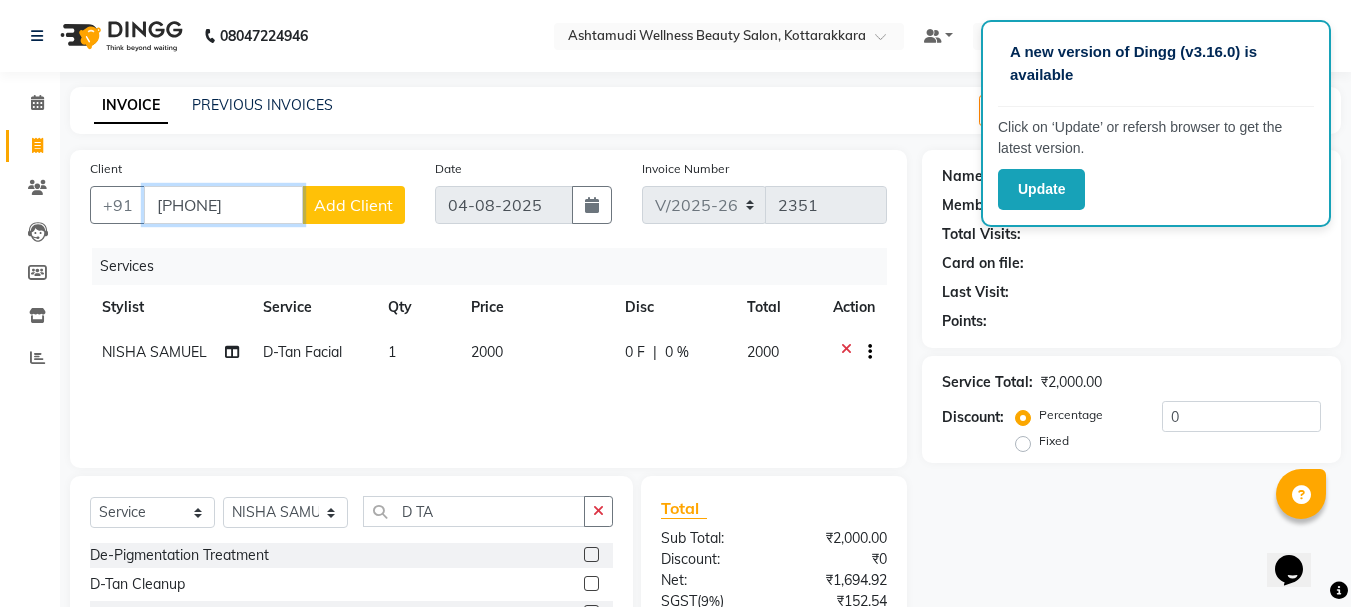 type on "[PHONE]" 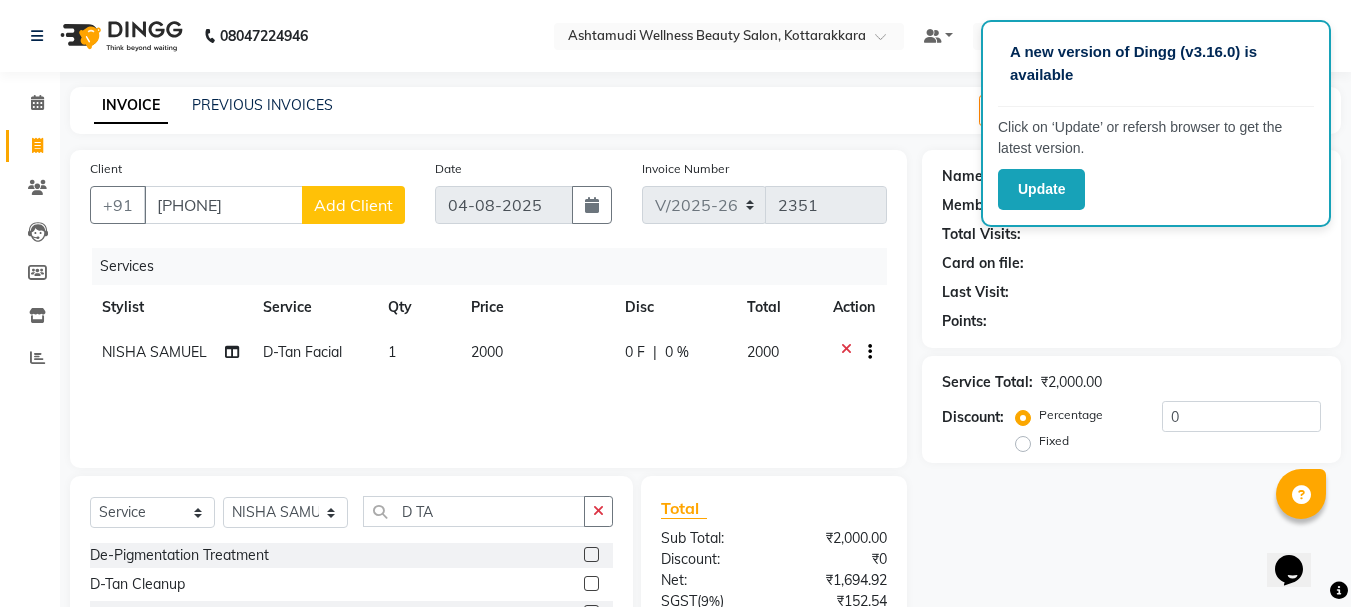 click on "Add Client" 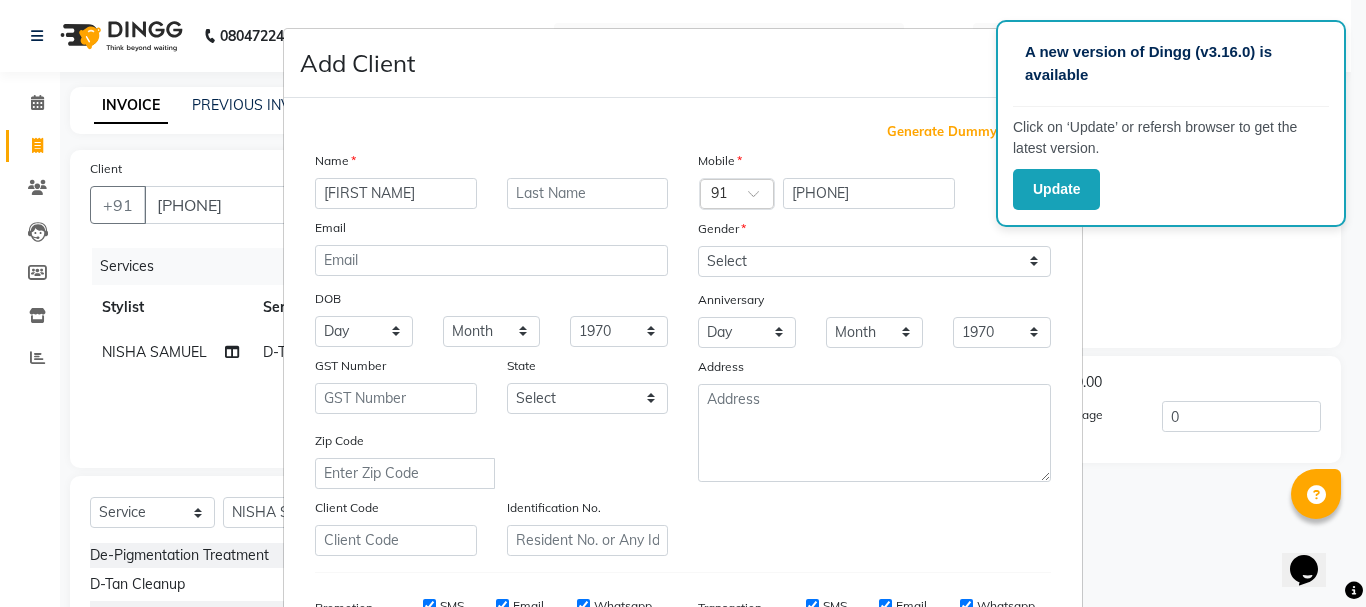 type on "[FIRST]" 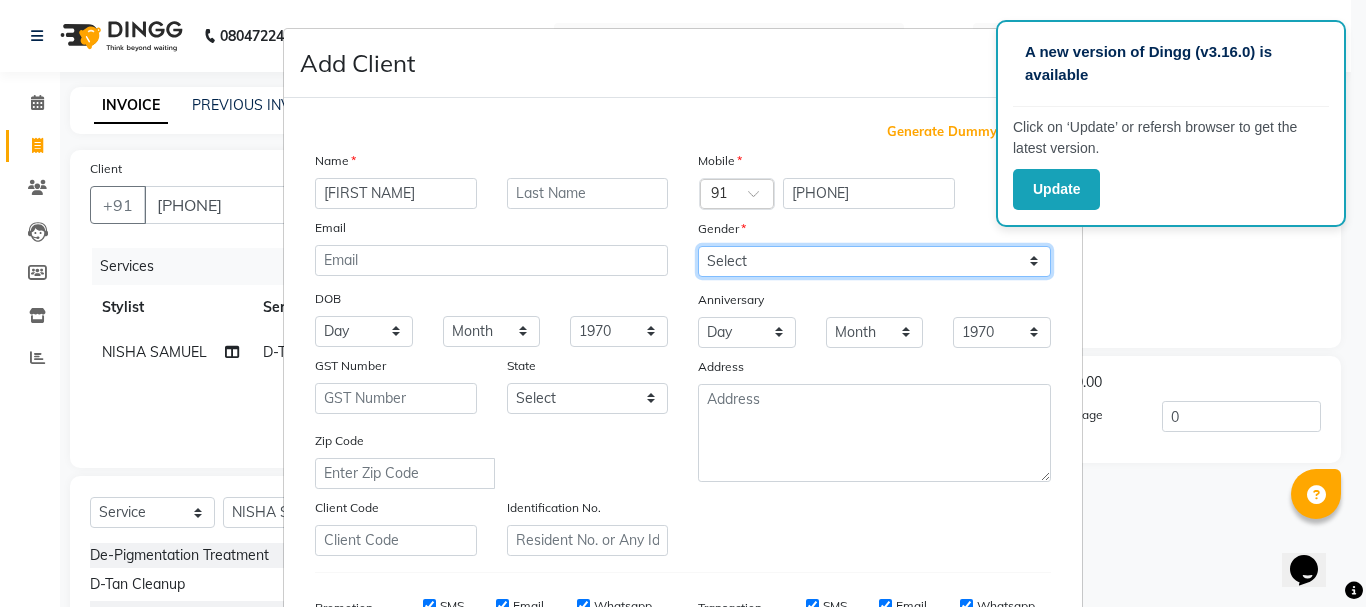 click on "Select Male Female Other Prefer Not To Say" at bounding box center (874, 261) 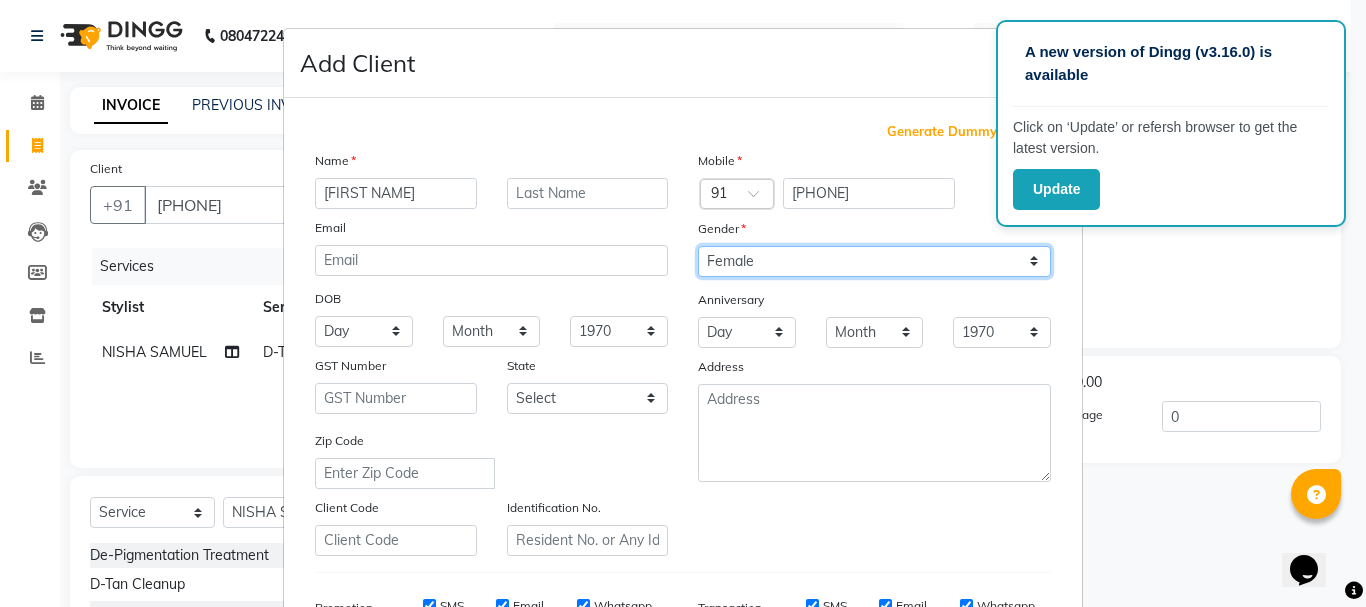 click on "Select Male Female Other Prefer Not To Say" at bounding box center (874, 261) 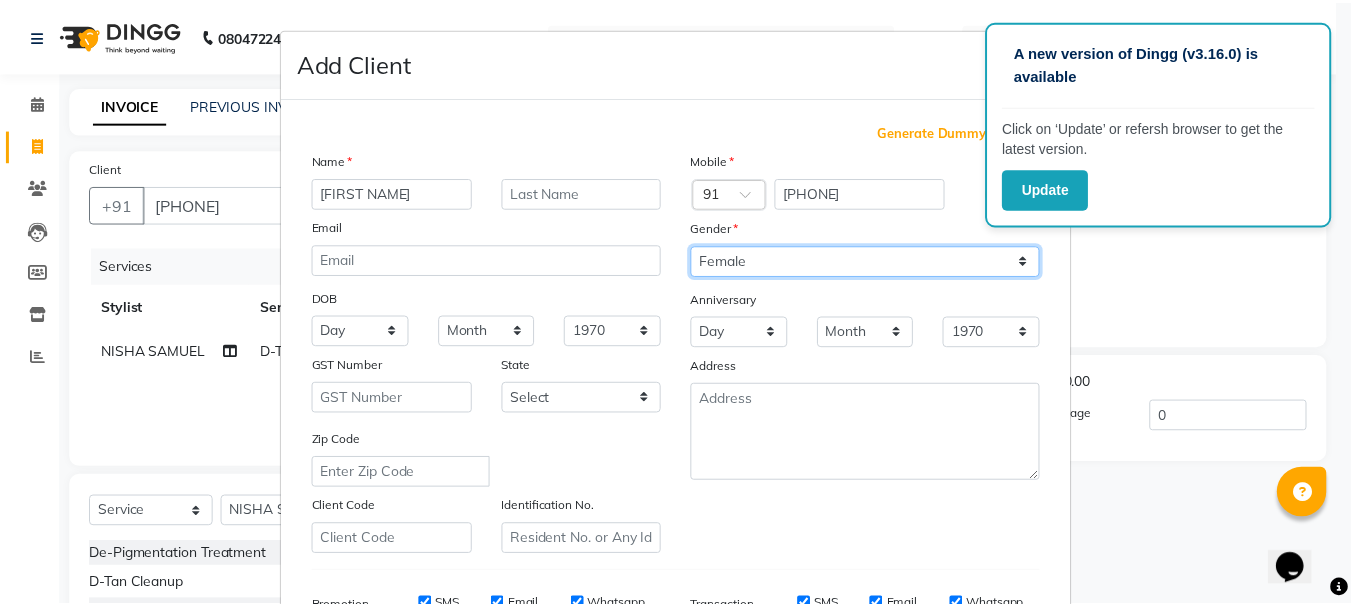scroll, scrollTop: 316, scrollLeft: 0, axis: vertical 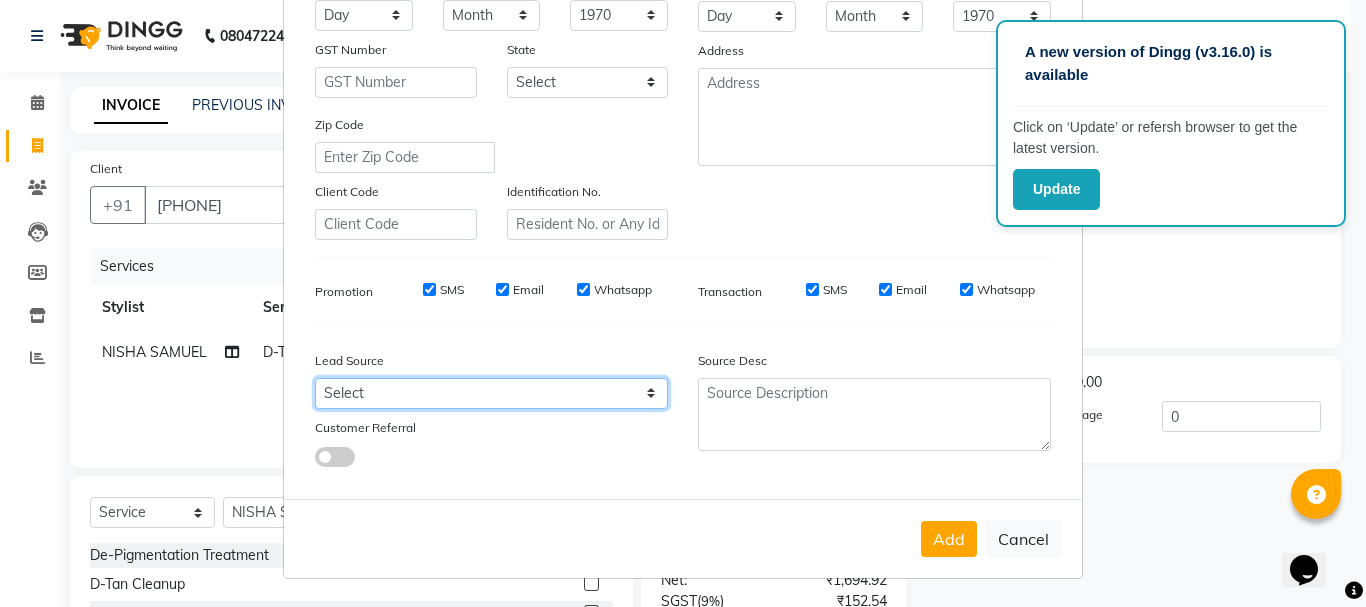 click on "Select Walk-in Referral Internet Friend Word of Mouth Advertisement Facebook JustDial Google Other Instagram  YouTube  WhatsApp" at bounding box center (491, 393) 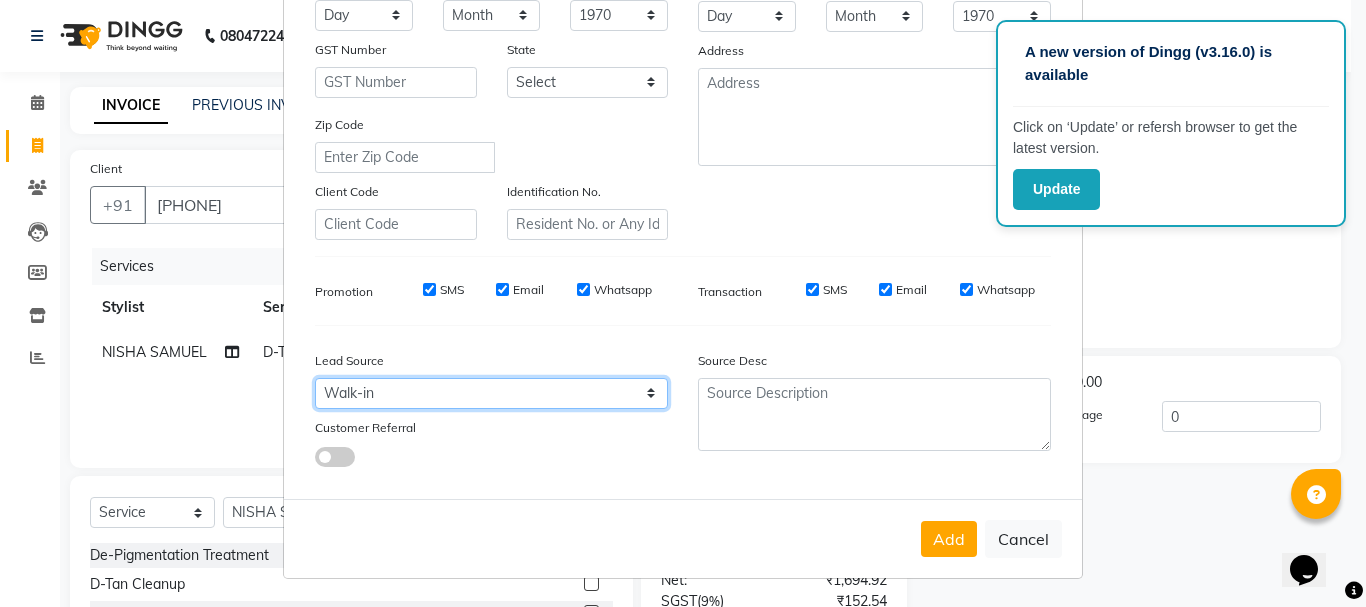 click on "Select Walk-in Referral Internet Friend Word of Mouth Advertisement Facebook JustDial Google Other Instagram  YouTube  WhatsApp" at bounding box center [491, 393] 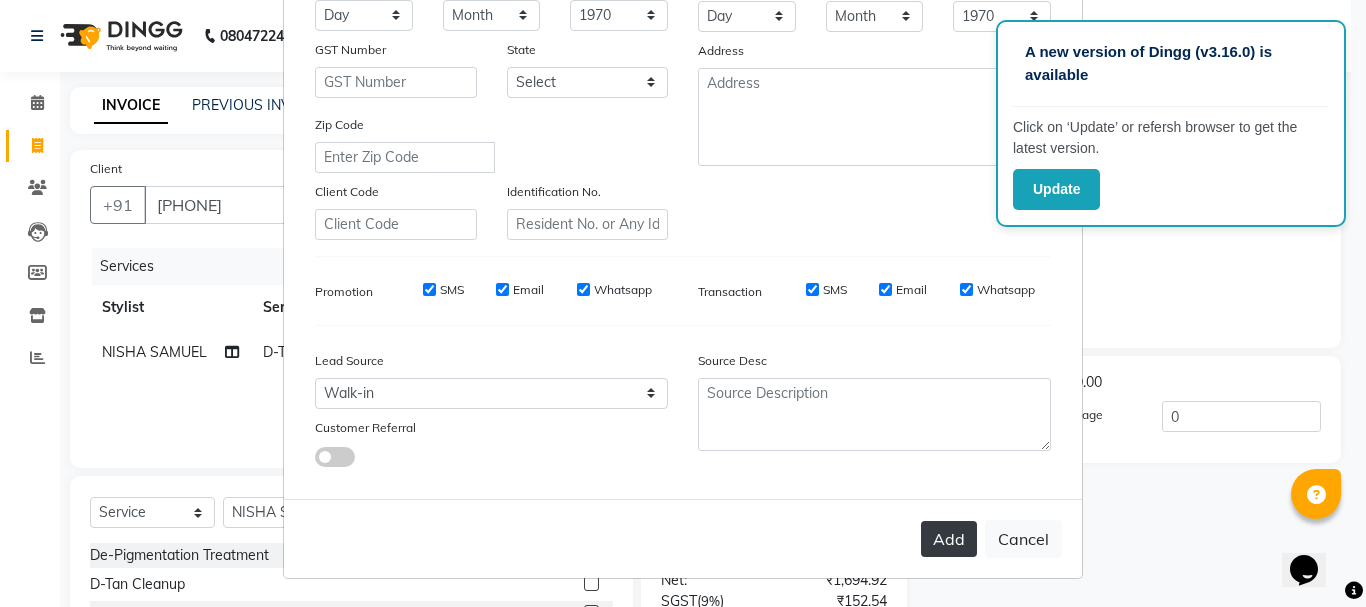 click on "Add" at bounding box center (949, 539) 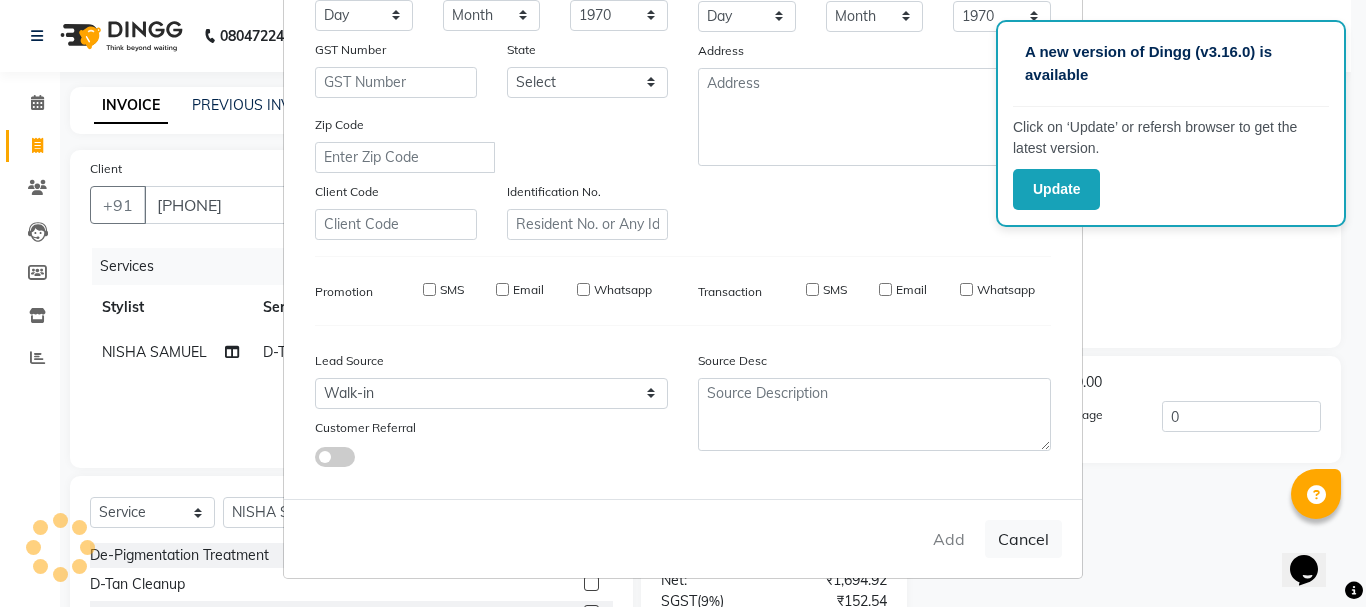type 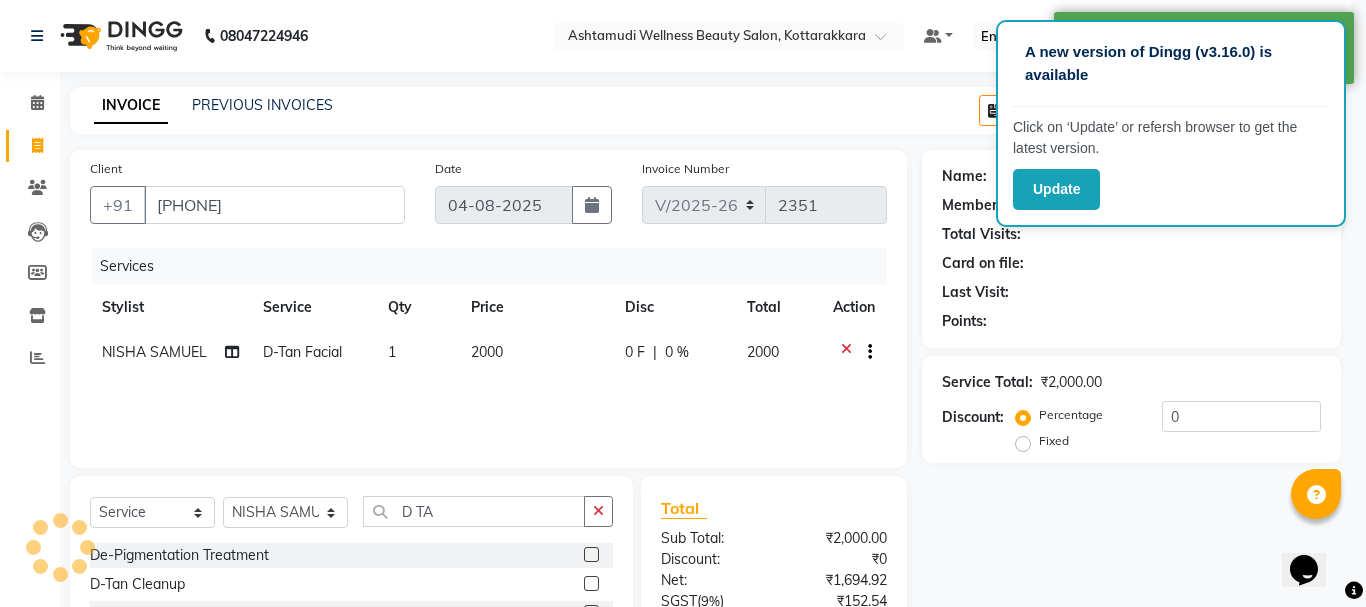 select on "1: Object" 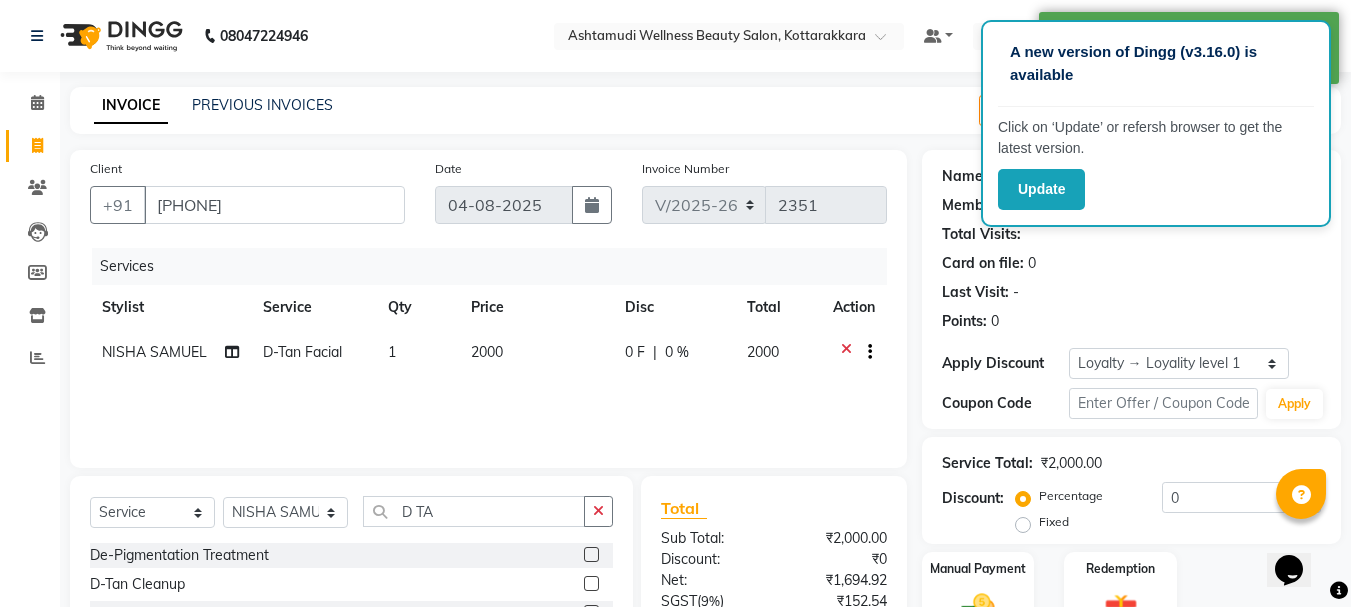 scroll, scrollTop: 194, scrollLeft: 0, axis: vertical 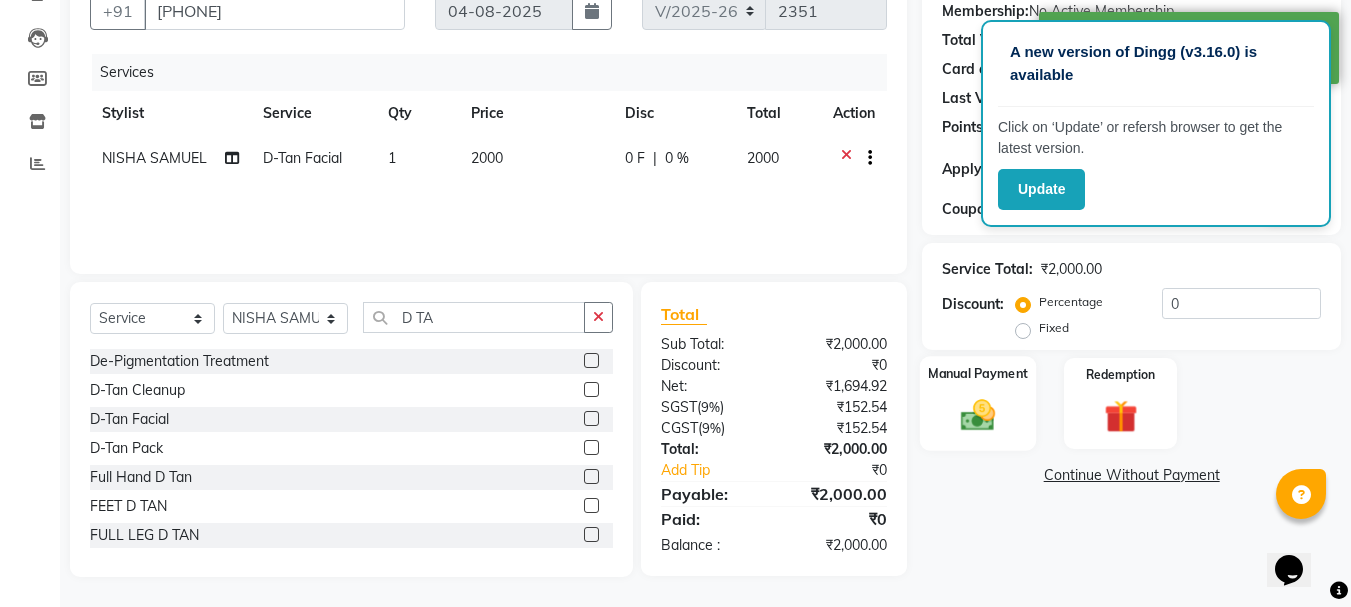 click 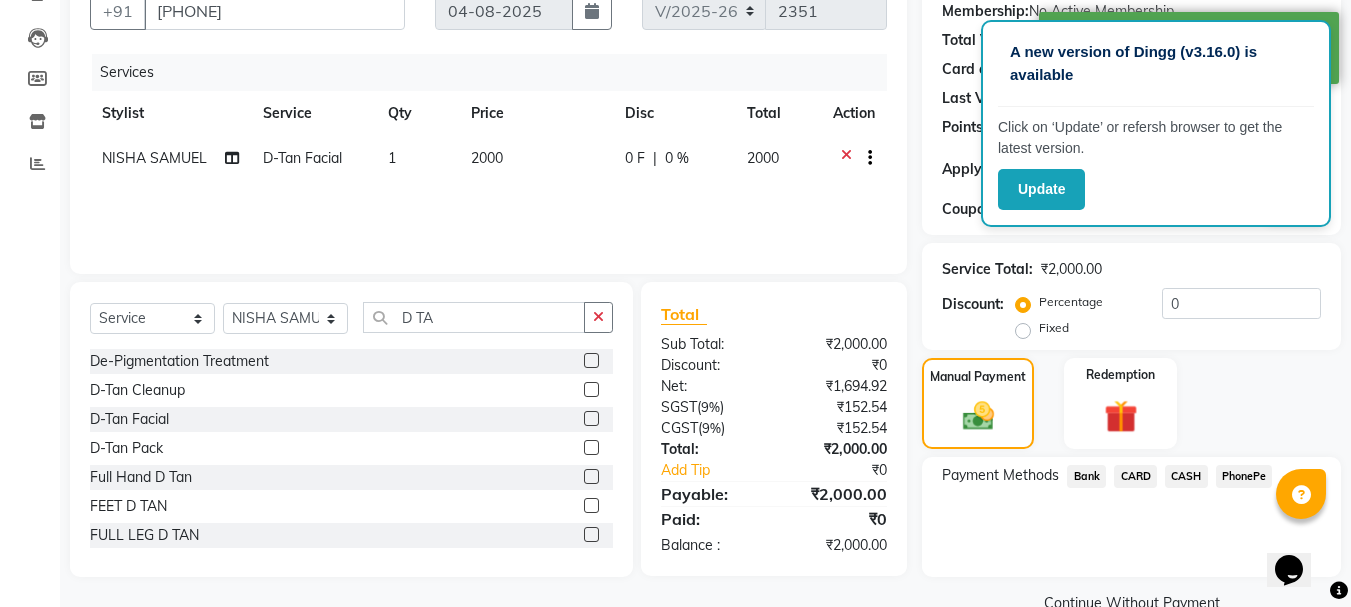 click on "PhonePe" 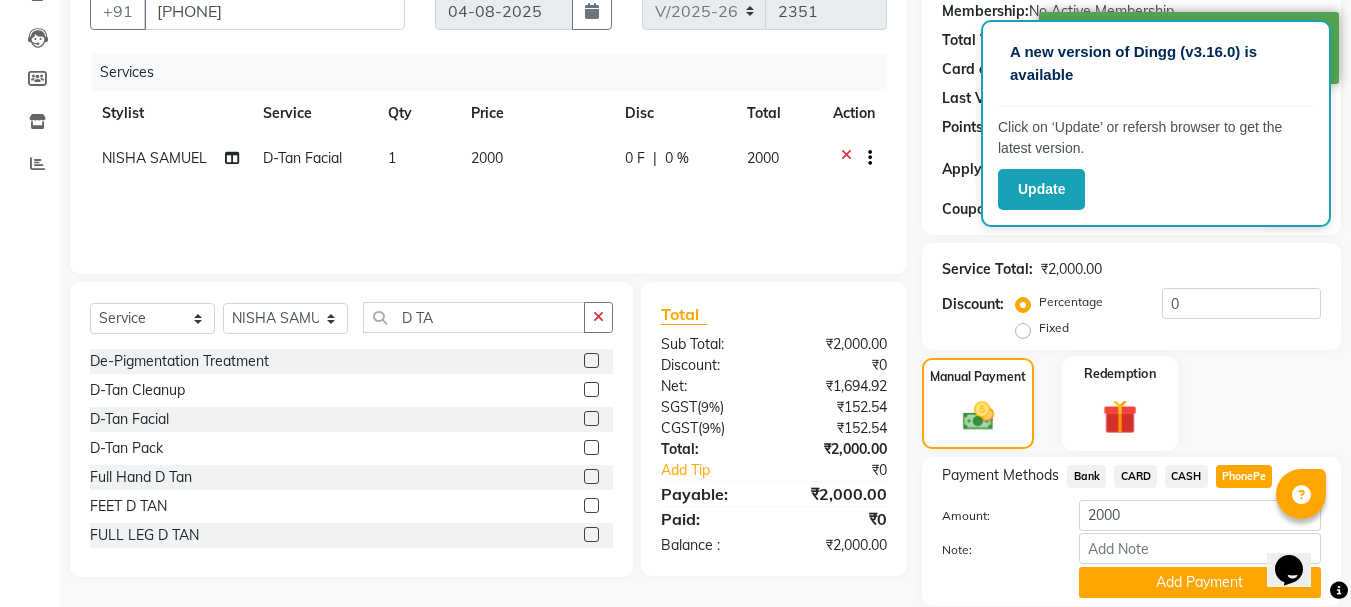 scroll, scrollTop: 264, scrollLeft: 0, axis: vertical 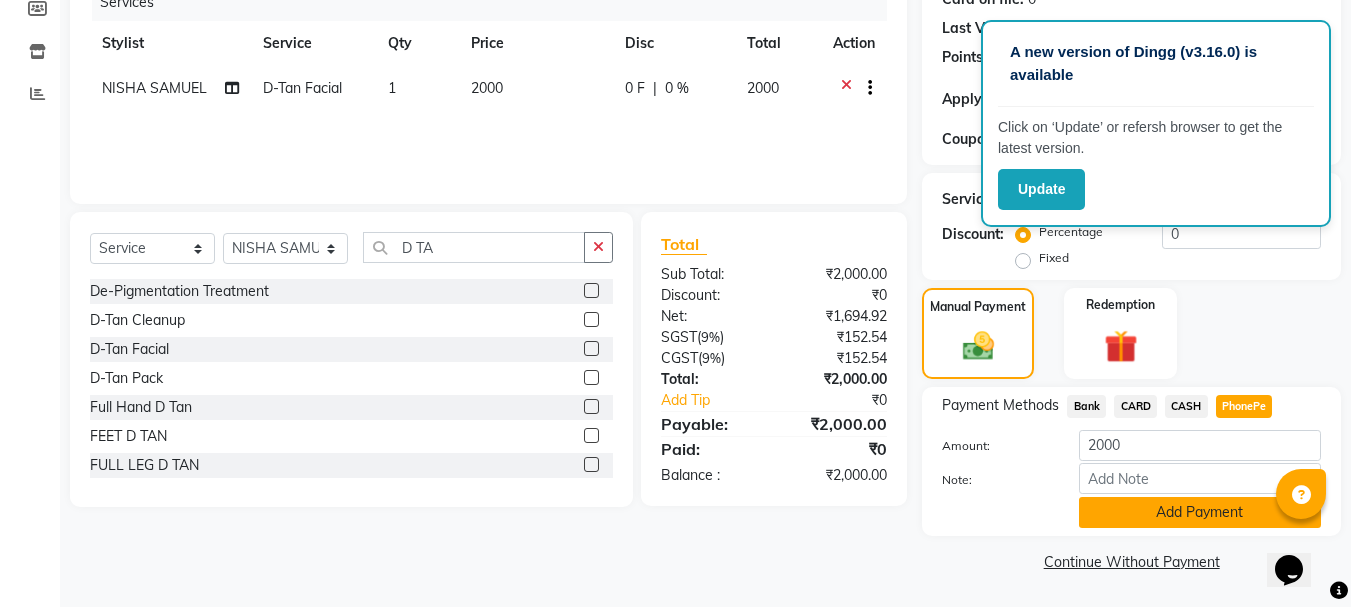 click on "Add Payment" 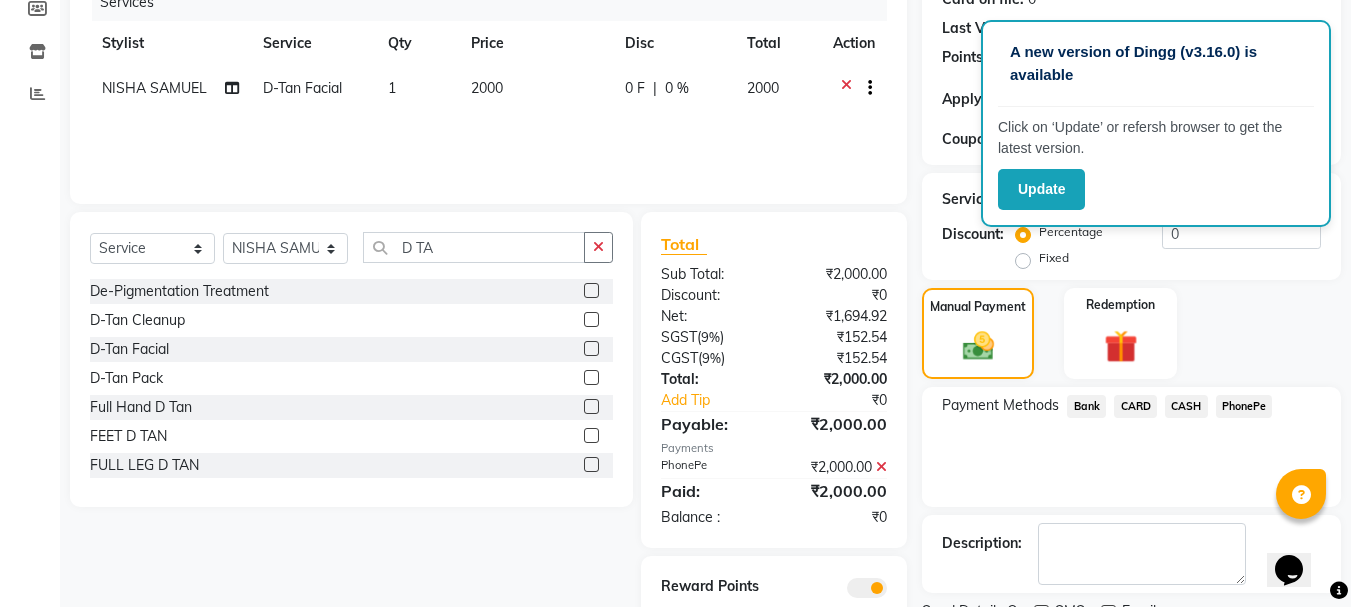 scroll, scrollTop: 355, scrollLeft: 0, axis: vertical 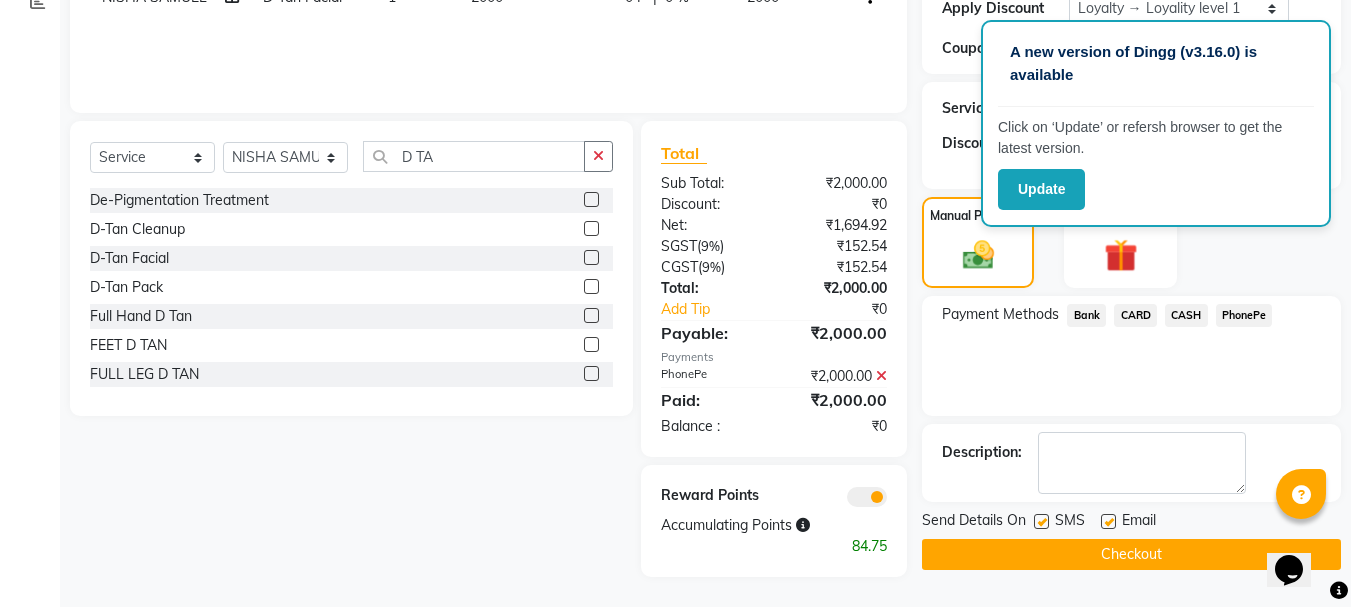 click on "Checkout" 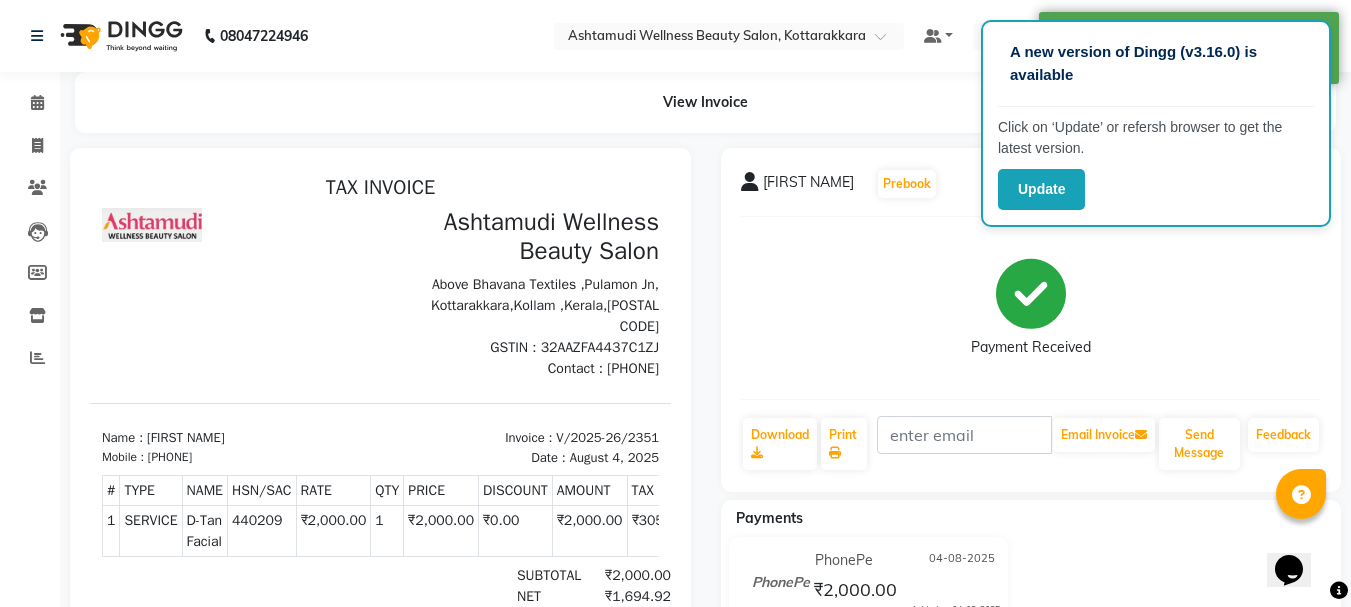 scroll, scrollTop: 0, scrollLeft: 0, axis: both 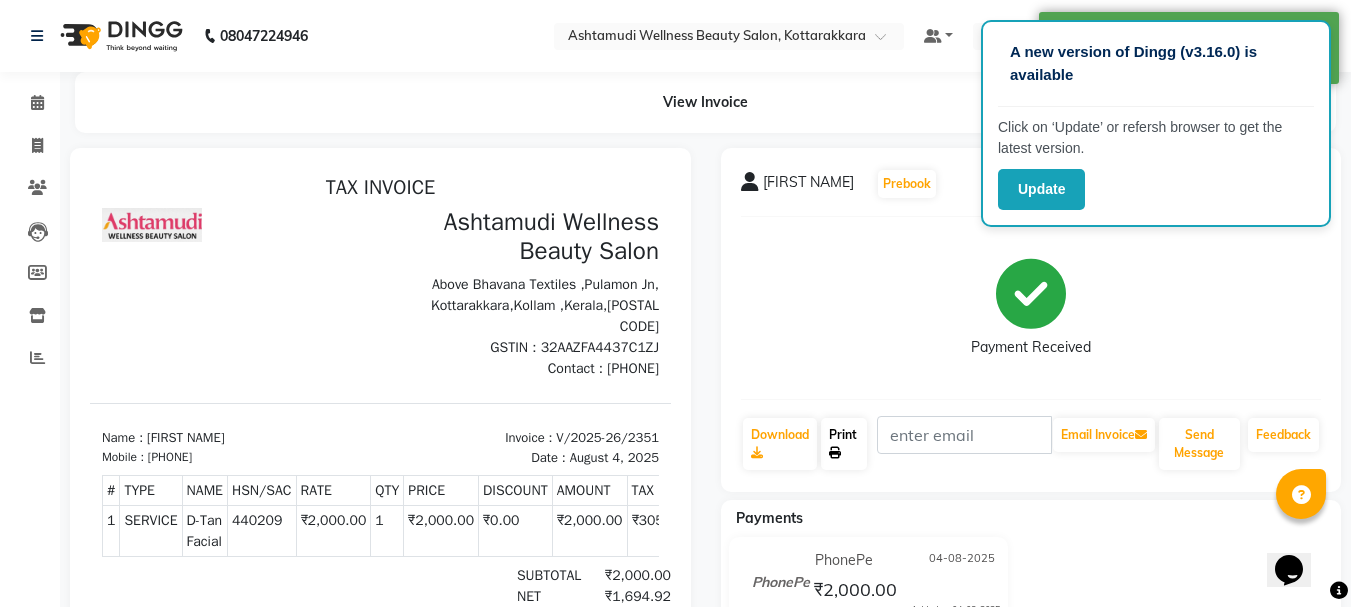 click on "Print" 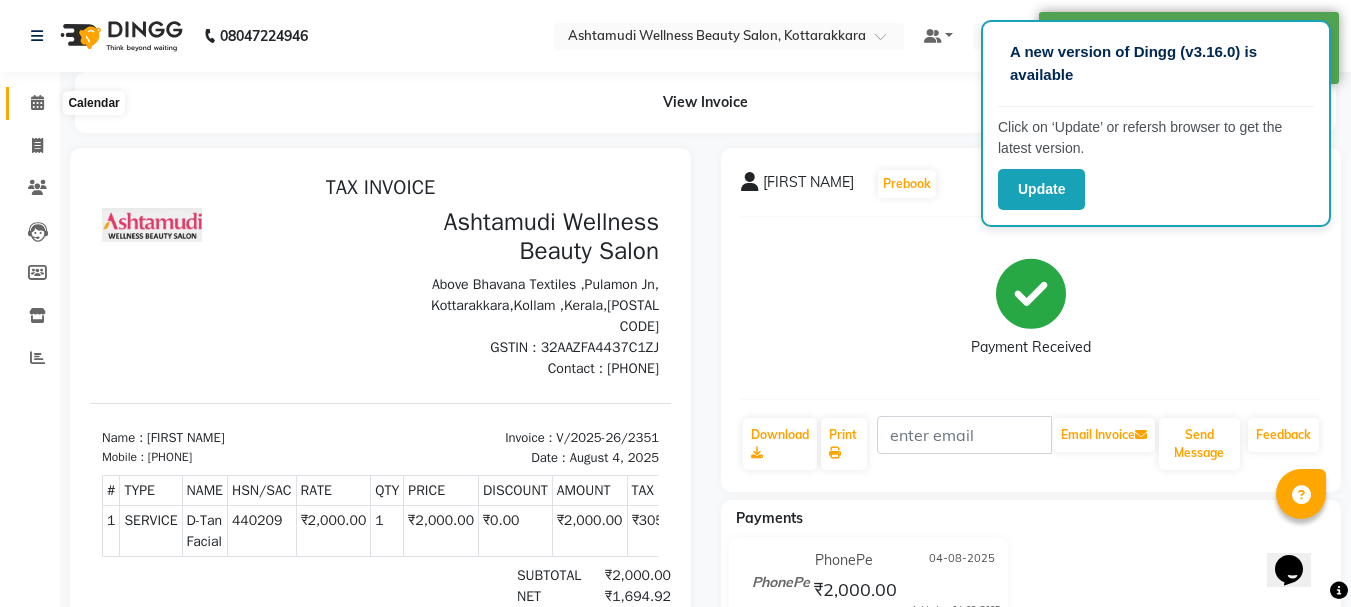 click 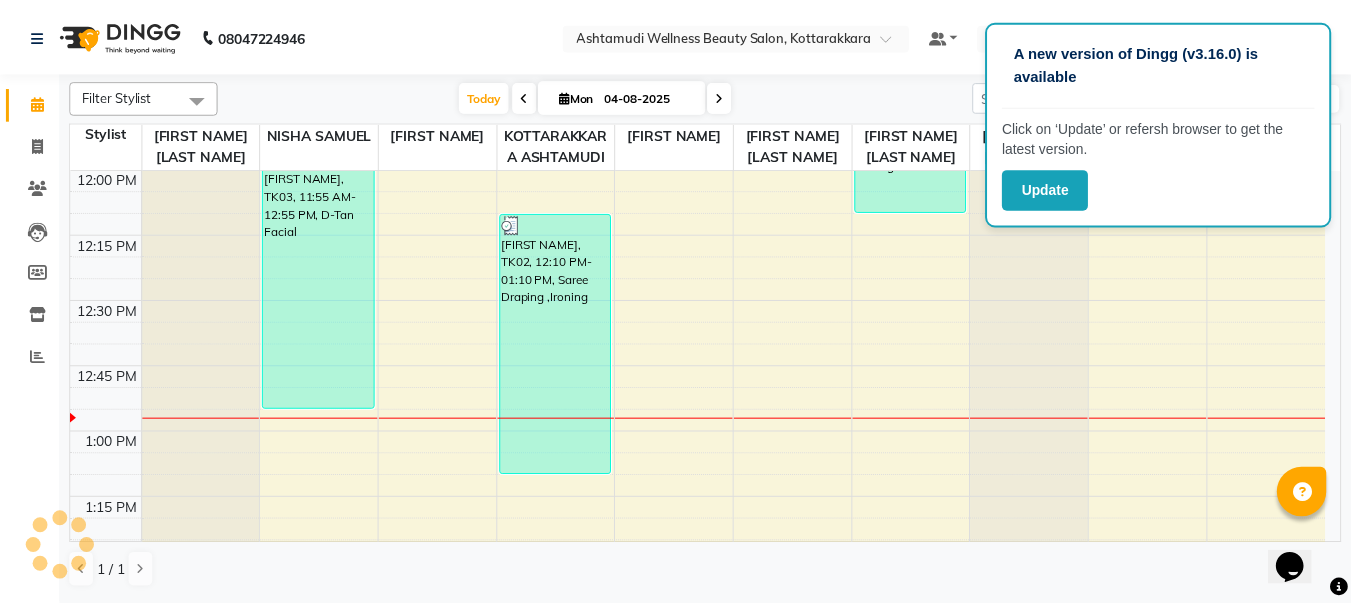 scroll, scrollTop: 0, scrollLeft: 0, axis: both 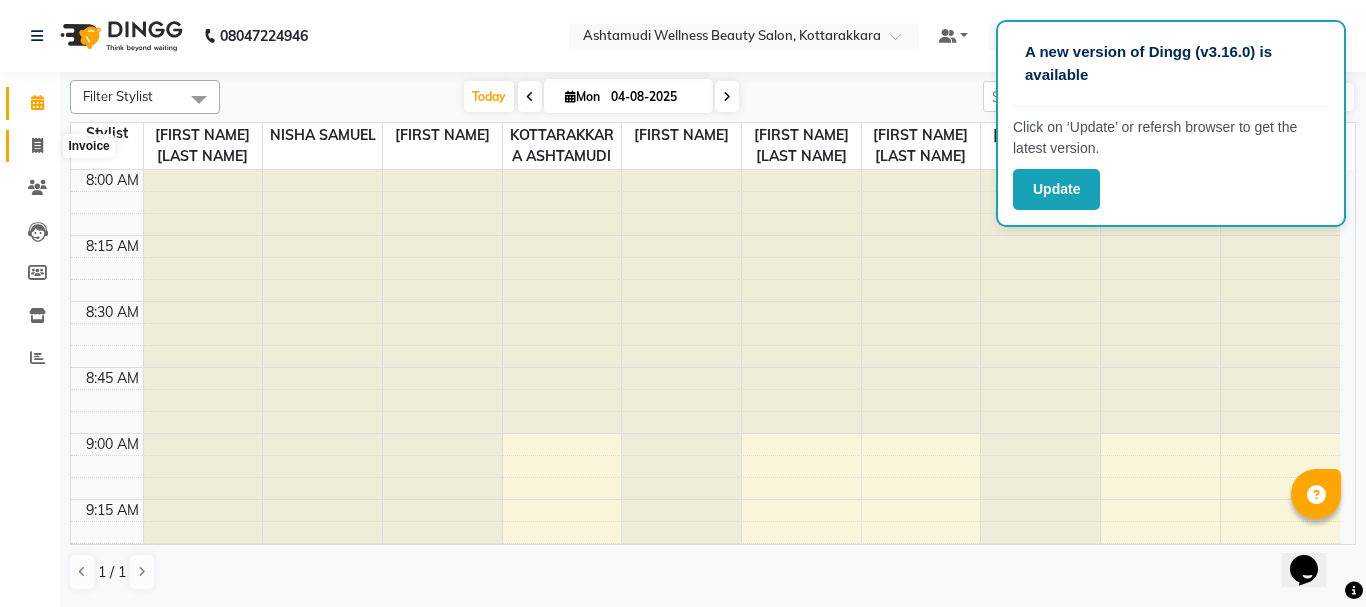click 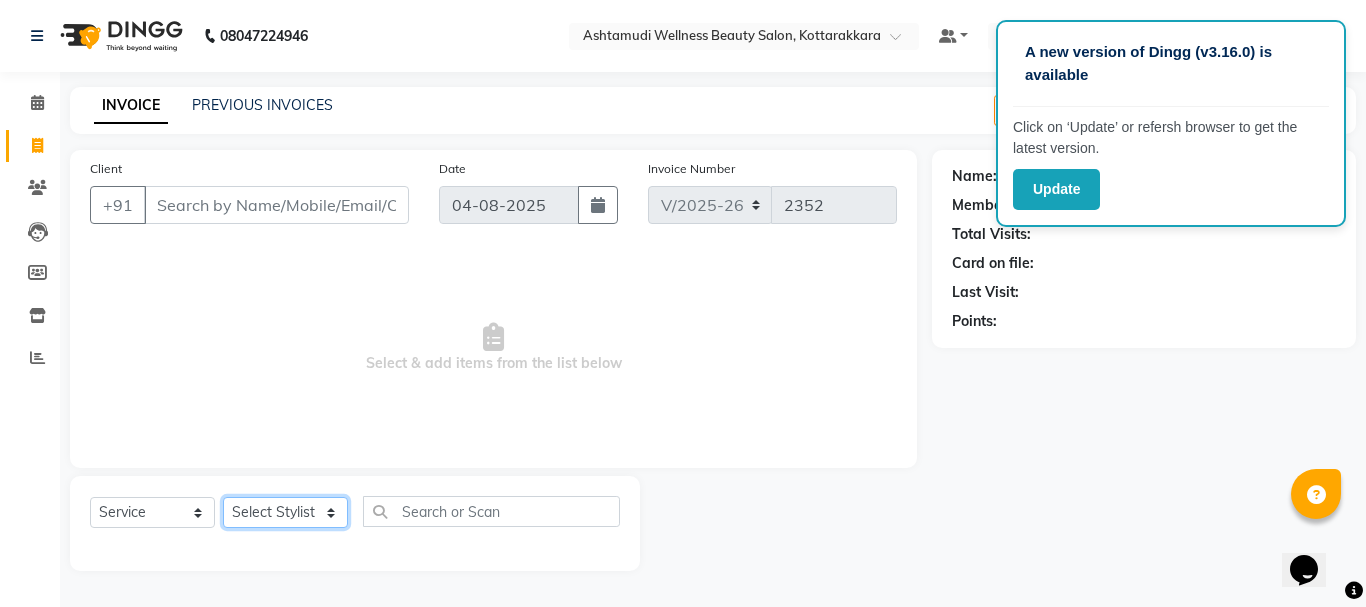 click on "Select Stylist AMRITHA DIVYA L	 Gita Mahali  Jibi P R Karina Darjee  KOTTARAKKARA ASHTAMUDI NISHA SAMUEL 	 Priya Chakraborty SARIGA R	 SHAHIDA SHAMINA MUHAMMED P R" 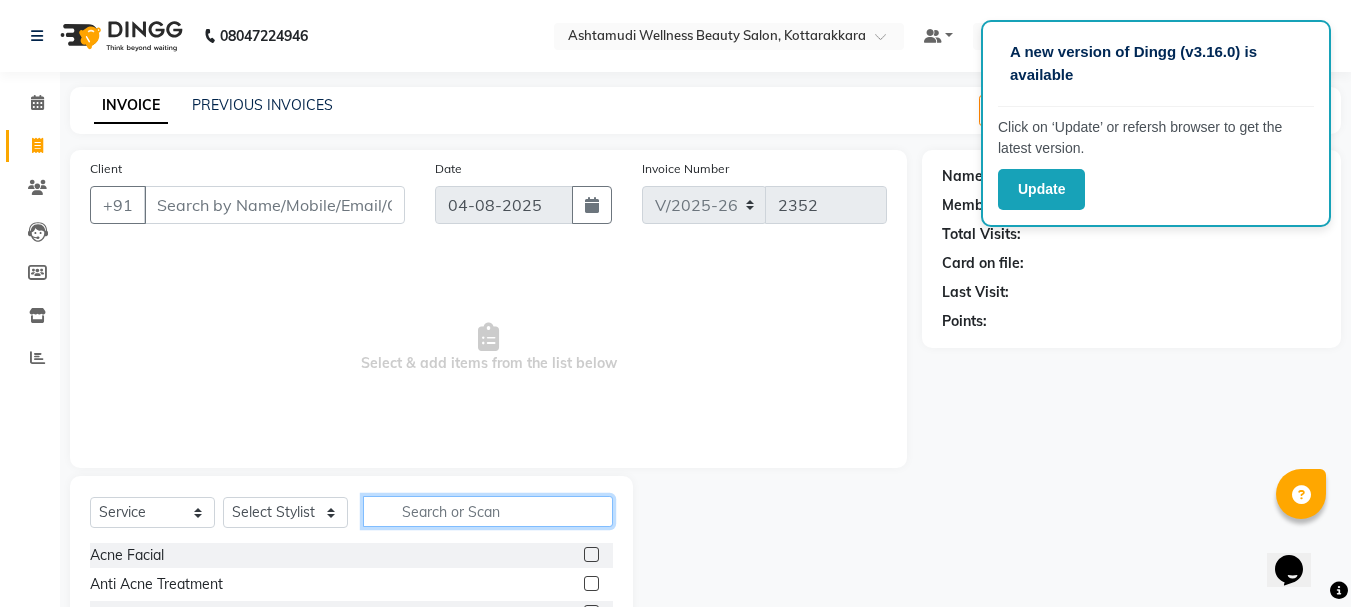 click 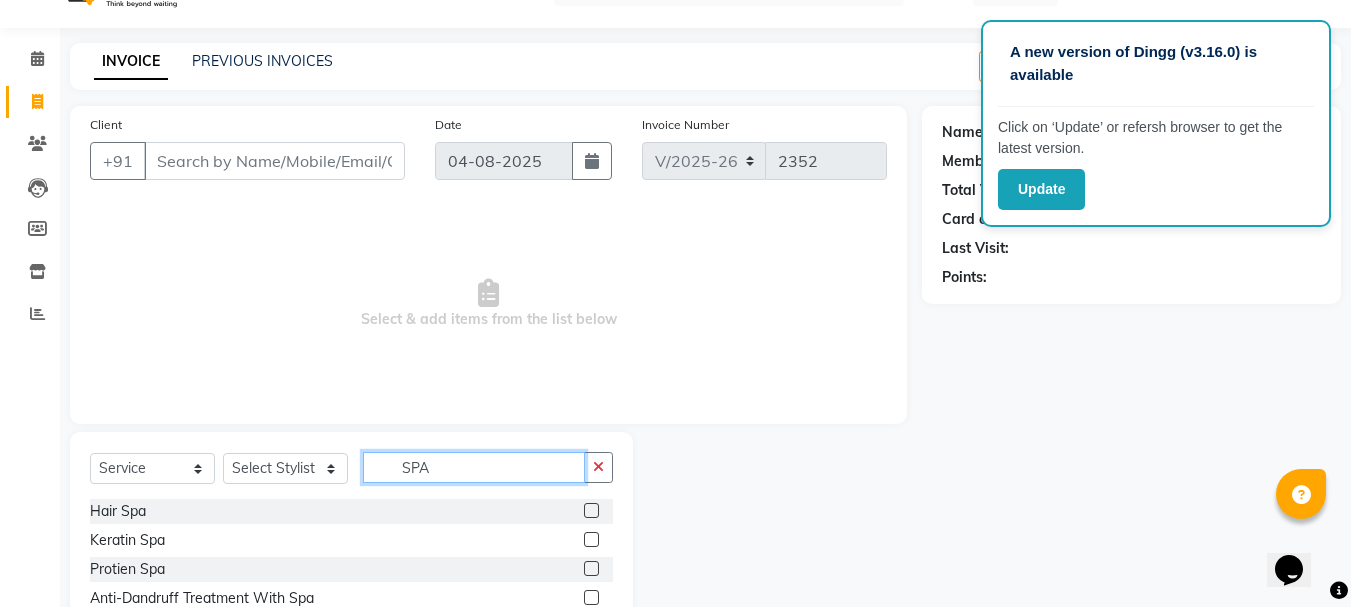 scroll, scrollTop: 168, scrollLeft: 0, axis: vertical 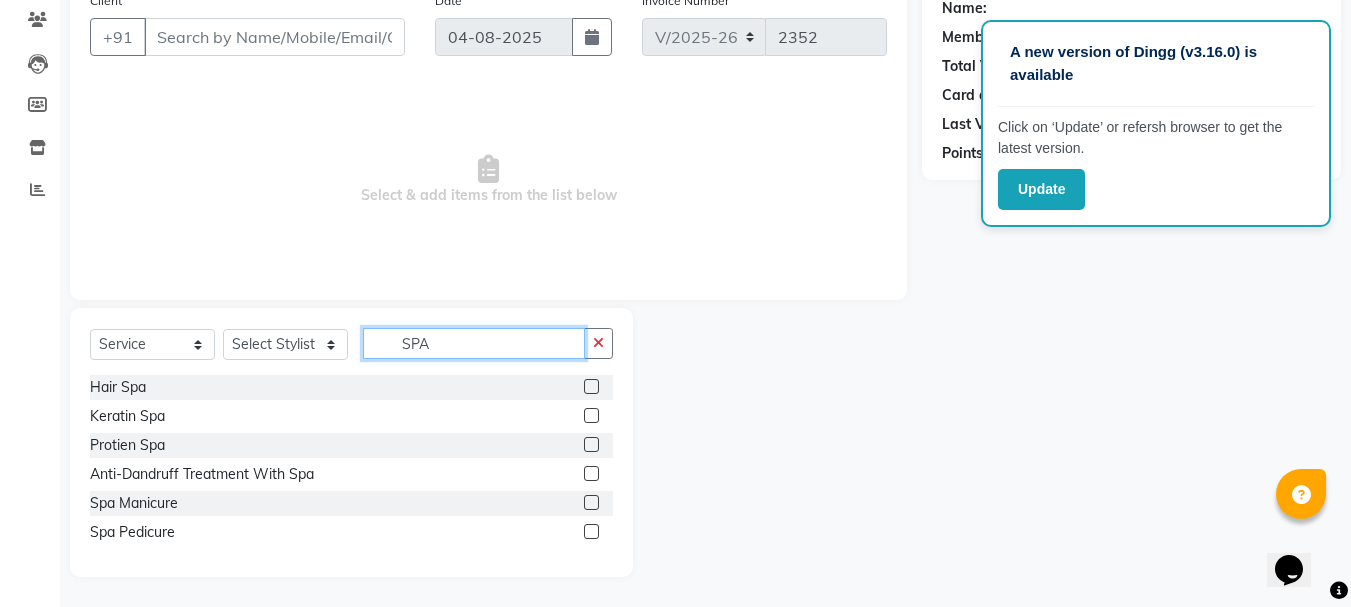 type on "SPA" 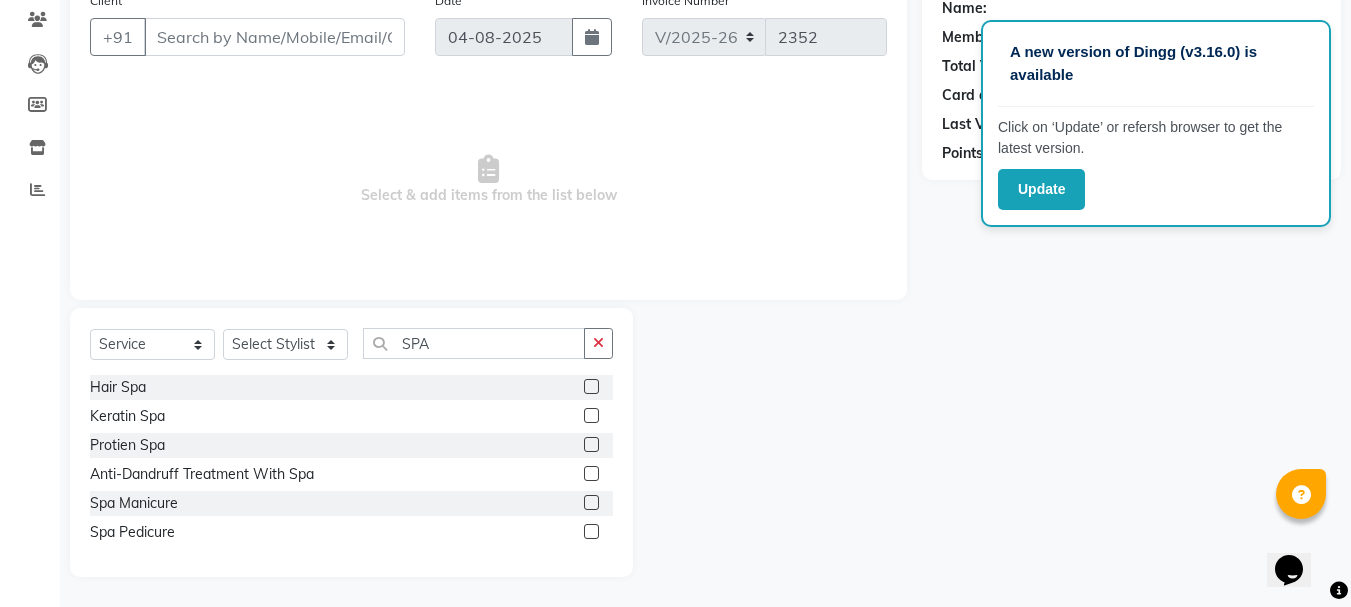 click 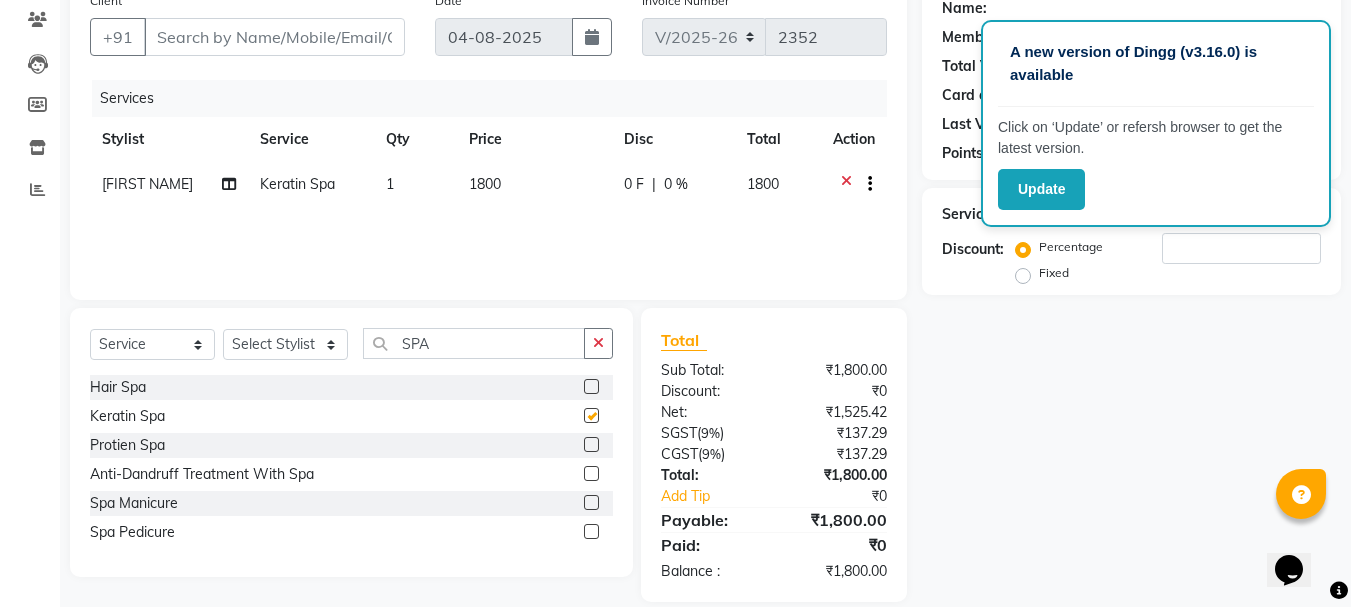 checkbox on "false" 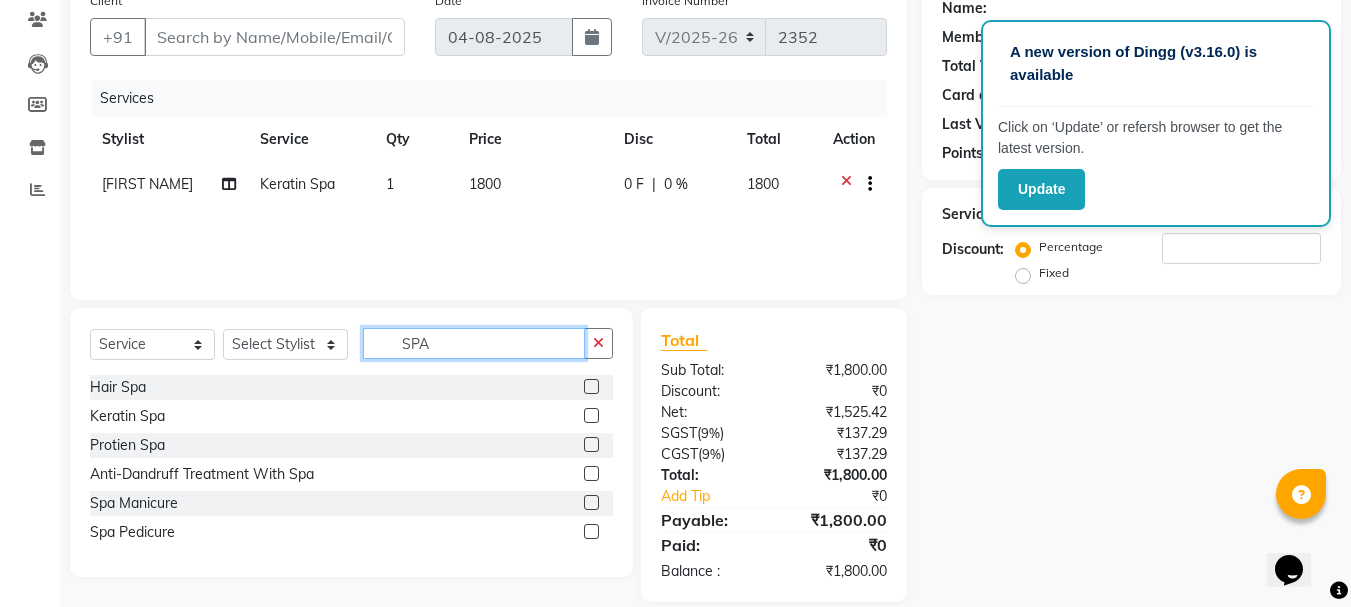 click on "SPA" 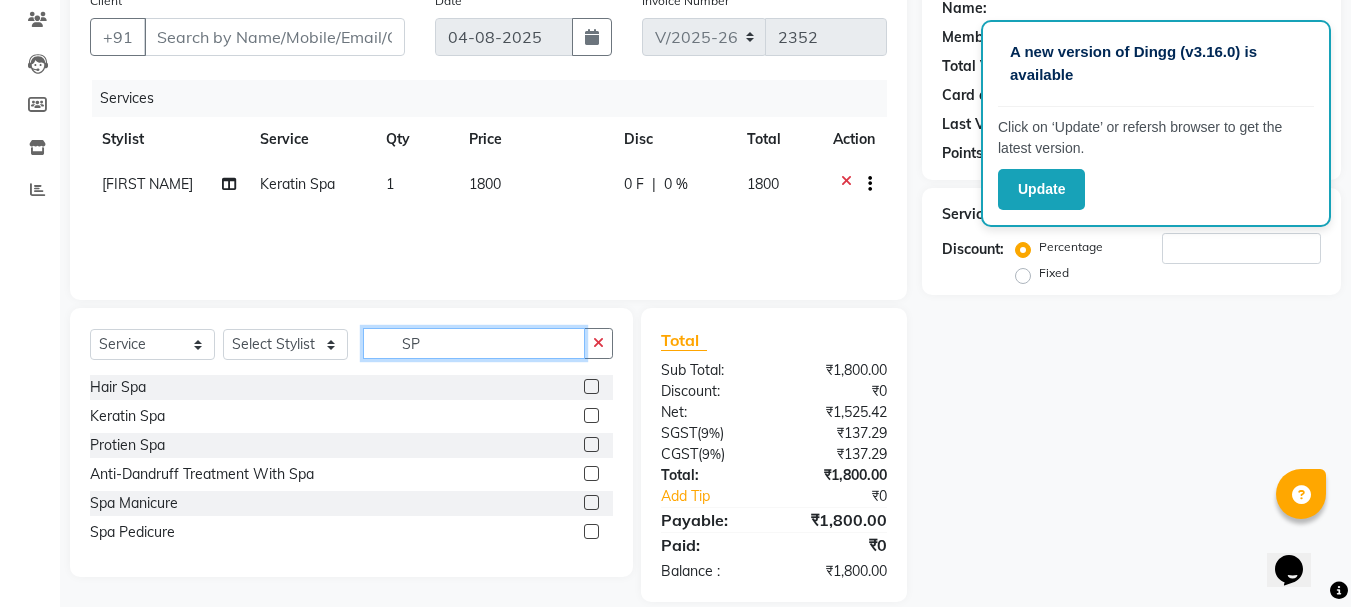 type on "S" 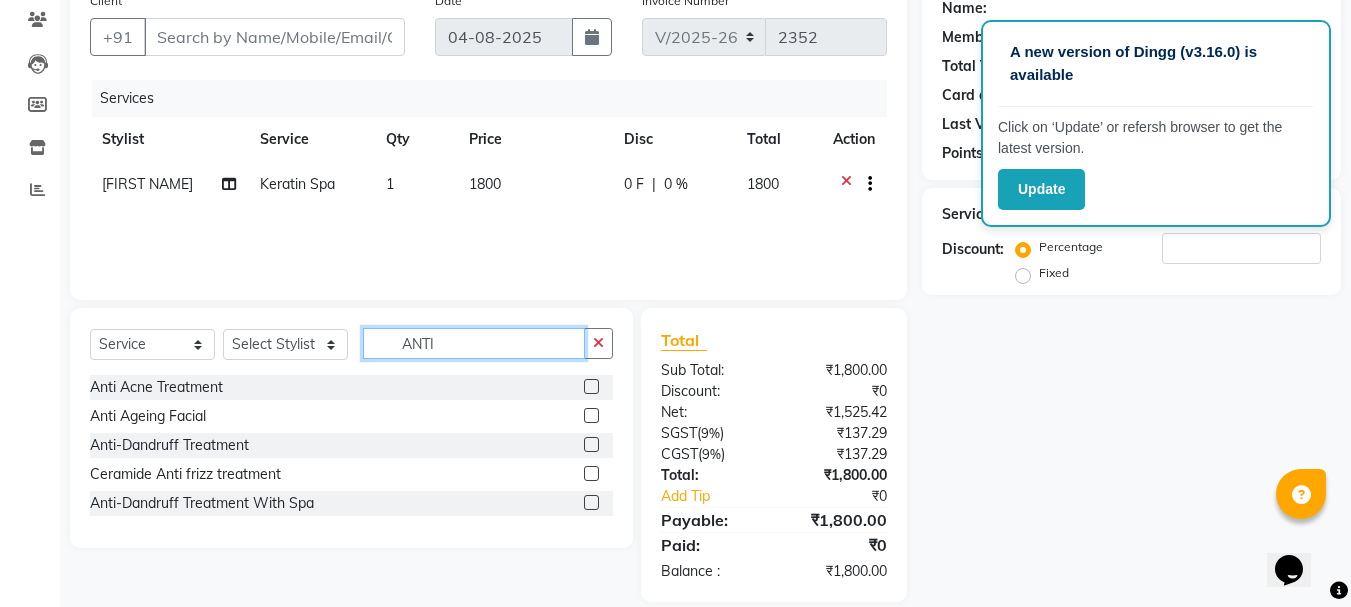 type on "ANTI" 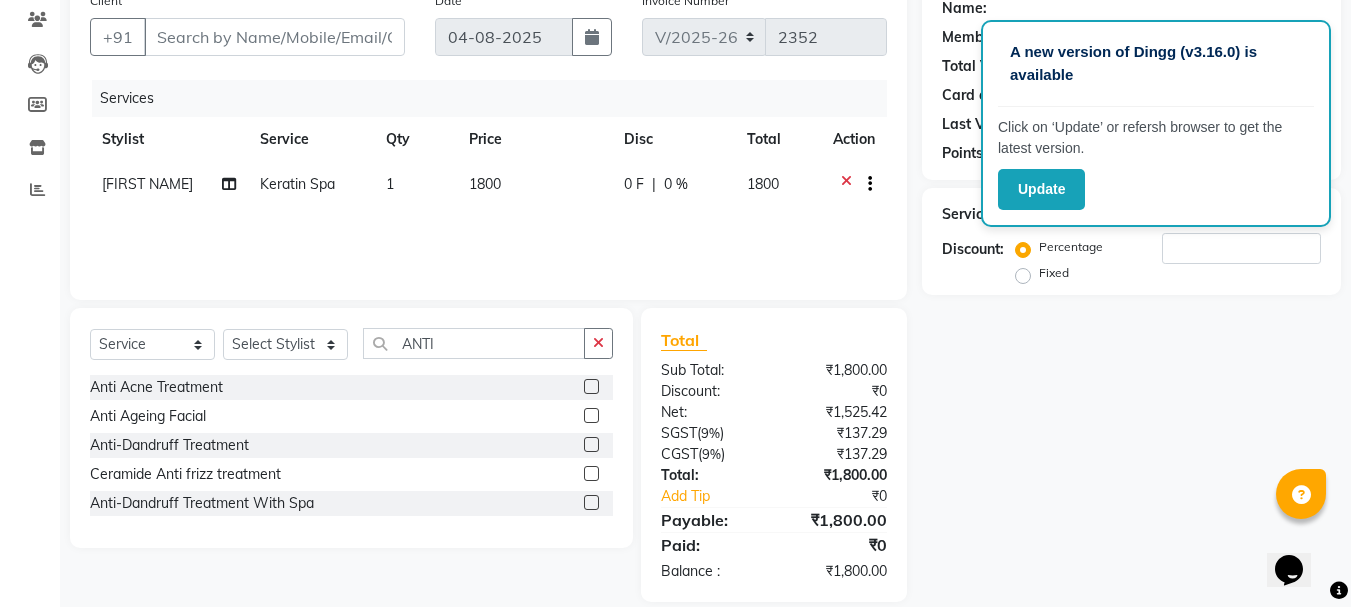 click 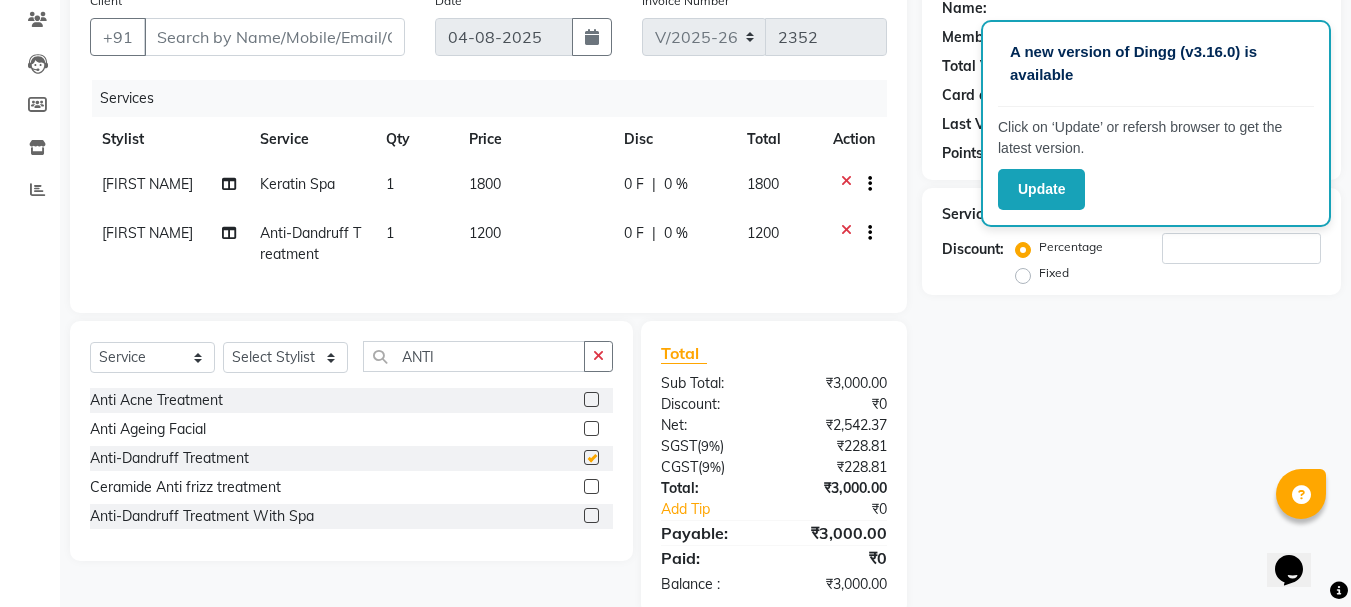 checkbox on "false" 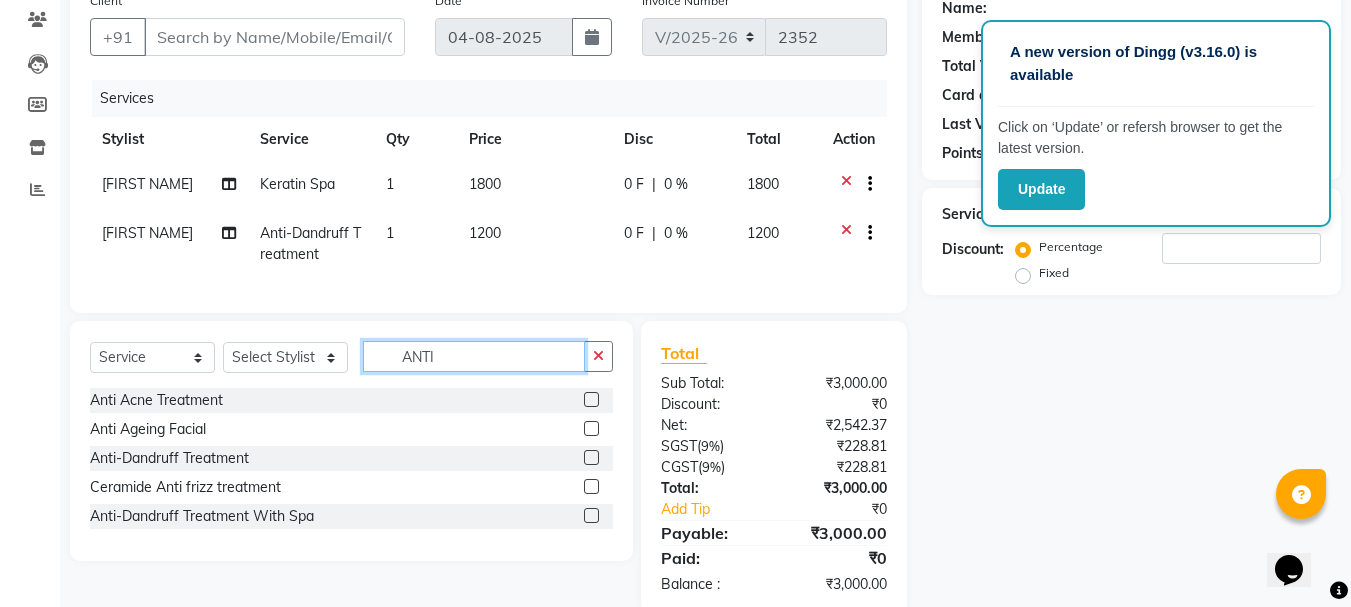click on "ANTI" 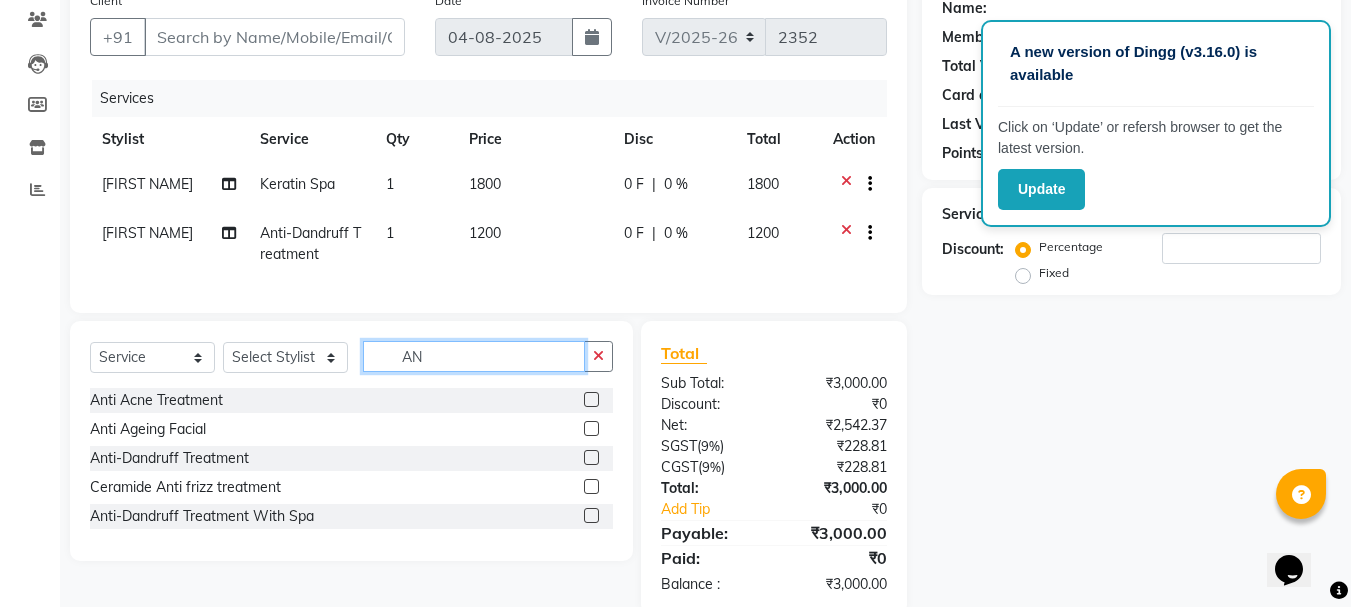 type on "A" 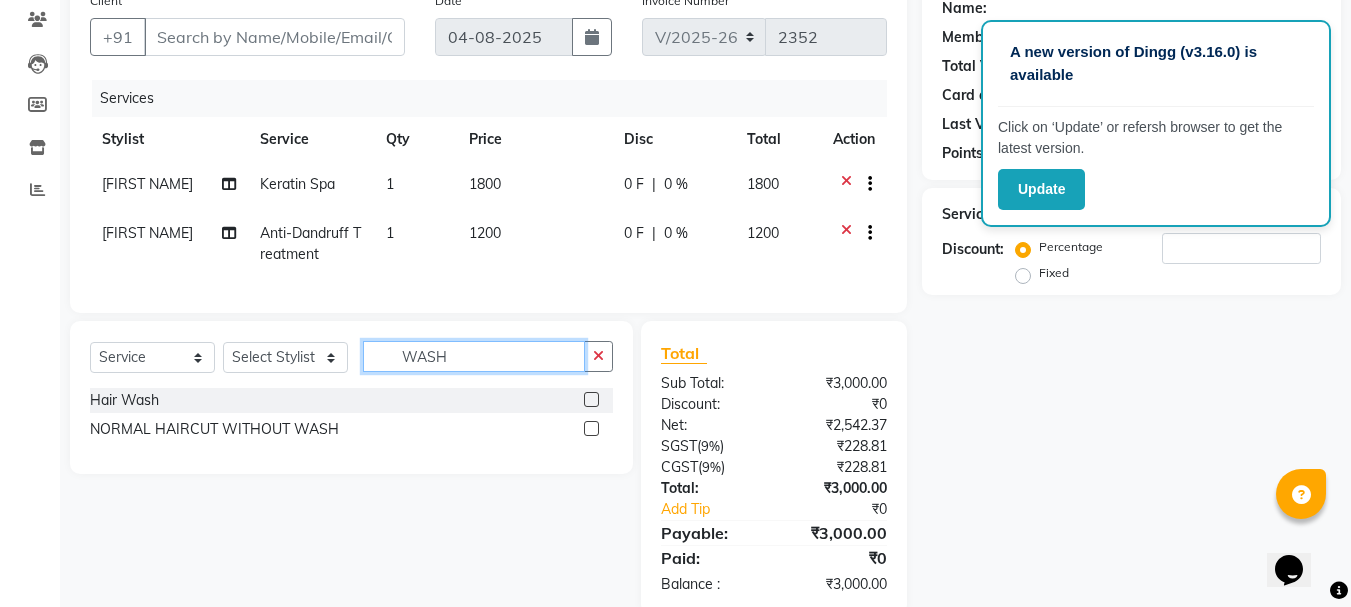 type on "WASH" 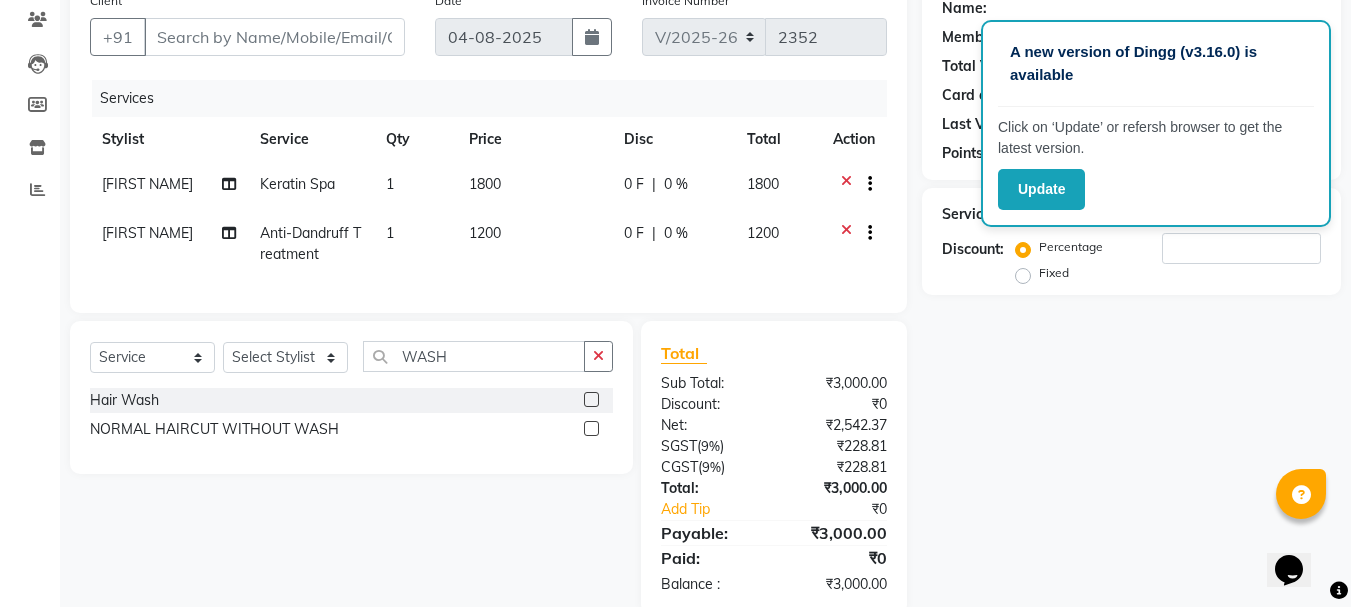 click 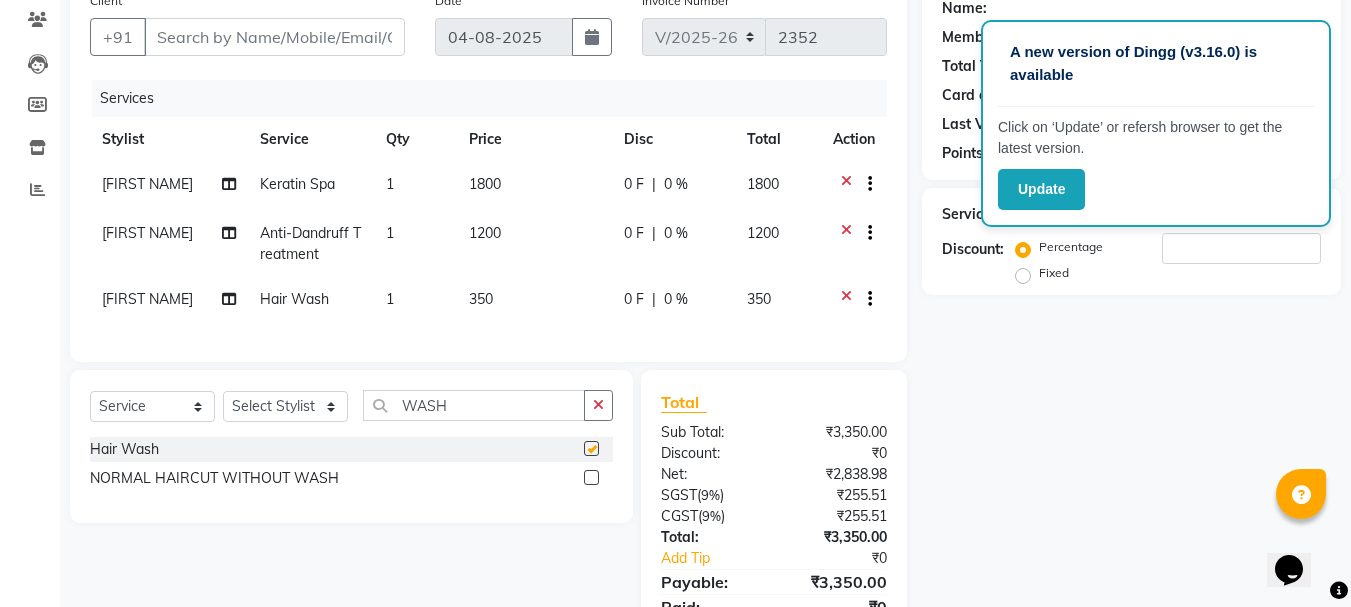 checkbox on "false" 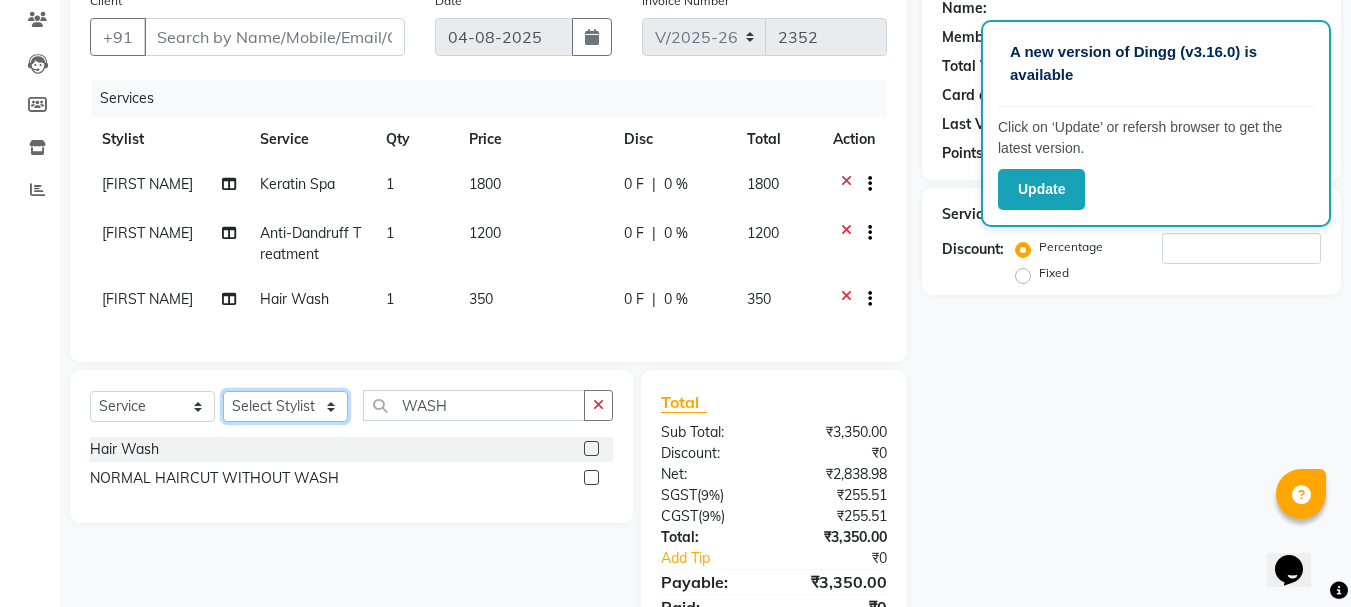 click on "Select Stylist AMRITHA DIVYA L	 Gita Mahali  Jibi P R Karina Darjee  KOTTARAKKARA ASHTAMUDI NISHA SAMUEL 	 Priya Chakraborty SARIGA R	 SHAHIDA SHAMINA MUHAMMED P R" 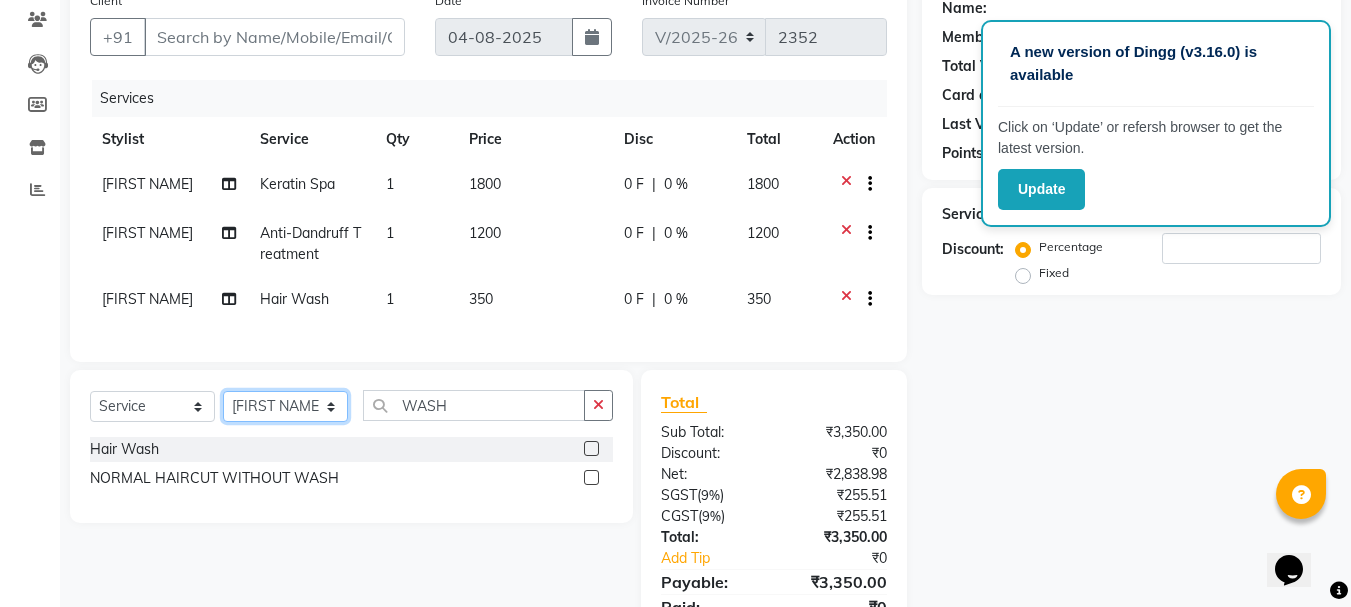click on "Select Stylist AMRITHA DIVYA L	 Gita Mahali  Jibi P R Karina Darjee  KOTTARAKKARA ASHTAMUDI NISHA SAMUEL 	 Priya Chakraborty SARIGA R	 SHAHIDA SHAMINA MUHAMMED P R" 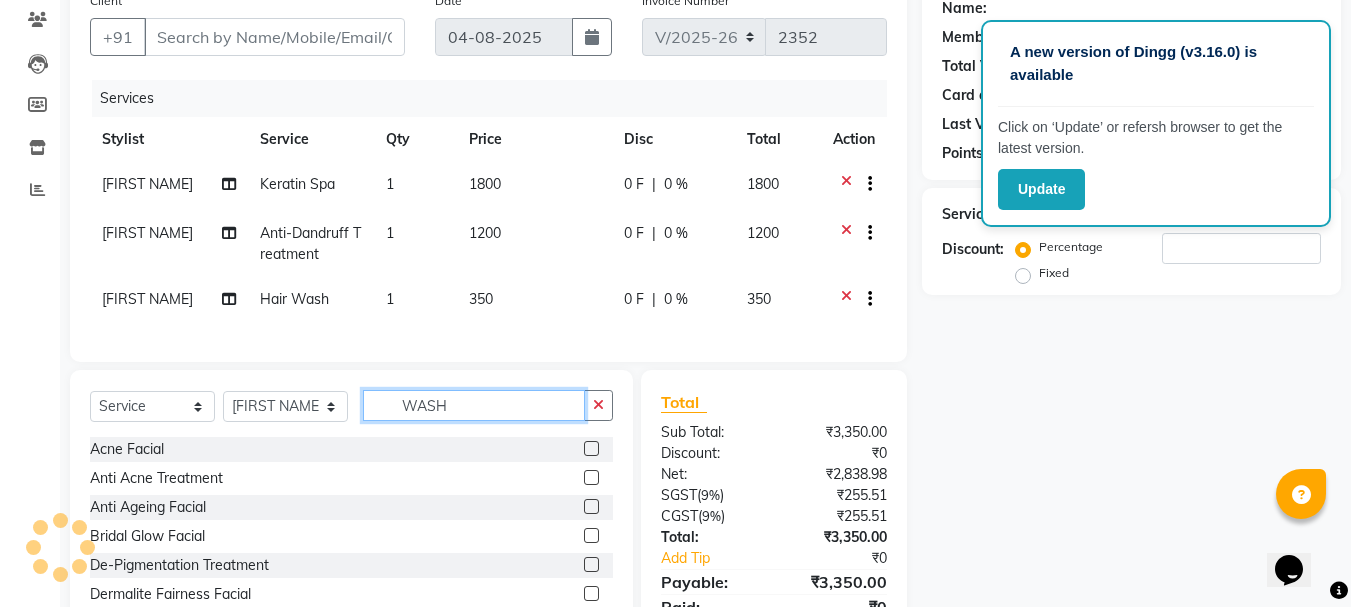 click on "WASH" 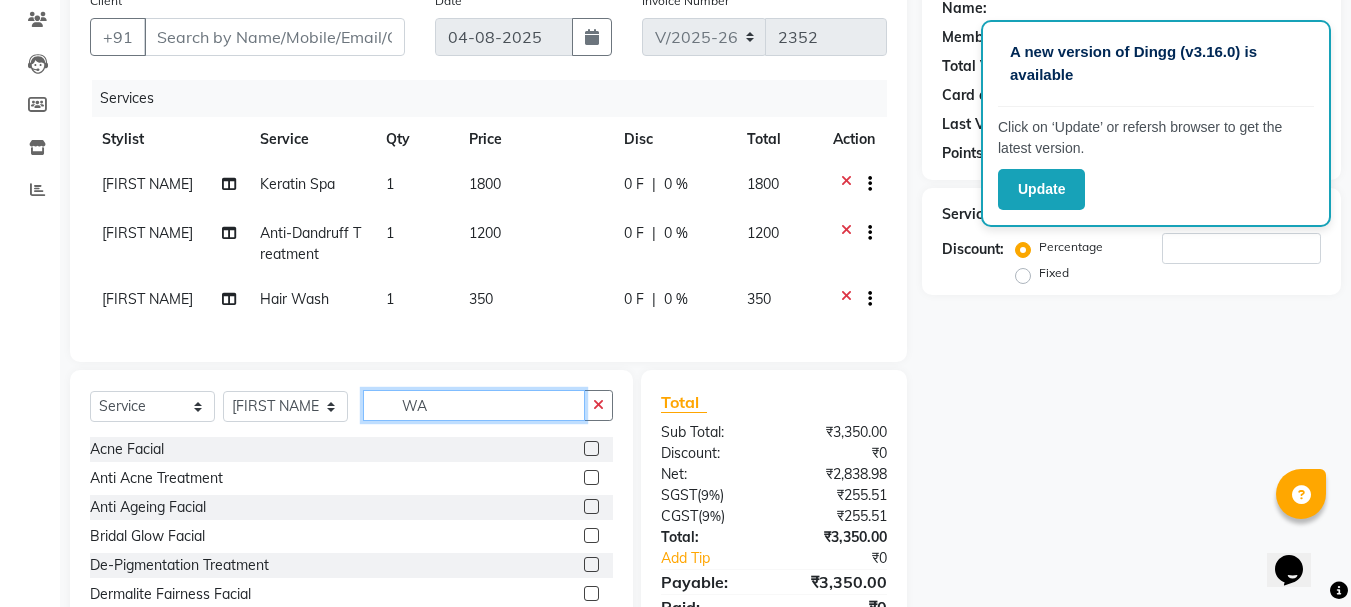 type on "W" 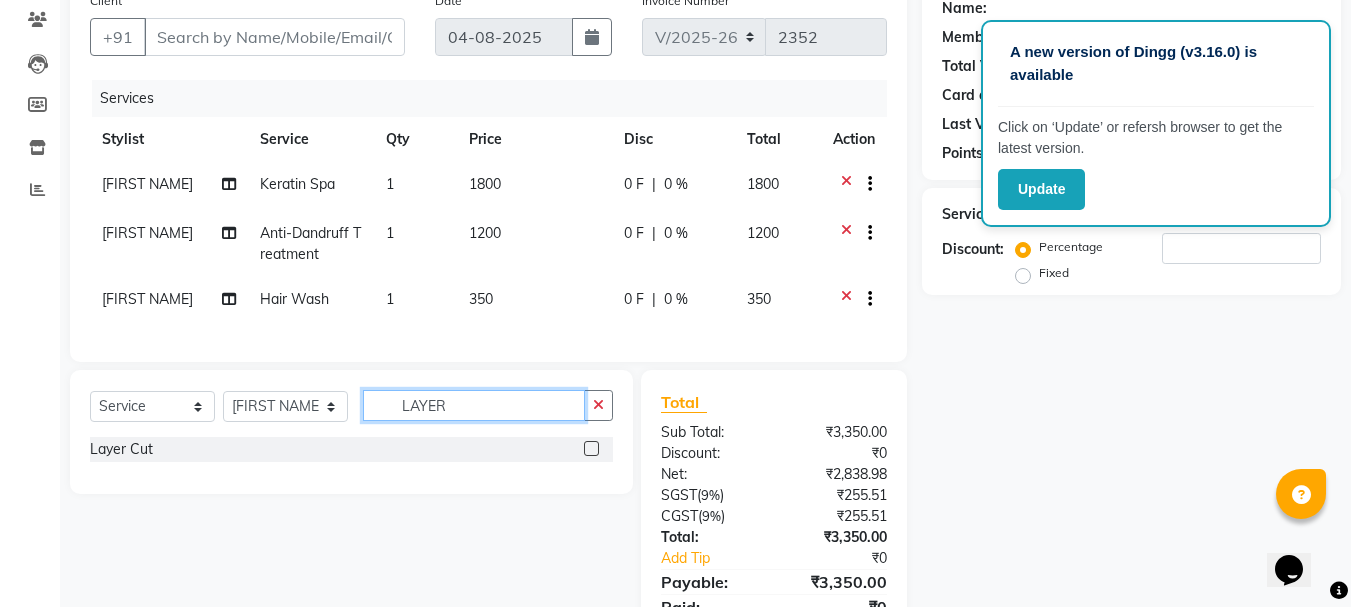 type on "LAYER" 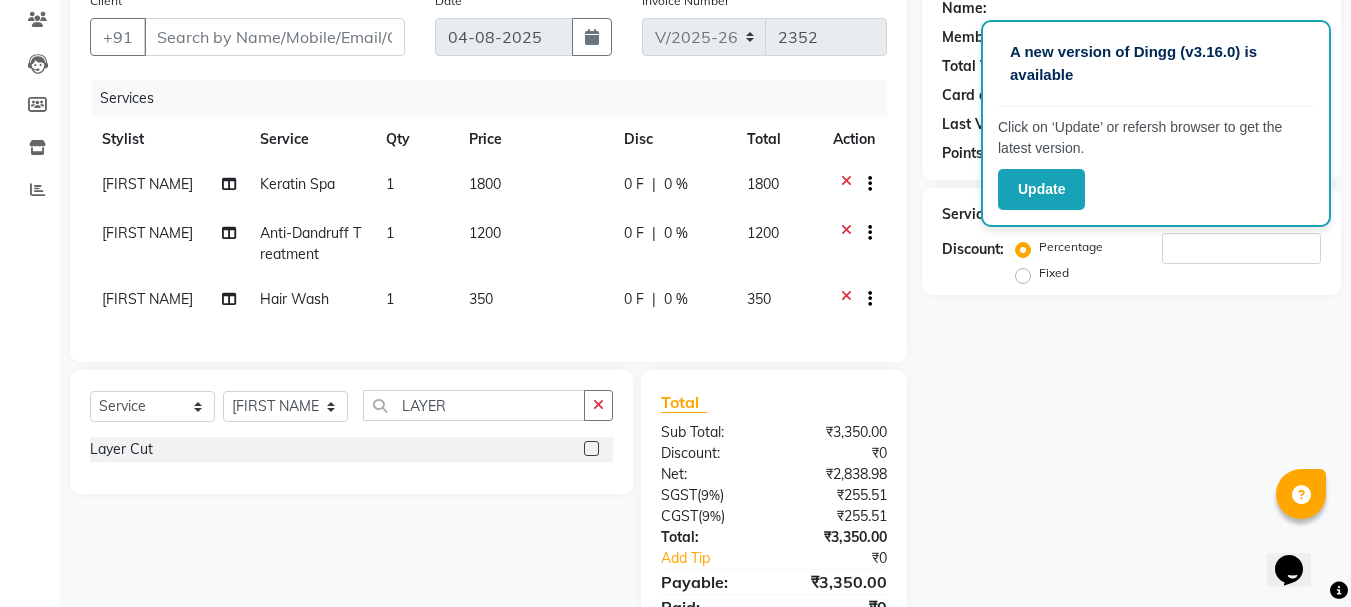 click 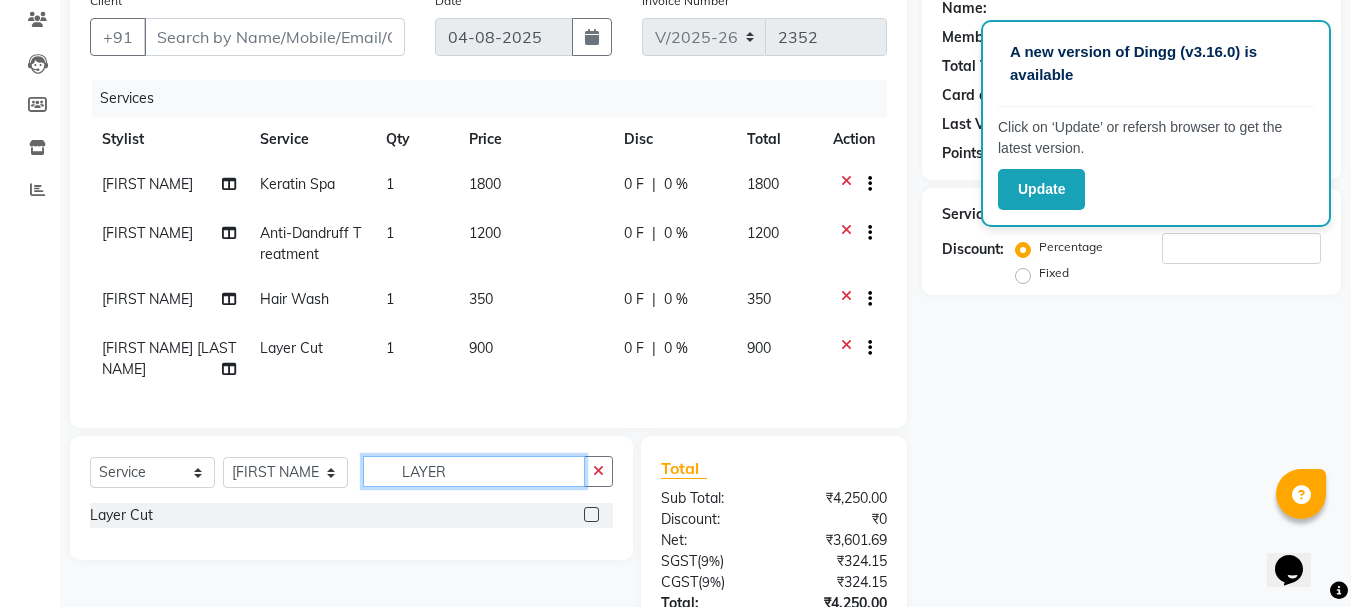 checkbox on "false" 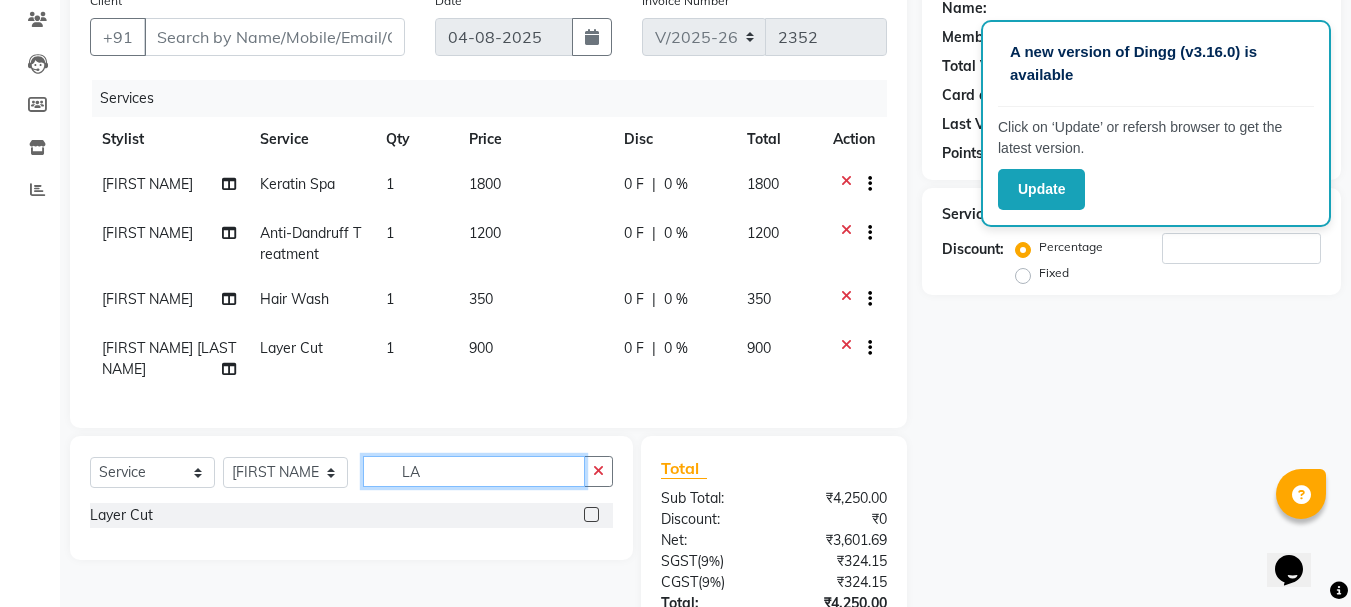 type on "L" 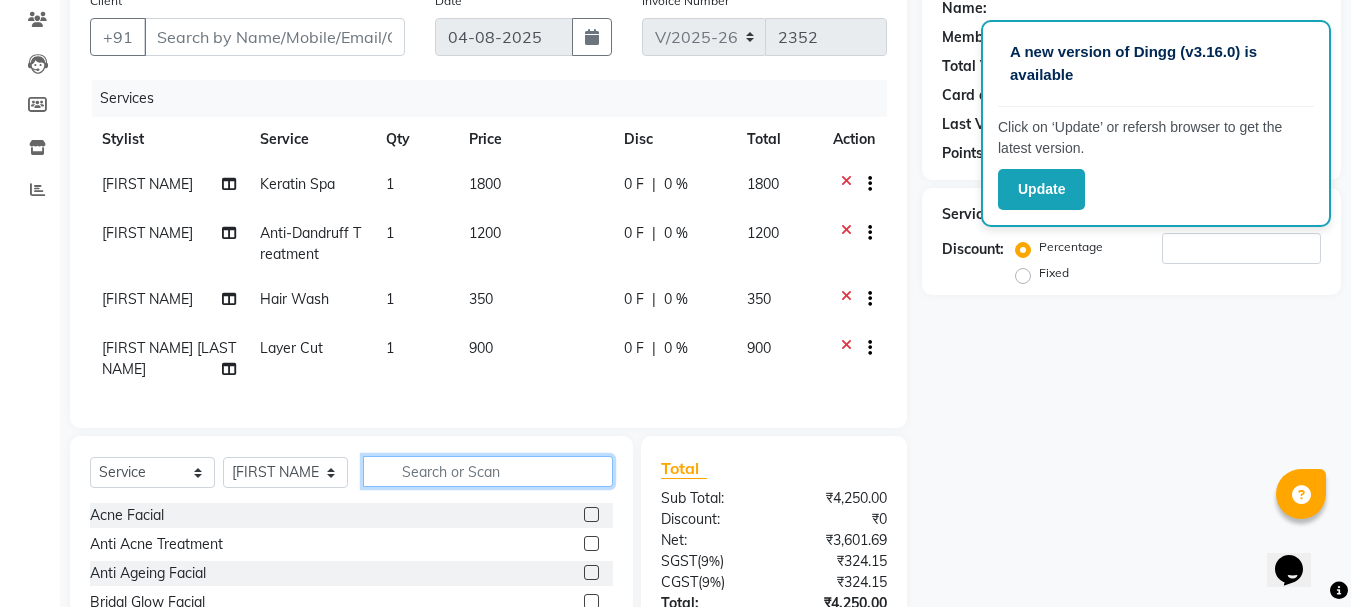 type 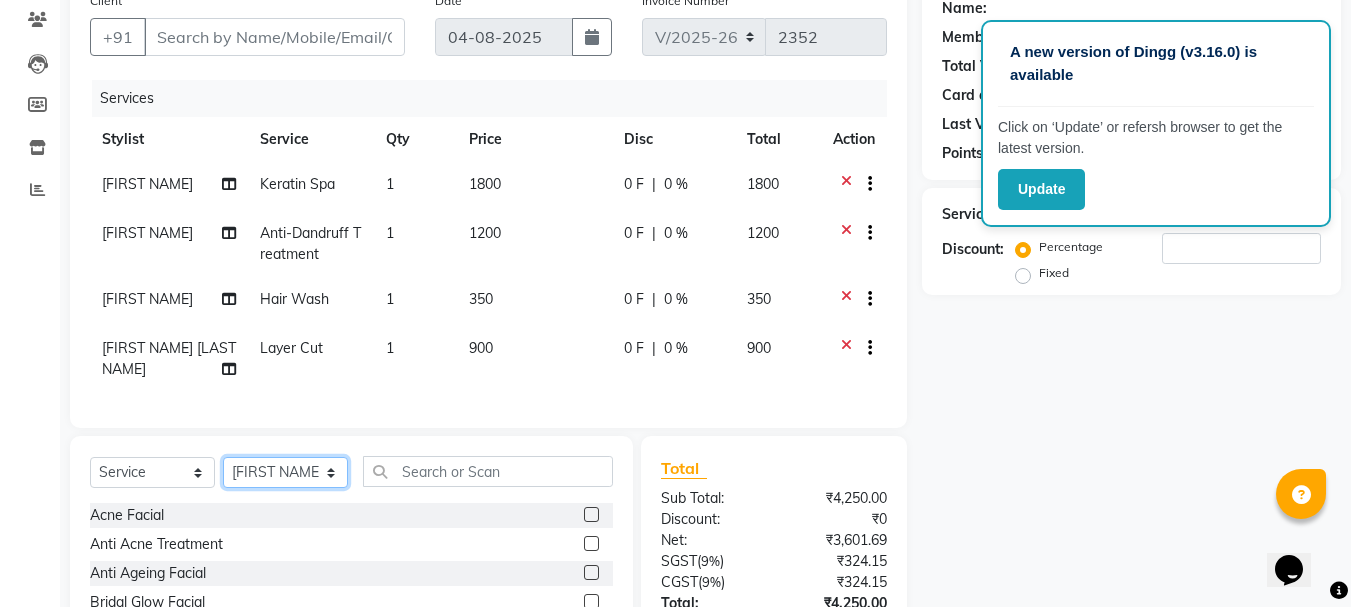 click on "Select Stylist AMRITHA DIVYA L	 Gita Mahali  Jibi P R Karina Darjee  KOTTARAKKARA ASHTAMUDI NISHA SAMUEL 	 Priya Chakraborty SARIGA R	 SHAHIDA SHAMINA MUHAMMED P R" 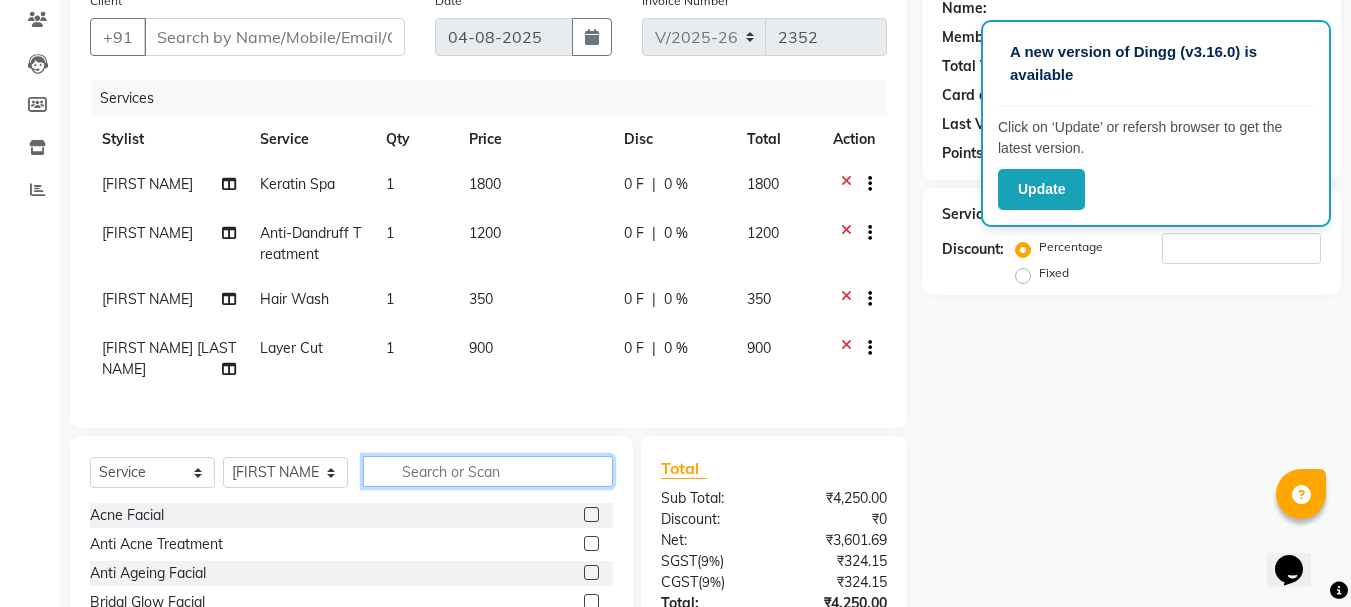click 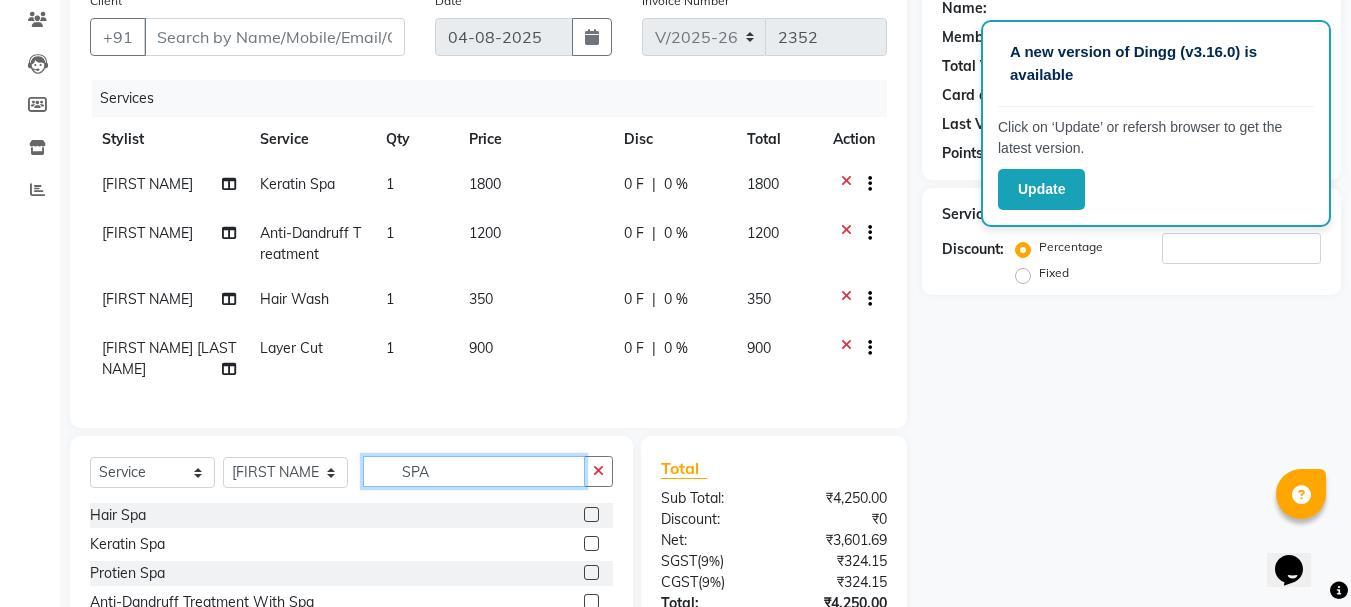 type on "SPA" 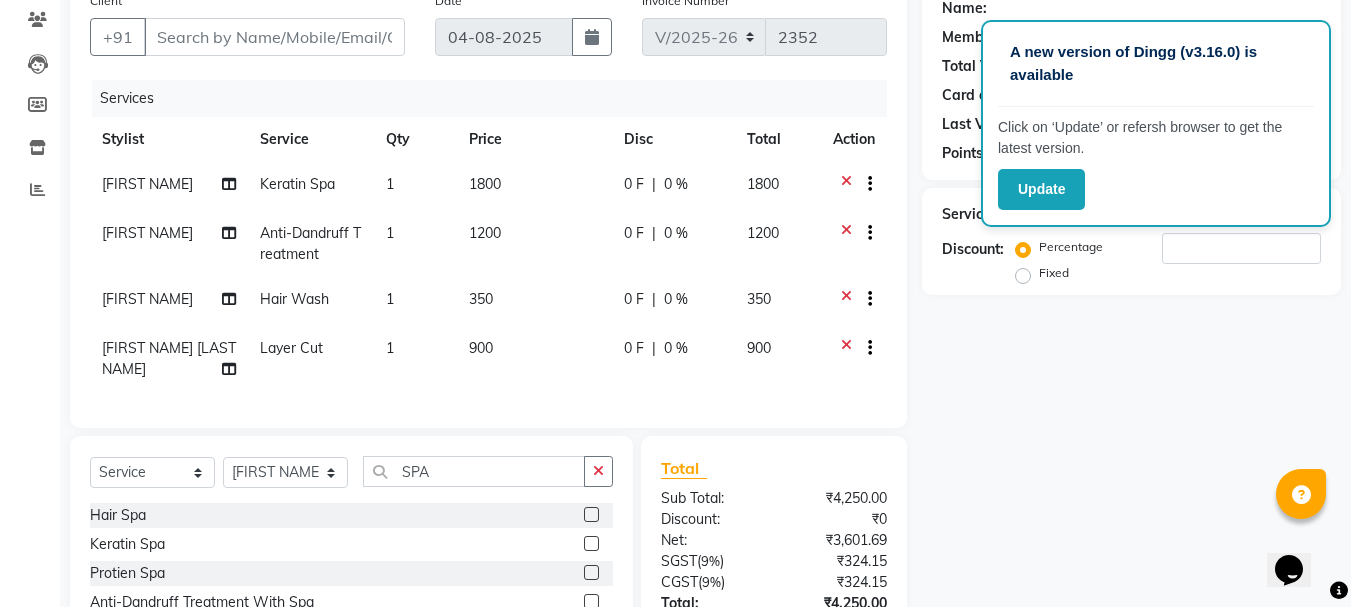 click 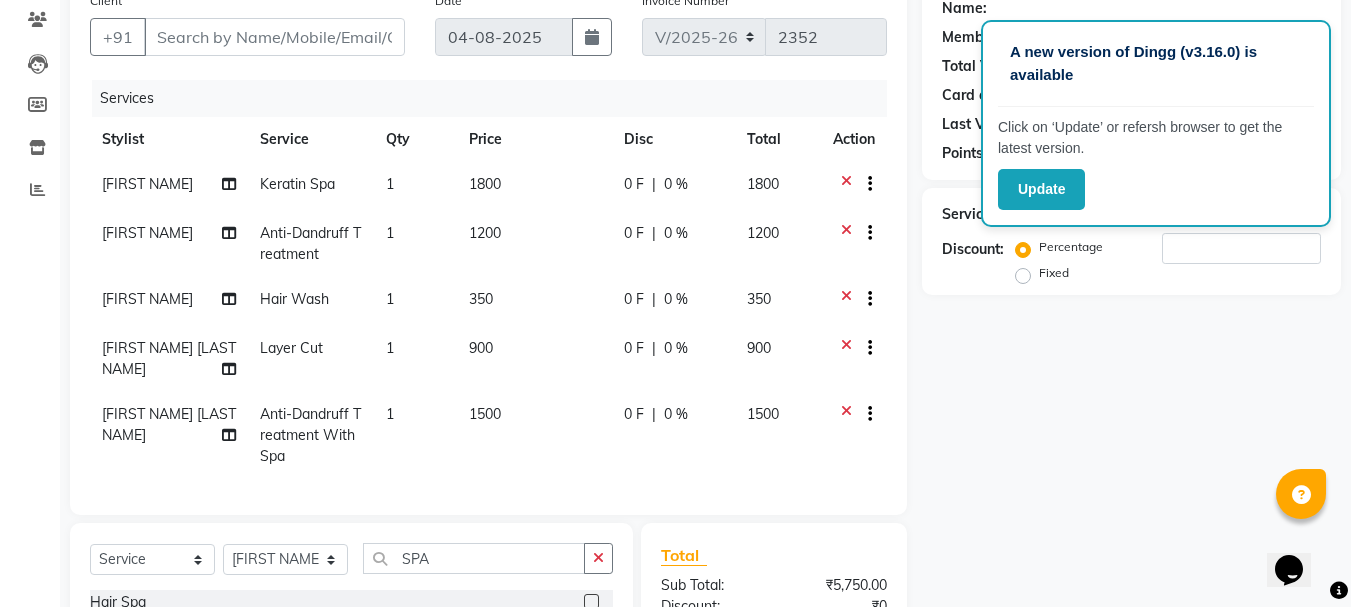 checkbox on "false" 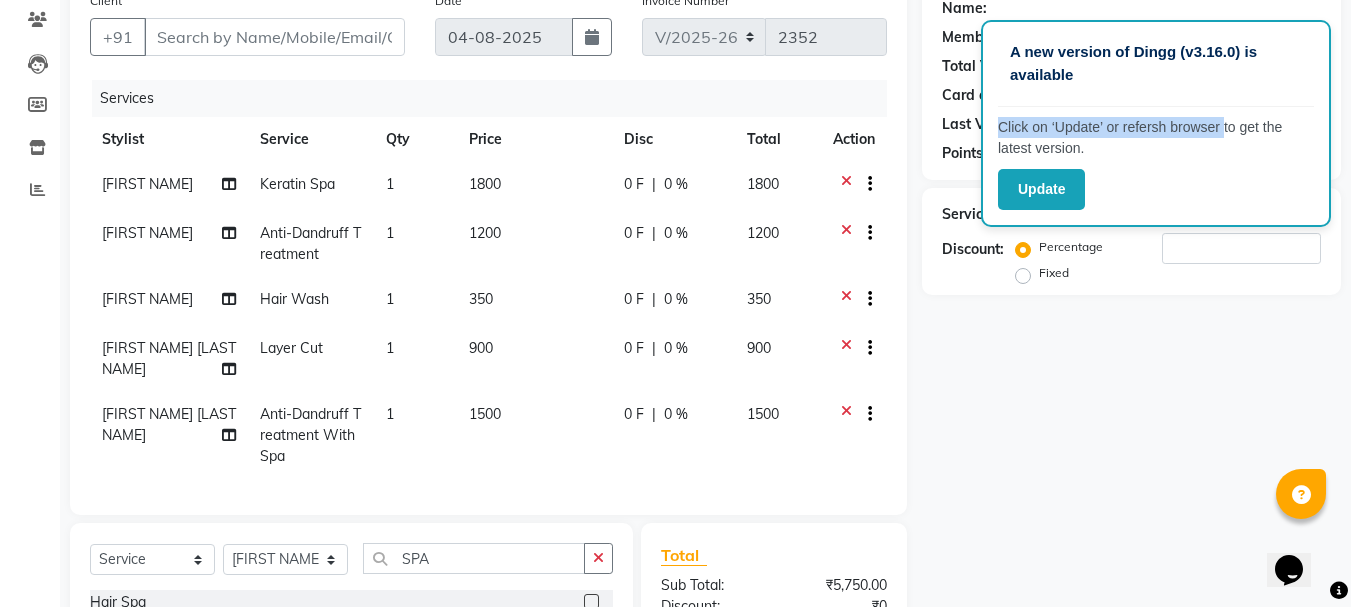 drag, startPoint x: 1304, startPoint y: 84, endPoint x: 1221, endPoint y: 117, distance: 89.31965 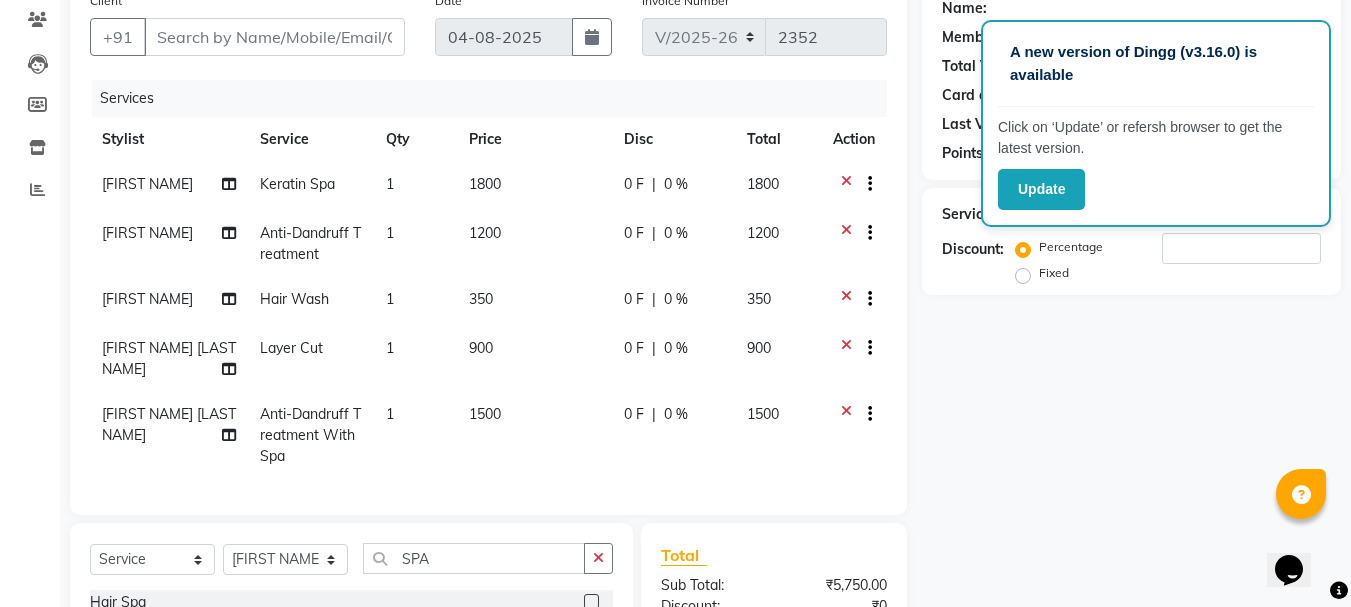 click on "Name: Membership: Total Visits: Card on file: Last Visit:  Points:  Service Total:  ₹5,750.00  Discount:  Percentage   Fixed" 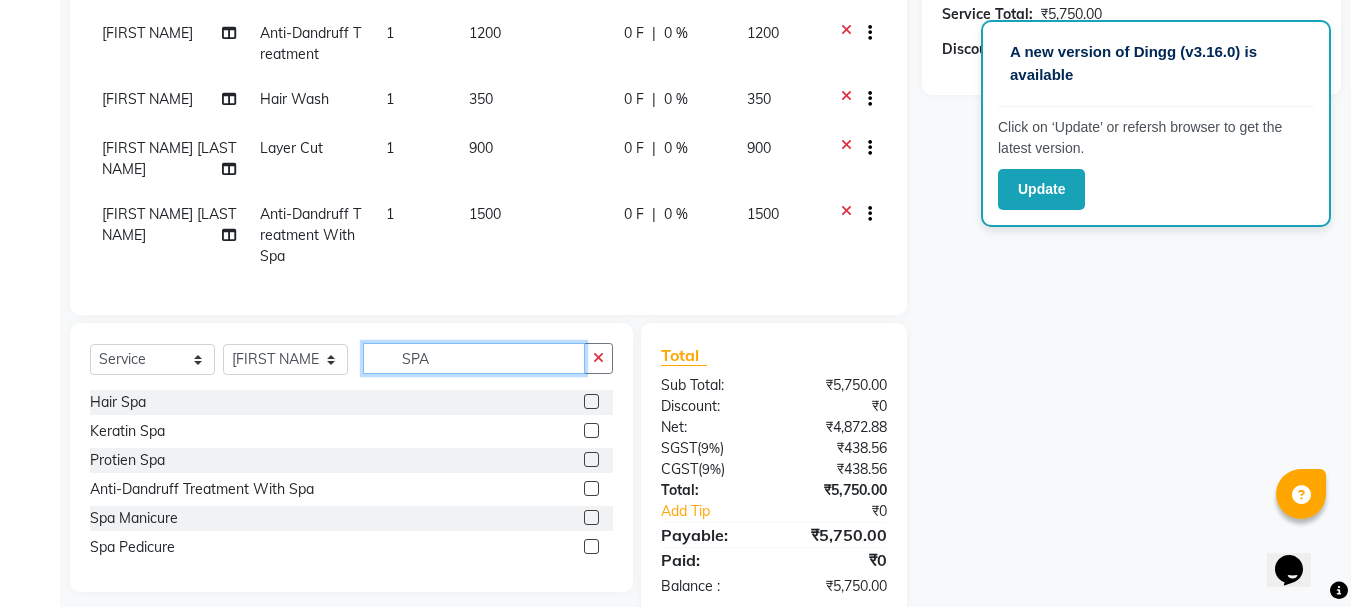 click on "SPA" 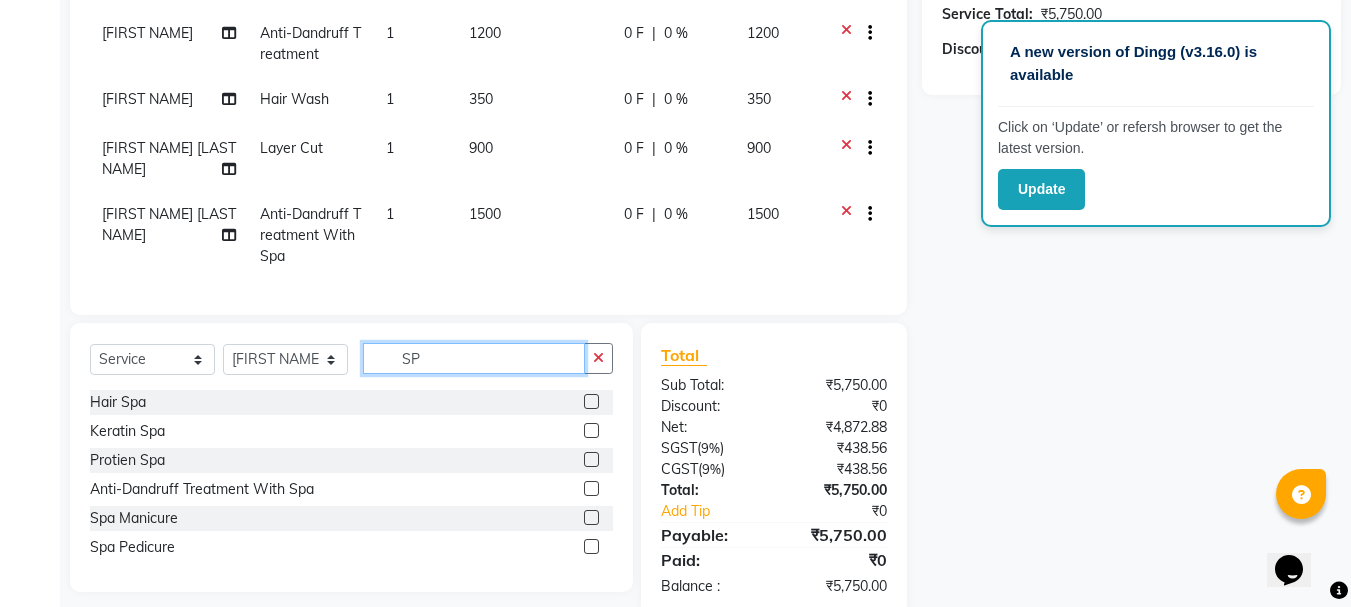 type on "S" 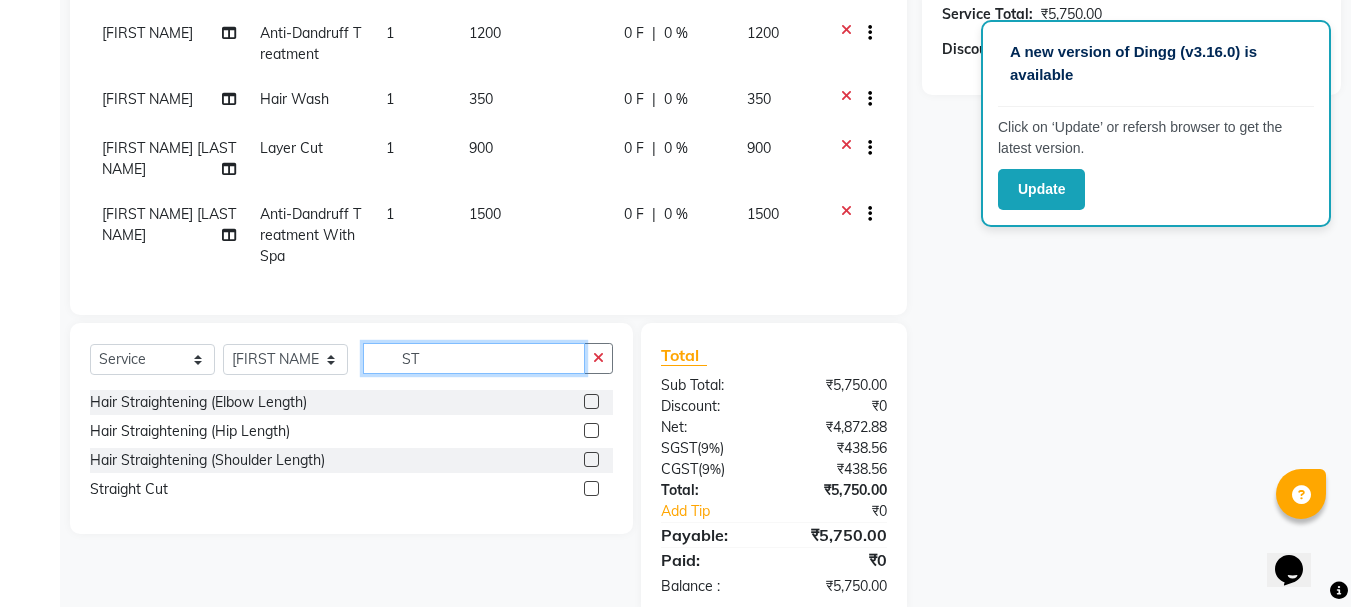 type on "S" 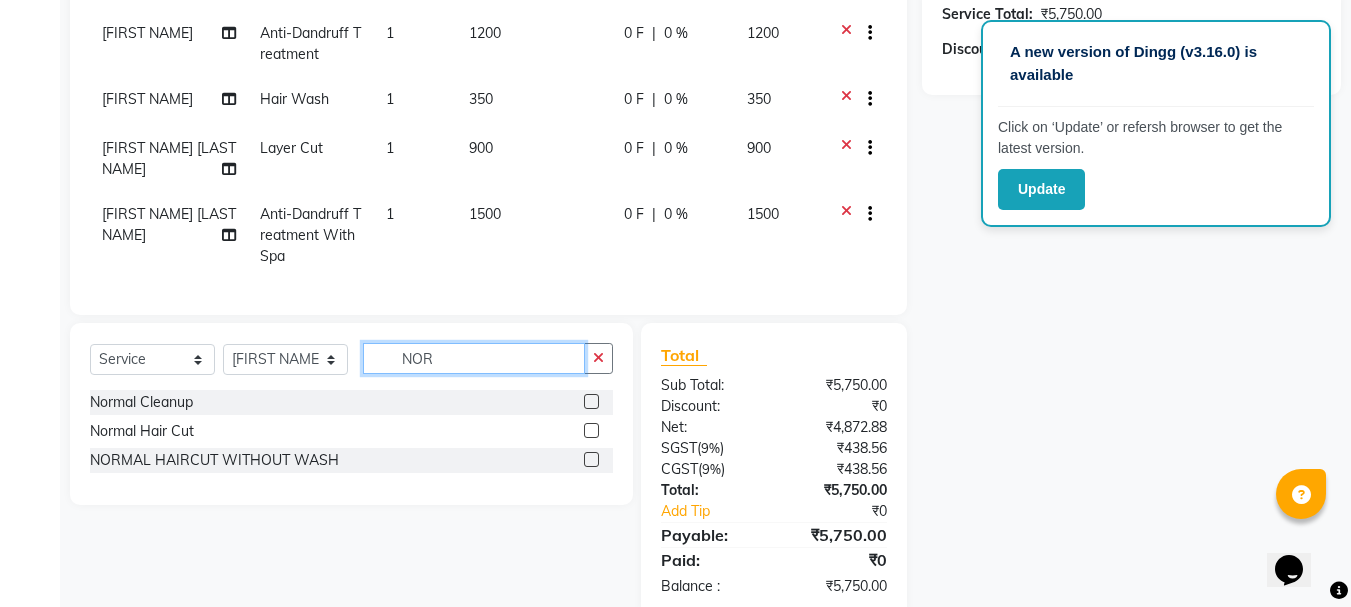 type on "NOR" 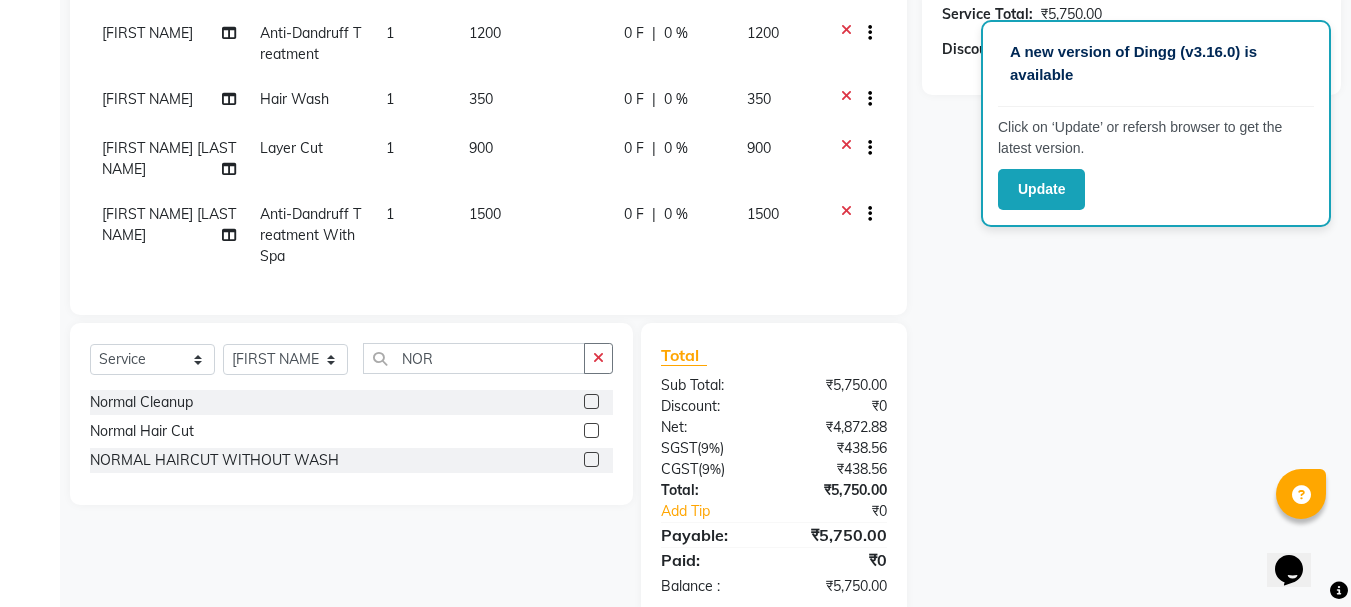 click 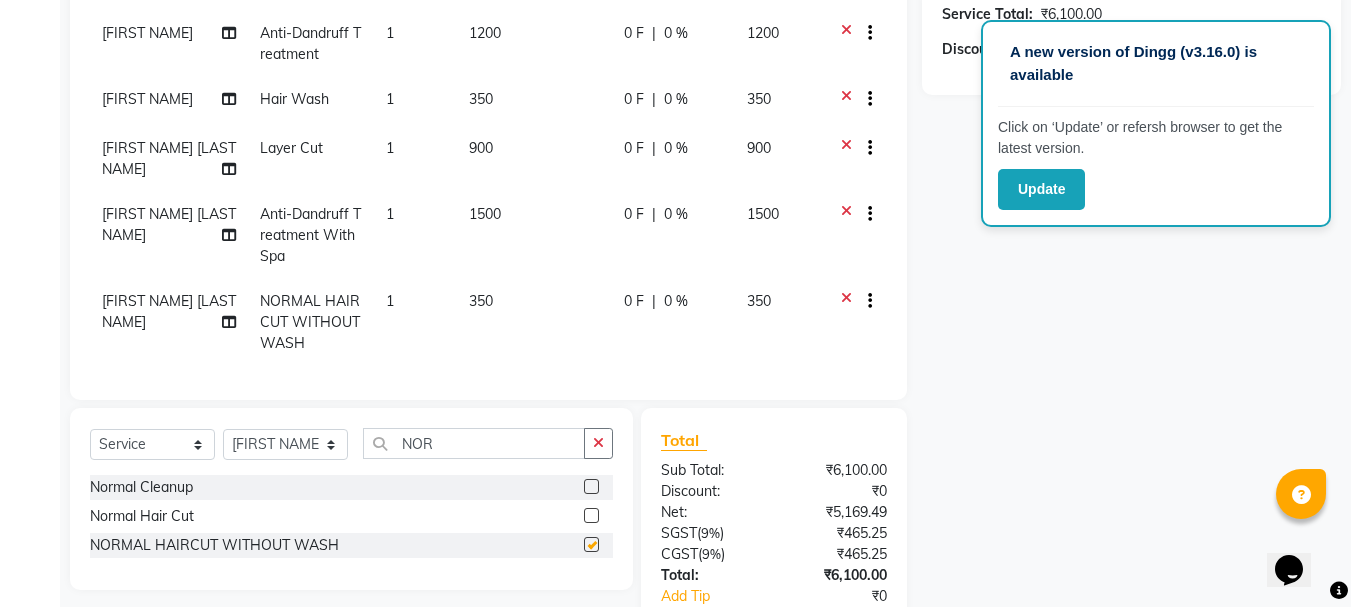 checkbox on "false" 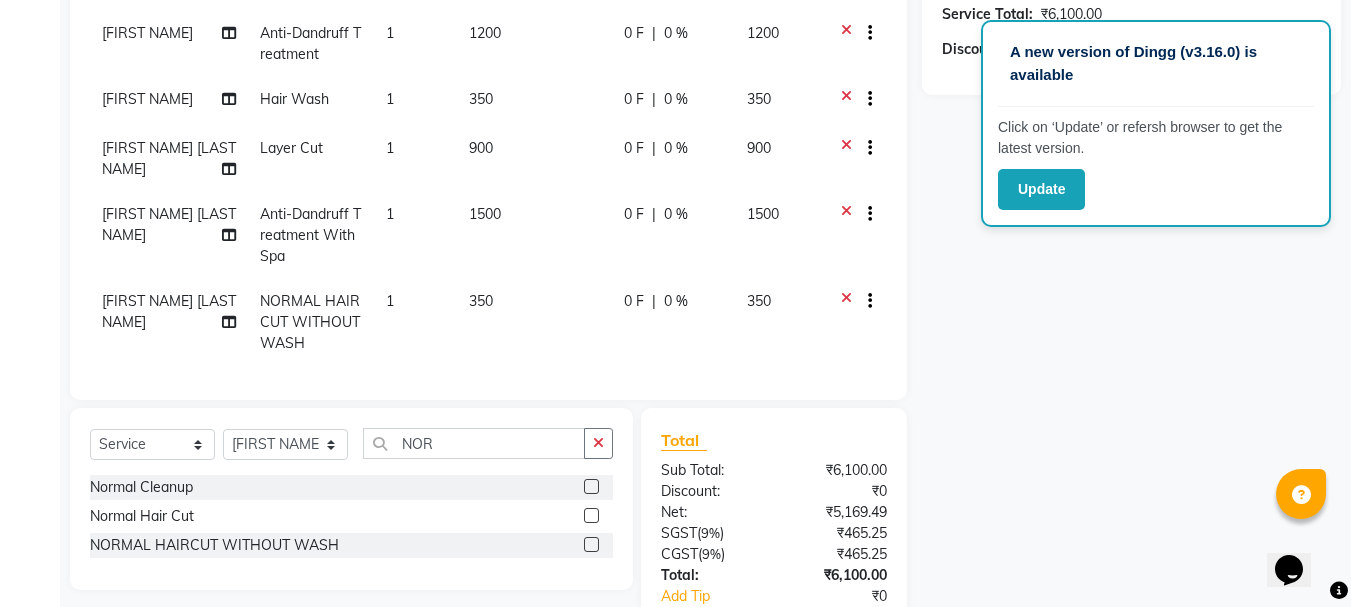 scroll, scrollTop: 68, scrollLeft: 0, axis: vertical 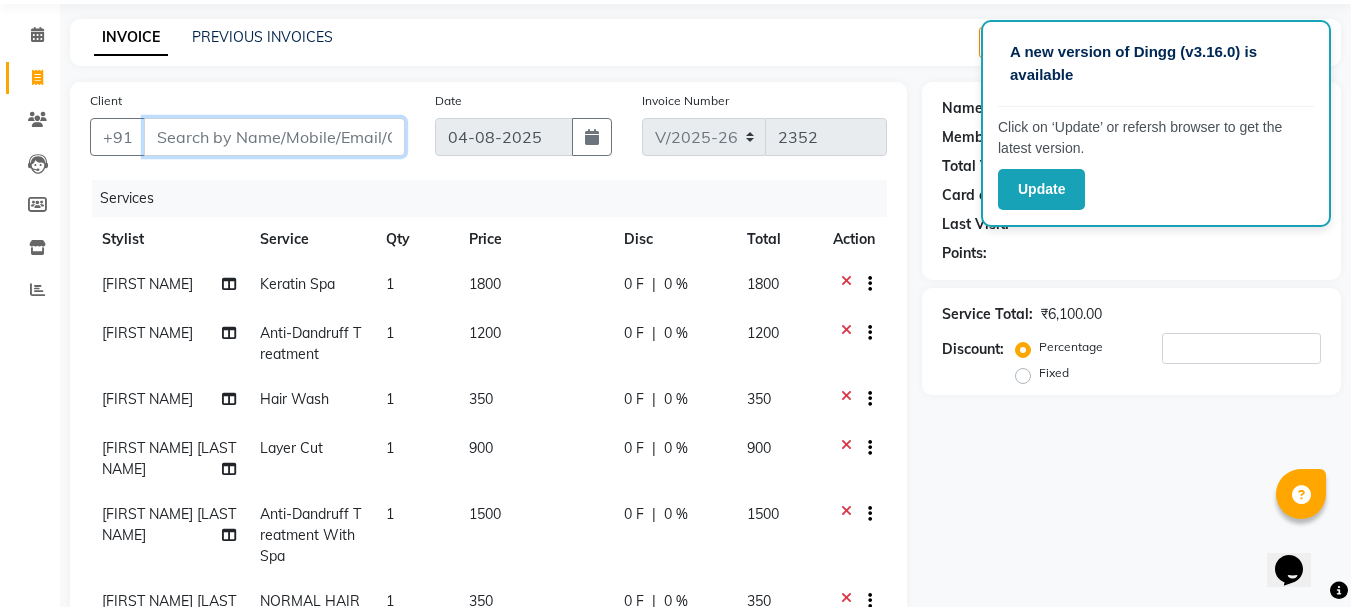 click on "Client" at bounding box center [274, 137] 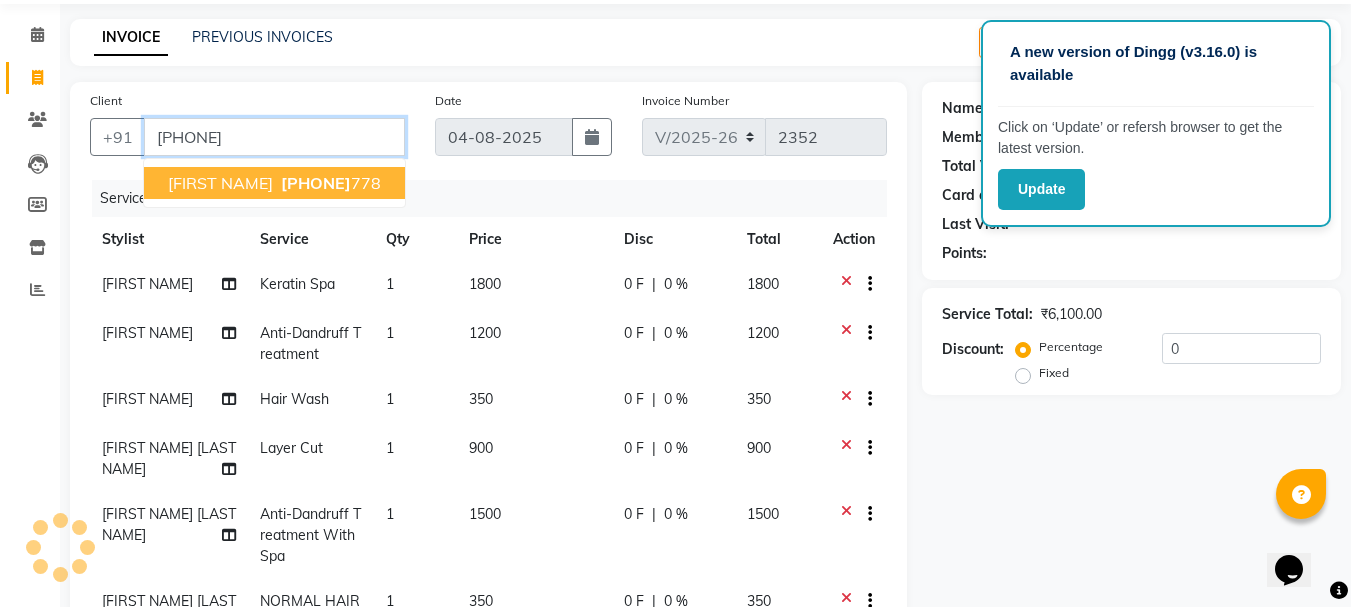 type on "8590279778" 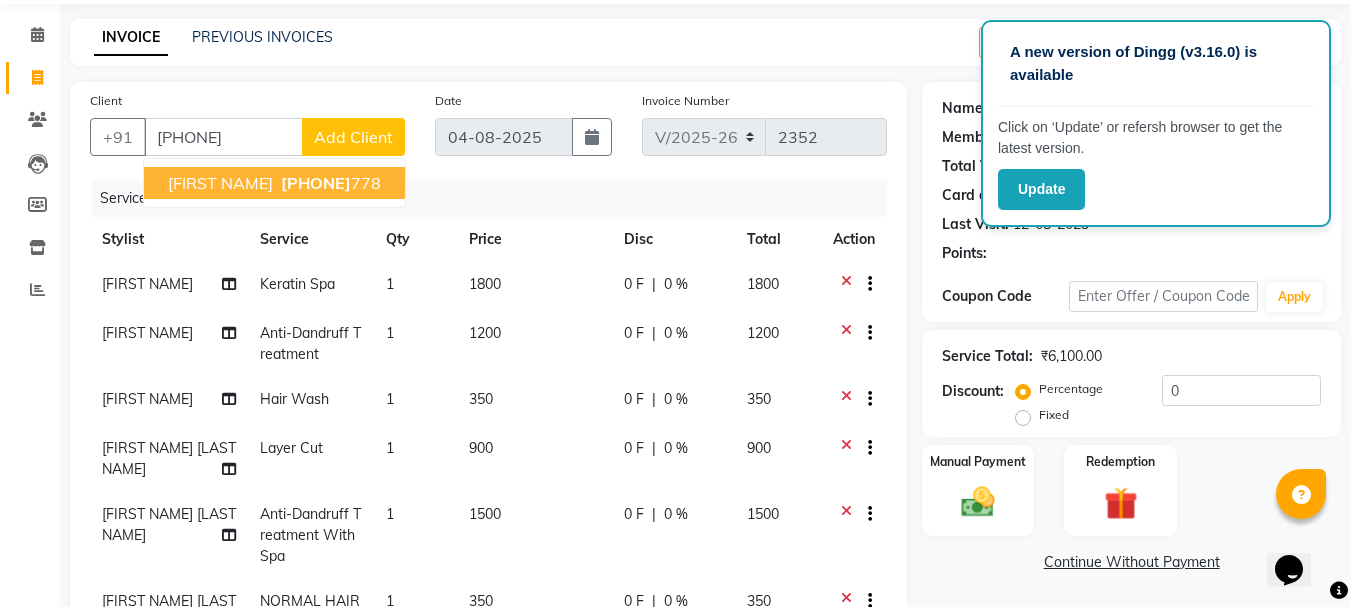 click on "Kesia   8590279 778" at bounding box center [274, 183] 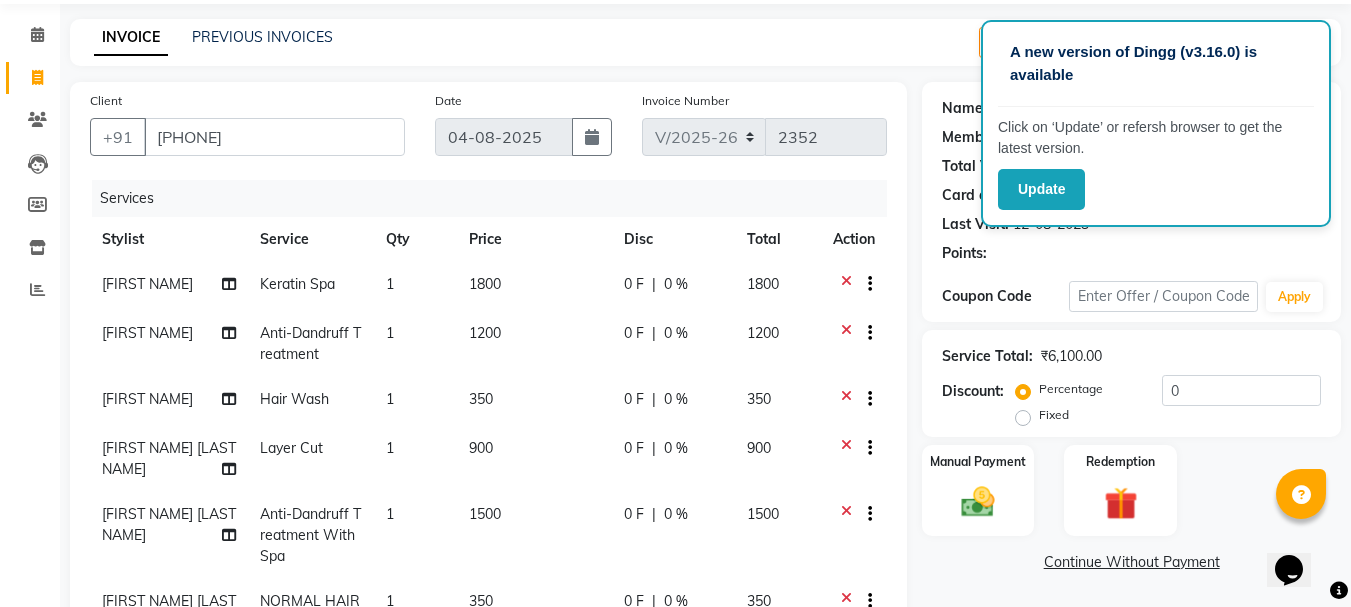 scroll, scrollTop: 168, scrollLeft: 0, axis: vertical 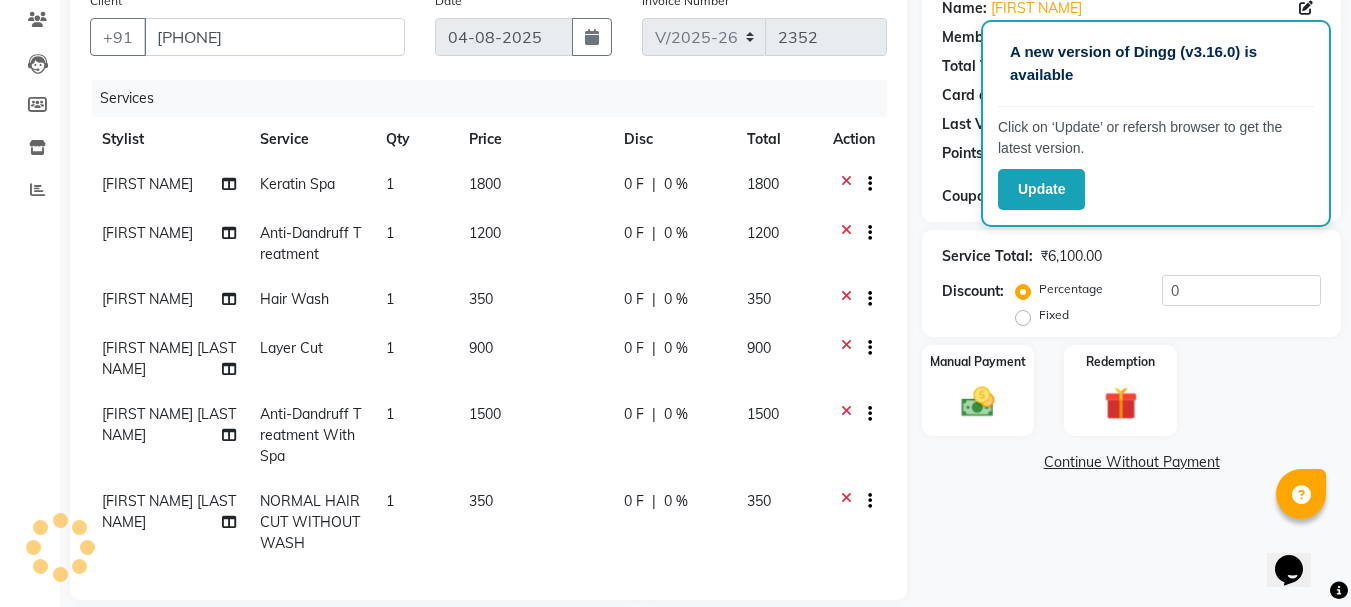 drag, startPoint x: 991, startPoint y: 545, endPoint x: 1035, endPoint y: 422, distance: 130.63307 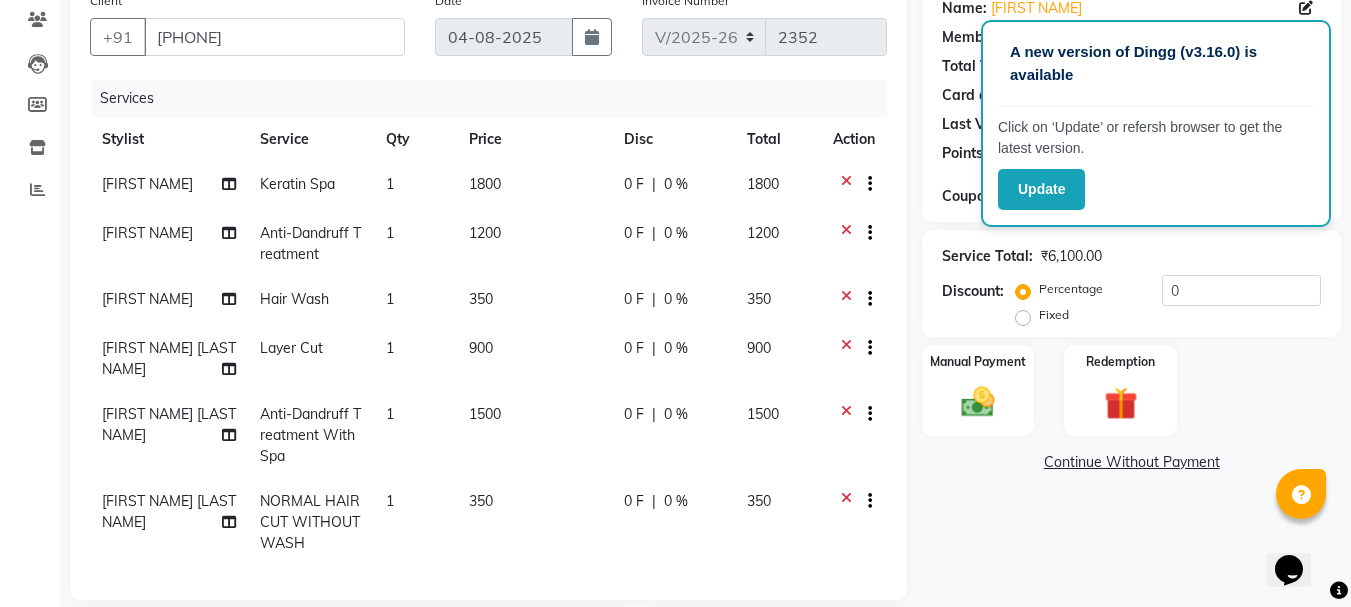 click on "Fixed" 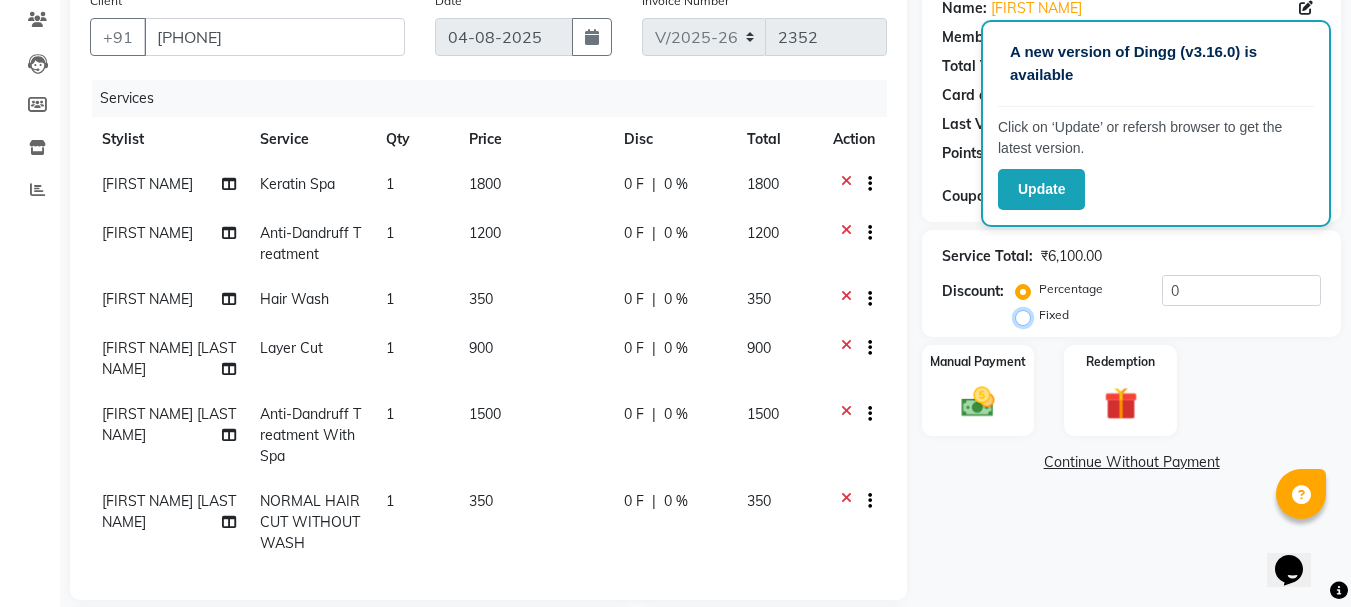 click on "Fixed" at bounding box center (1027, 315) 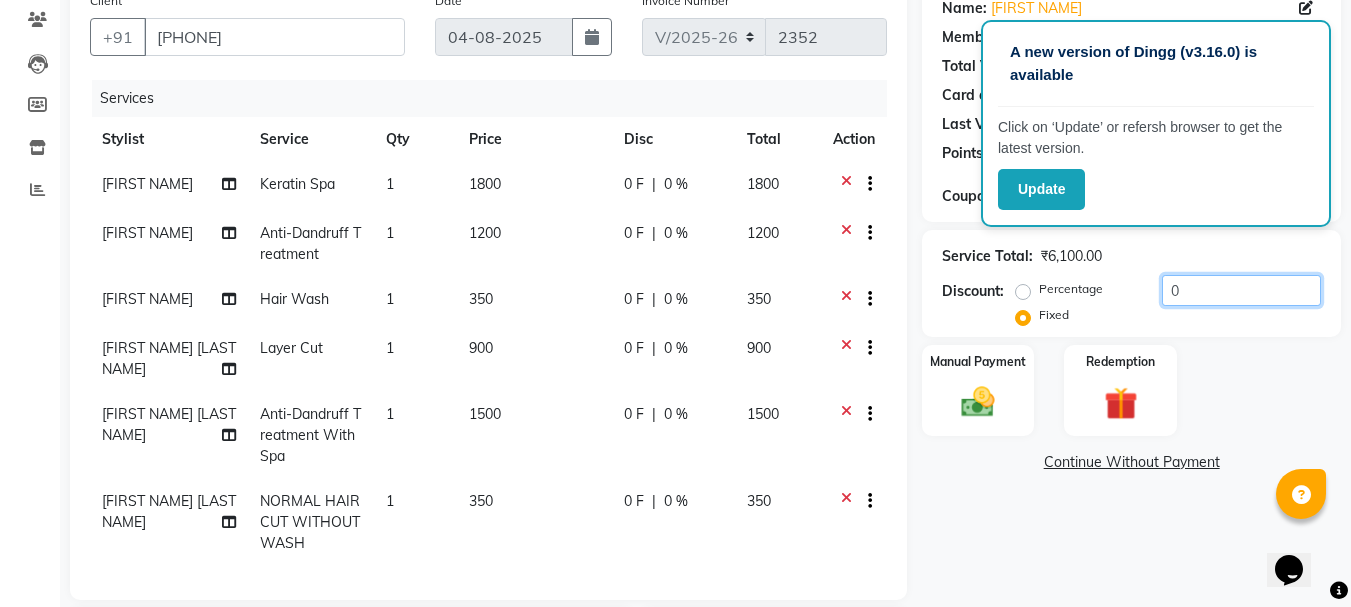 click on "0" 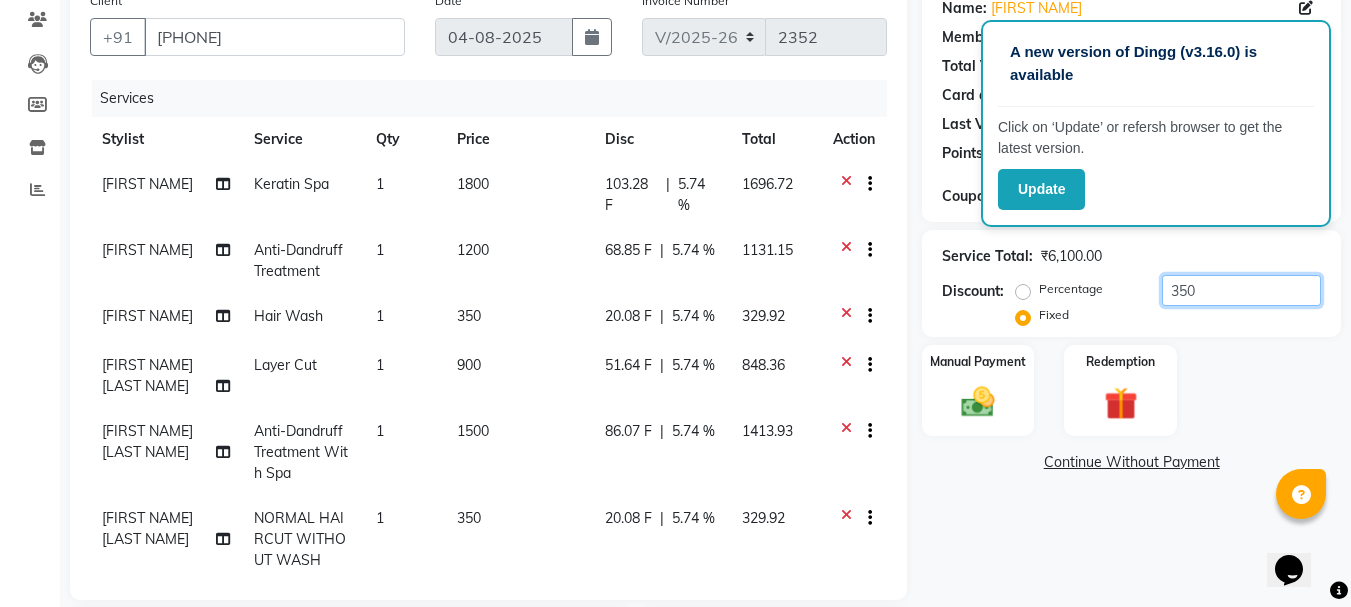 type on "350" 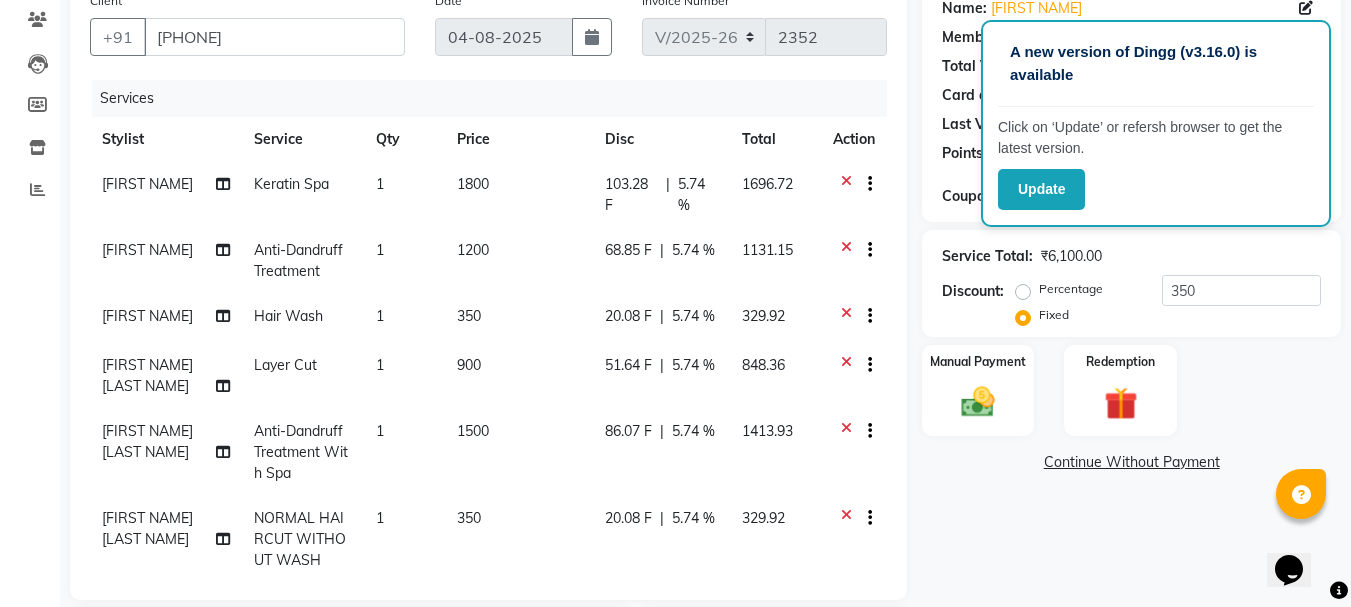 click on "Name: Kesia  Membership:  No Active Membership  Total Visits:  1 Card on file:  0 Last Visit:   12-08-2023 Points:  Coupon Code Apply Service Total:  ₹6,100.00  Discount:  Percentage   Fixed  350 Manual Payment Redemption  Continue Without Payment" 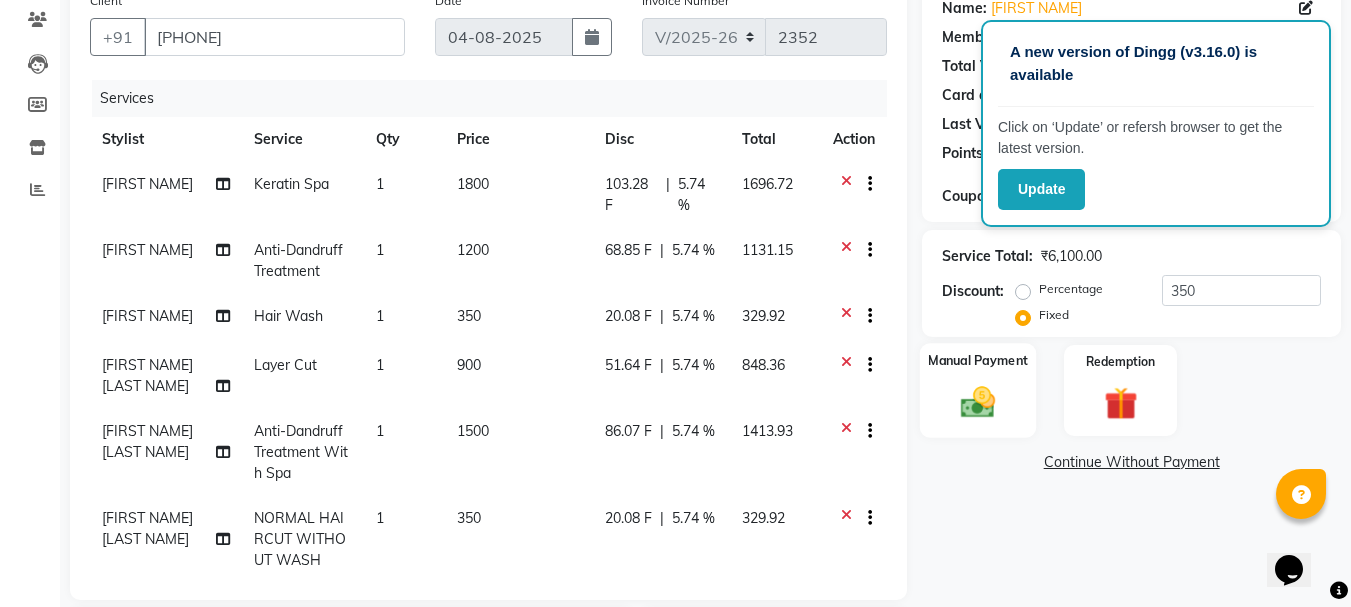 scroll, scrollTop: 268, scrollLeft: 0, axis: vertical 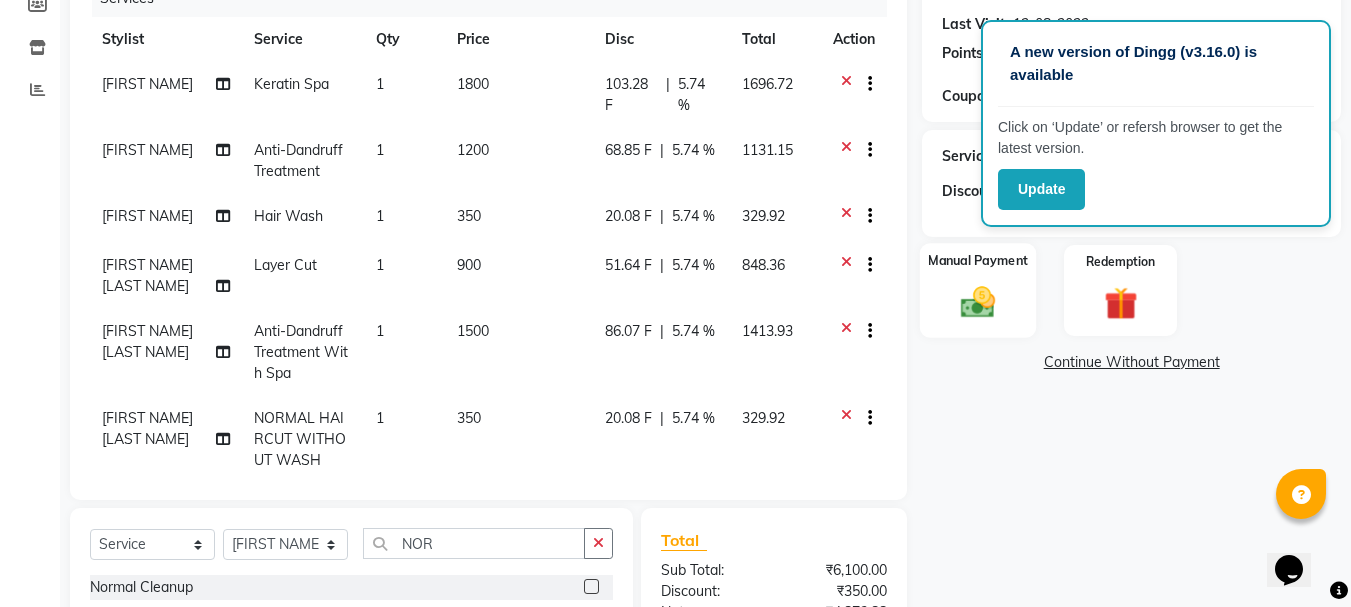 click 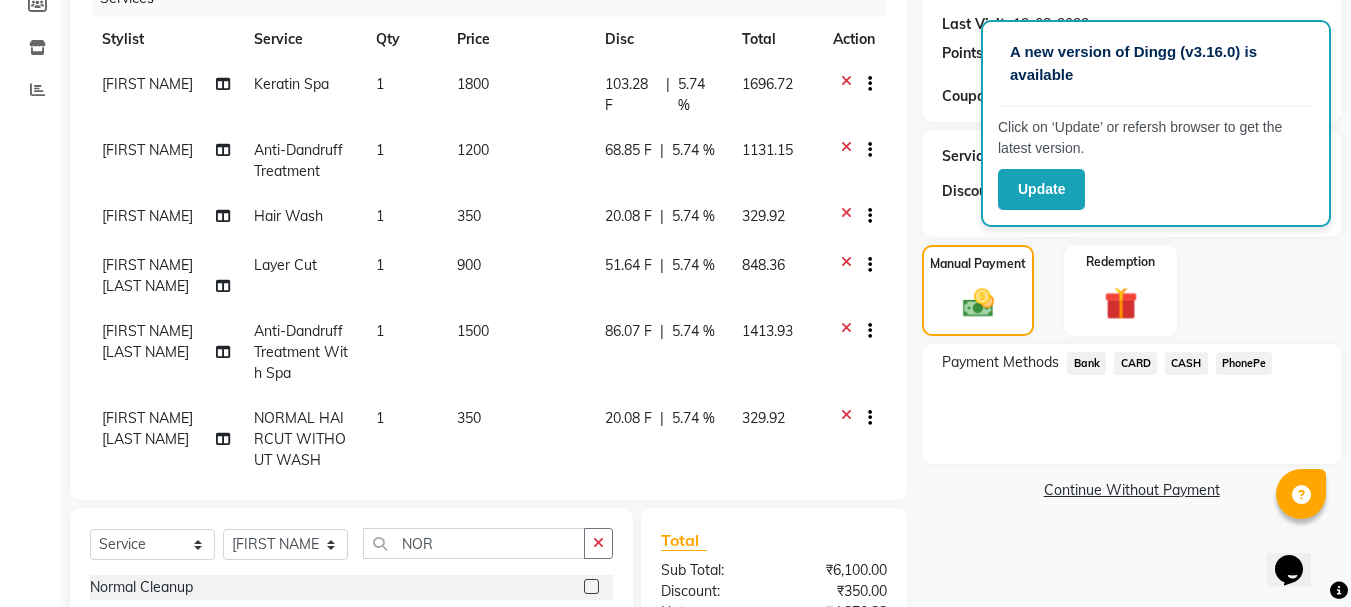 click on "PhonePe" 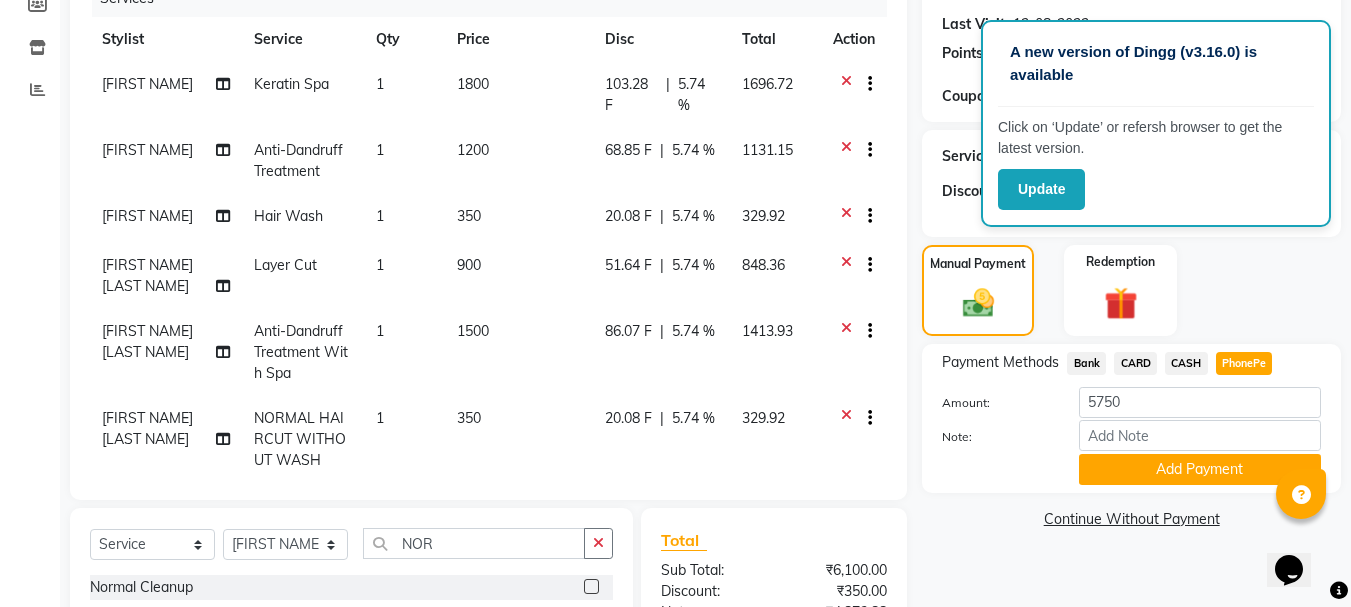 scroll, scrollTop: 493, scrollLeft: 0, axis: vertical 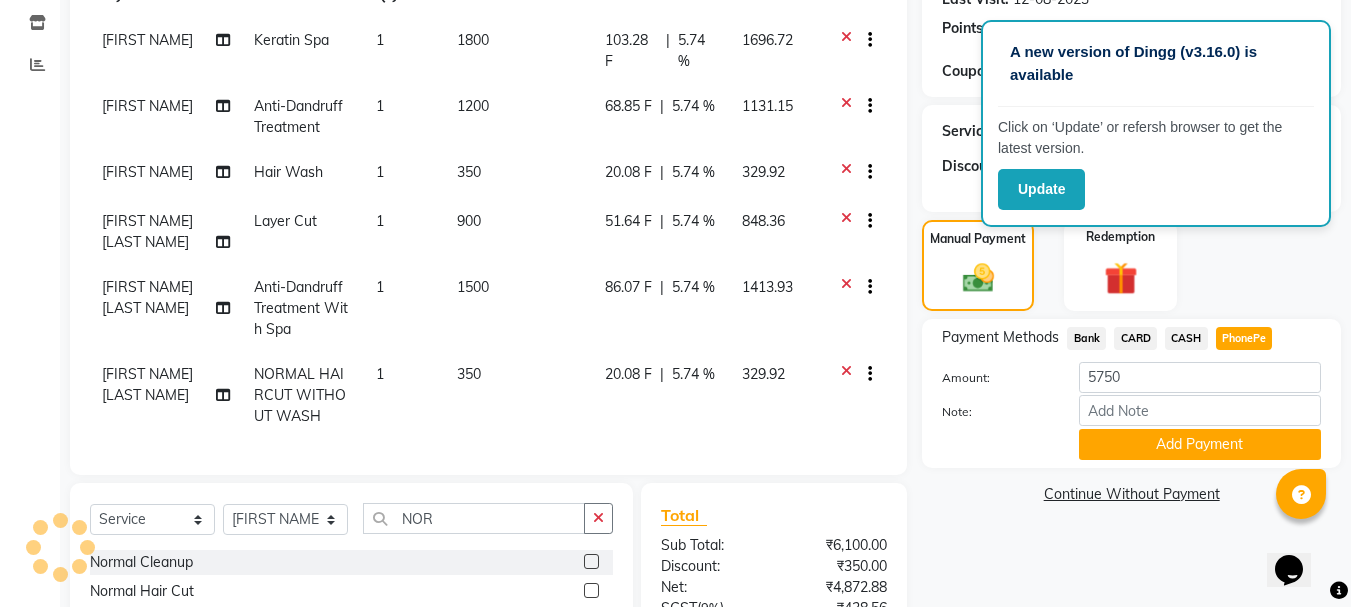 click on "CASH" 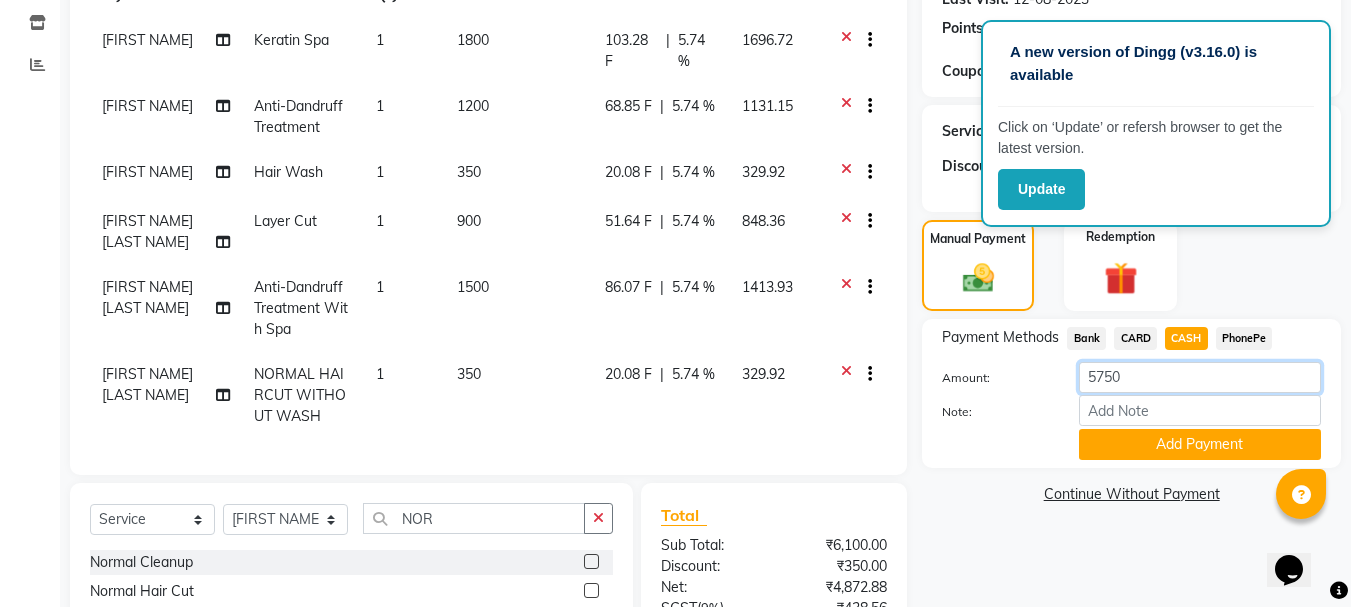 click on "5750" 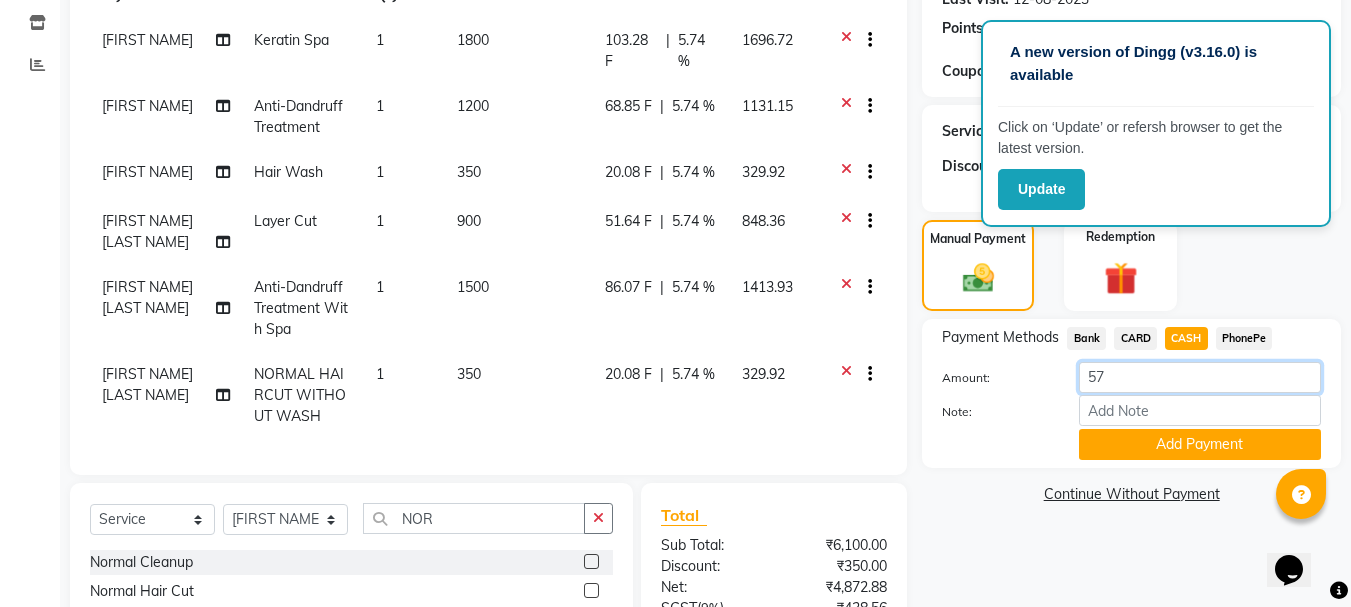 type on "5" 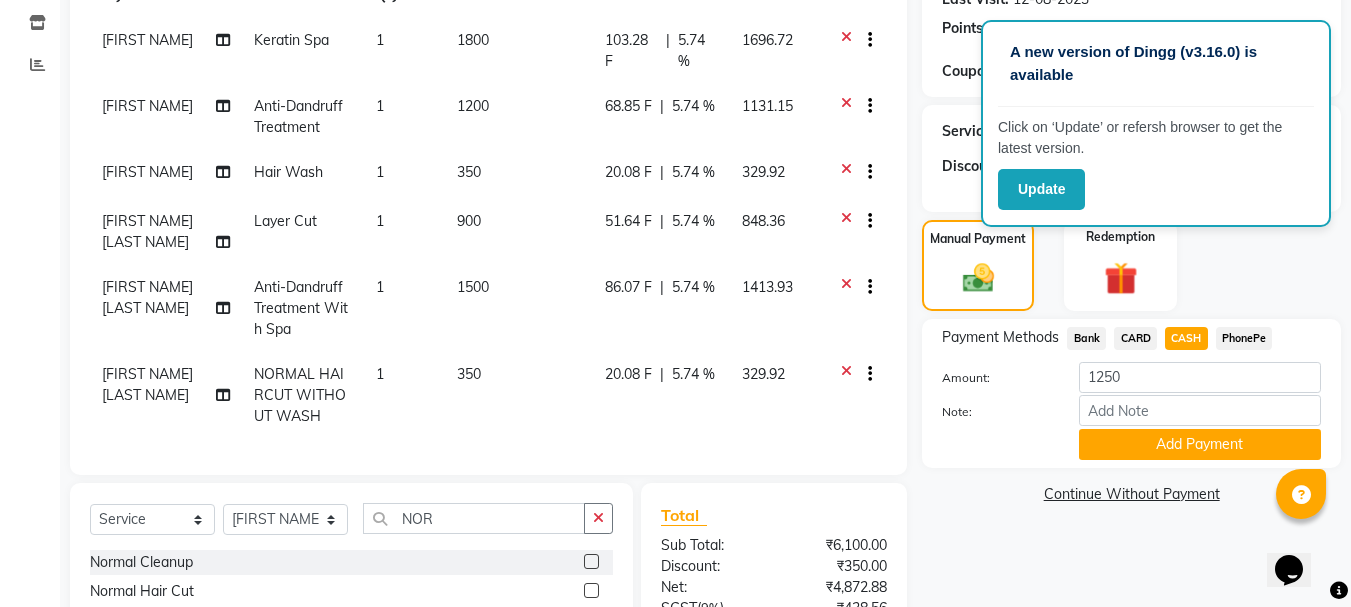 click on "PhonePe" 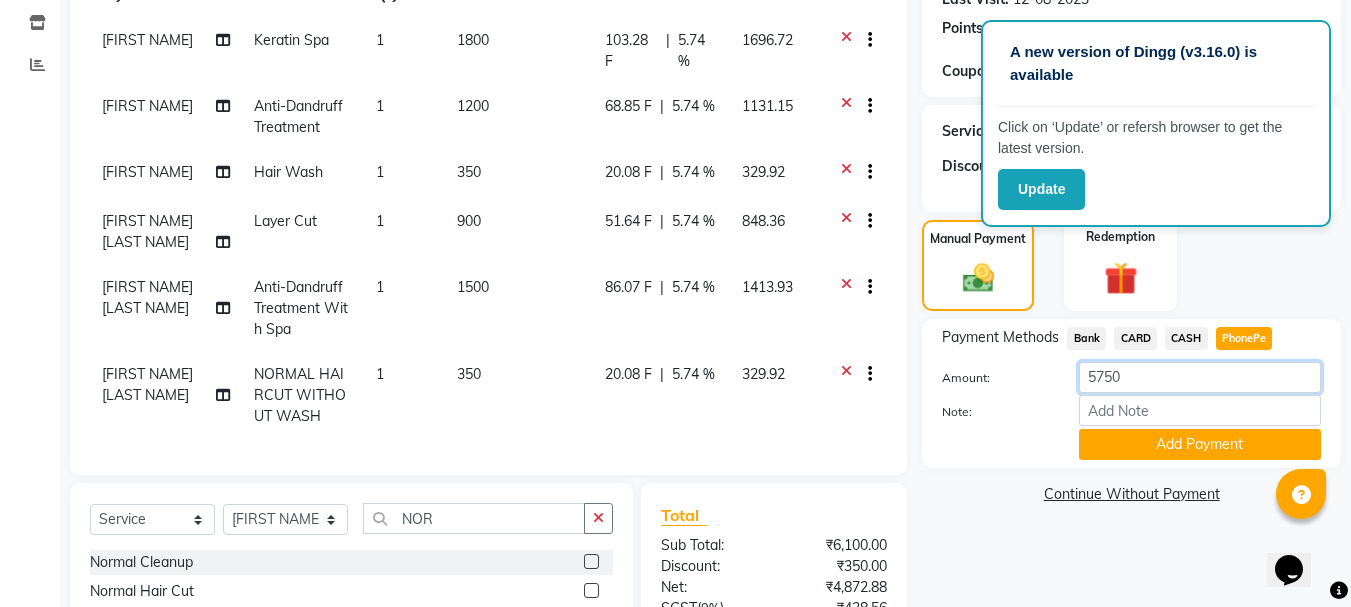 click on "5750" 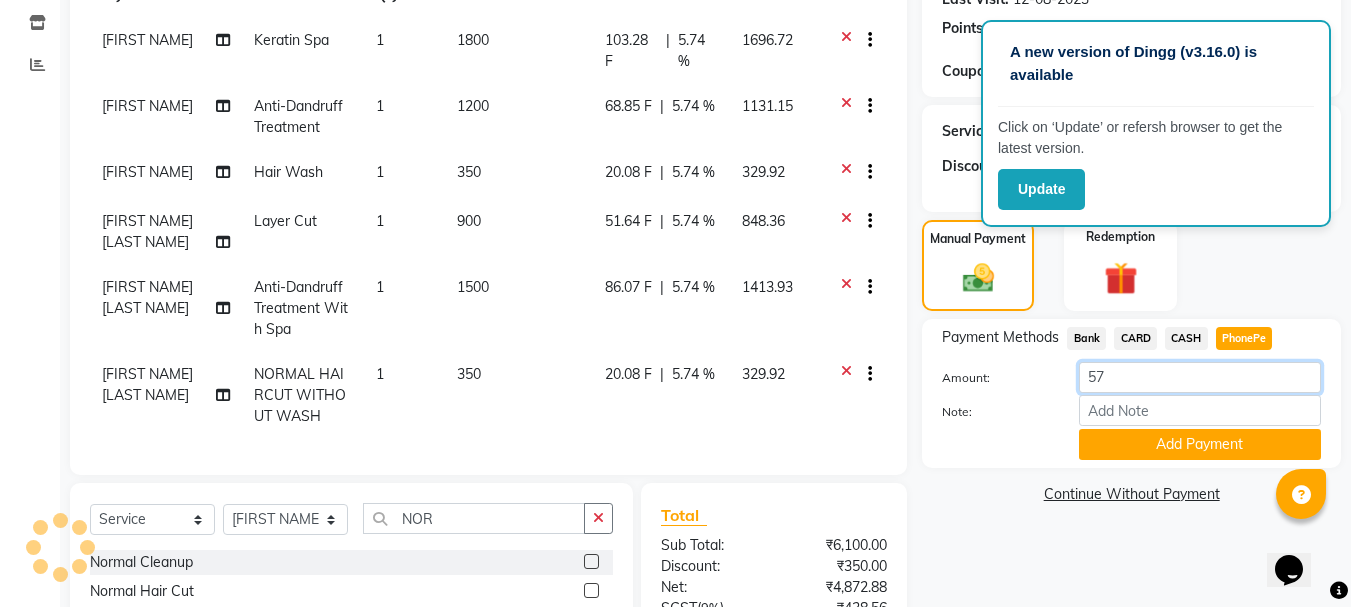 type on "5" 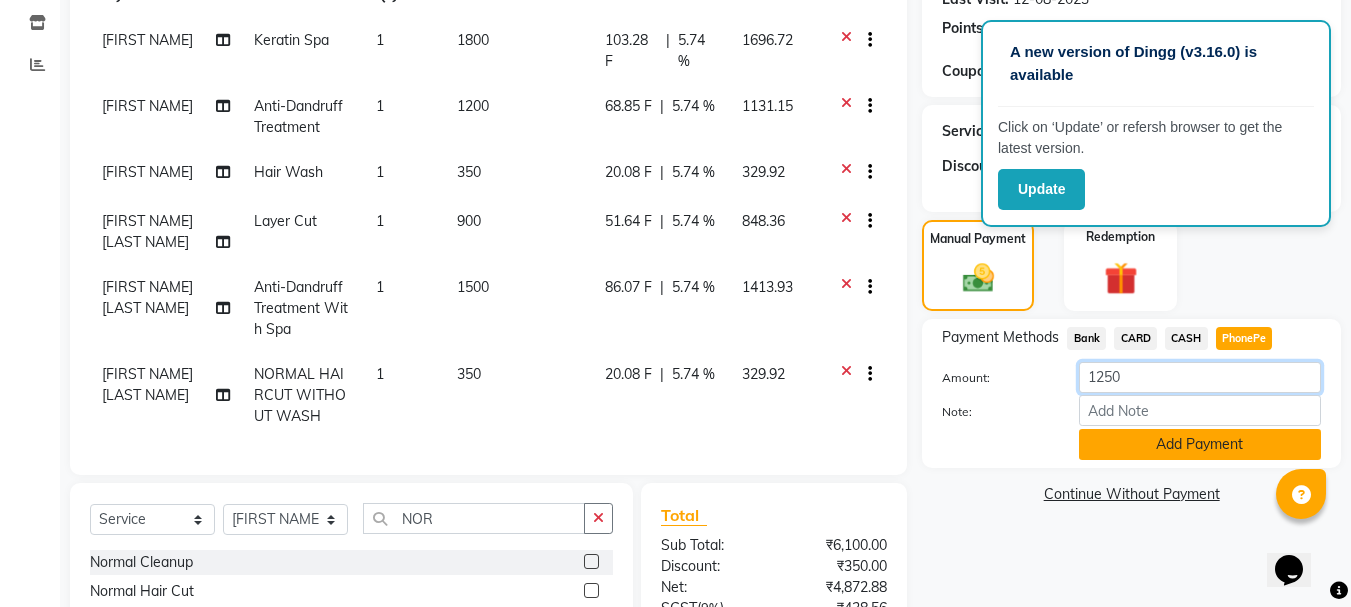 type on "1250" 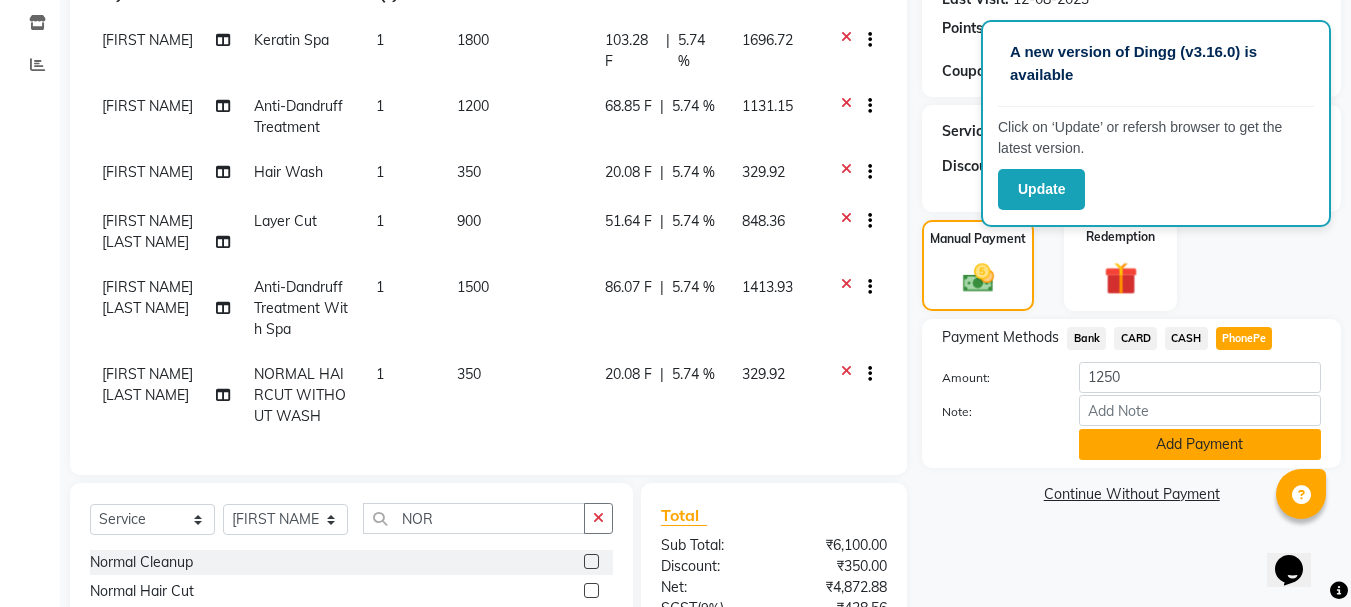 click on "Add Payment" 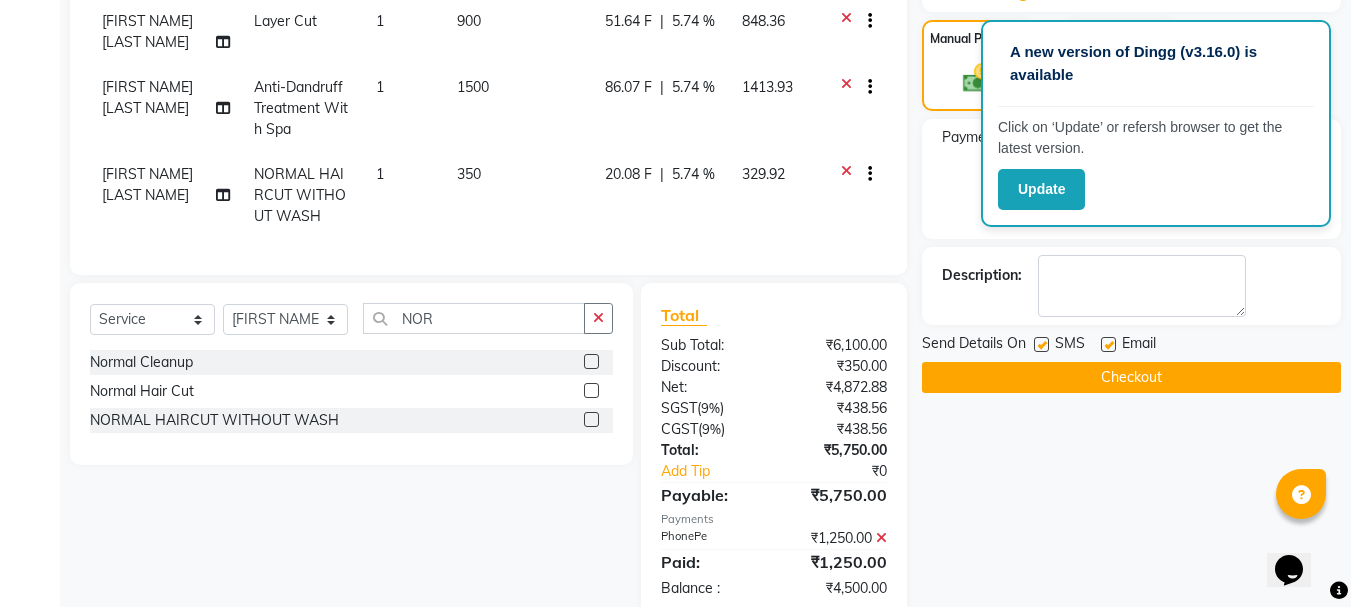 scroll, scrollTop: 393, scrollLeft: 0, axis: vertical 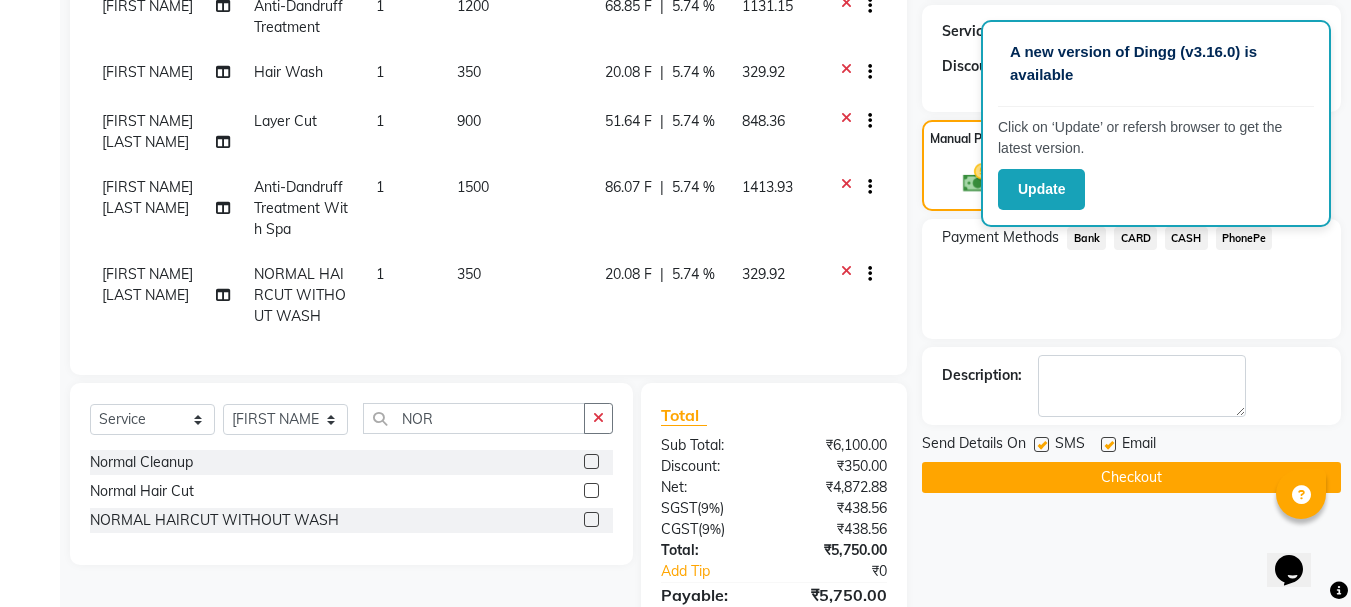 click on "CASH" 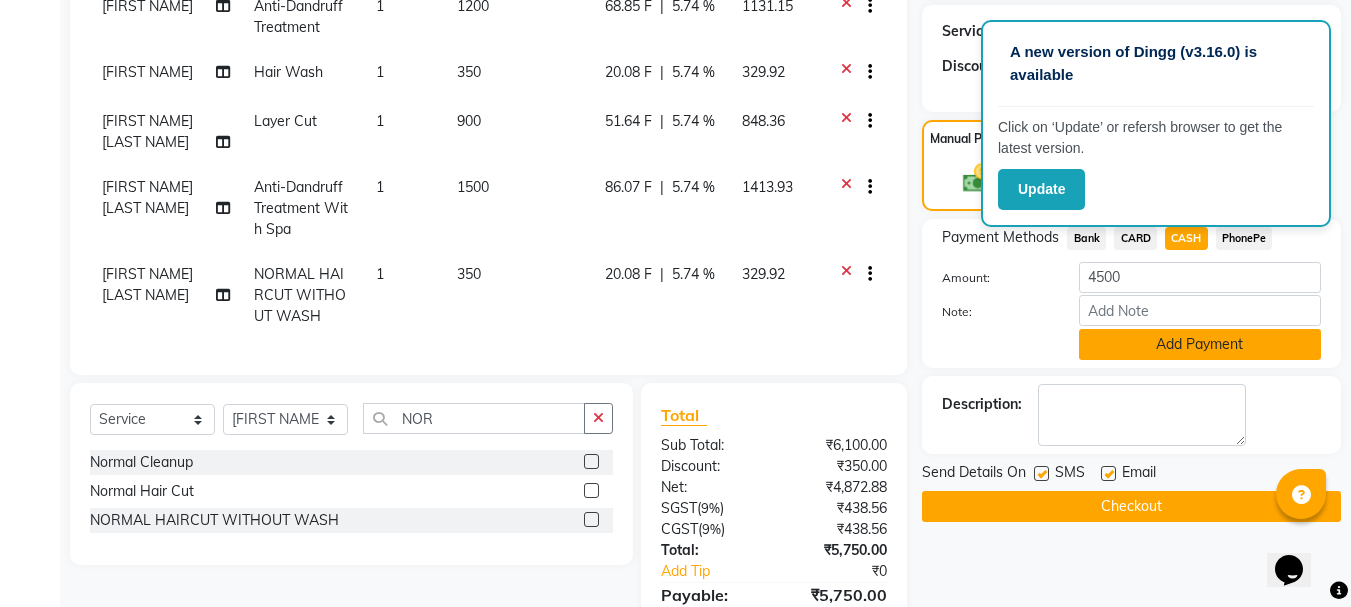 click on "Add Payment" 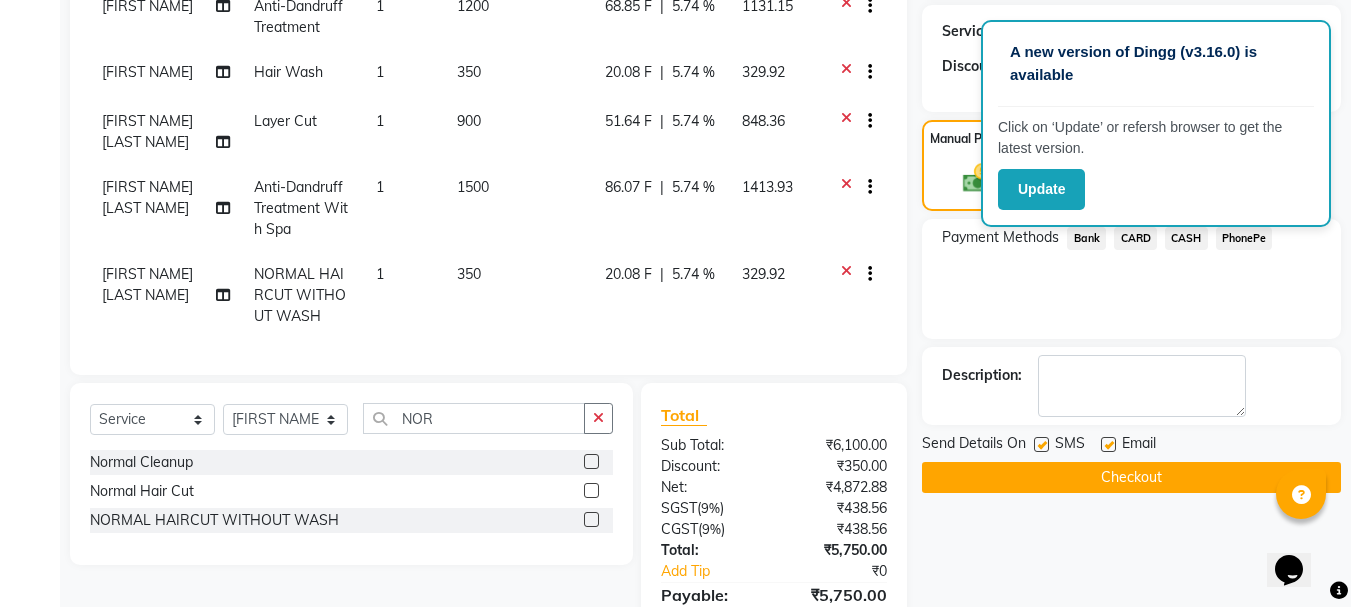 scroll, scrollTop: 585, scrollLeft: 0, axis: vertical 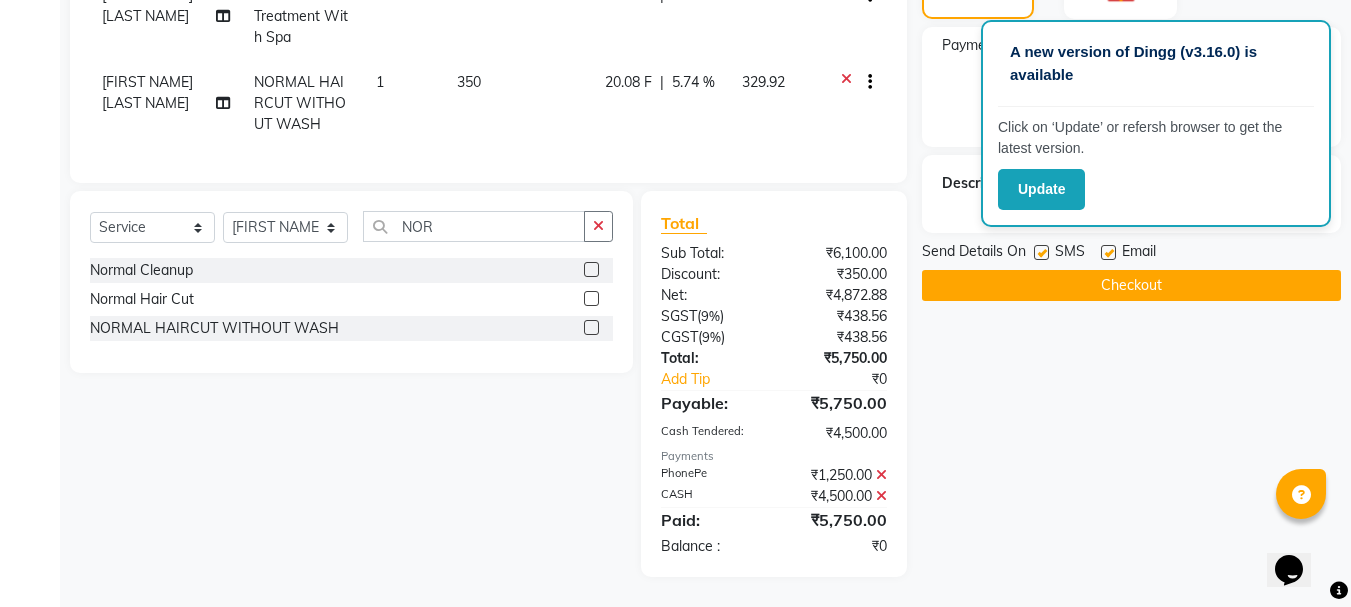 click on "Checkout" 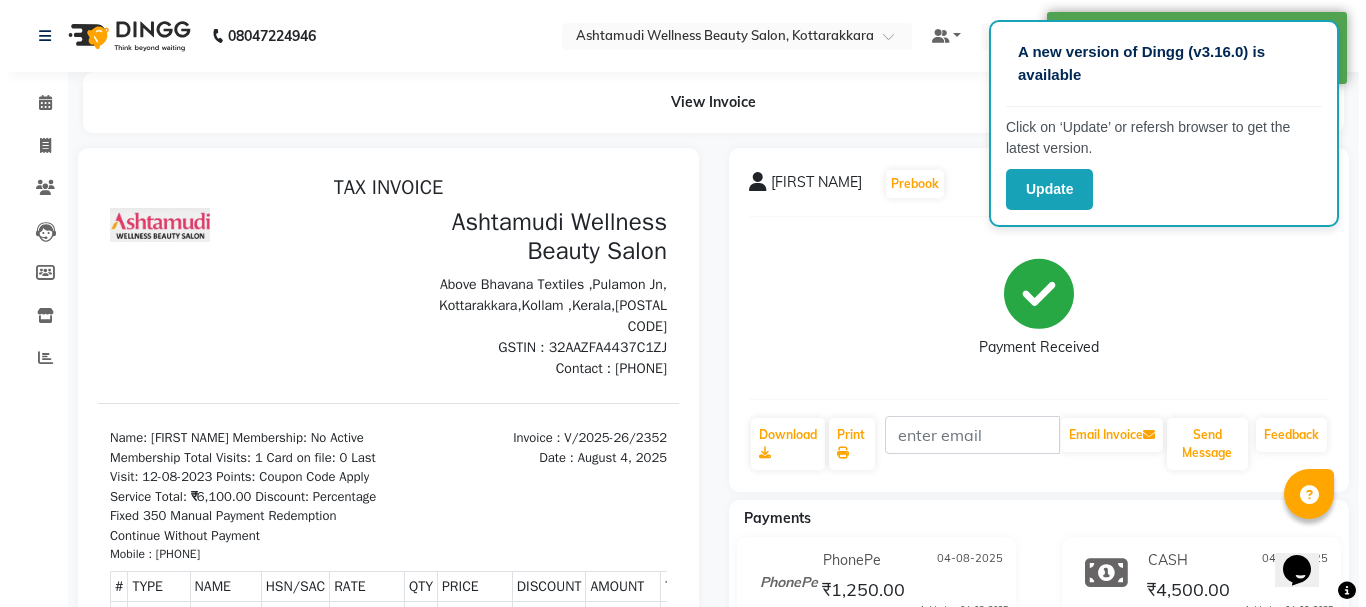 scroll, scrollTop: 0, scrollLeft: 0, axis: both 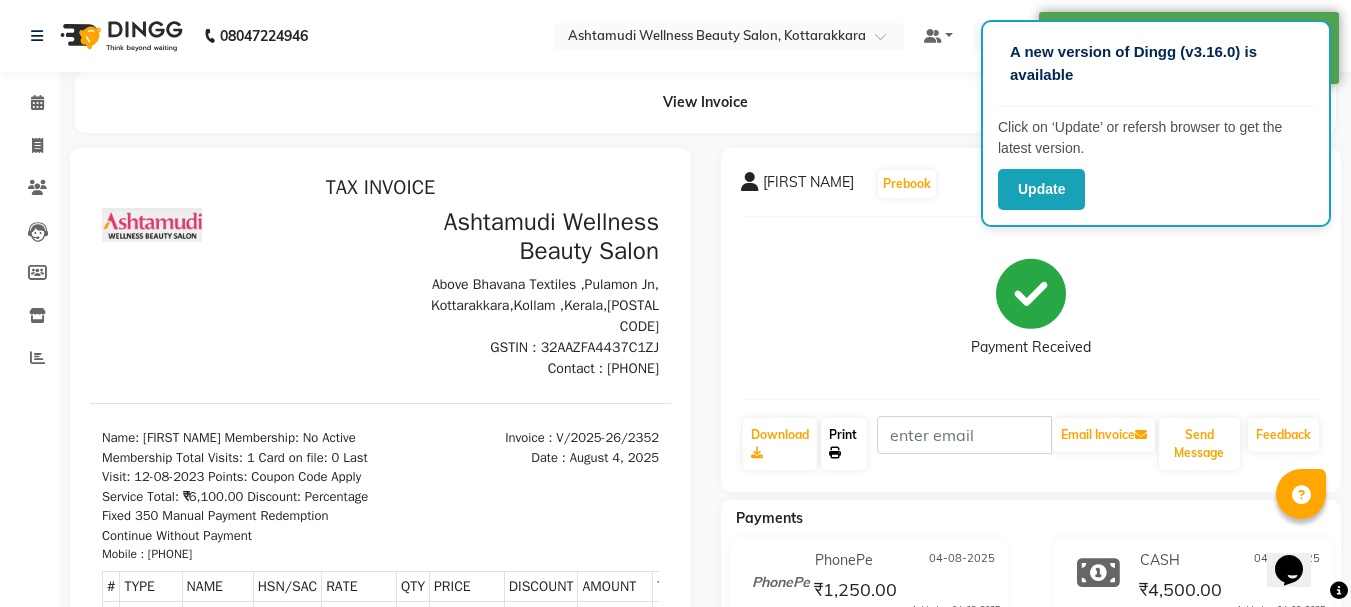click on "Print" 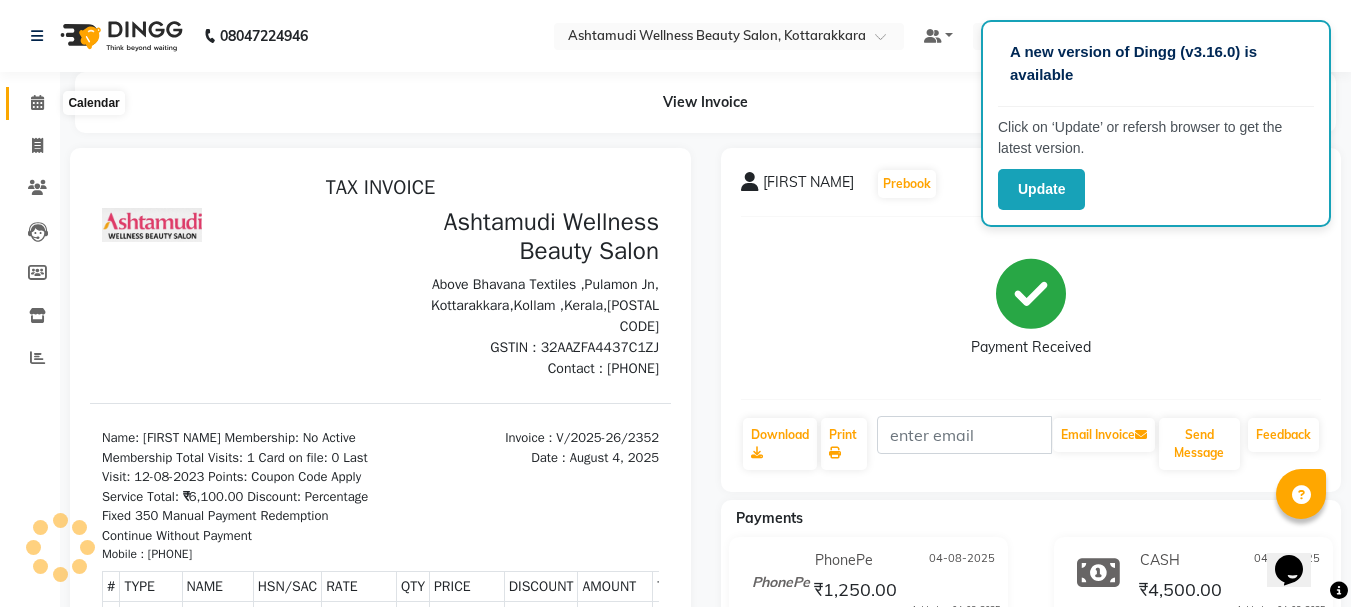 click 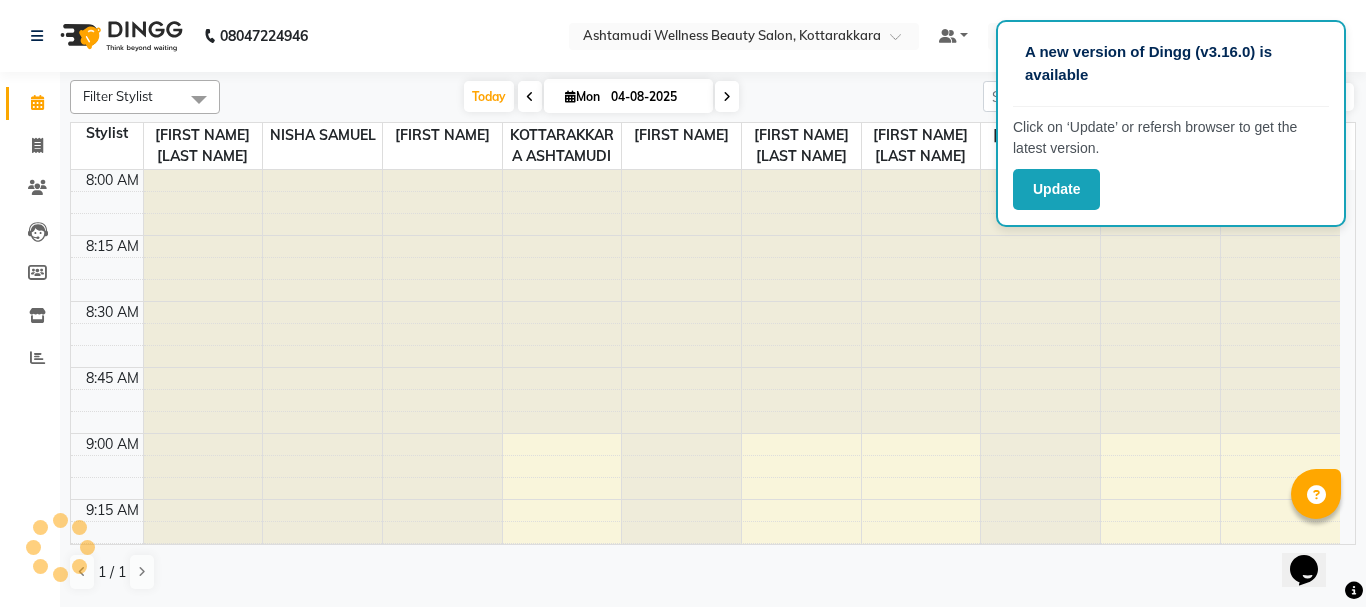 scroll, scrollTop: 0, scrollLeft: 0, axis: both 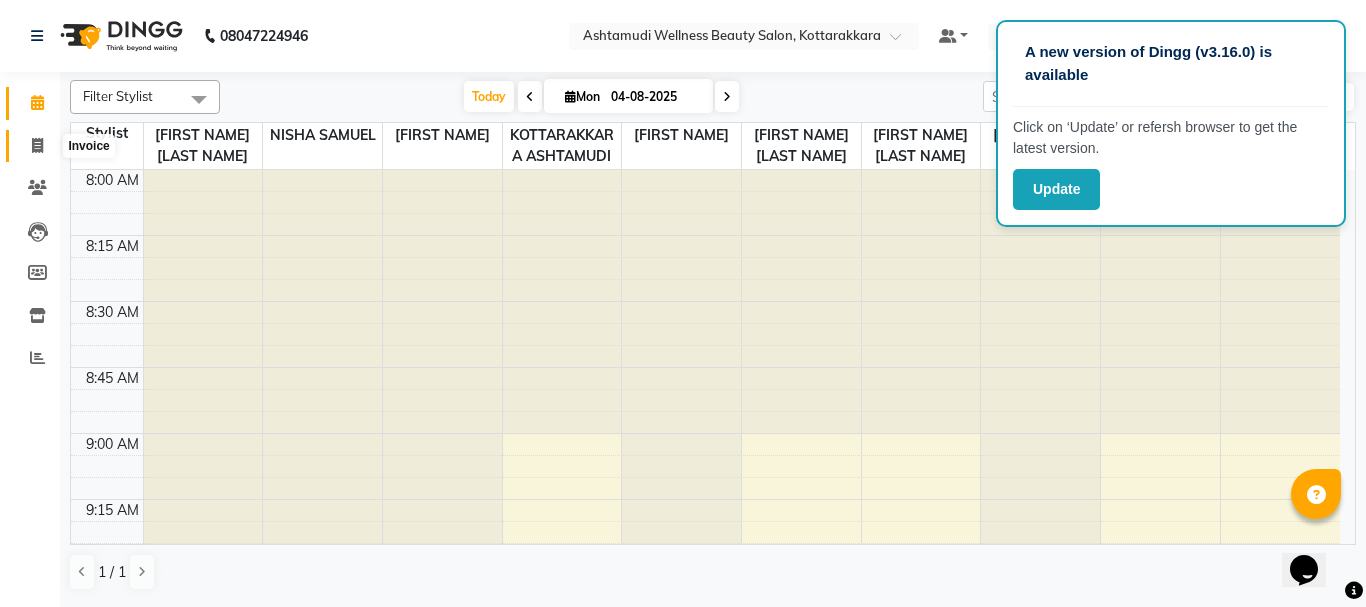 click 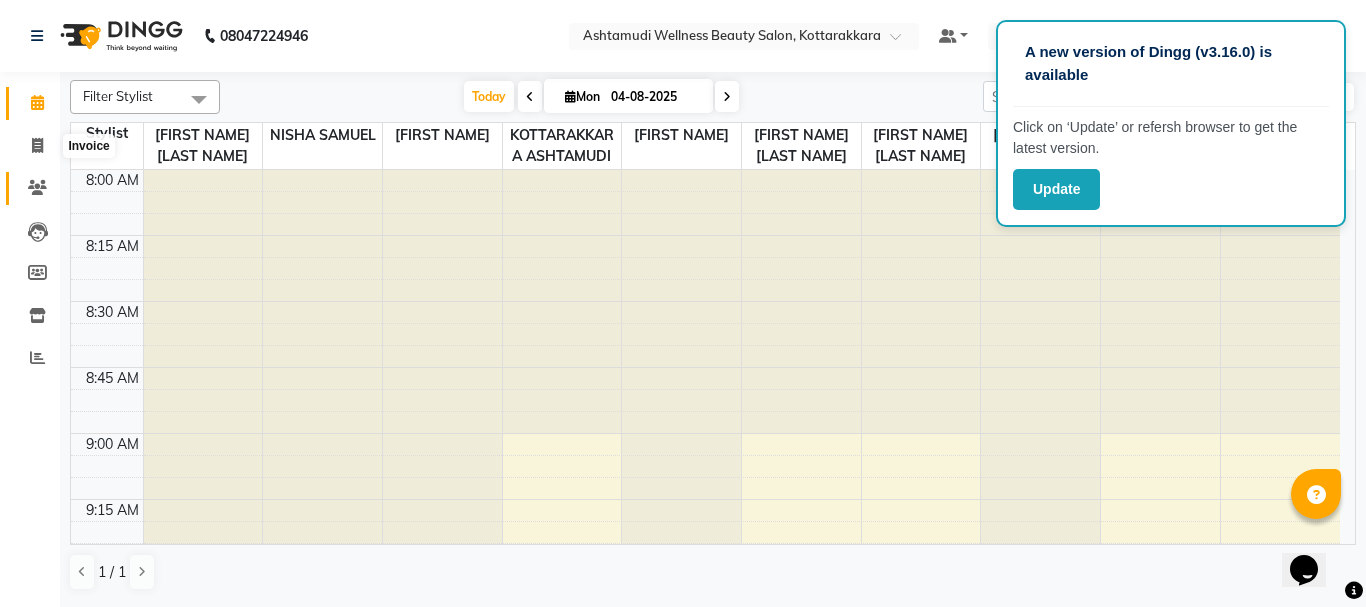 select on "4664" 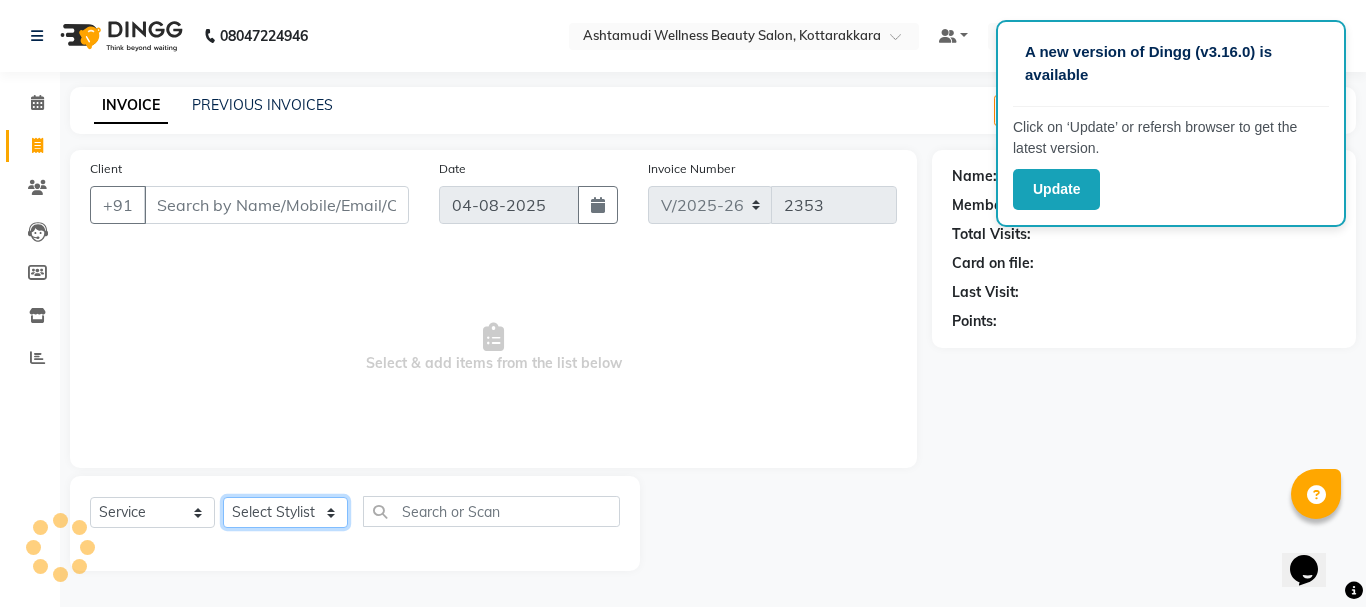 click on "Select Stylist AMRITHA DIVYA L	 Gita Mahali  Jibi P R Karina Darjee  KOTTARAKKARA ASHTAMUDI NISHA SAMUEL 	 Priya Chakraborty SARIGA R	 SHAHIDA SHAMINA MUHAMMED P R" 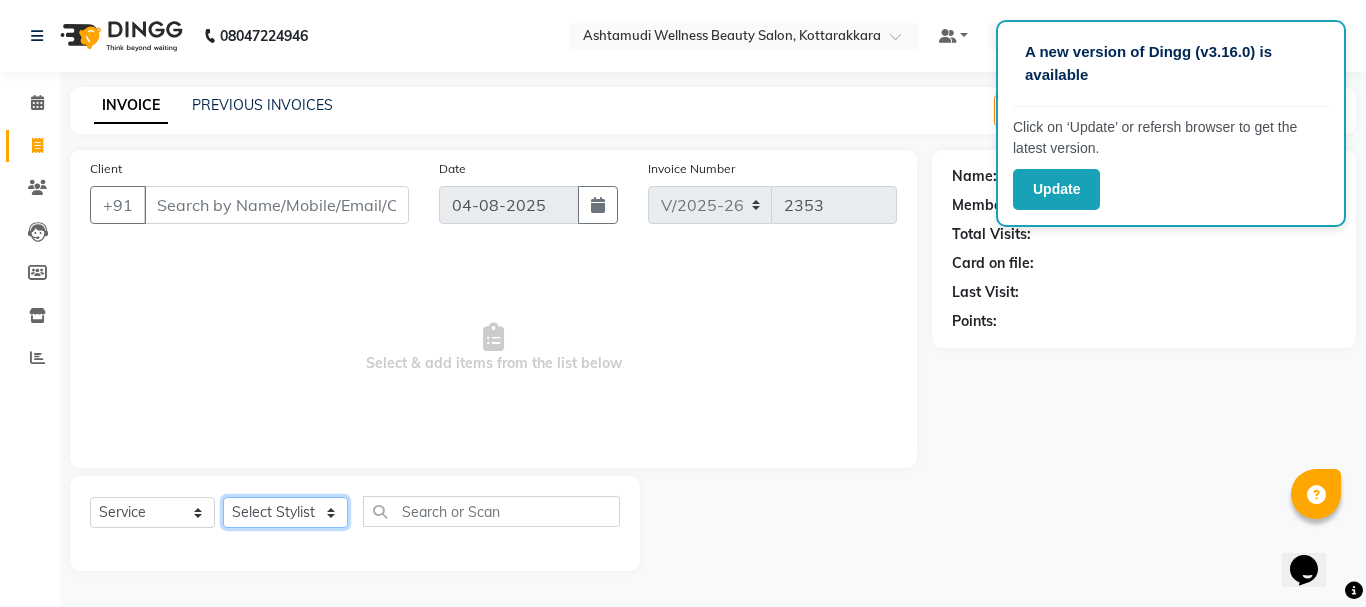 select on "75883" 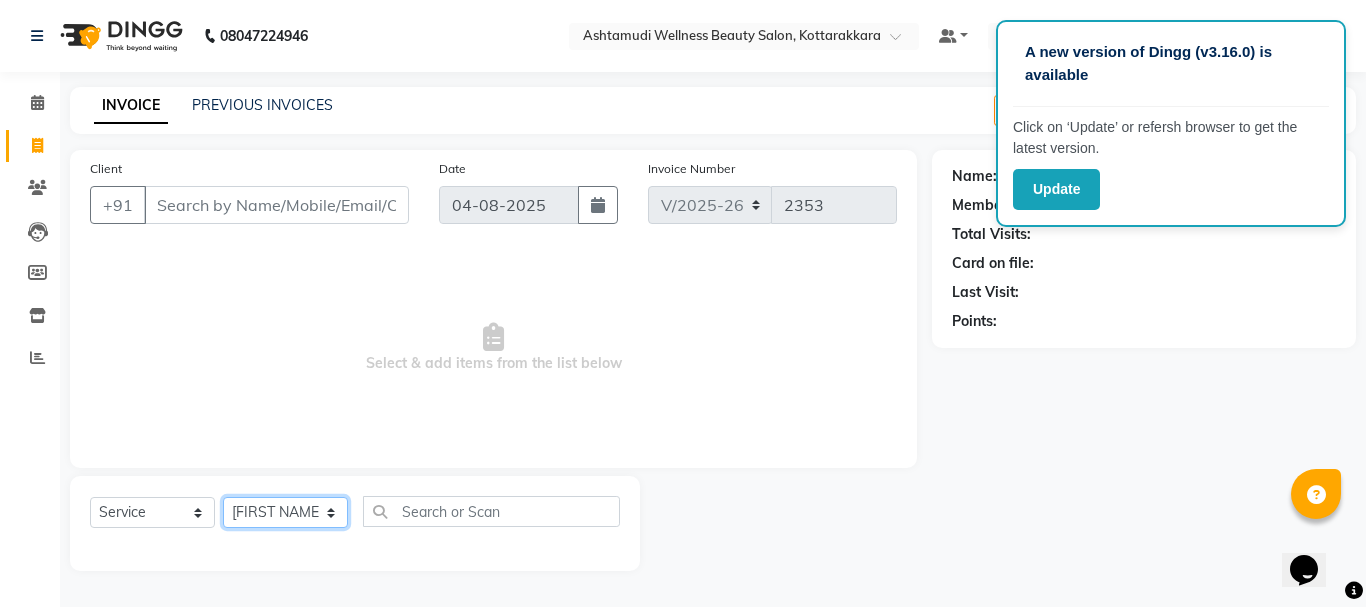 click on "Select Stylist AMRITHA DIVYA L	 Gita Mahali  Jibi P R Karina Darjee  KOTTARAKKARA ASHTAMUDI NISHA SAMUEL 	 Priya Chakraborty SARIGA R	 SHAHIDA SHAMINA MUHAMMED P R" 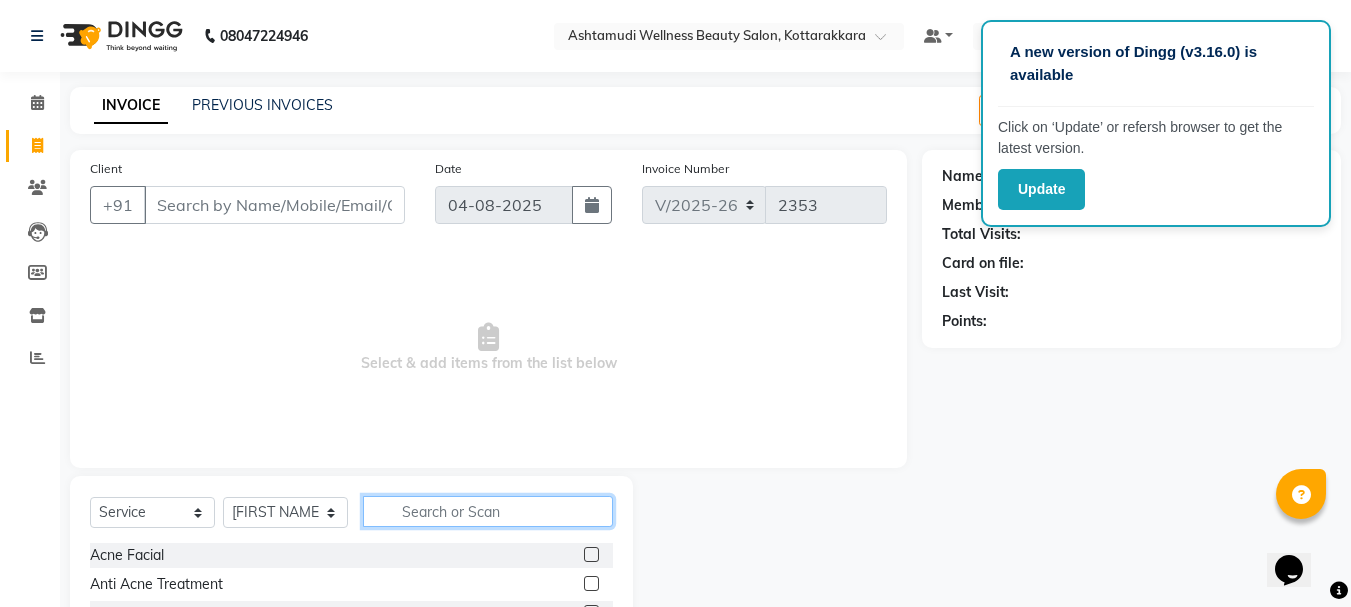 click 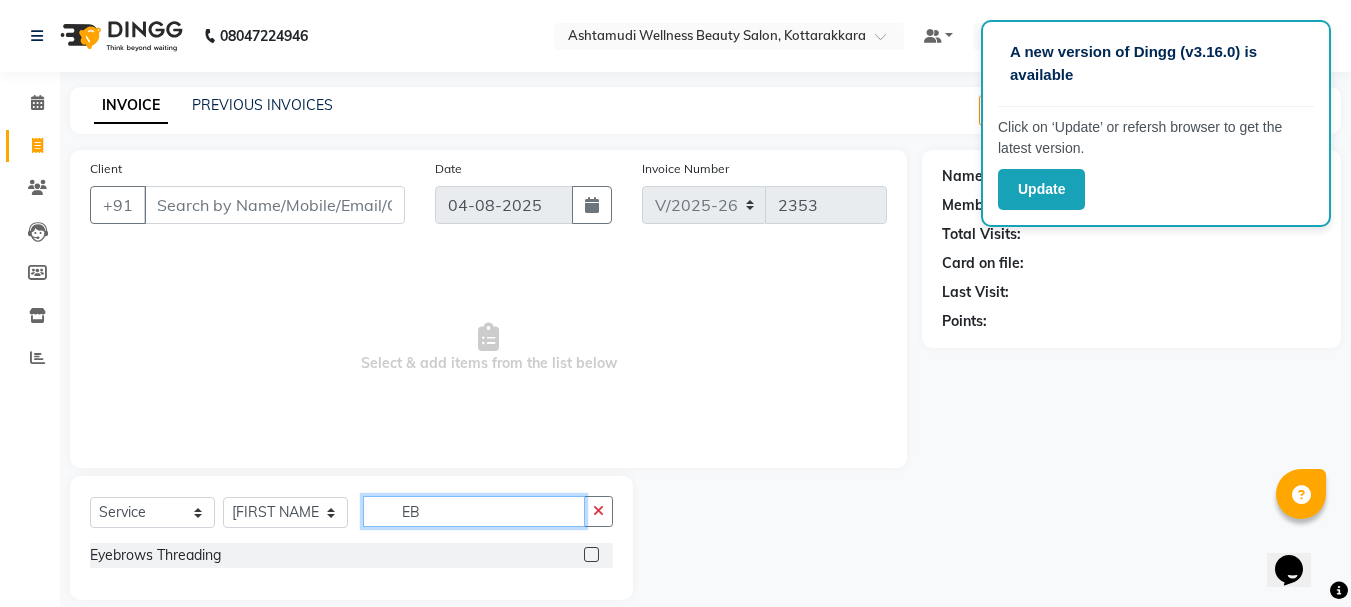 type on "EB" 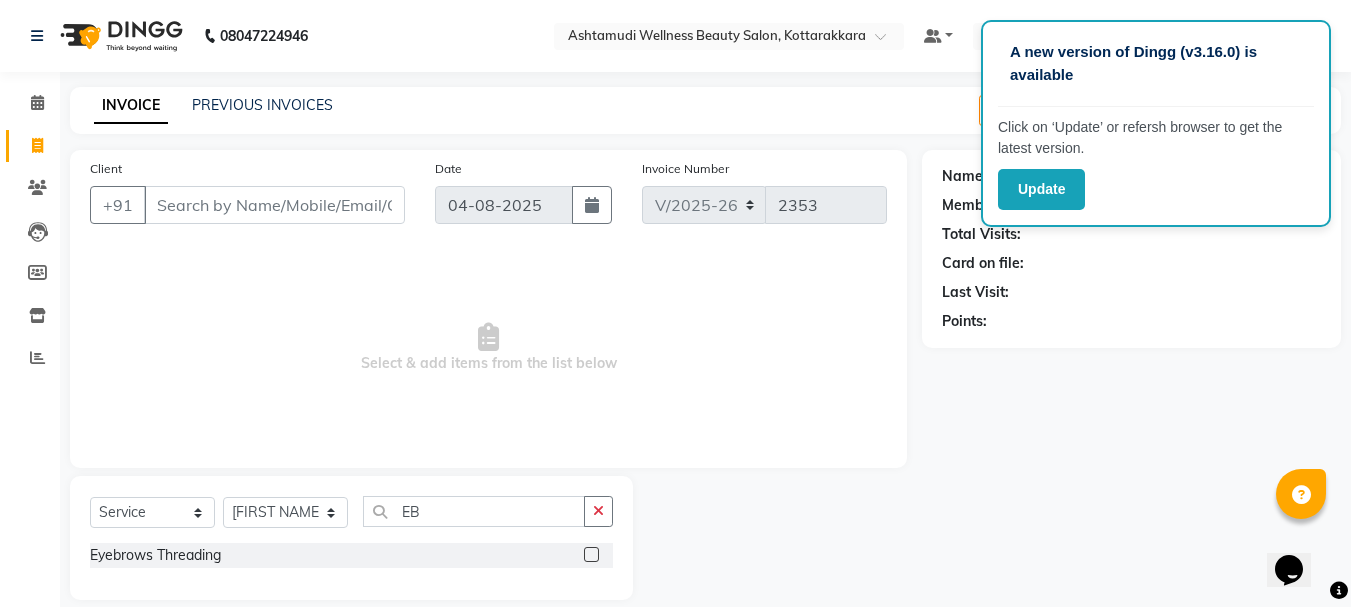 click 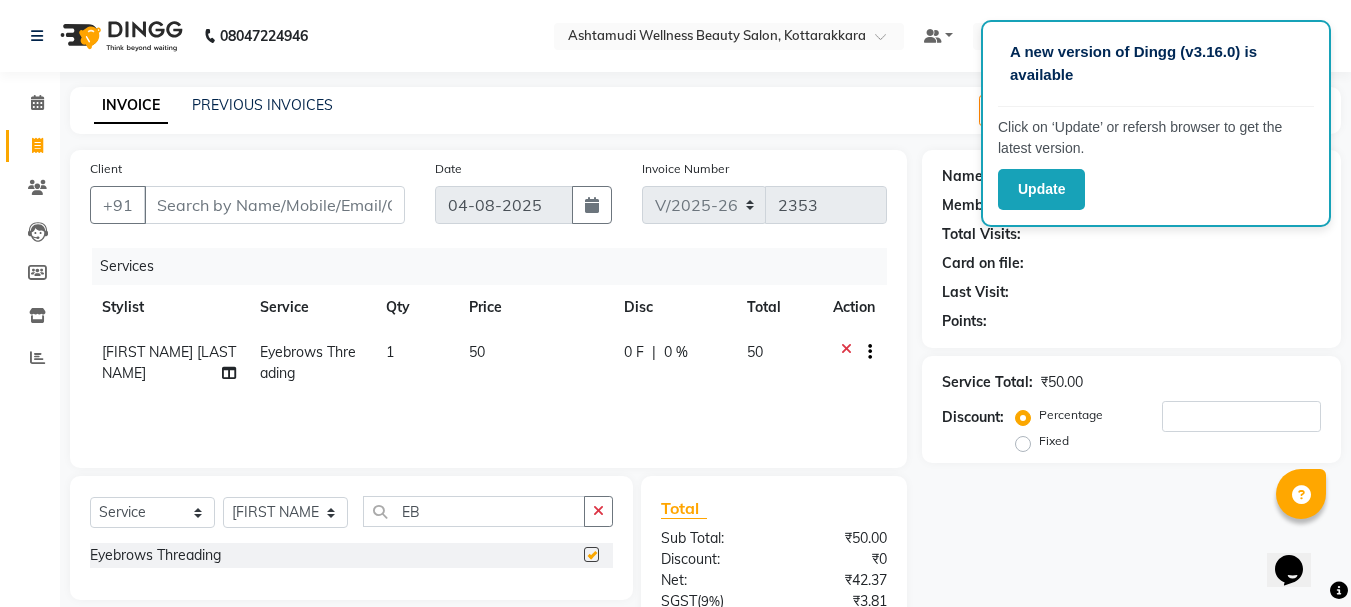 checkbox on "false" 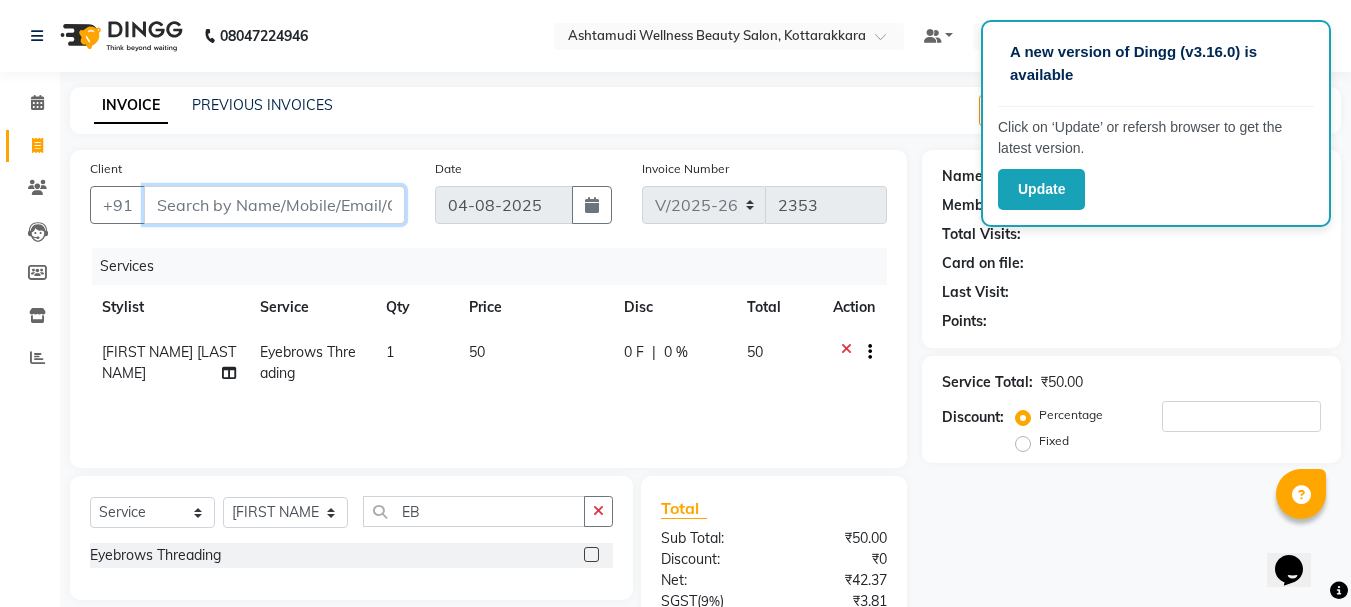 click on "Client" at bounding box center (274, 205) 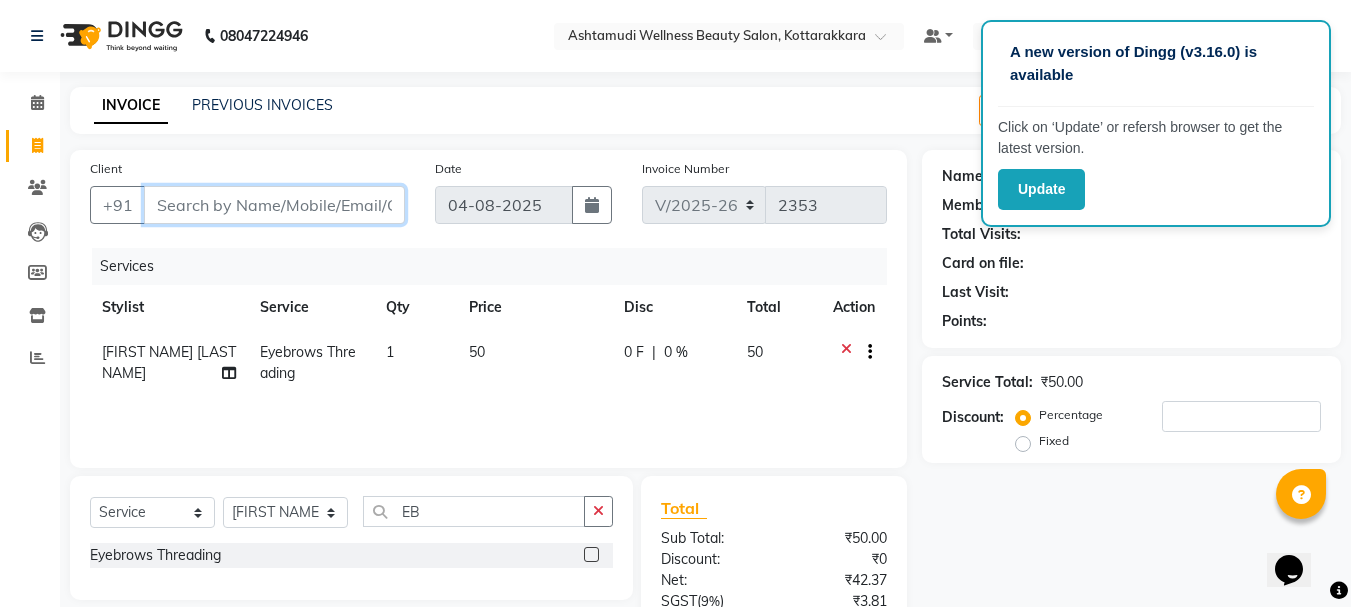 click on "Client" at bounding box center (274, 205) 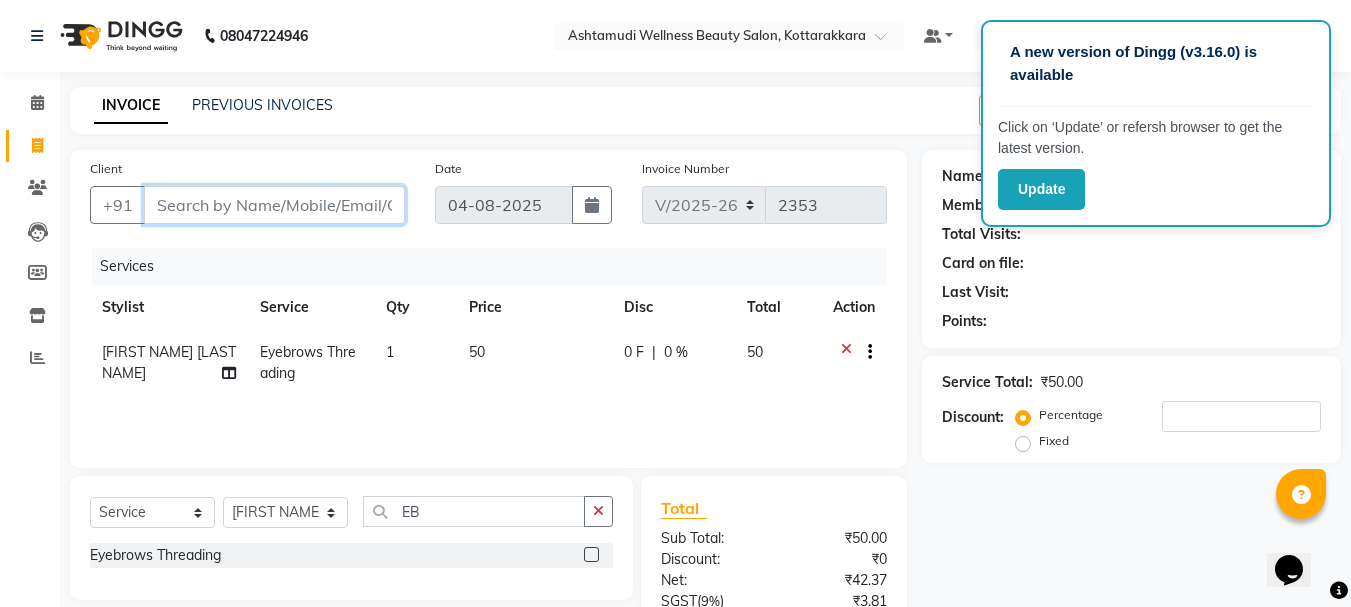 click on "Client" at bounding box center (274, 205) 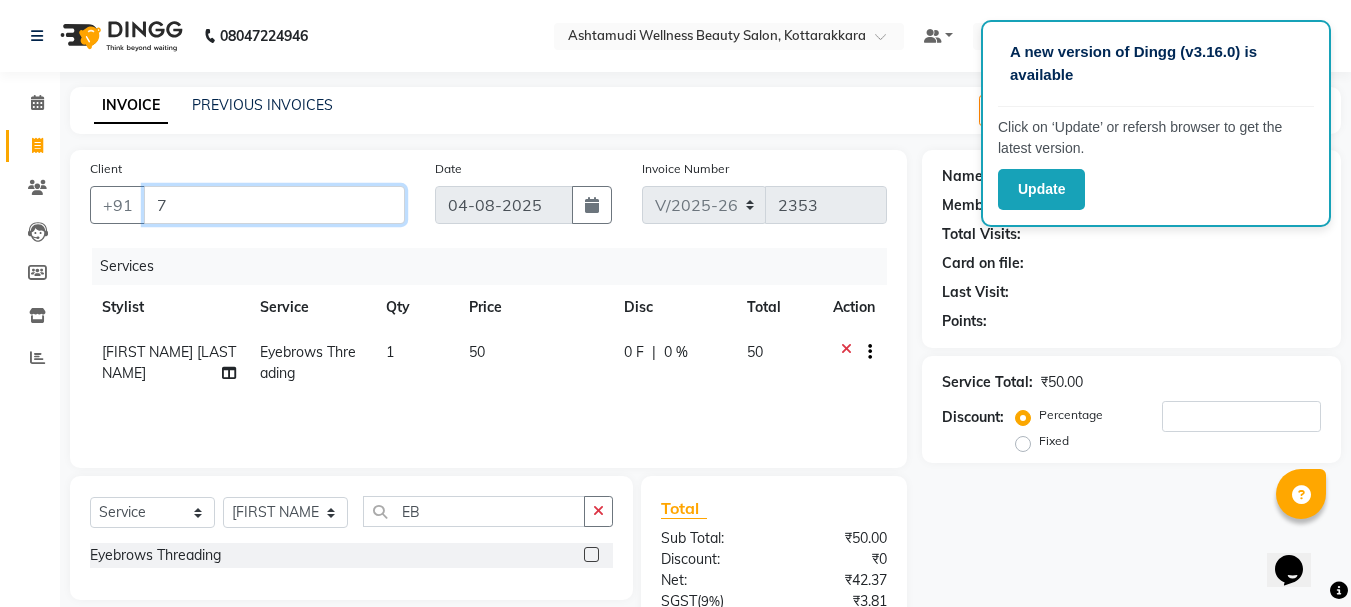 type on "0" 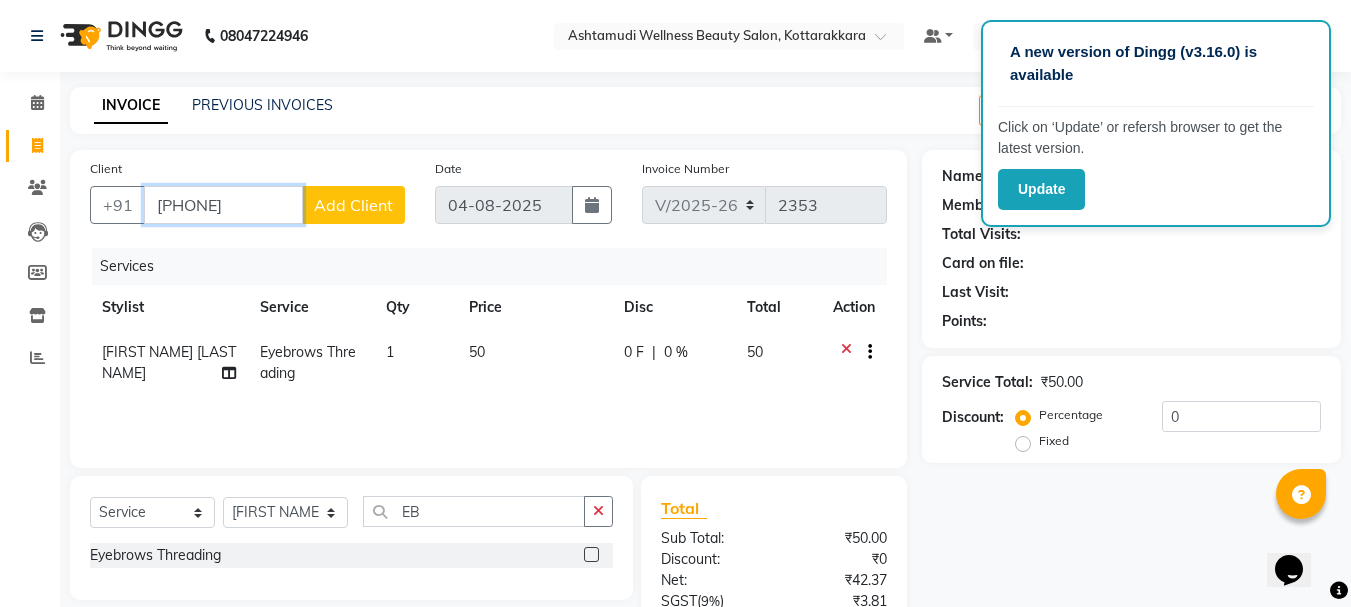 type on "7084096416" 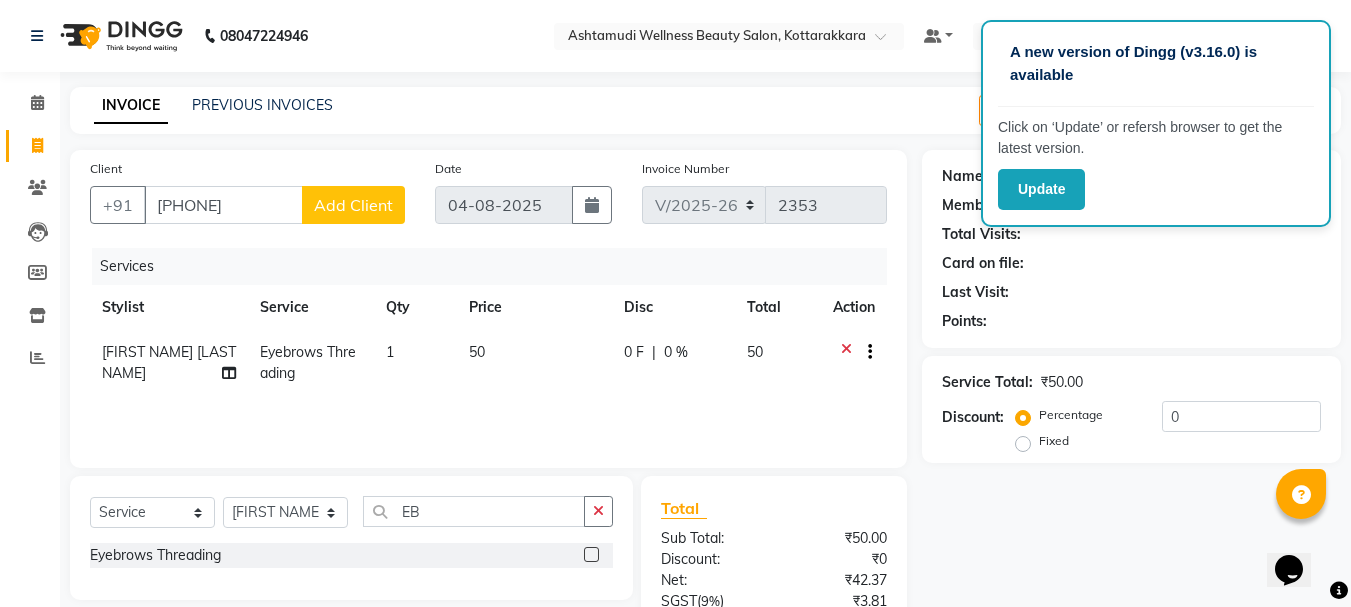 click on "Add Client" 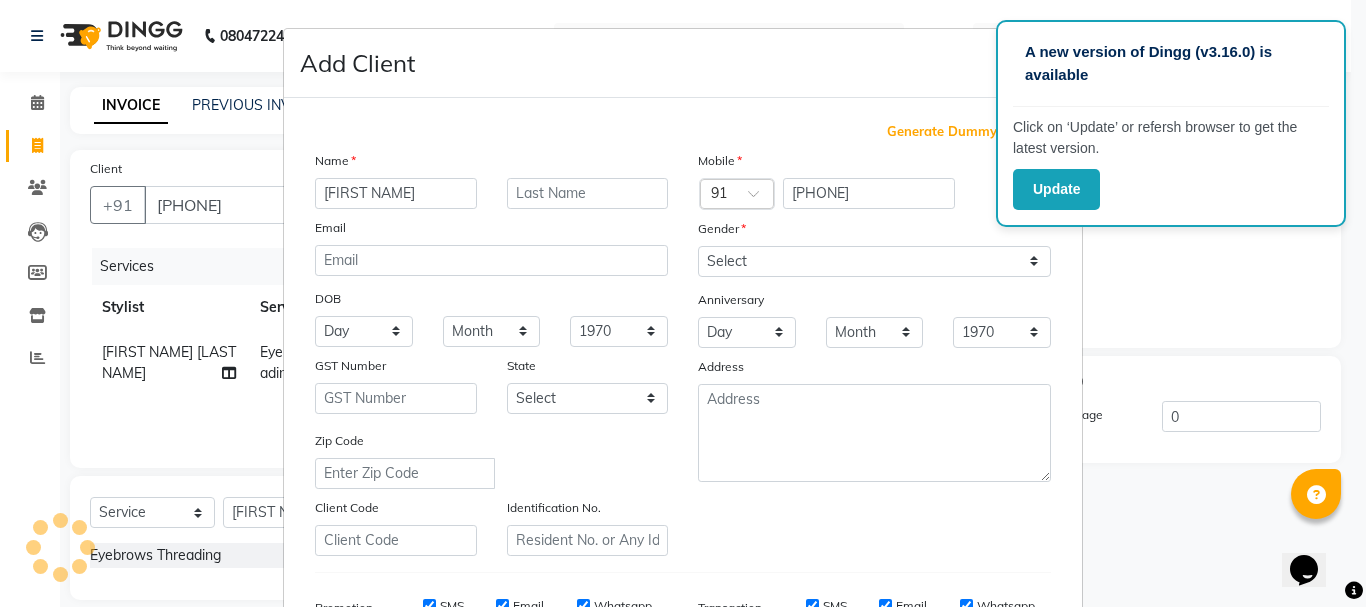 type on "PARVATHY" 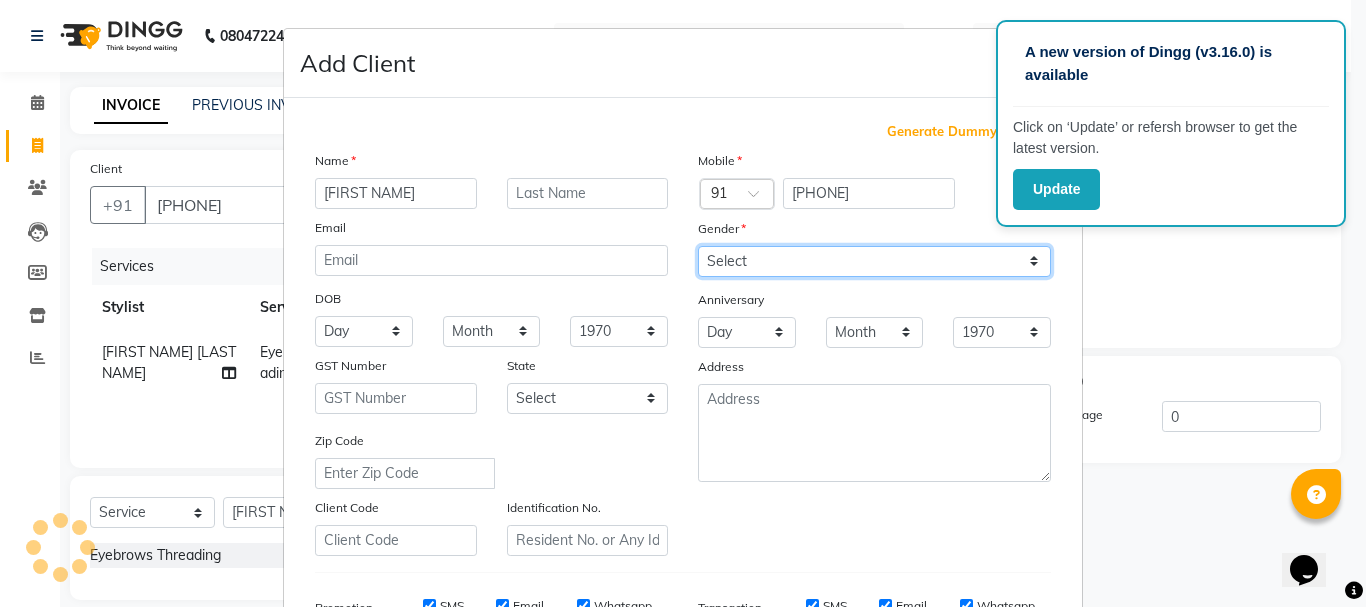 click on "Select Male Female Other Prefer Not To Say" at bounding box center (874, 261) 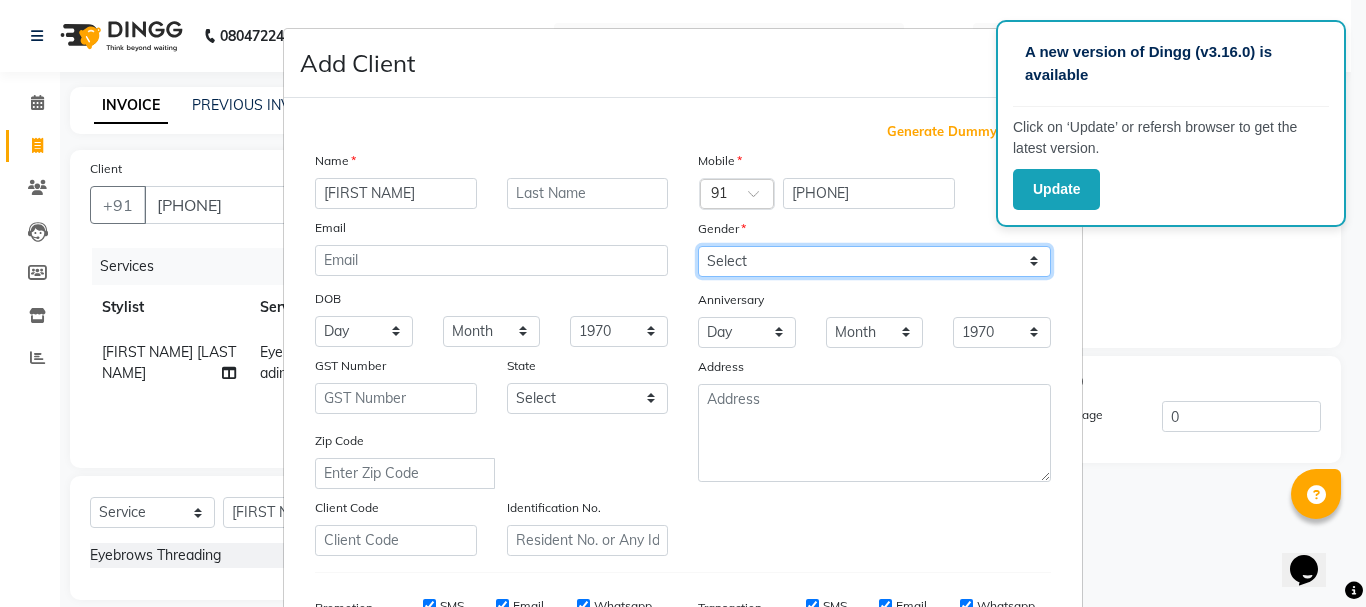 select on "female" 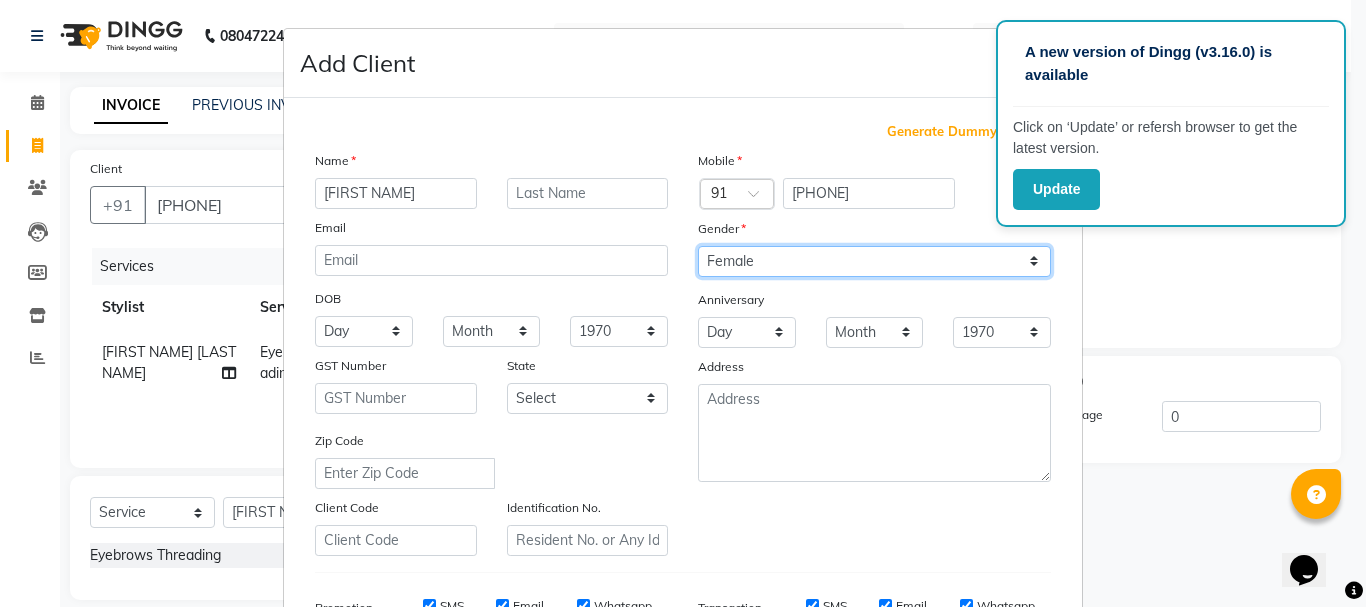 click on "Select Male Female Other Prefer Not To Say" at bounding box center [874, 261] 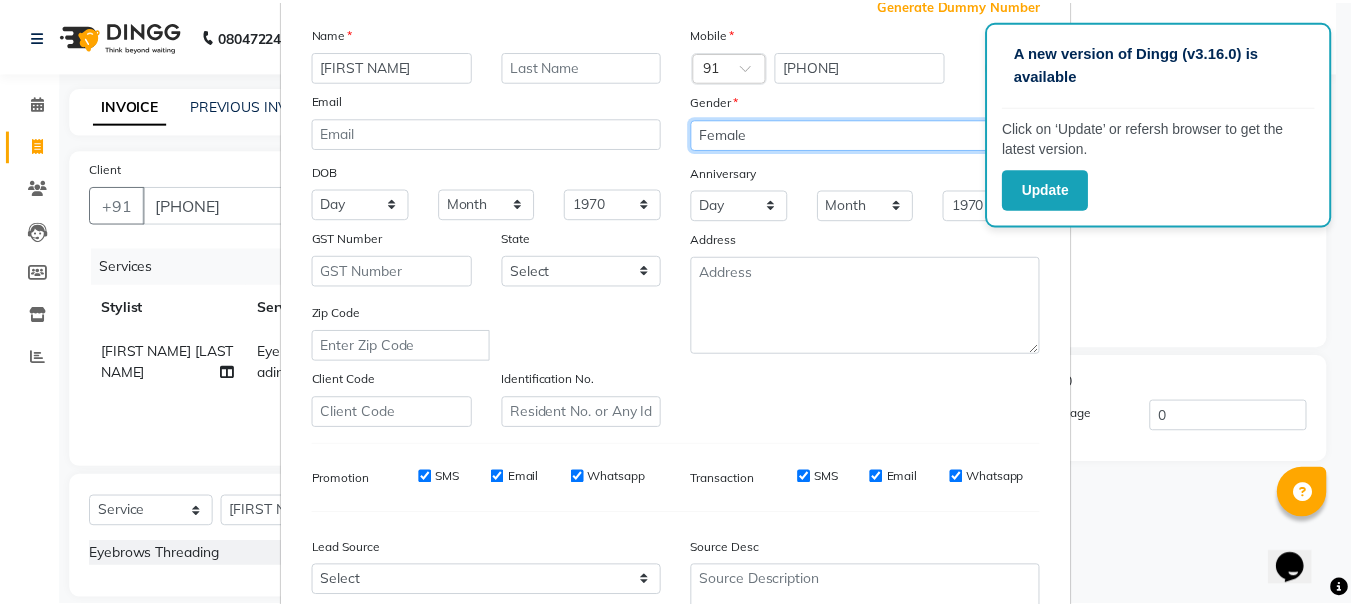 scroll, scrollTop: 300, scrollLeft: 0, axis: vertical 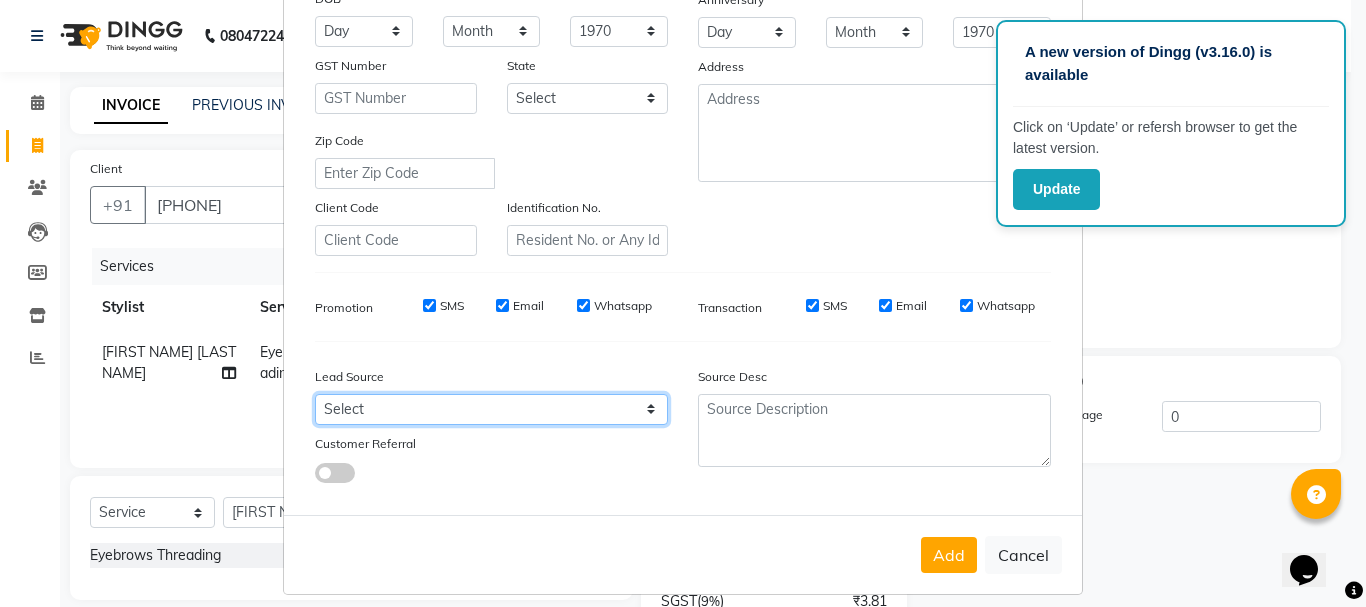 click on "Select Walk-in Referral Internet Friend Word of Mouth Advertisement Facebook JustDial Google Other Instagram  YouTube  WhatsApp" at bounding box center [491, 409] 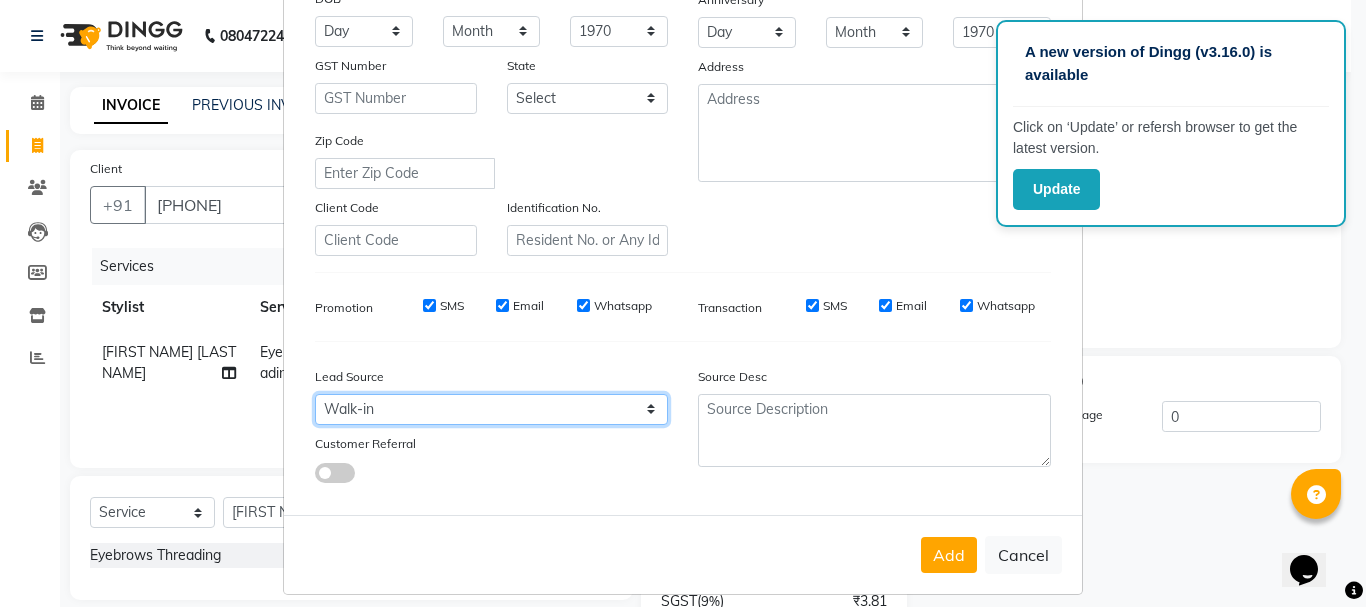click on "Select Walk-in Referral Internet Friend Word of Mouth Advertisement Facebook JustDial Google Other Instagram  YouTube  WhatsApp" at bounding box center (491, 409) 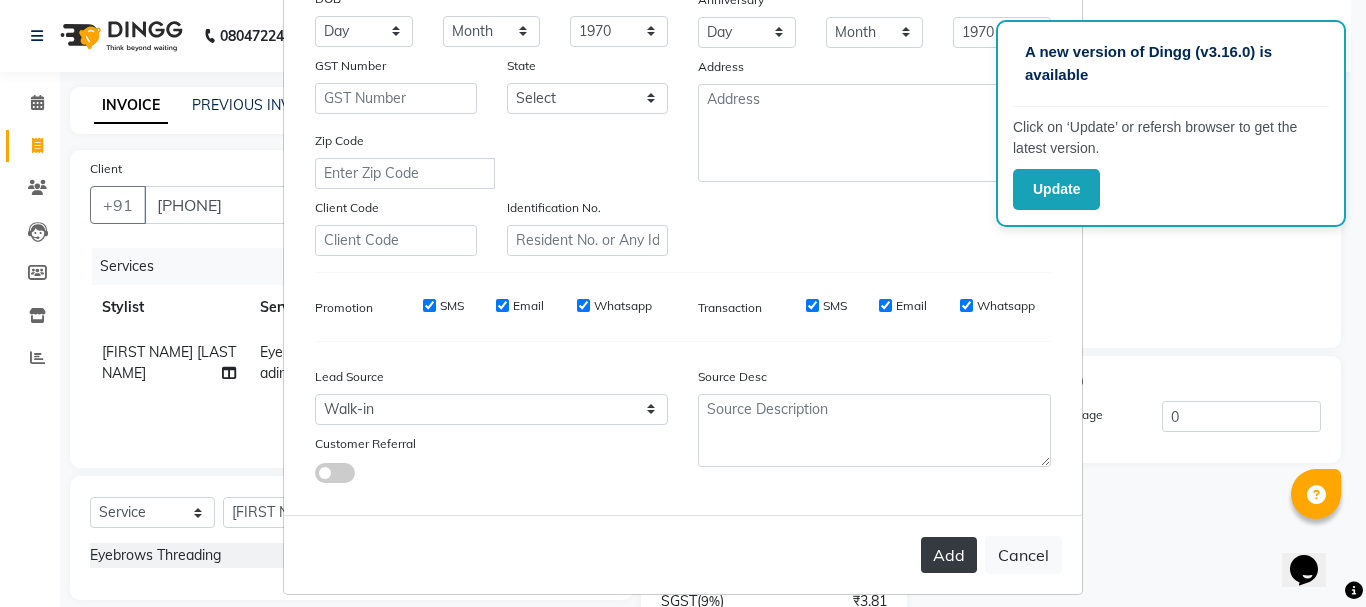 click on "Add" at bounding box center (949, 555) 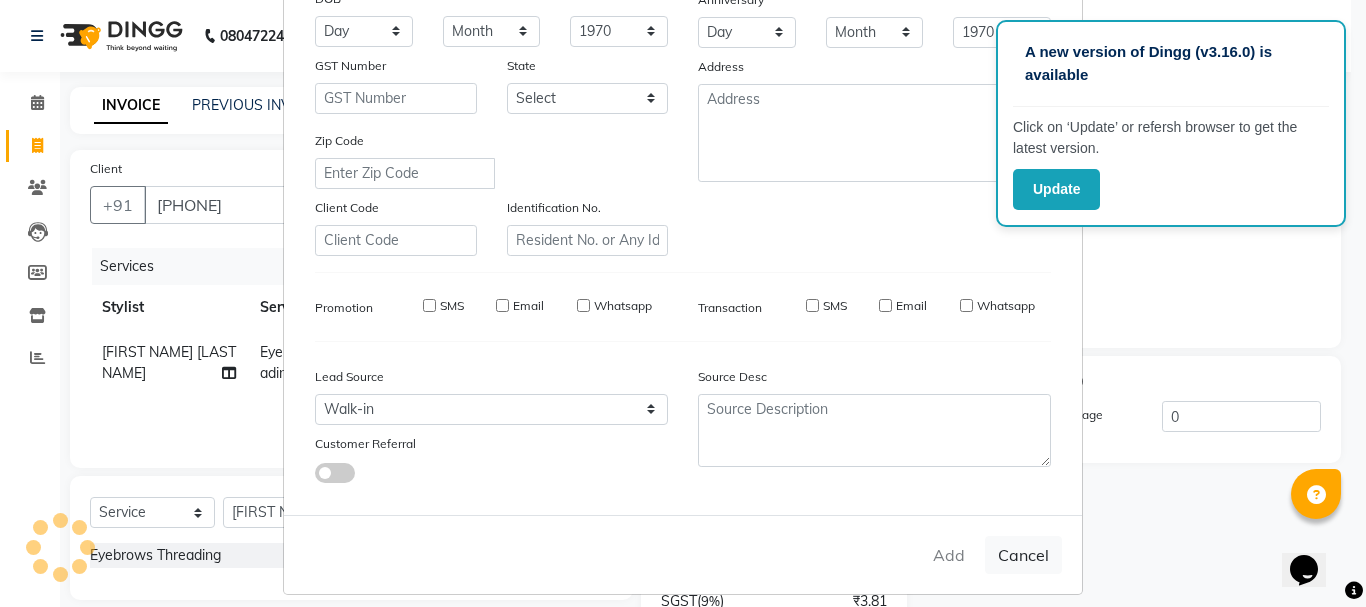 type 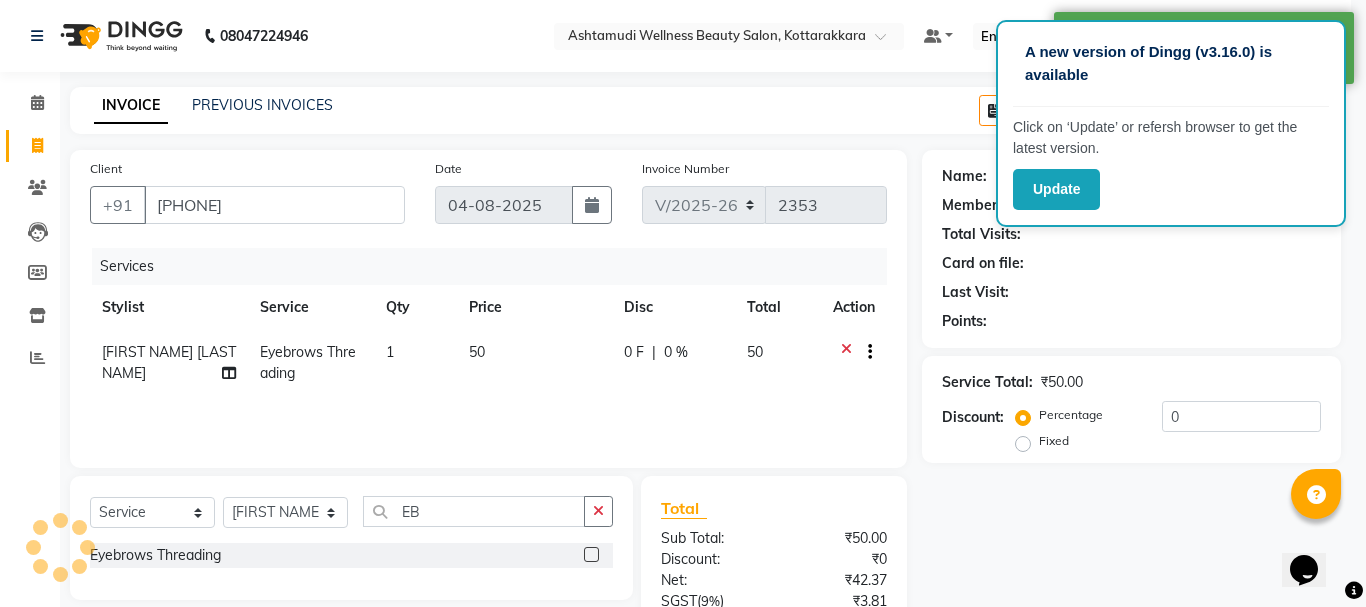 select on "1: Object" 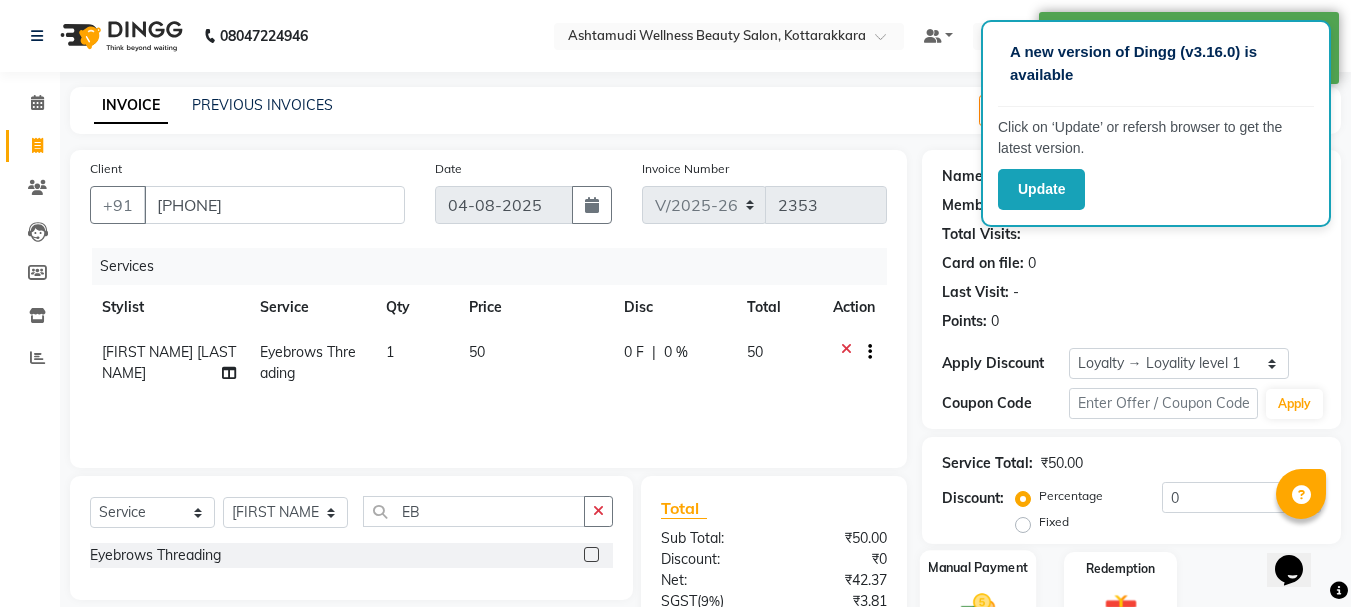 scroll, scrollTop: 193, scrollLeft: 0, axis: vertical 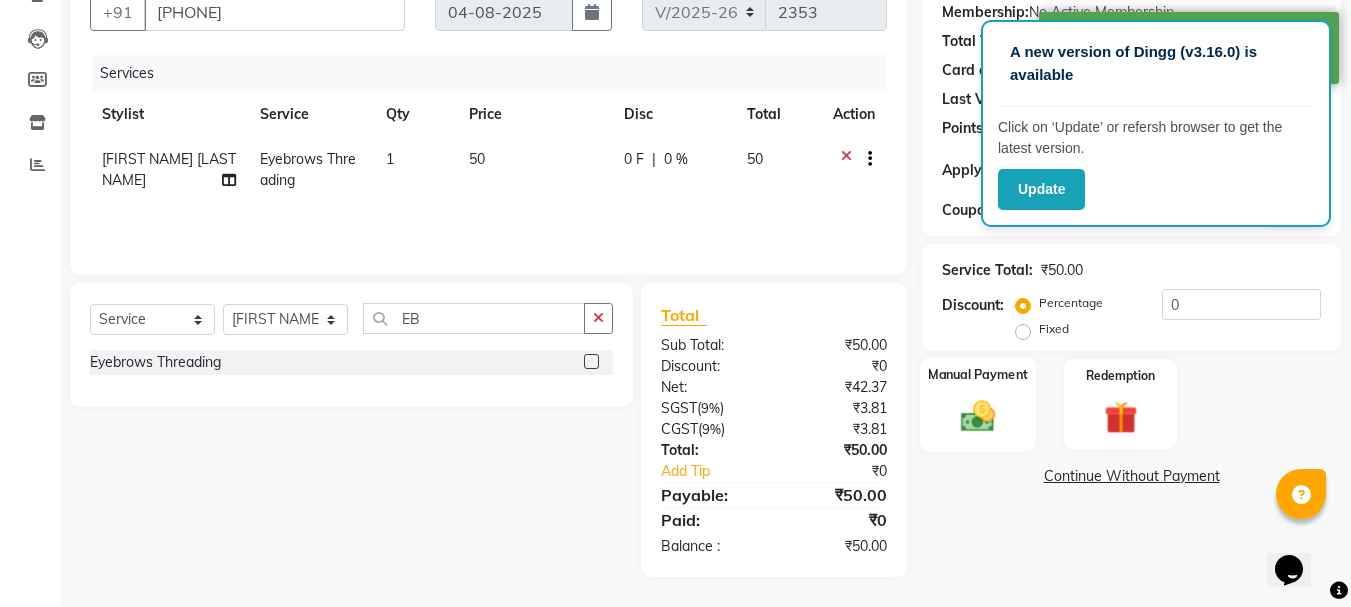click 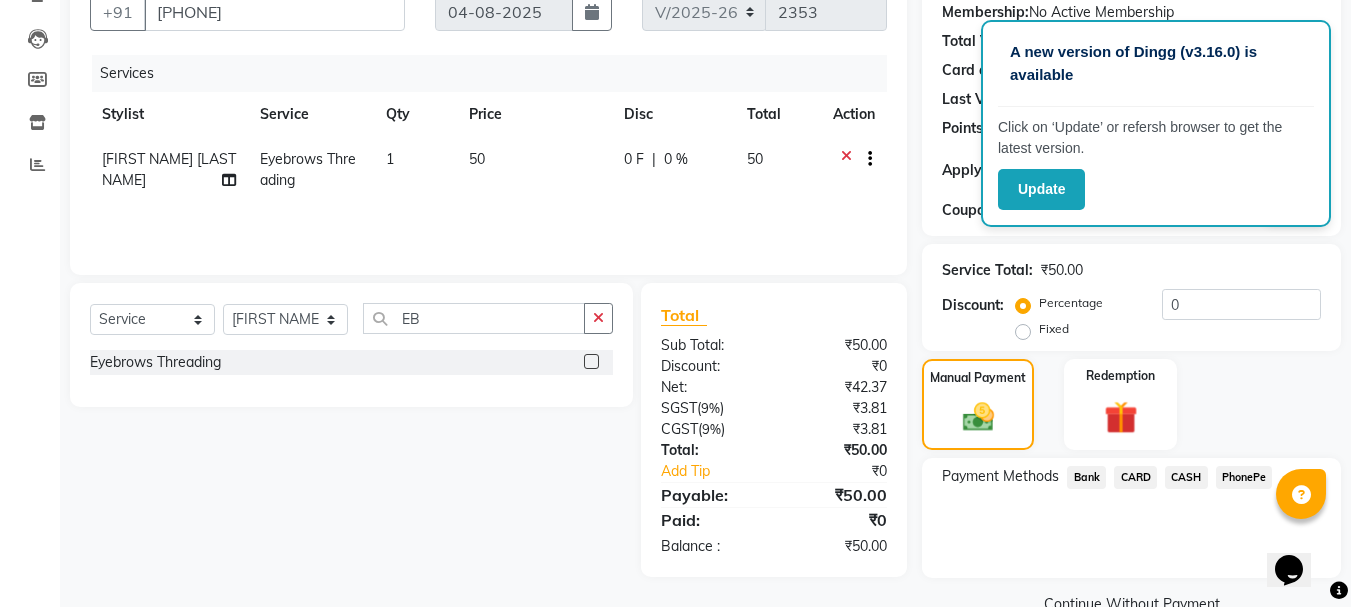 click on "CASH" 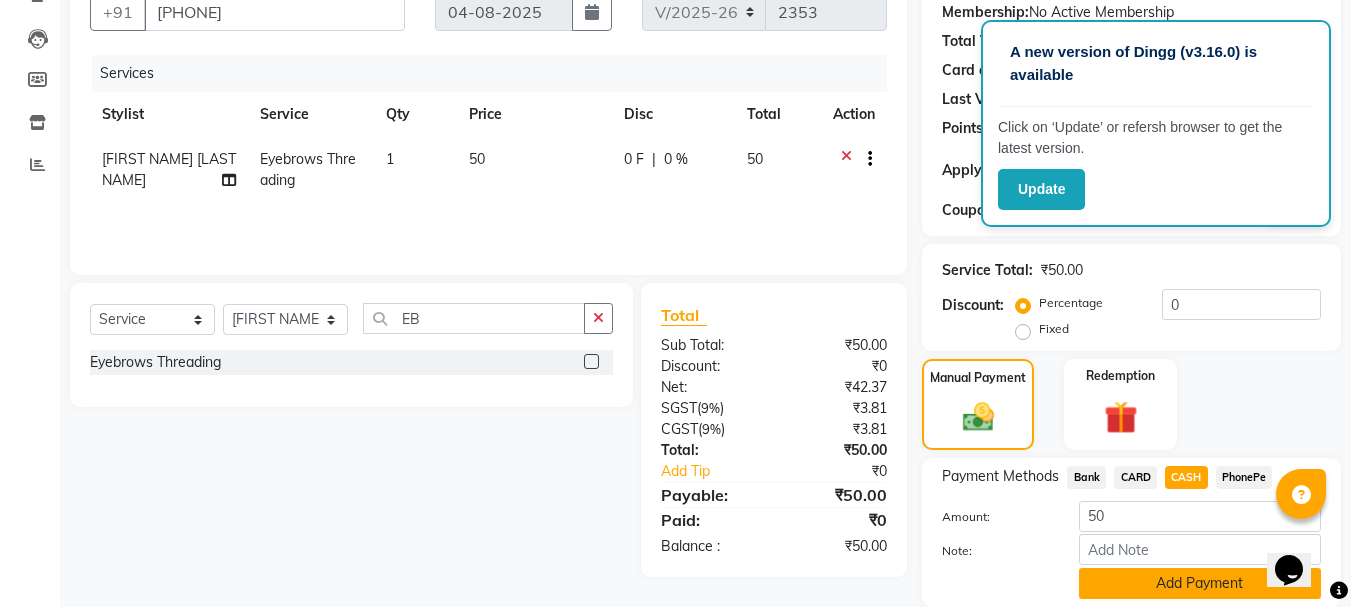 drag, startPoint x: 1165, startPoint y: 587, endPoint x: 1150, endPoint y: 581, distance: 16.155495 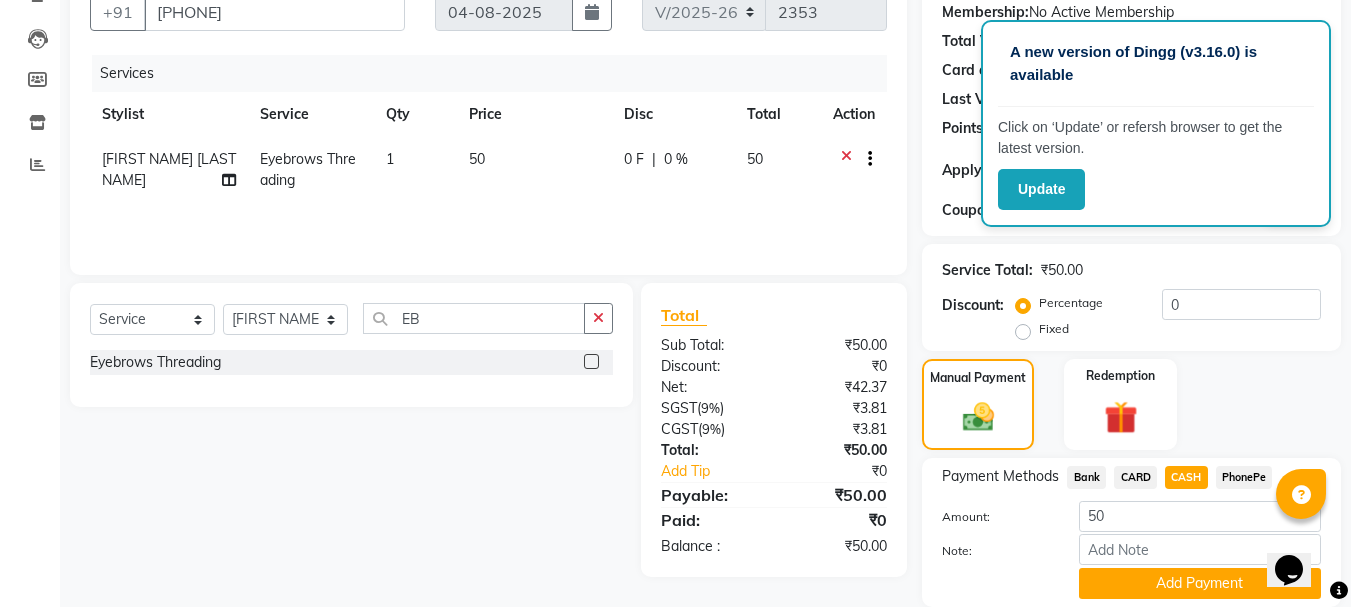 click on "Add Payment" 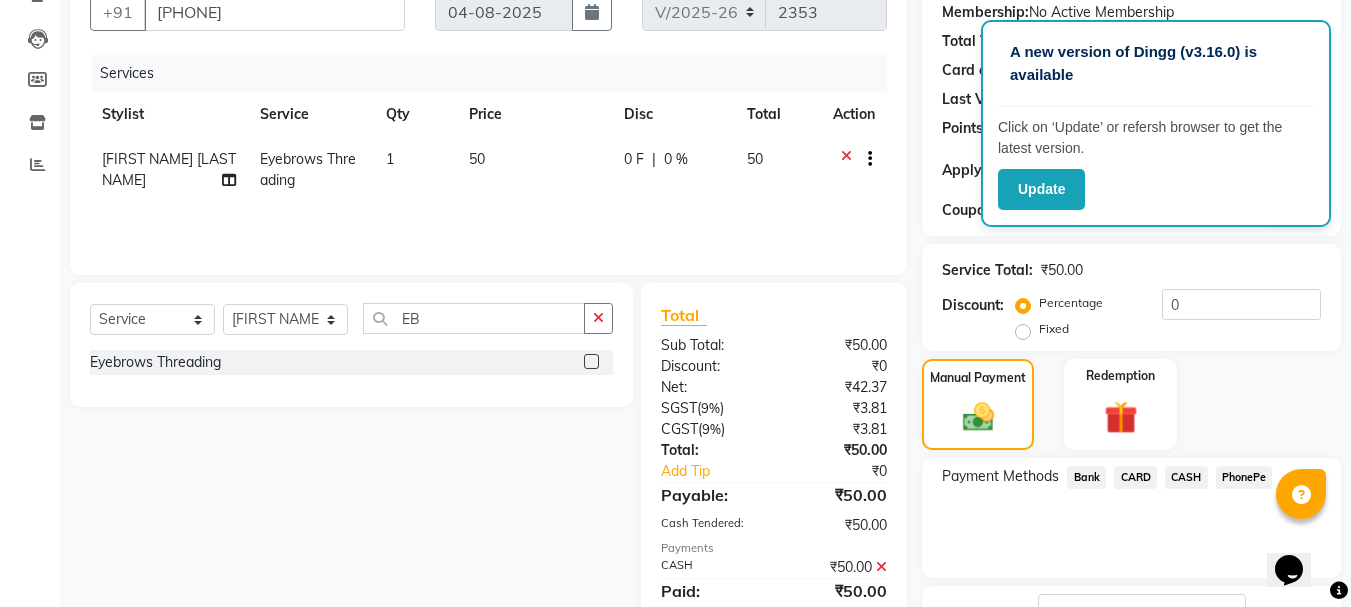 scroll, scrollTop: 363, scrollLeft: 0, axis: vertical 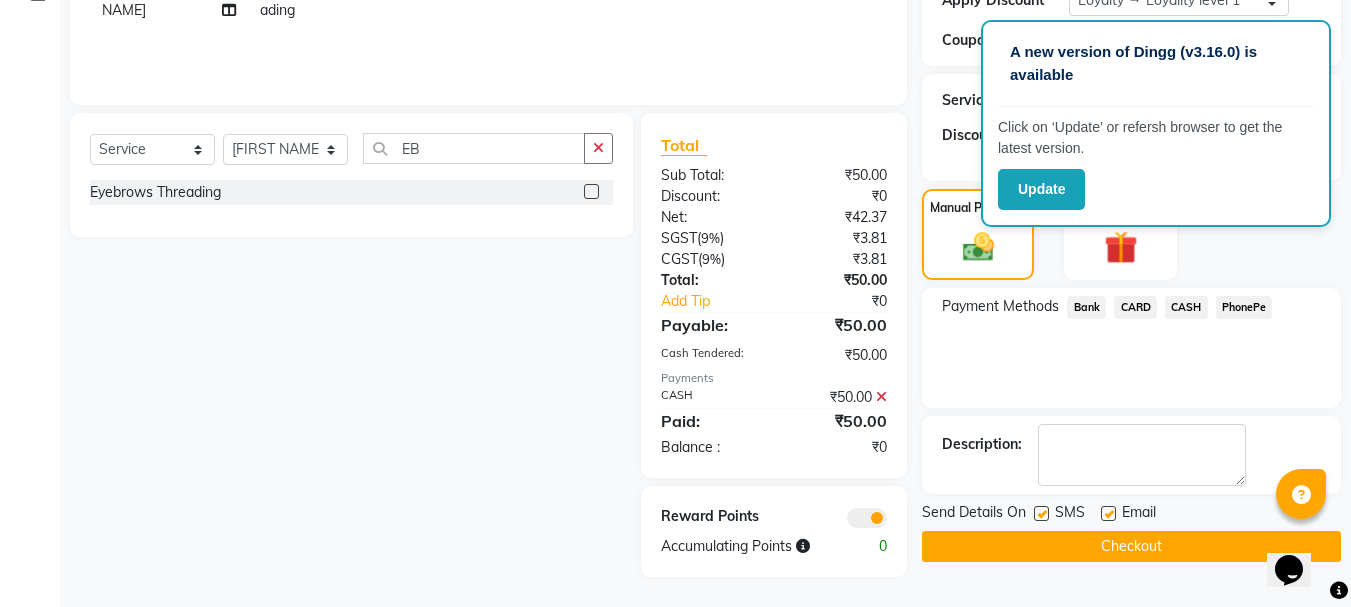 click on "Checkout" 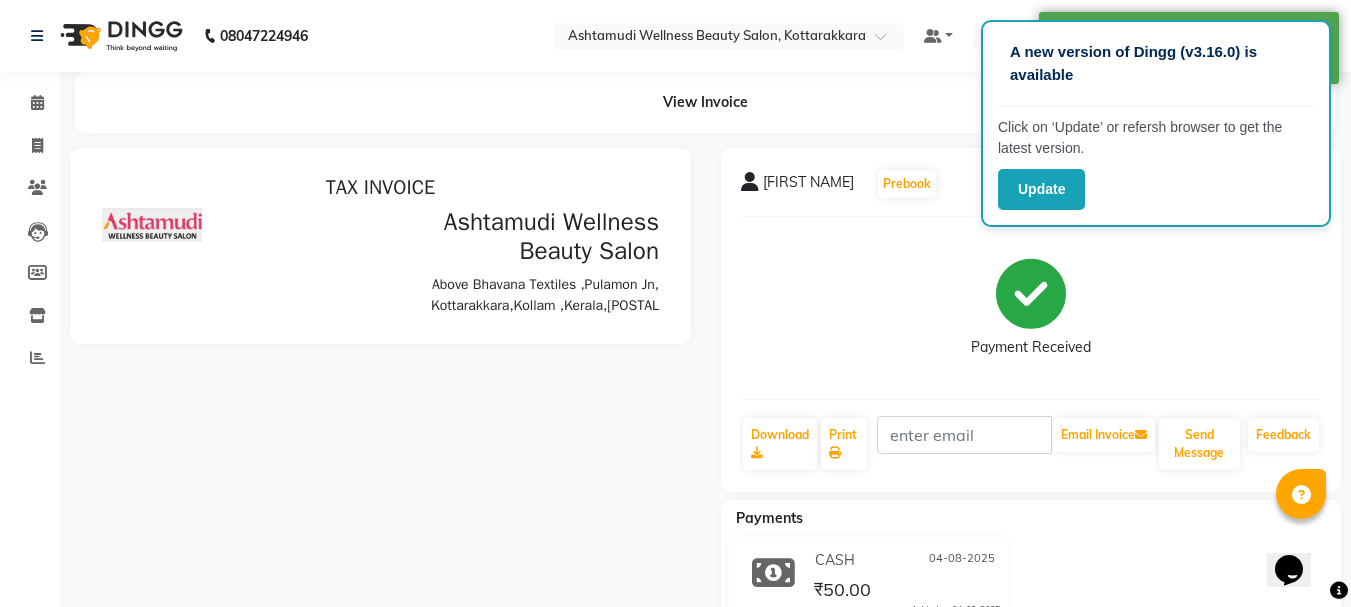scroll, scrollTop: 0, scrollLeft: 0, axis: both 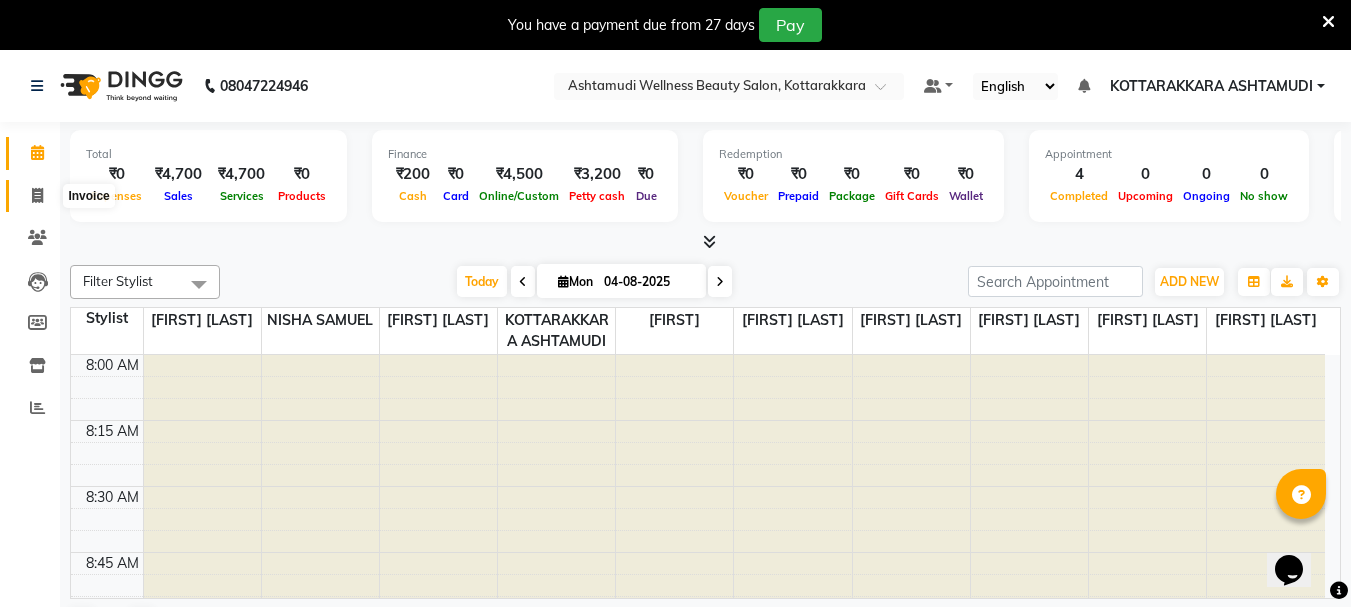 click 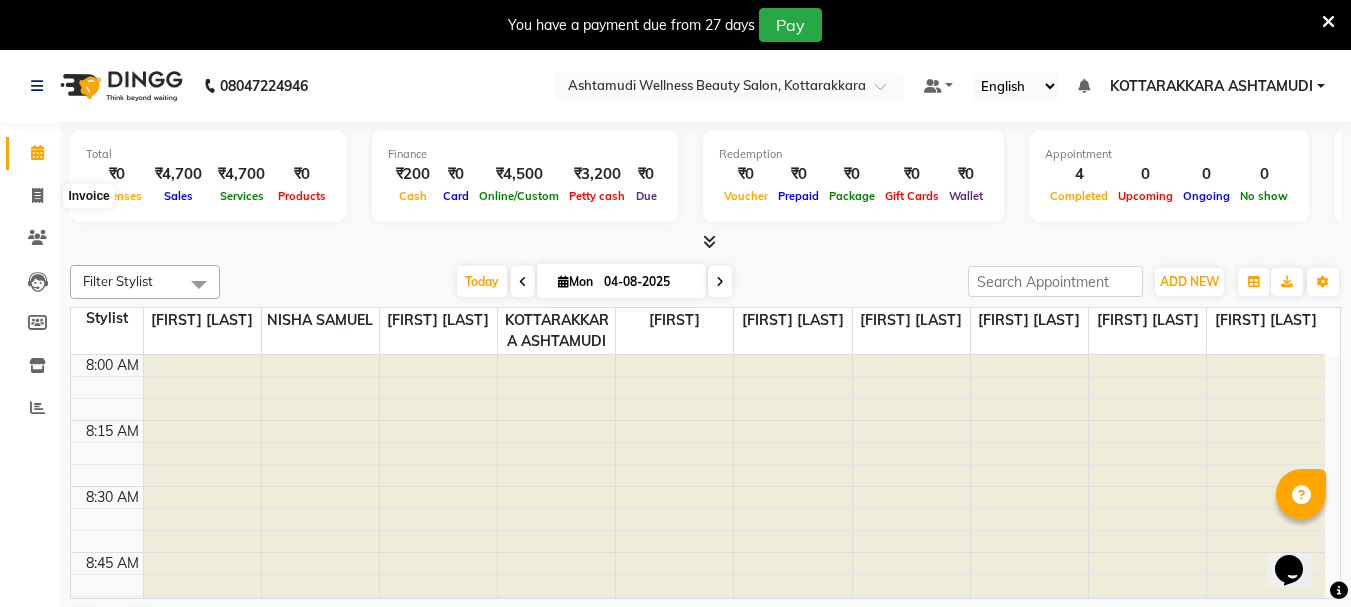 select on "service" 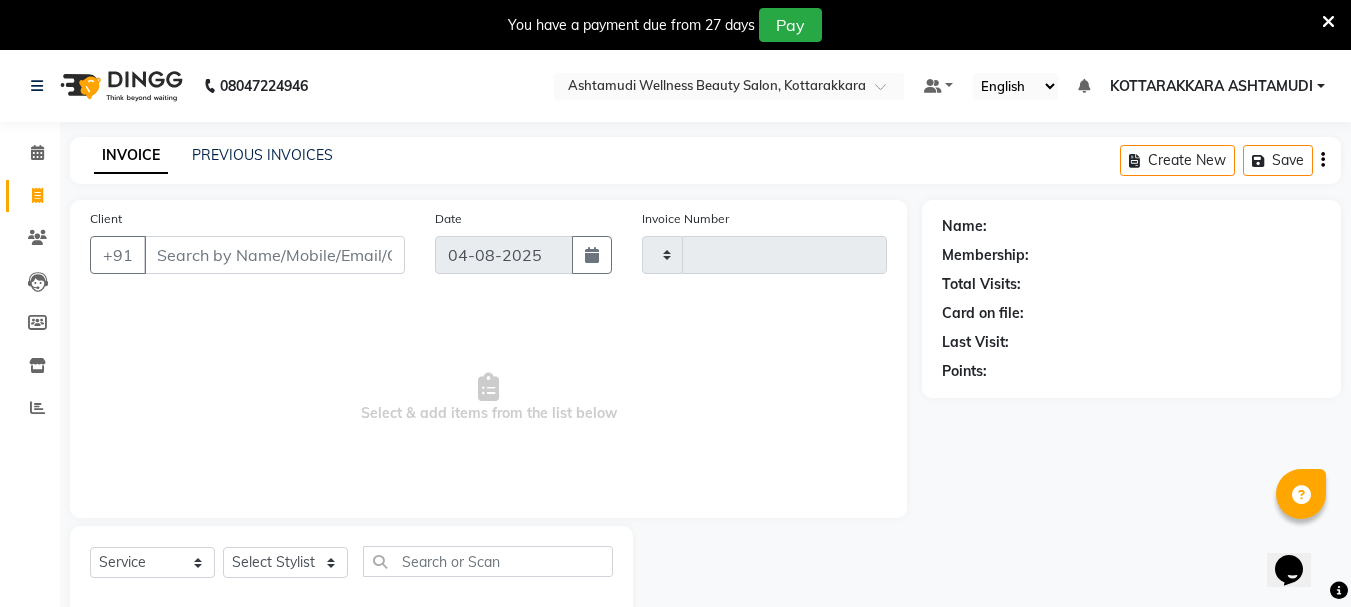 type on "2352" 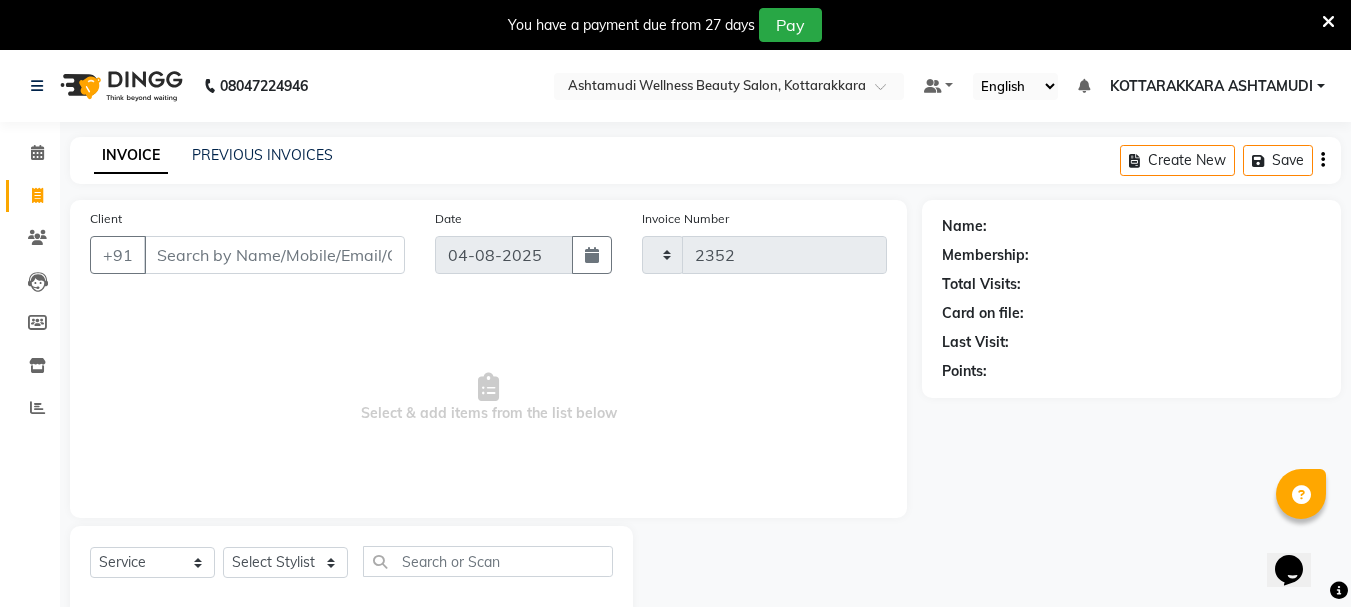 select on "4664" 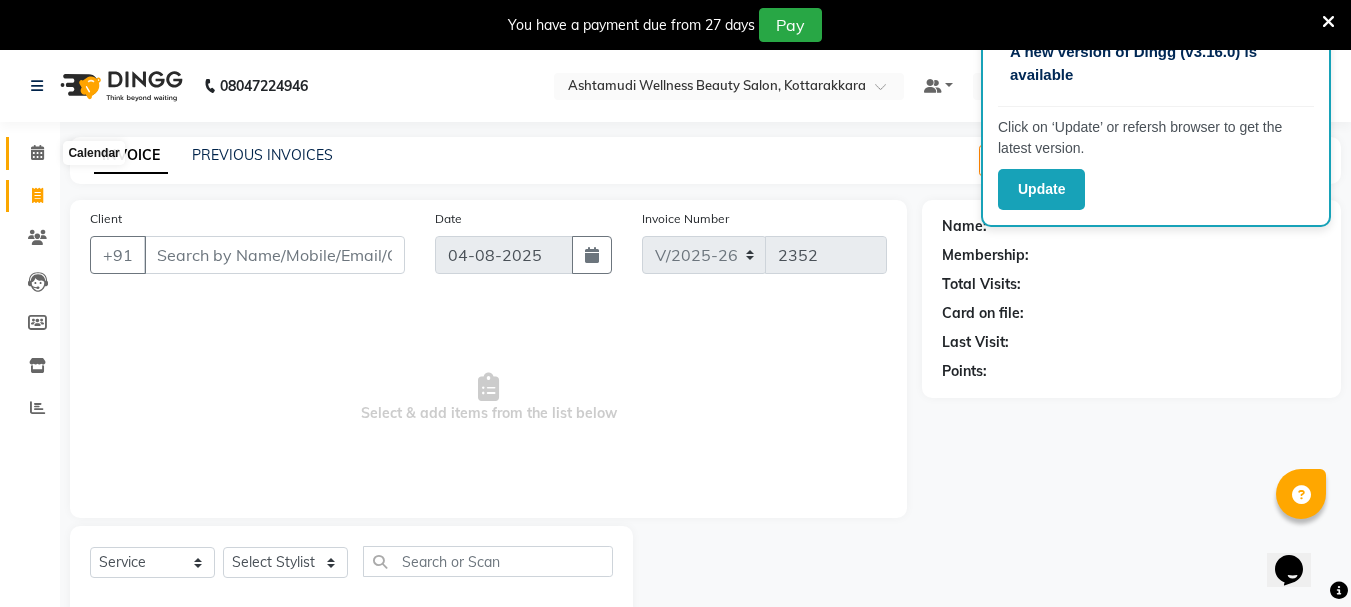 click 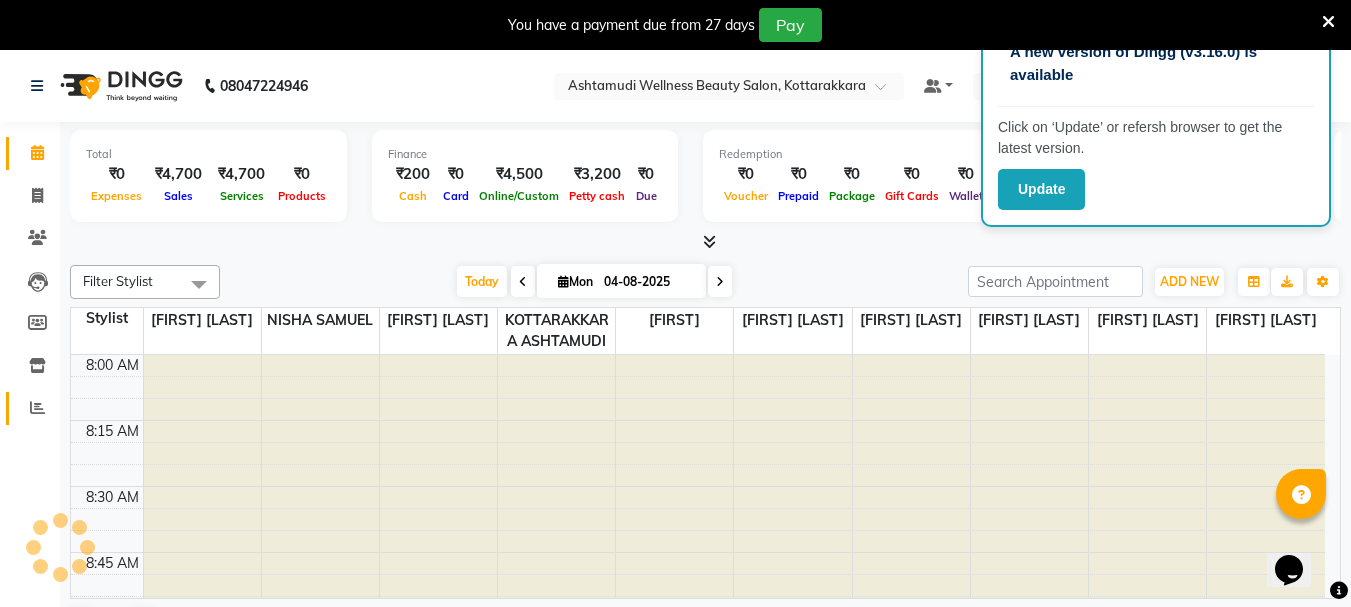scroll, scrollTop: 0, scrollLeft: 0, axis: both 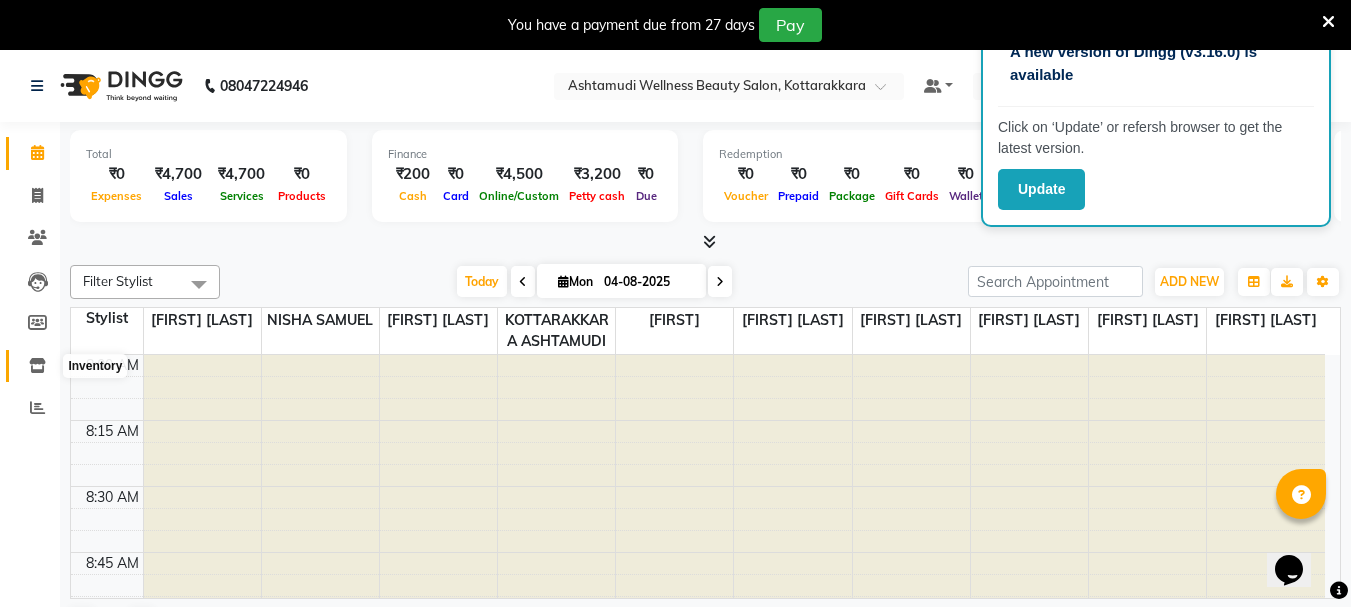 click 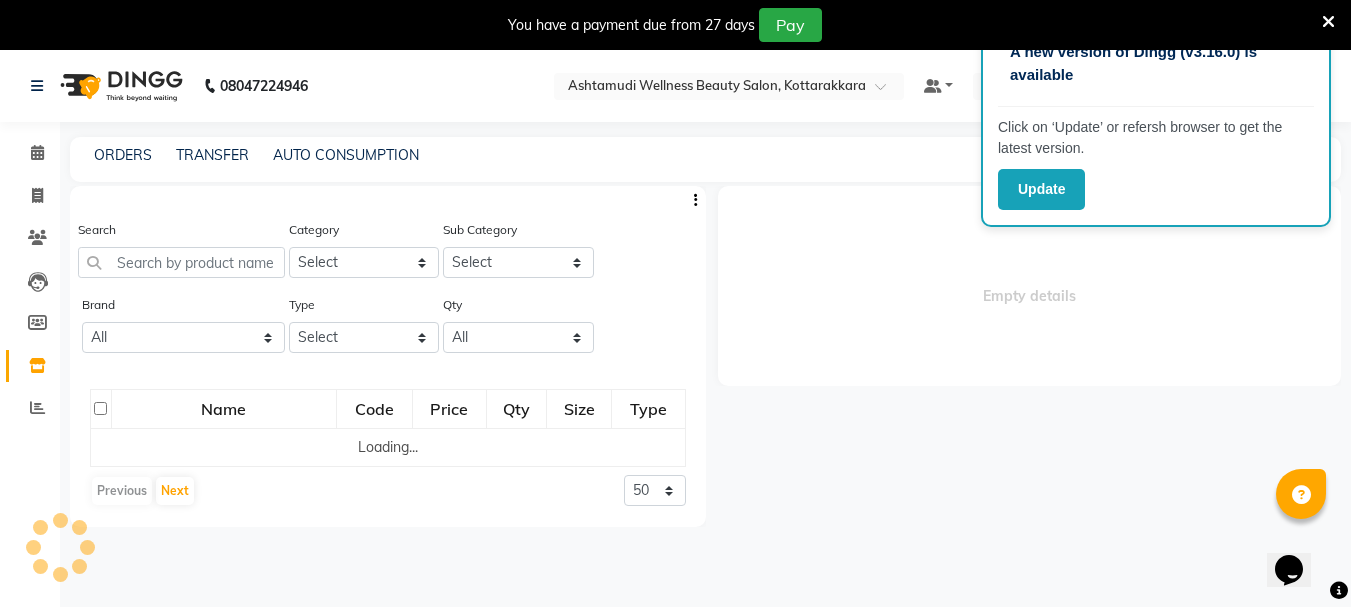 select 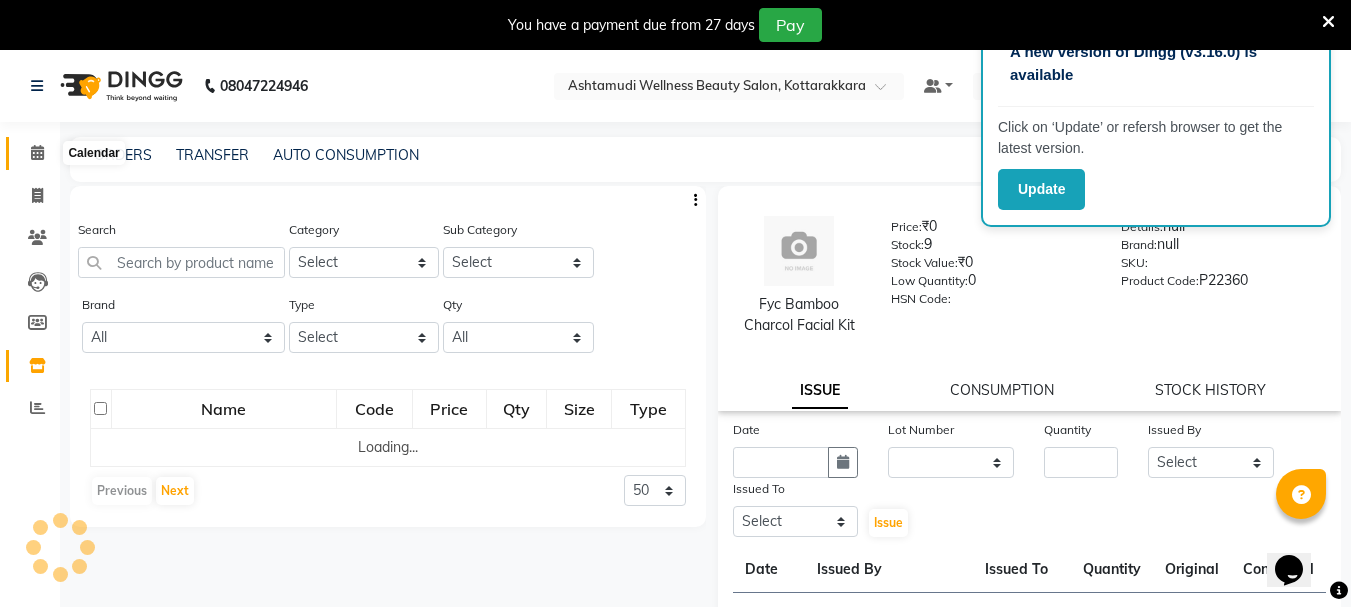 click 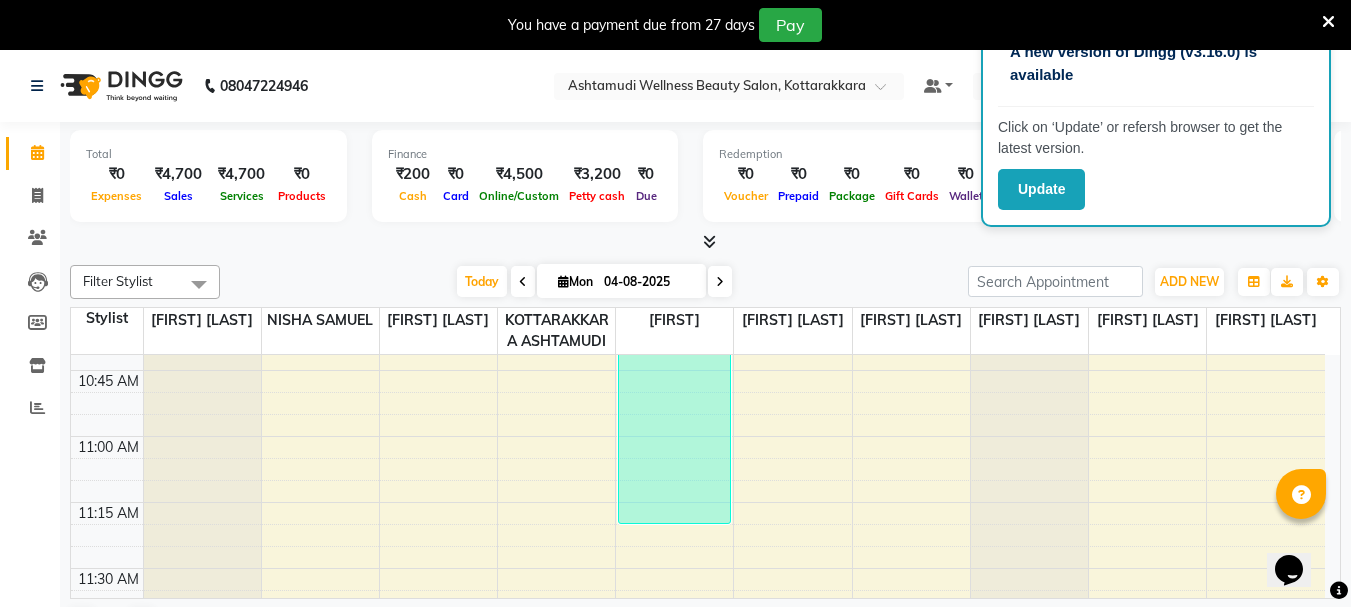 scroll, scrollTop: 1000, scrollLeft: 0, axis: vertical 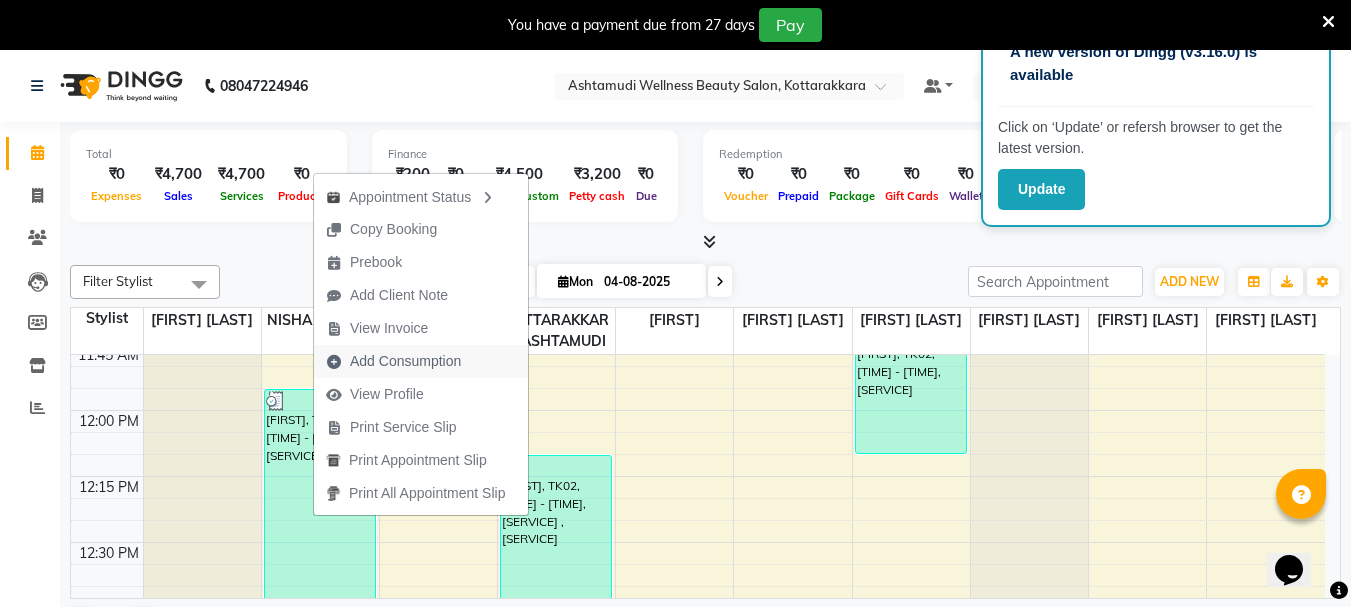 click on "Add Consumption" at bounding box center (405, 361) 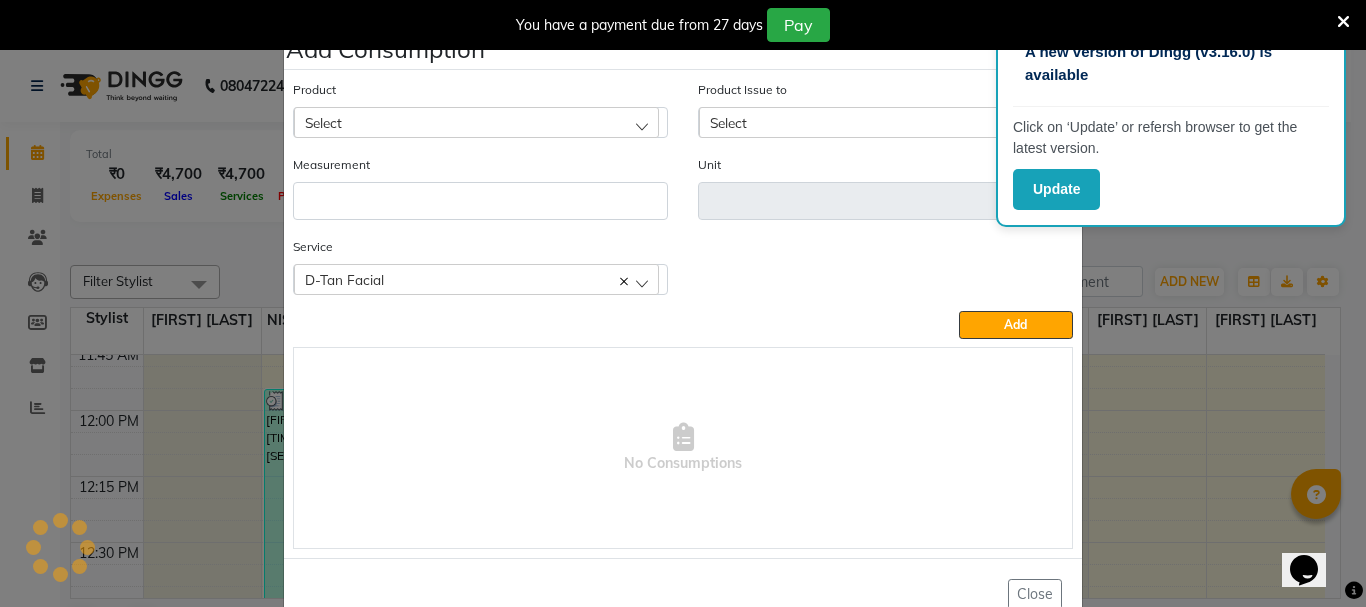 click on "Select" 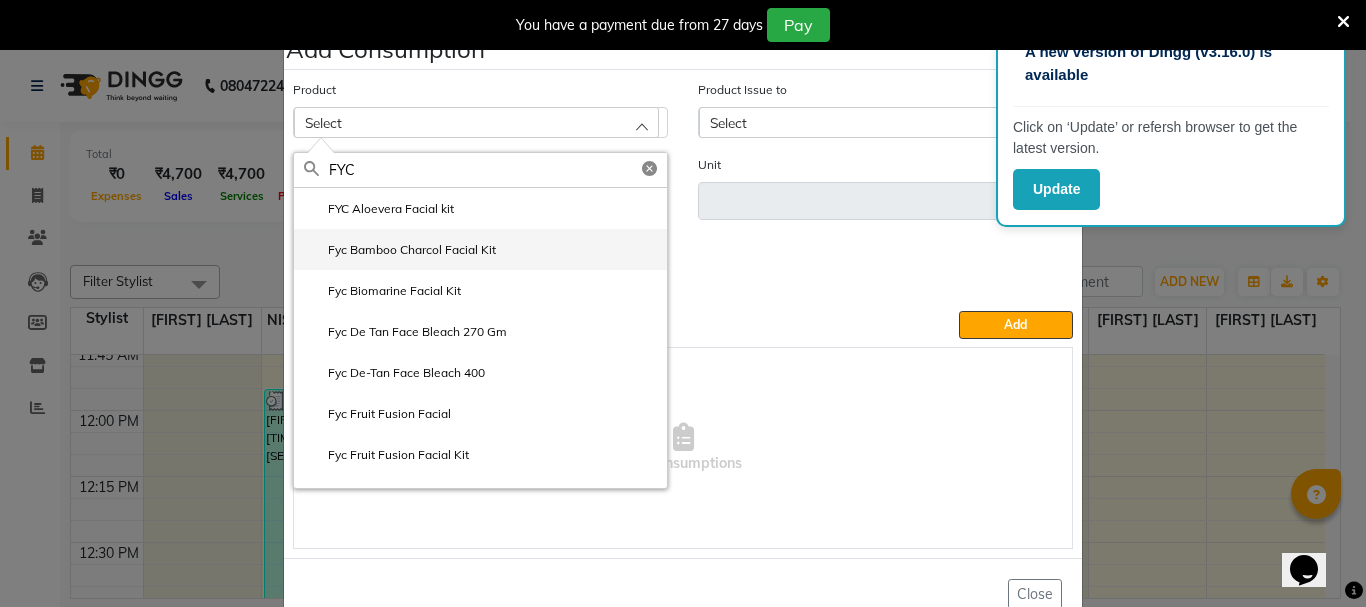 type on "FYC" 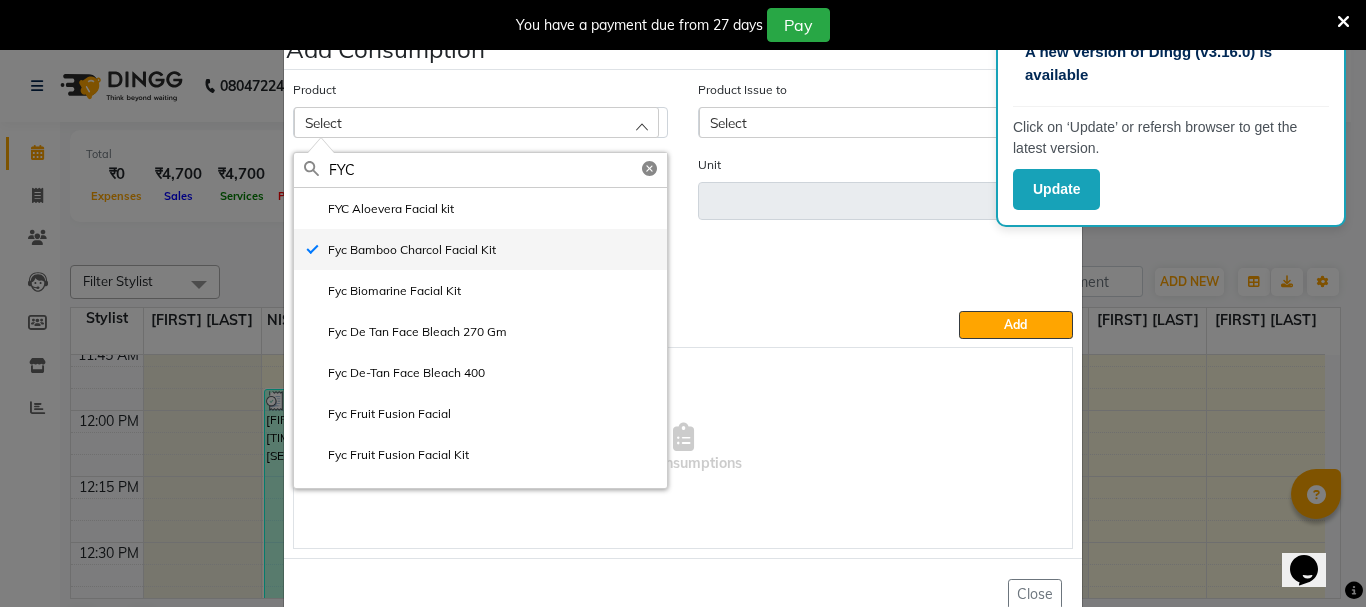type on "pcs" 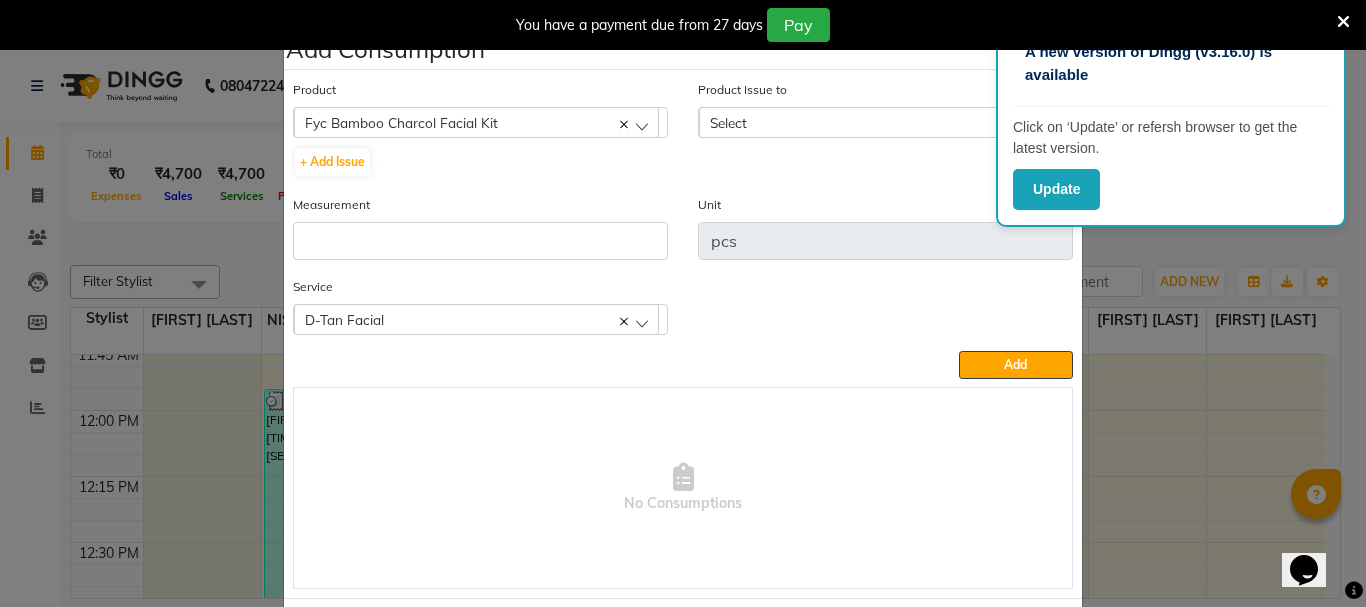 click on "Select" 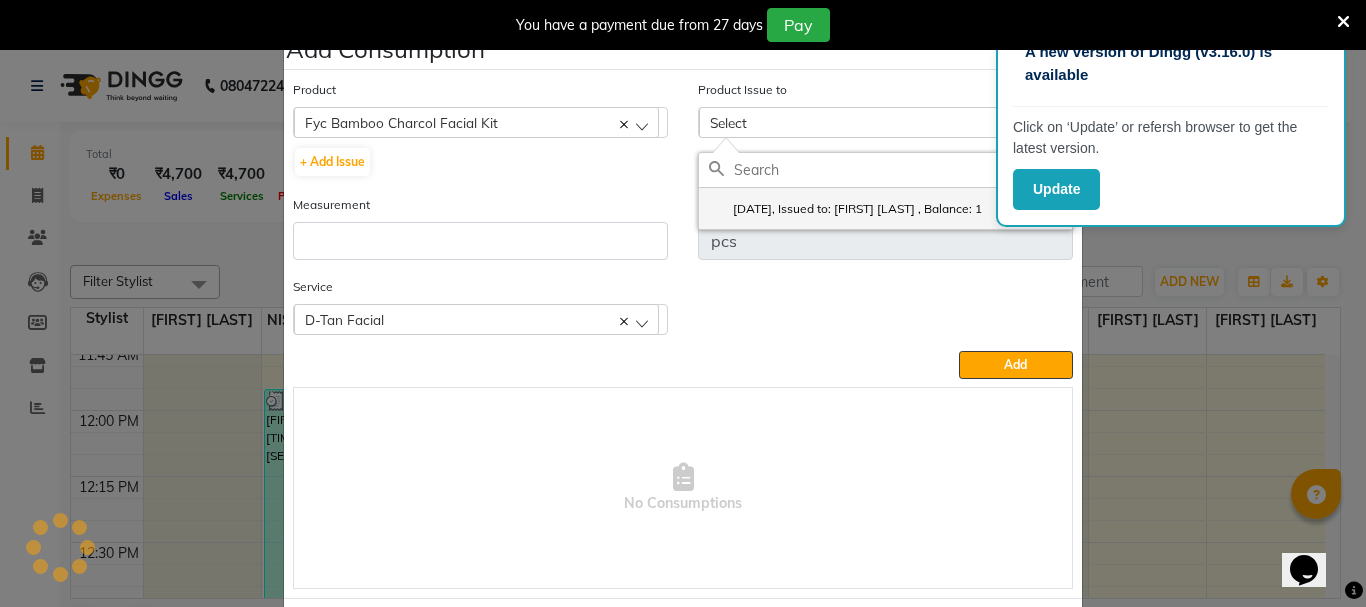 click on "[DATE], Issued to: [FIRST] [LAST] , Balance: 1" 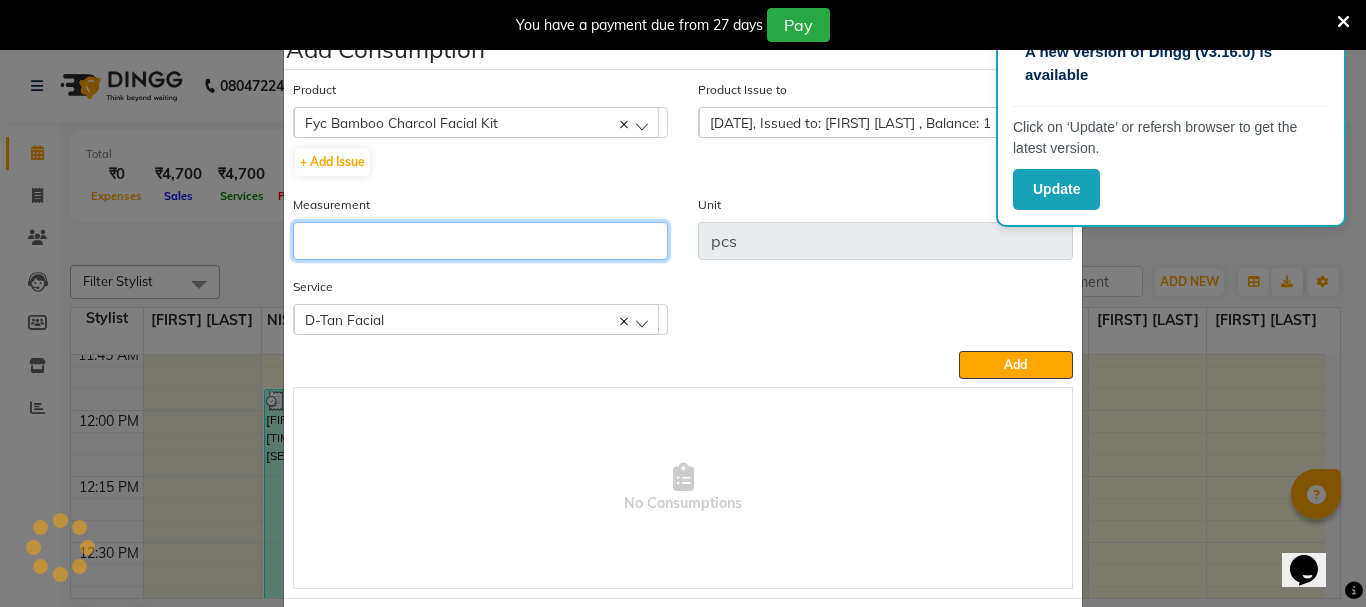 click 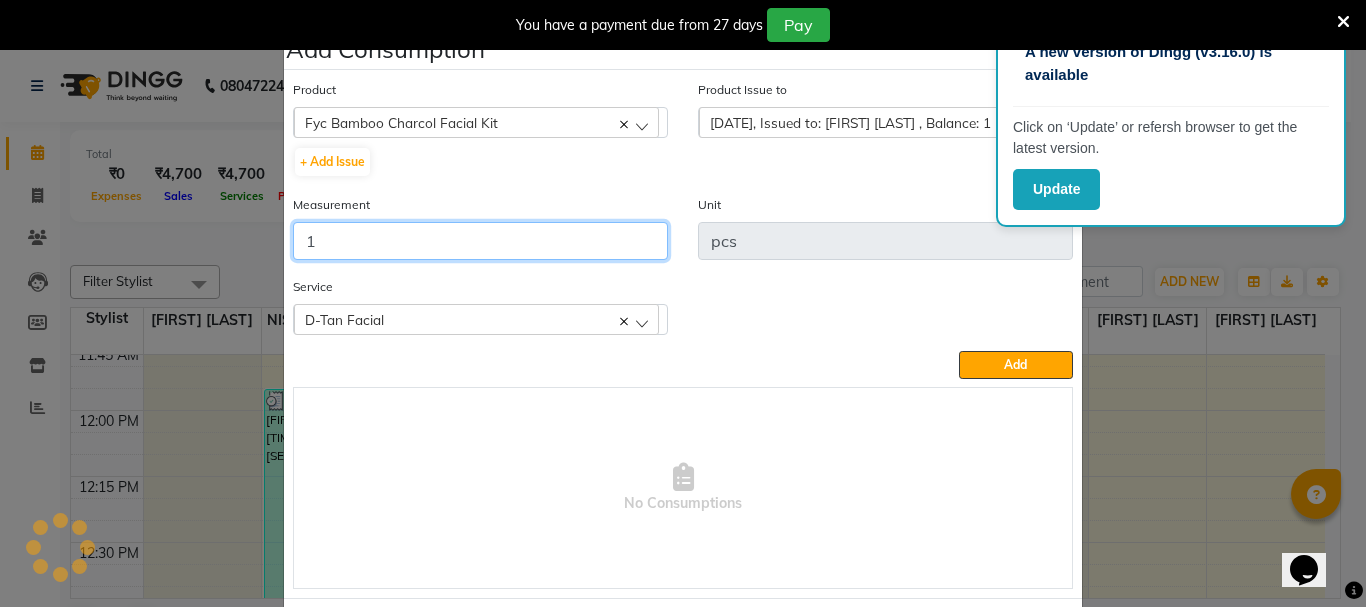 type on "1" 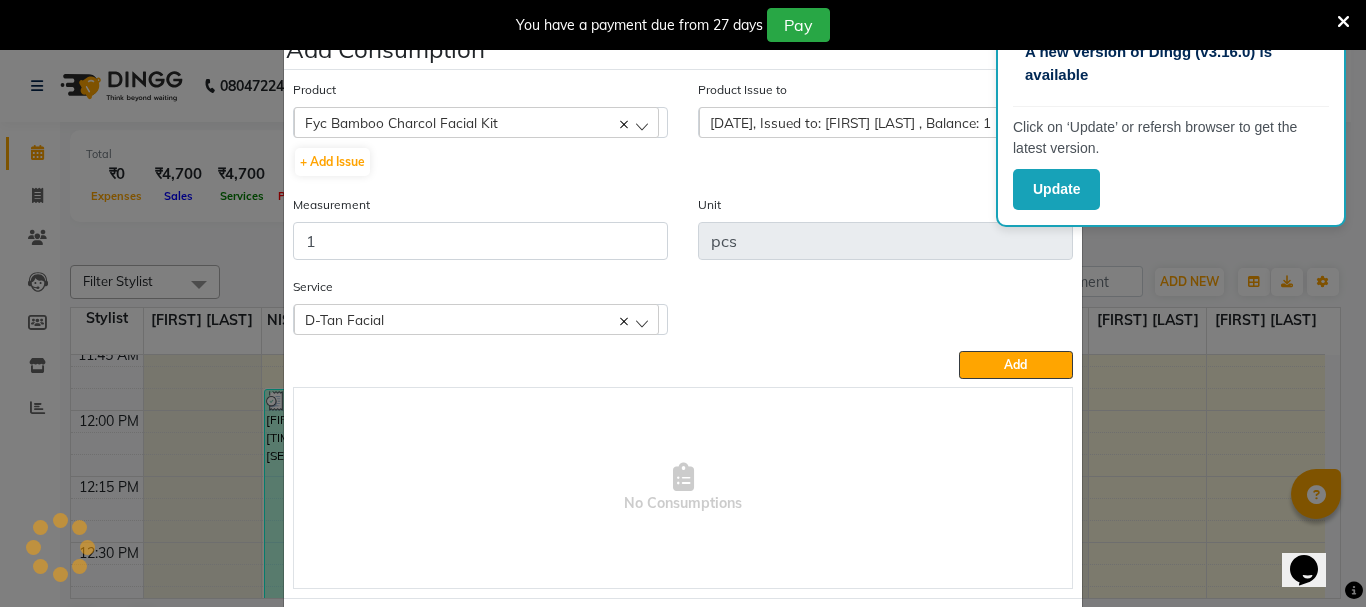 click on "D-Tan Facial" 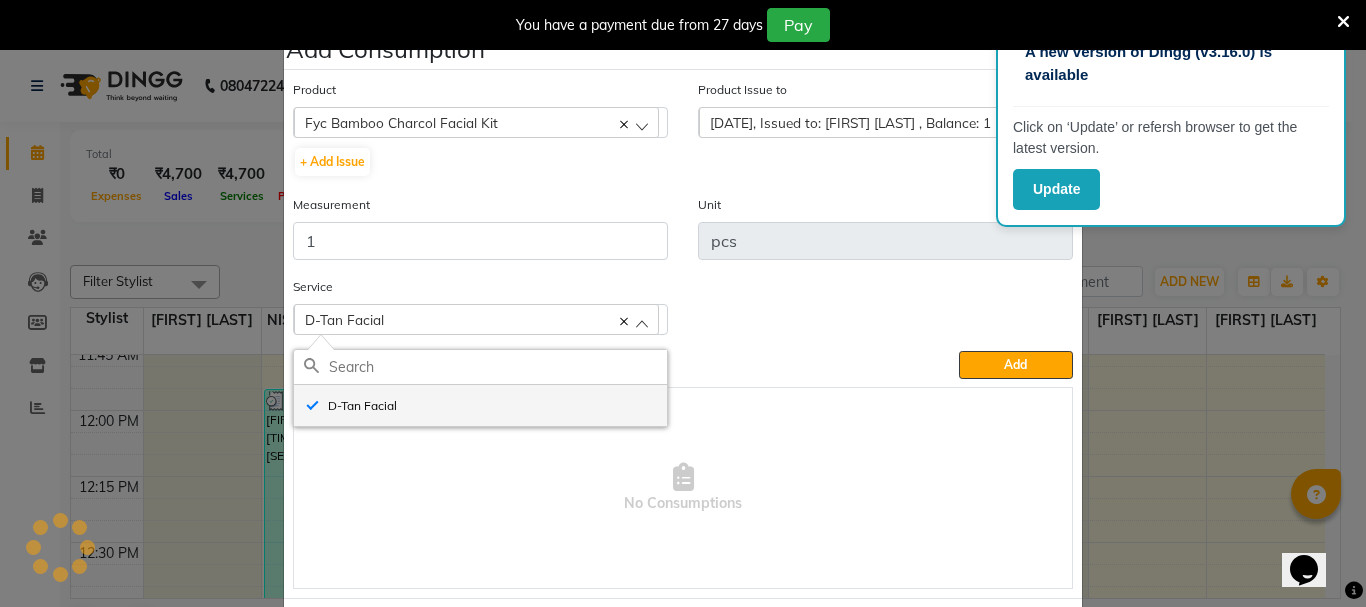click on "D-Tan Facial" 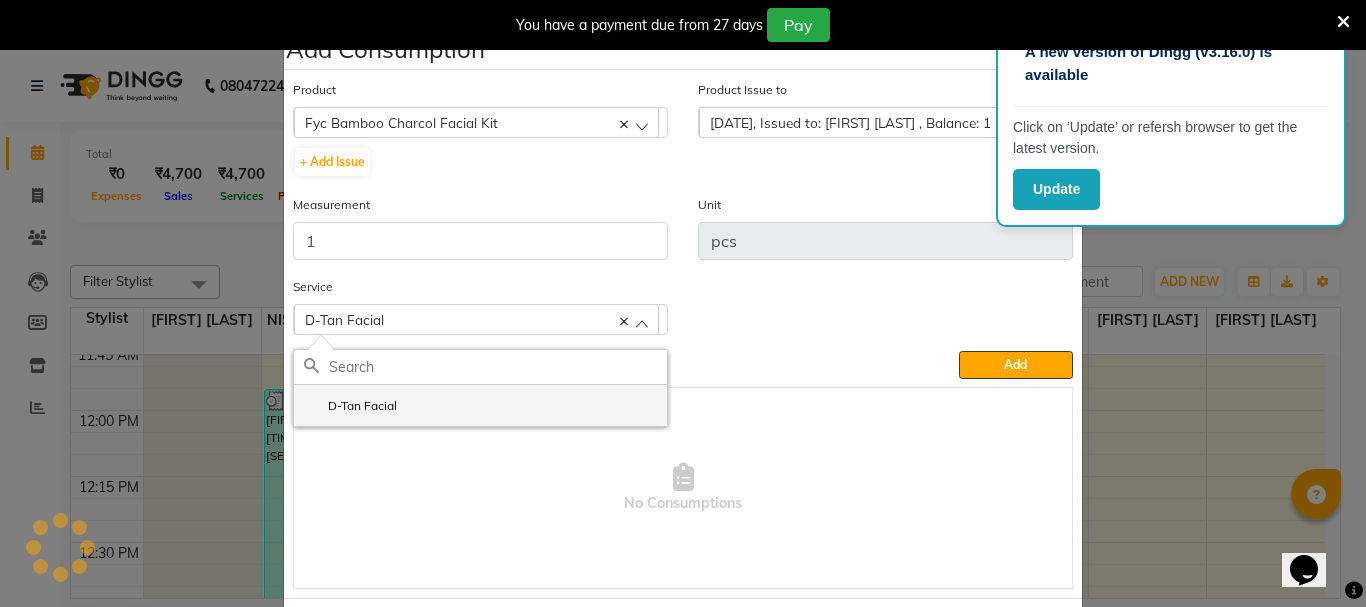 checkbox on "false" 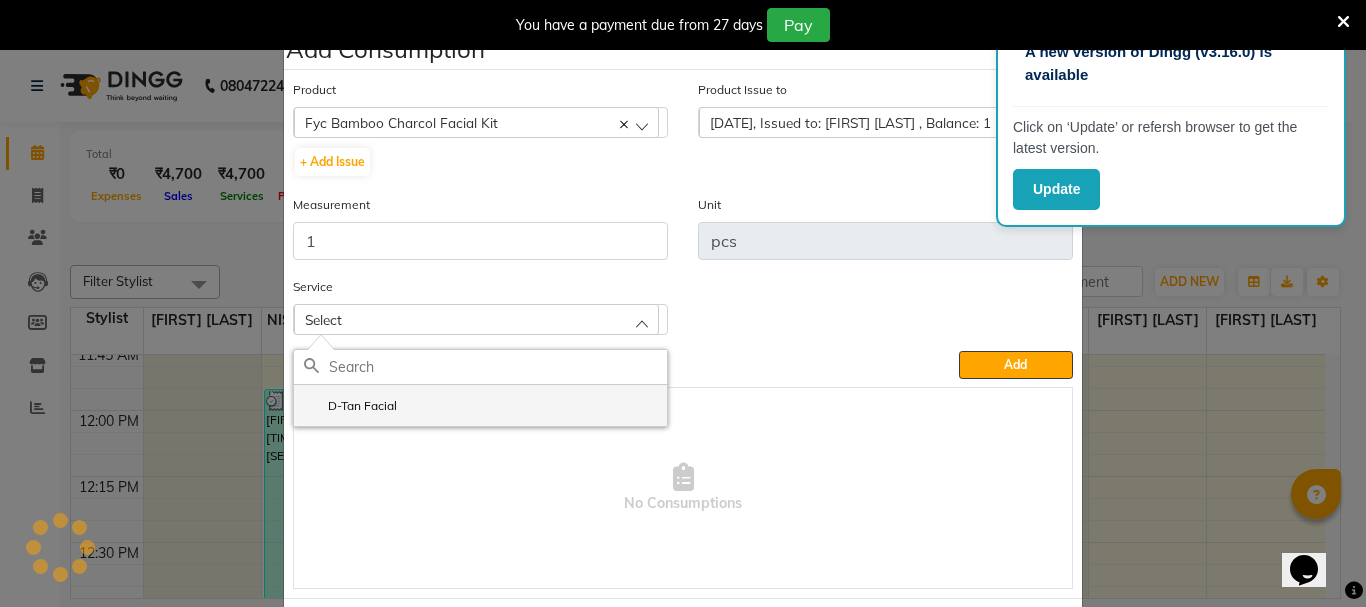 click on "D-Tan Facial" 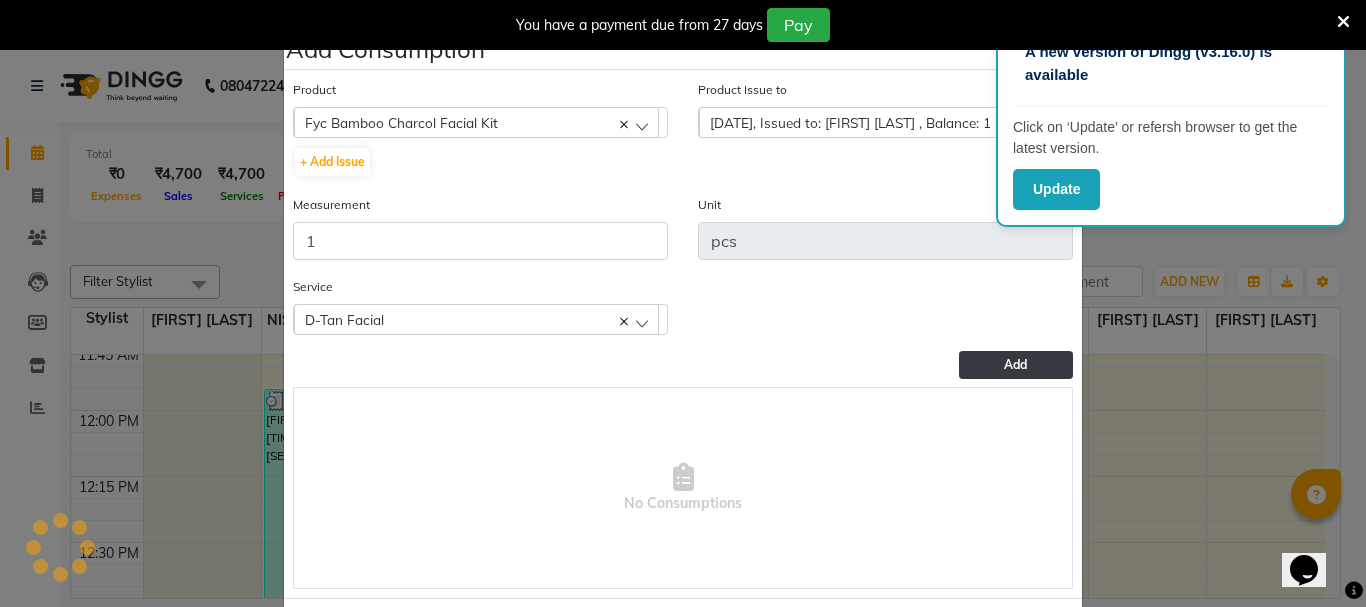 click on "Add" 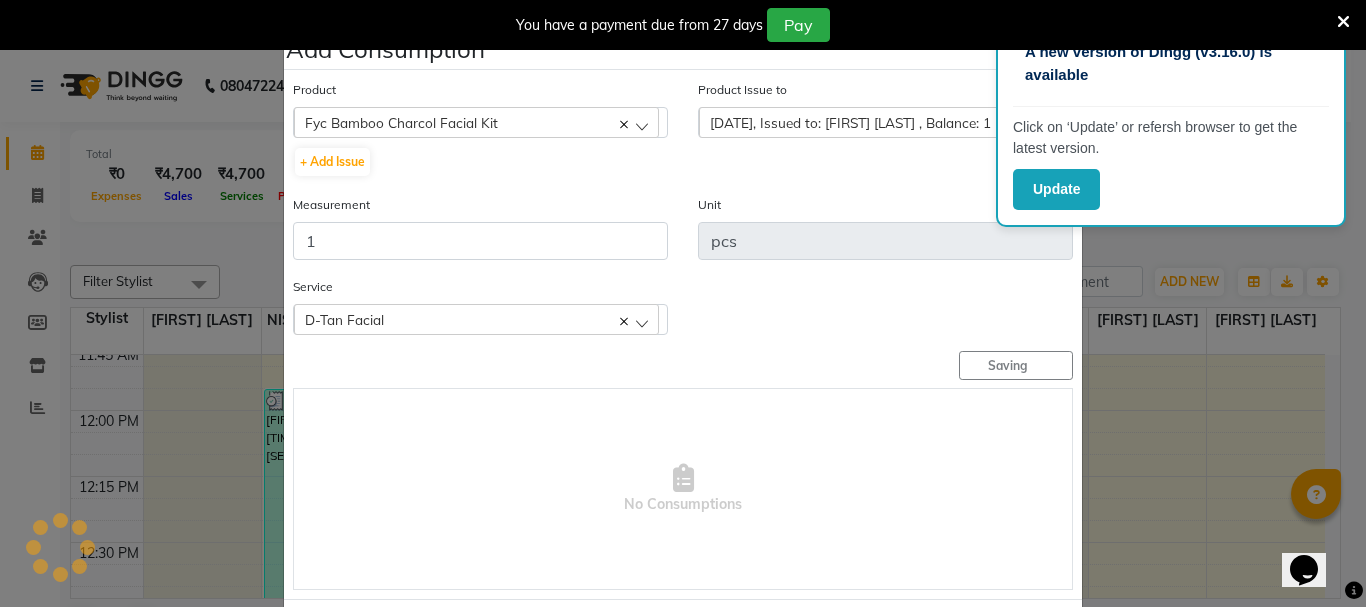 type 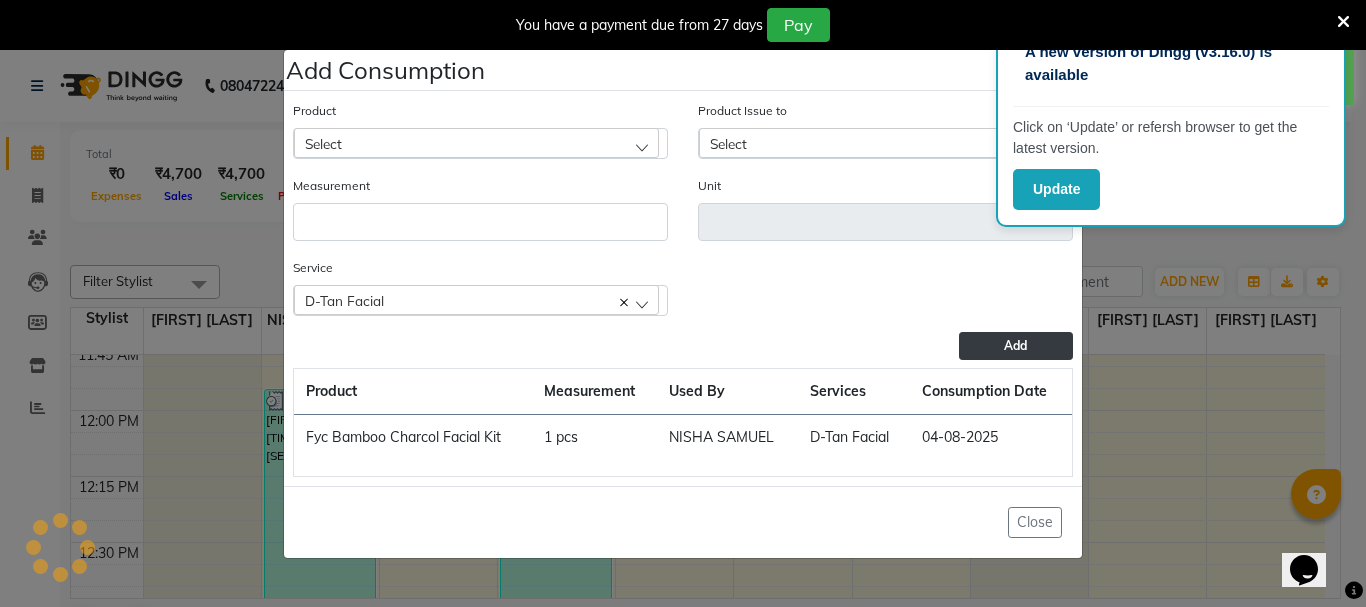 click on "Add Consumption × Product Select 051/ Studio White Weekly 15Ml Product Issue to [DATE], Issued to: [FIRST] [LAST] , Balance: 1 Measurement Unit Service D-Tan Facial D-Tan Facial Add Product Measurement Used By Services Consumption Date Fyc Bamboo Charcol Facial Kit 1 pcs [FIRST] [LAST] D-Tan Facial 04-08-2025 Close" 